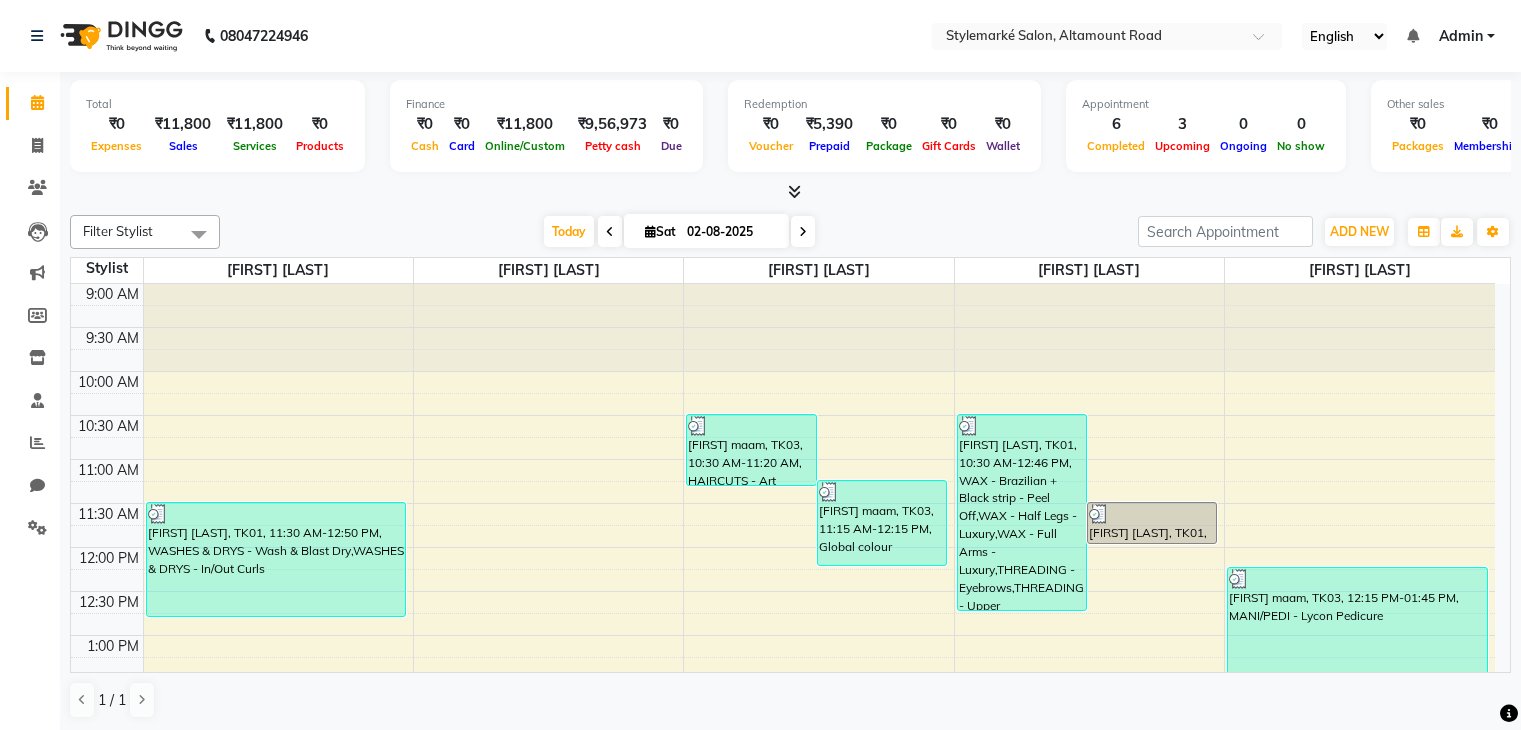 scroll, scrollTop: 0, scrollLeft: 0, axis: both 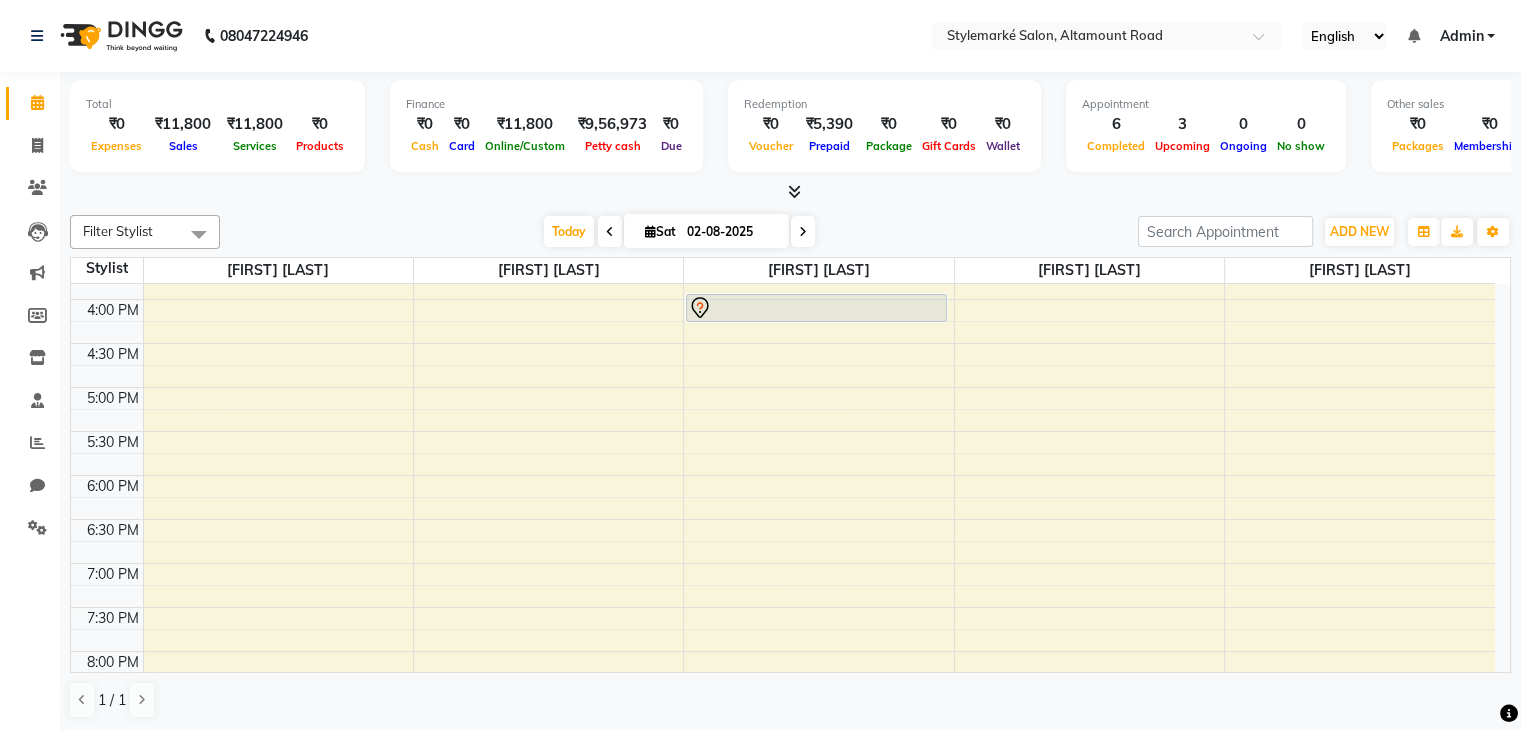 click on "9:00 AM 9:30 AM 10:00 AM 10:30 AM 11:00 AM 11:30 AM 12:00 PM 12:30 PM 1:00 PM 1:30 PM 2:00 PM 2:30 PM 3:00 PM 3:30 PM 4:00 PM 4:30 PM 5:00 PM 5:30 PM 6:00 PM 6:30 PM 7:00 PM 7:30 PM 8:00 PM 8:30 PM     [FIRST] [LAST], TK01, 11:30 AM-12:50 PM, WASHES & DRYS - Wash & Blast Dry,WASHES & DRYS - In/Out Curls             [FIRST] [LAST], TK02, 03:00 PM-03:50 PM, HAIRCUTS - Art Director - Female             [FIRST] maam, TK03, 10:30 AM-11:20 AM, HAIRCUTS - Art Director - Female             [FIRST] maam, TK03, 11:15 AM-12:15 PM, Global colour     [FIRST] [LAST], TK05, 02:00 PM-02:20 PM, WASHES & DRYS - Wash & Blast Dry             [FIRST] [LAST], TK06, 04:00 PM-04:20 PM, WASHES & DRYS - Wash & Blast Dry     [FIRST] [LAST], TK01, 10:30 AM-12:46 PM, WAX - Brazilian + Black strip - Peel Off,WAX - Half Legs - Luxury,WAX - Full Arms - Luxury,THREADING - Eyebrows,THREADING - Upper lip,THREADING - Chin,THREADING - Side locks     [FIRST] [LAST], TK01, 11:30 AM-12:00 PM, WAX - Half Legs - Regular" at bounding box center [783, 211] 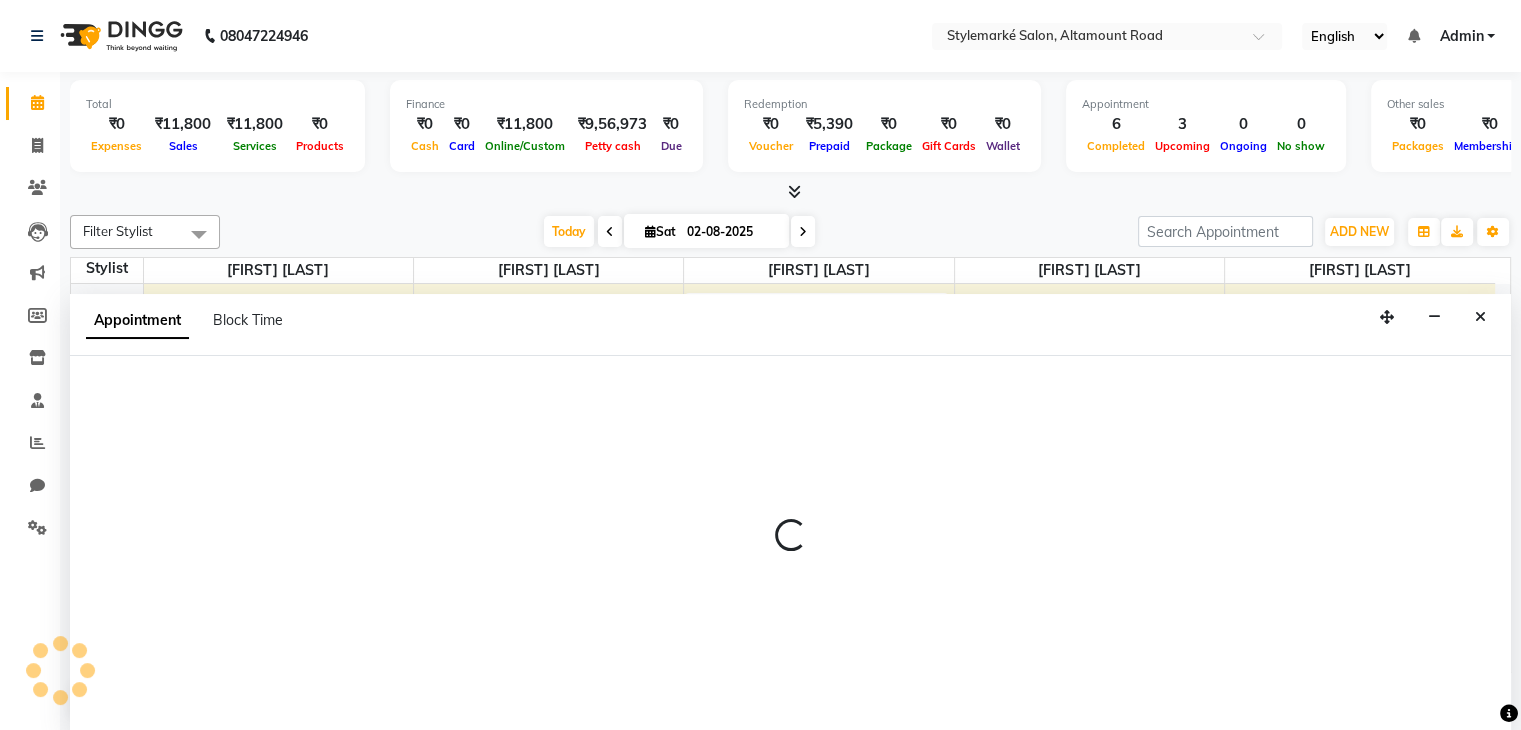 scroll, scrollTop: 1, scrollLeft: 0, axis: vertical 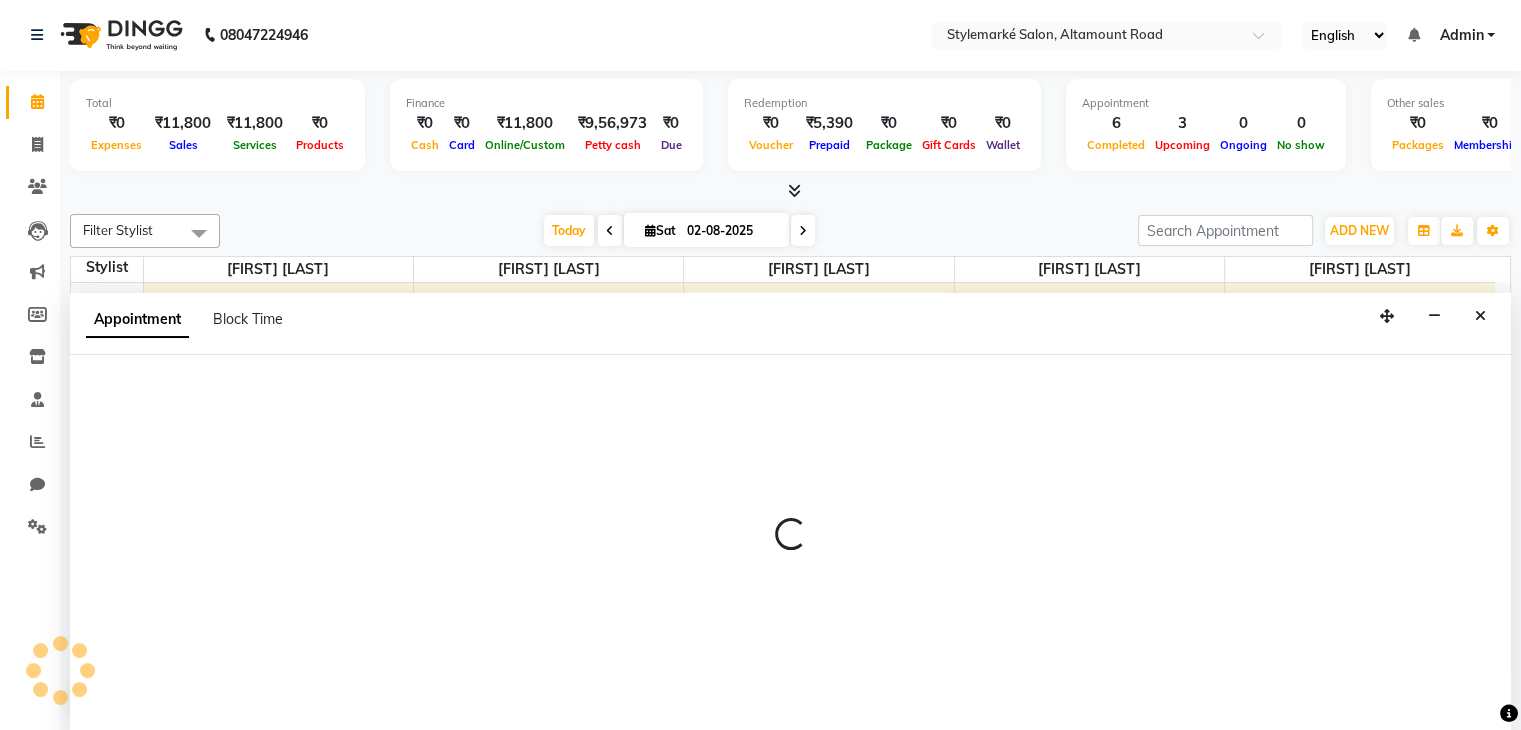 select on "71243" 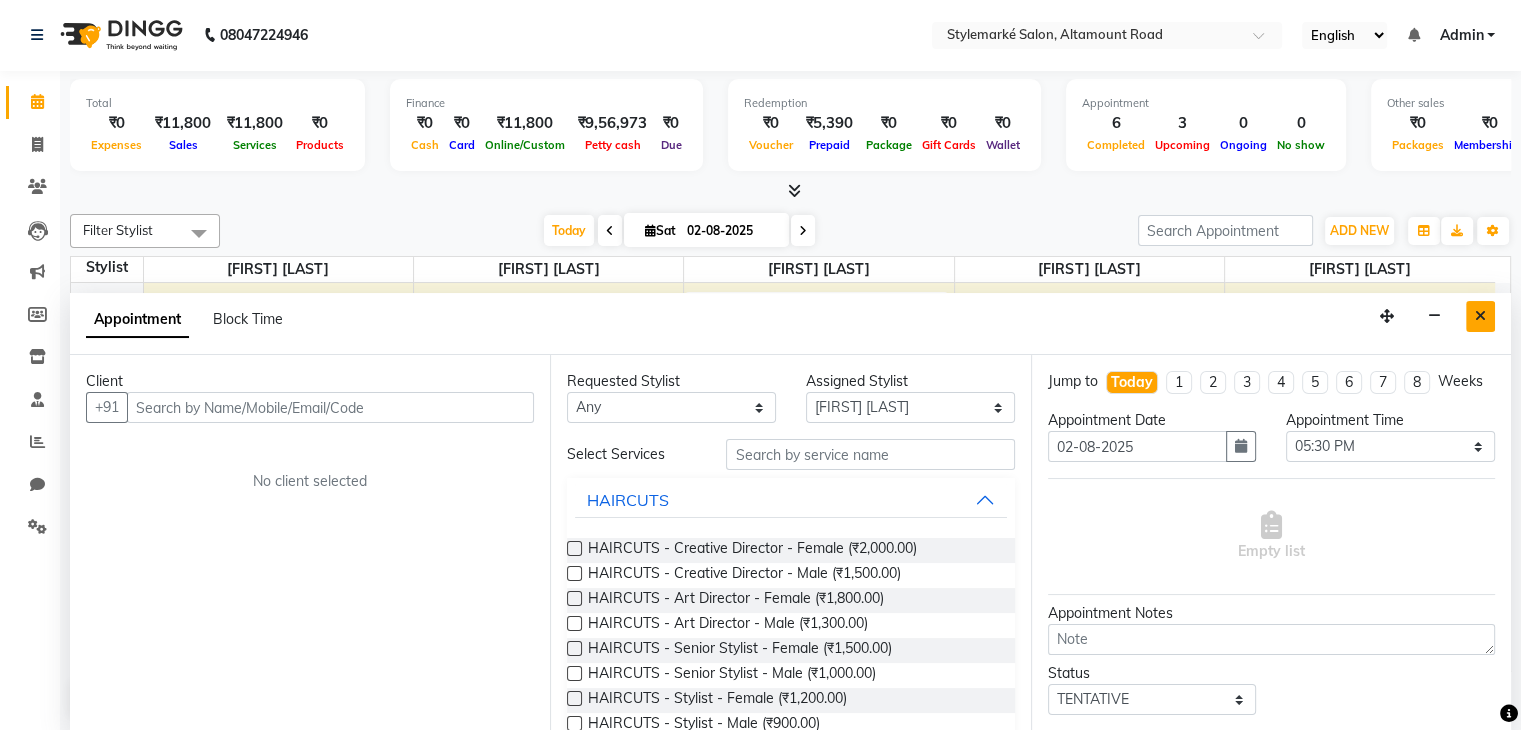 click at bounding box center (1480, 316) 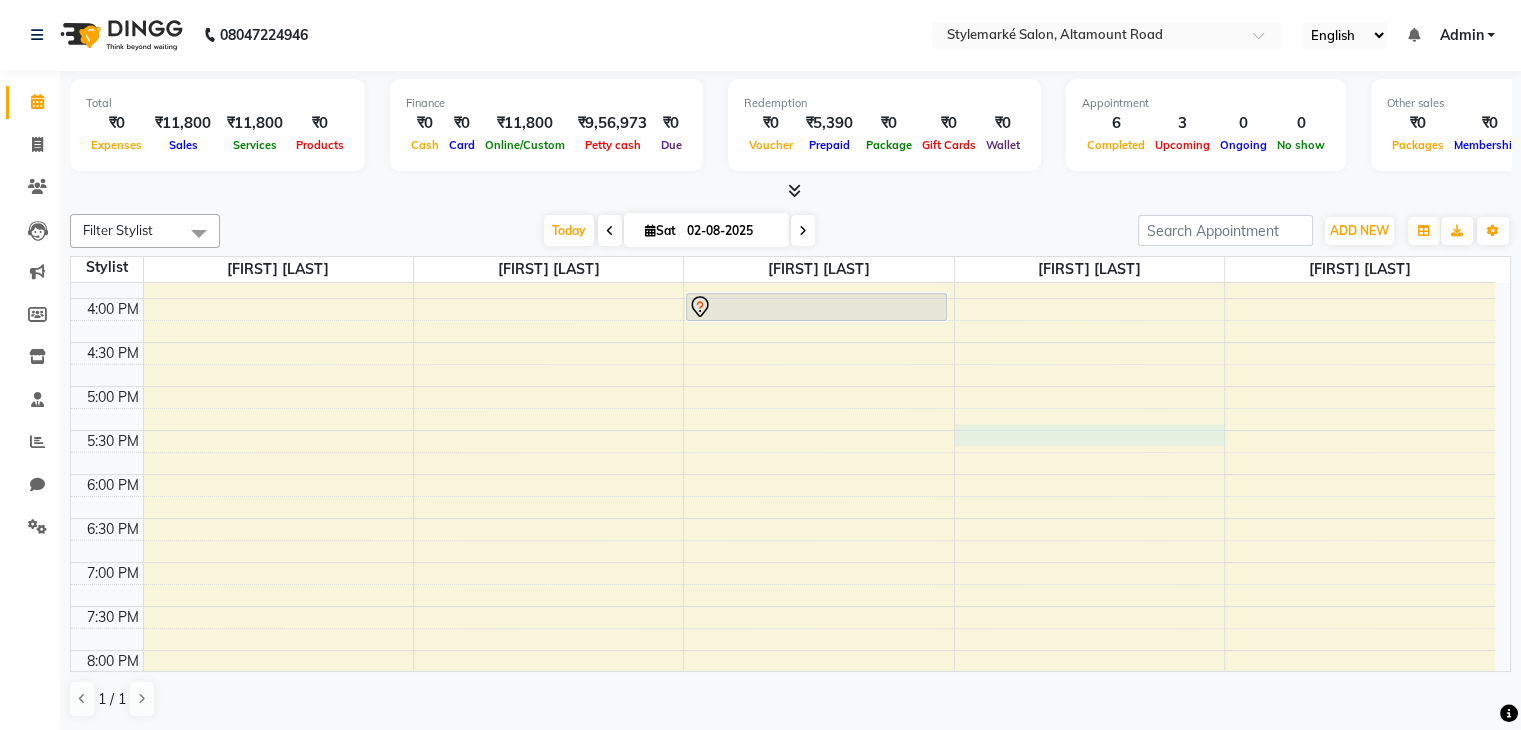 click on "9:00 AM 9:30 AM 10:00 AM 10:30 AM 11:00 AM 11:30 AM 12:00 PM 12:30 PM 1:00 PM 1:30 PM 2:00 PM 2:30 PM 3:00 PM 3:30 PM 4:00 PM 4:30 PM 5:00 PM 5:30 PM 6:00 PM 6:30 PM 7:00 PM 7:30 PM 8:00 PM 8:30 PM     [FIRST] [LAST], TK01, 11:30 AM-12:50 PM, WASHES & DRYS - Wash & Blast Dry,WASHES & DRYS - In/Out Curls             [FIRST] [LAST], TK02, 03:00 PM-03:50 PM, HAIRCUTS - Art Director - Female             [FIRST] maam, TK03, 10:30 AM-11:20 AM, HAIRCUTS - Art Director - Female             [FIRST] maam, TK03, 11:15 AM-12:15 PM, Global colour     [FIRST] [LAST], TK05, 02:00 PM-02:20 PM, WASHES & DRYS - Wash & Blast Dry             [FIRST] [LAST], TK06, 04:00 PM-04:20 PM, WASHES & DRYS - Wash & Blast Dry     [FIRST] [LAST], TK01, 10:30 AM-12:46 PM, WAX - Brazilian + Black strip - Peel Off,WAX - Half Legs - Luxury,WAX - Full Arms - Luxury,THREADING - Eyebrows,THREADING - Upper lip,THREADING - Chin,THREADING - Side locks     [FIRST] [LAST], TK01, 11:30 AM-12:00 PM, WAX - Half Legs - Regular" at bounding box center (783, 210) 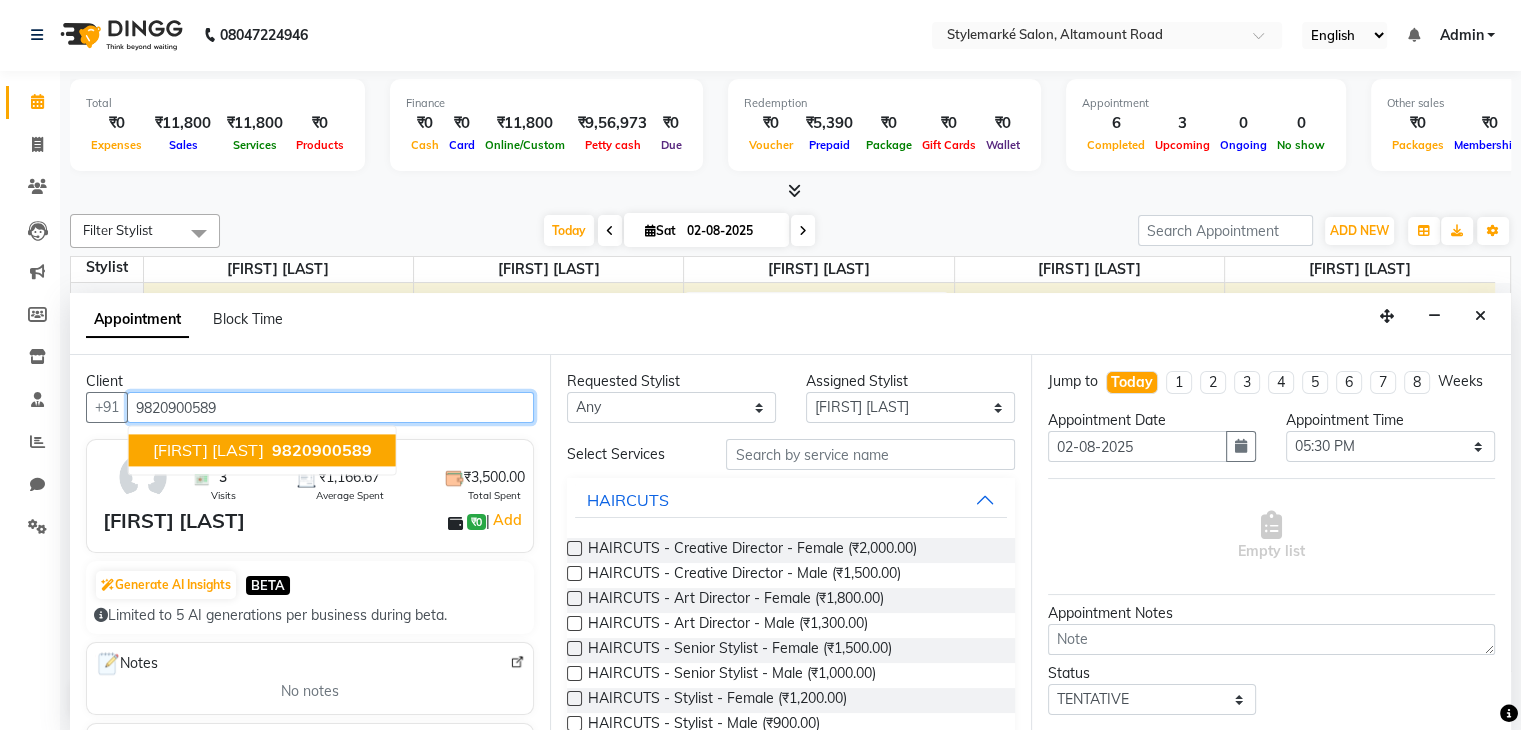 click on "9820900589" at bounding box center (322, 451) 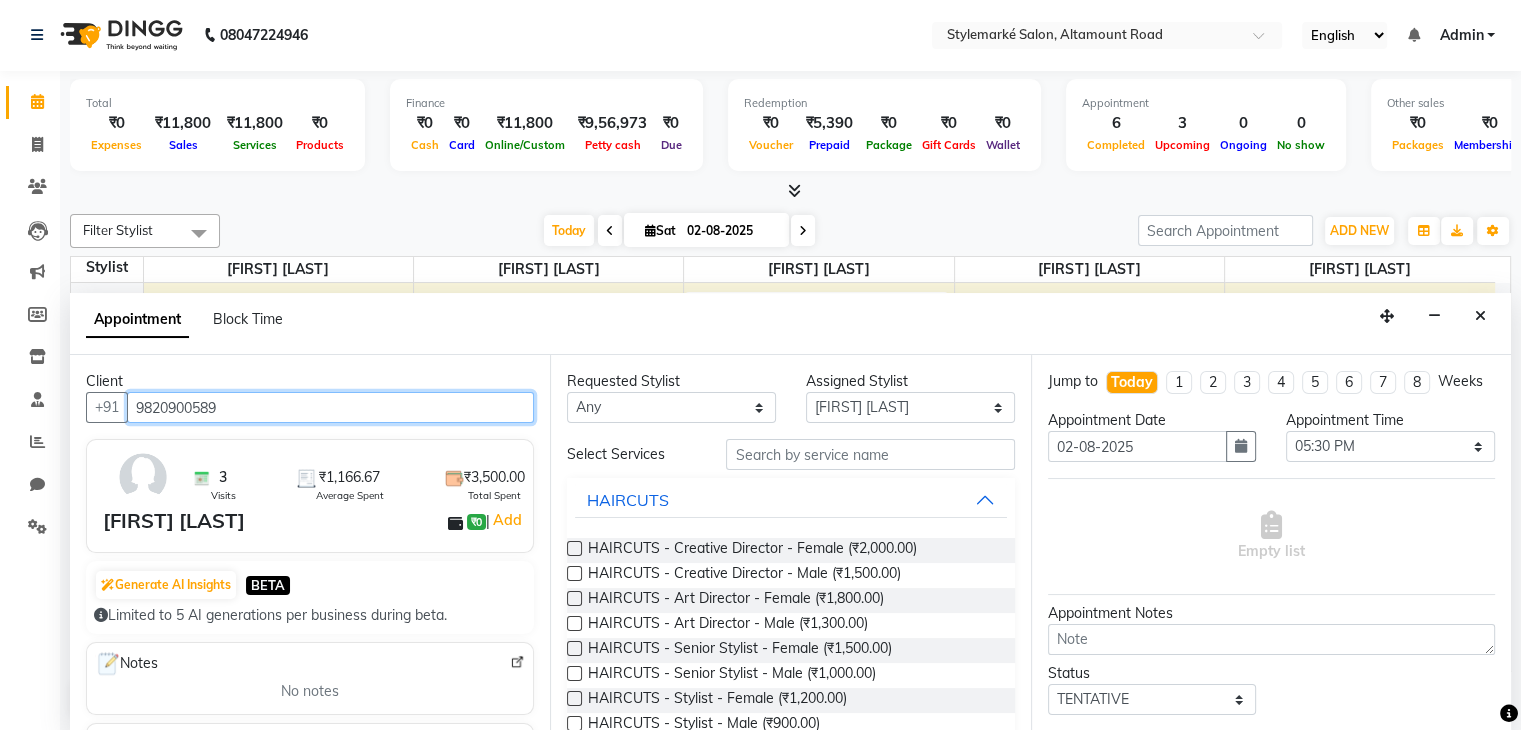 type on "9820900589" 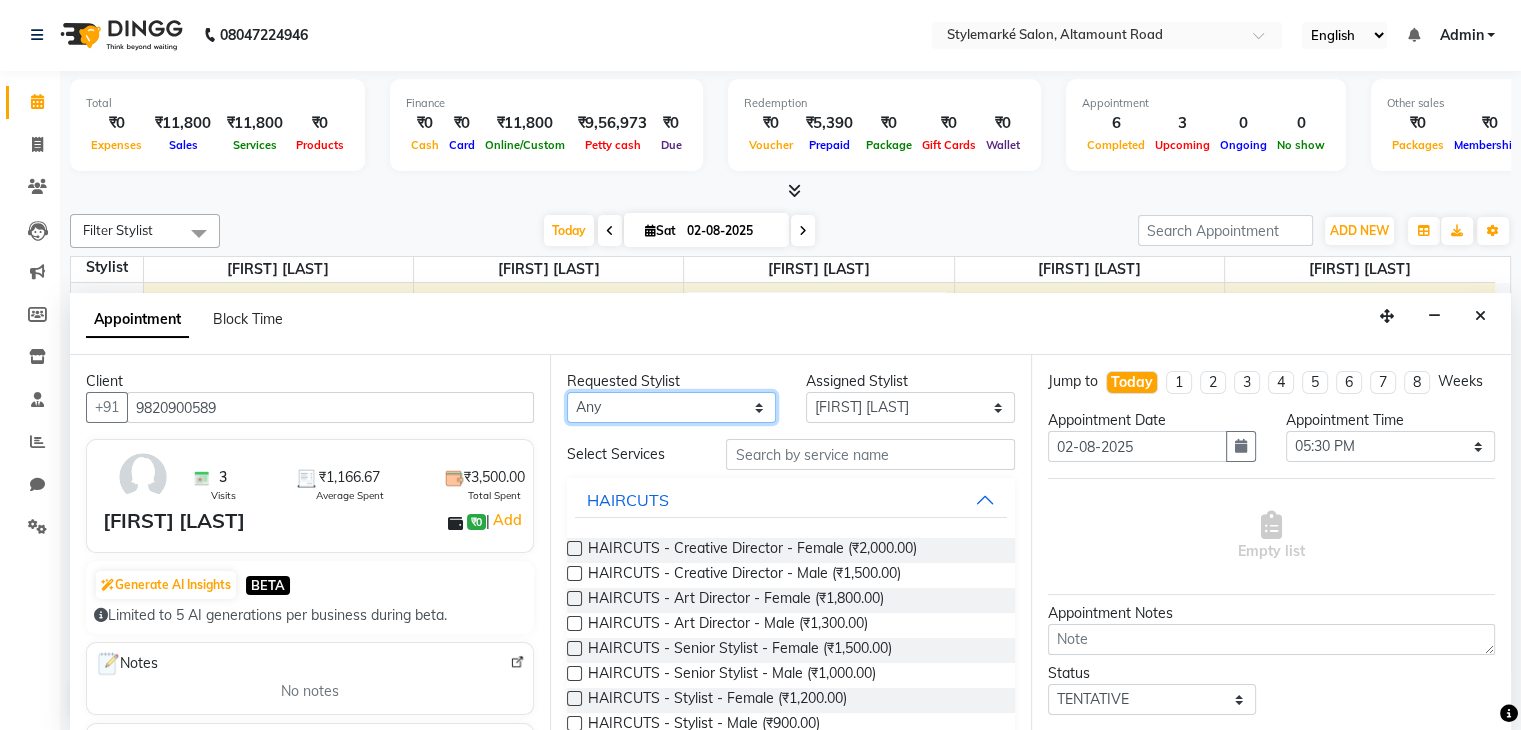 click on "Any [FIRST] [LAST] ⁠[FIRST] [LAST] ⁠[FIRST] [LAST] [FIRST] [LAST] [FIRST] [LAST]" at bounding box center (671, 407) 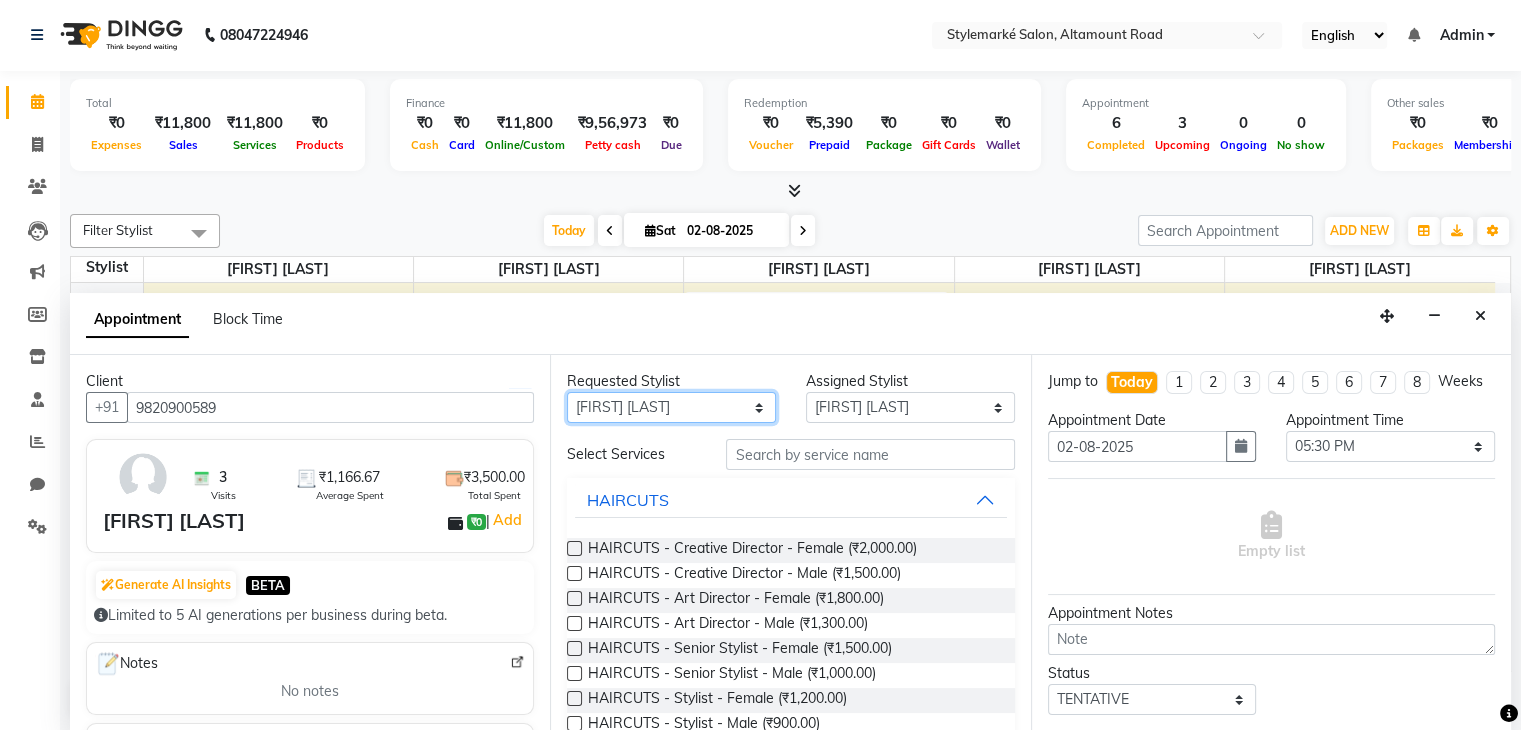 click on "Any [FIRST] [LAST] ⁠[FIRST] [LAST] ⁠[FIRST] [LAST] [FIRST] [LAST] [FIRST] [LAST]" at bounding box center (671, 407) 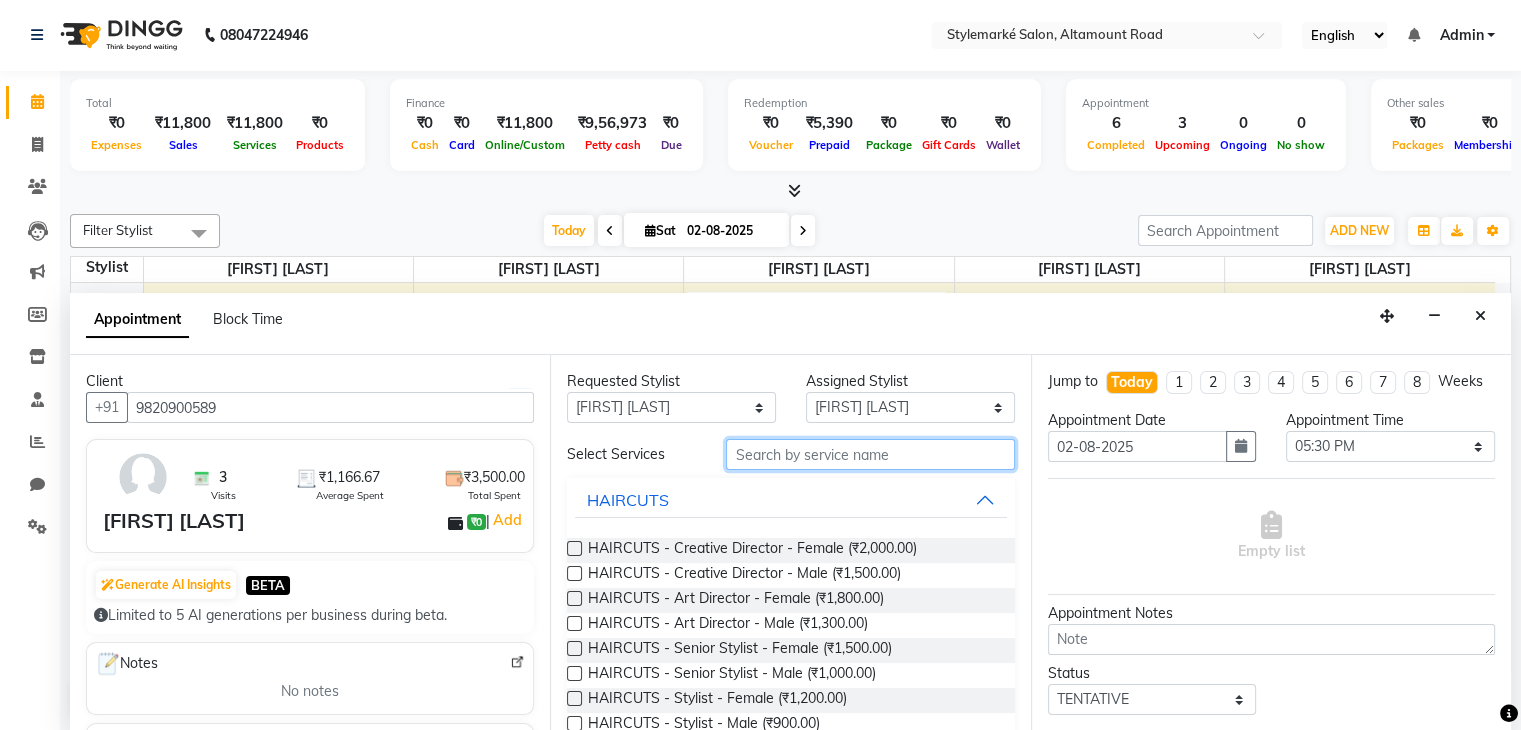 click at bounding box center [870, 454] 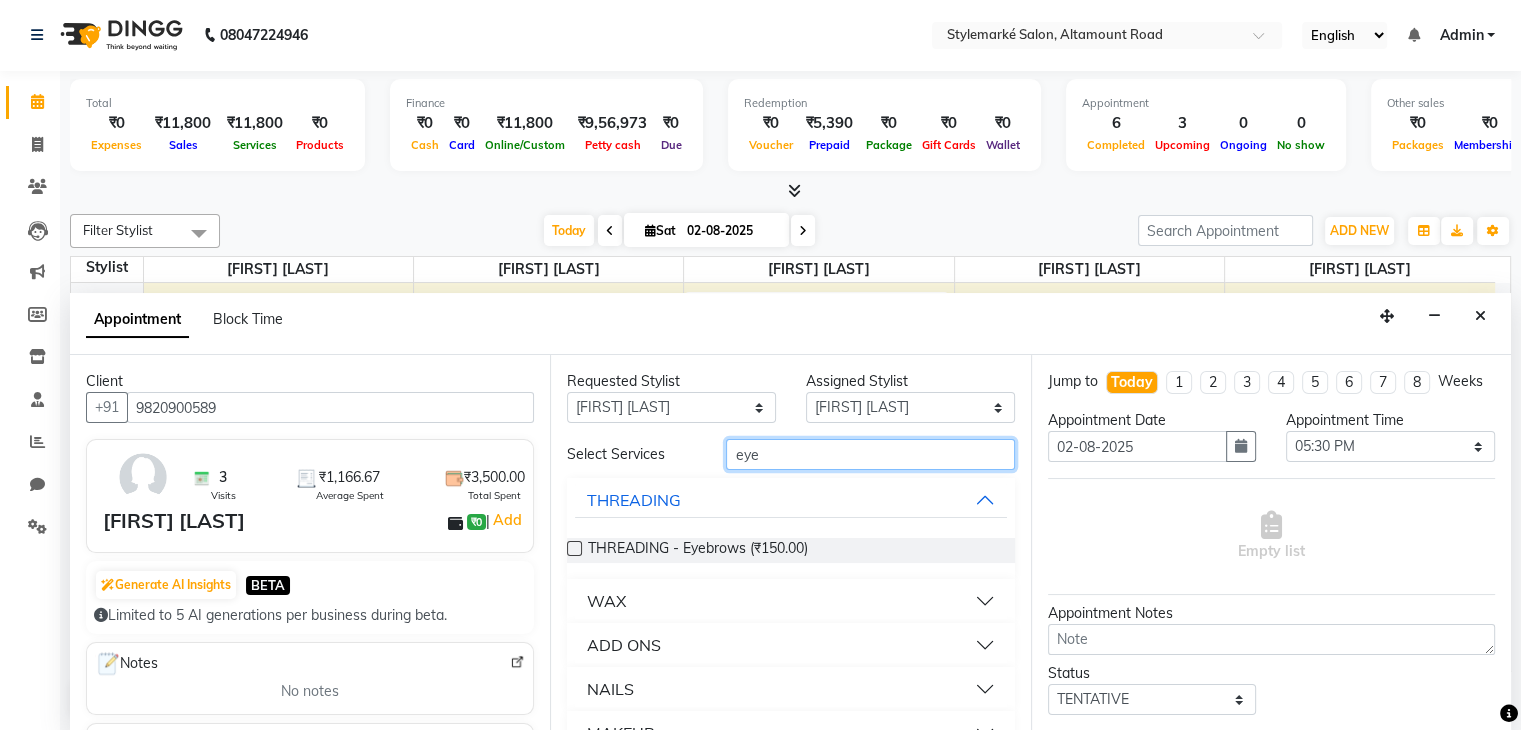 type on "eye" 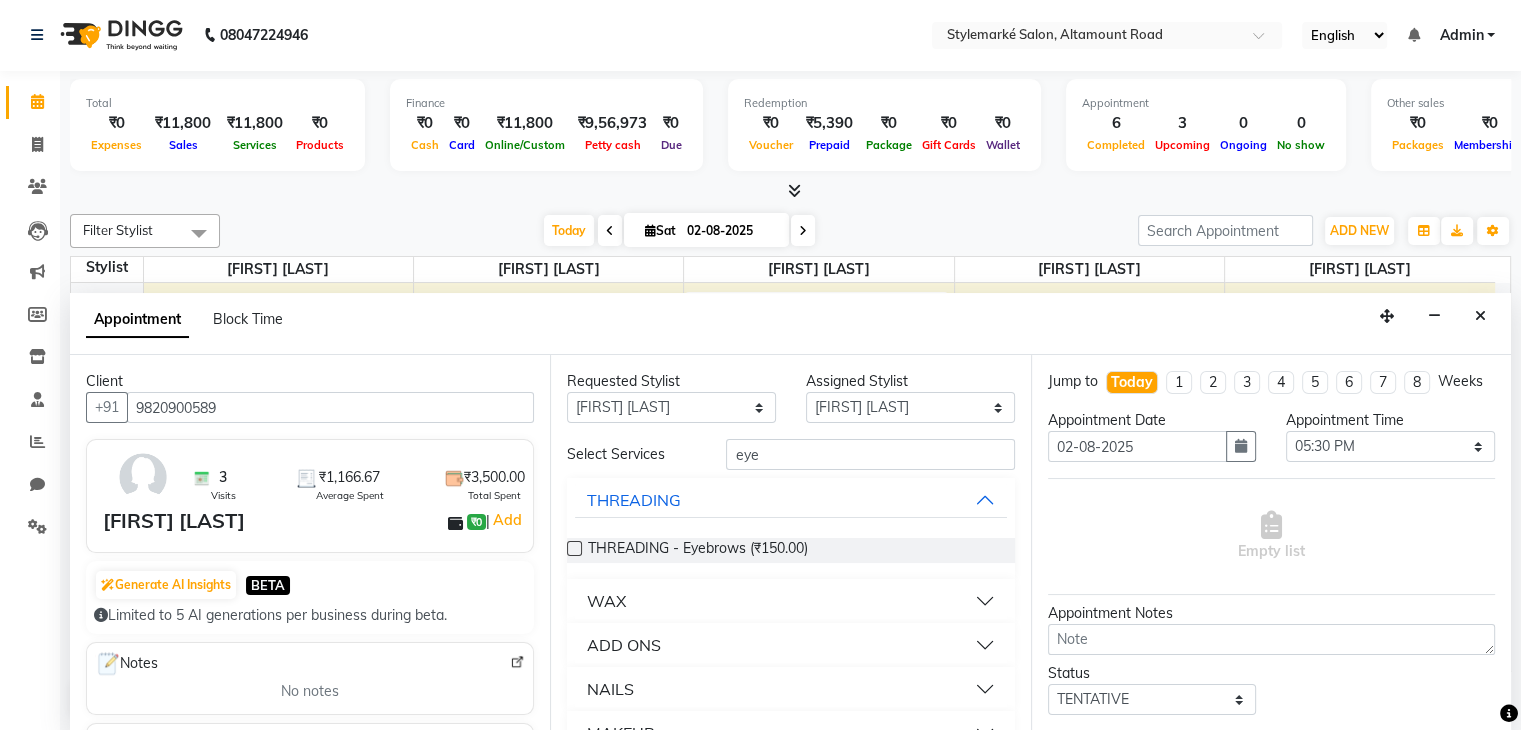 click at bounding box center [574, 548] 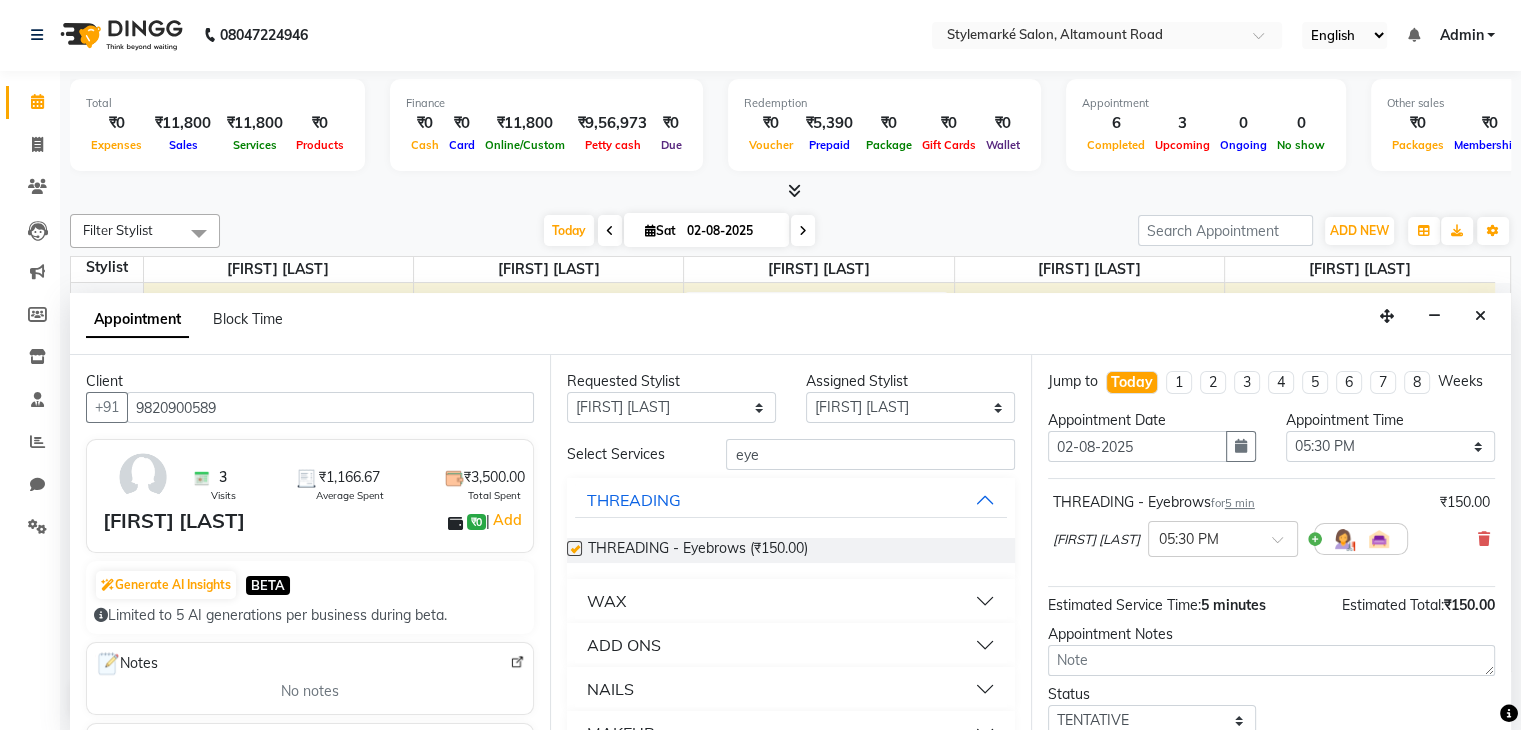 checkbox on "false" 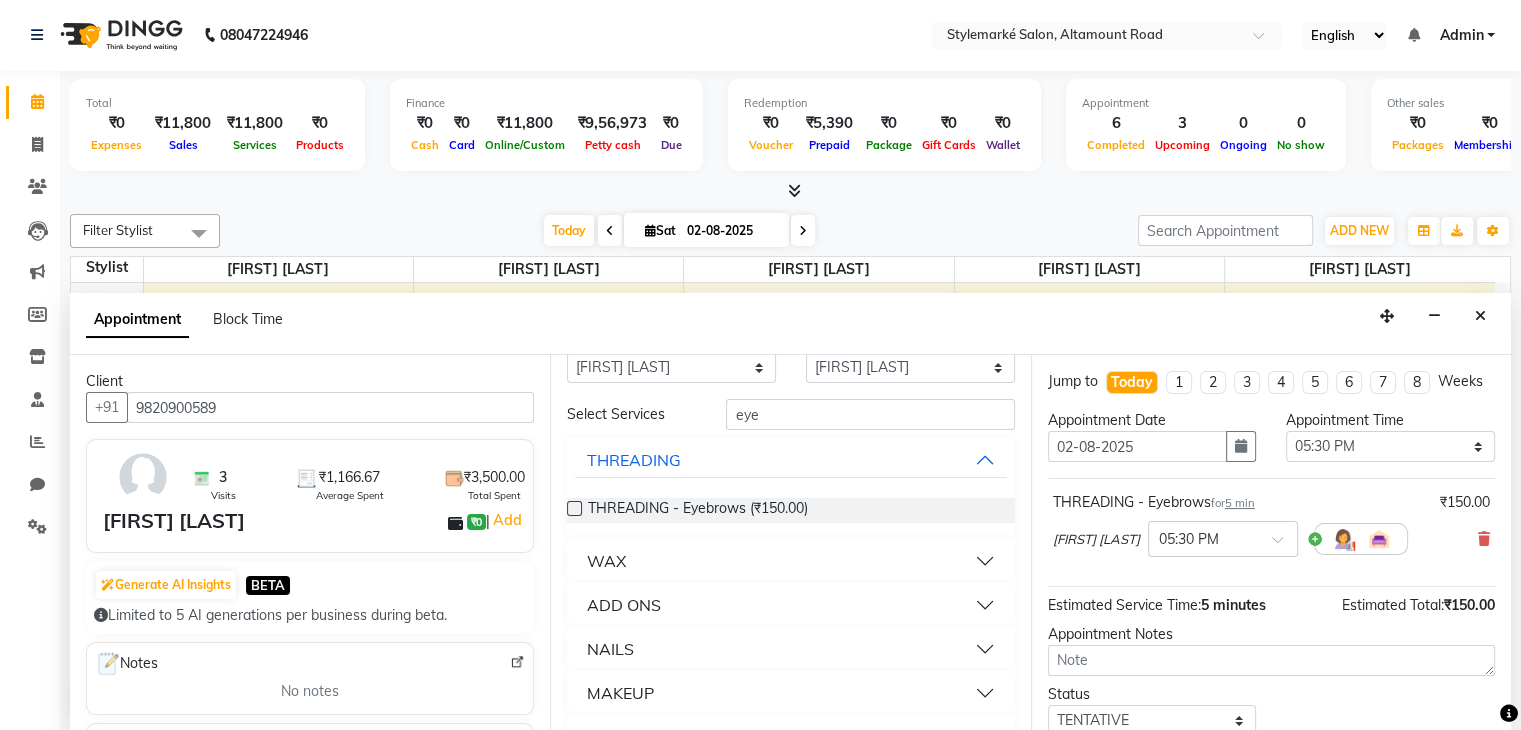 scroll, scrollTop: 0, scrollLeft: 0, axis: both 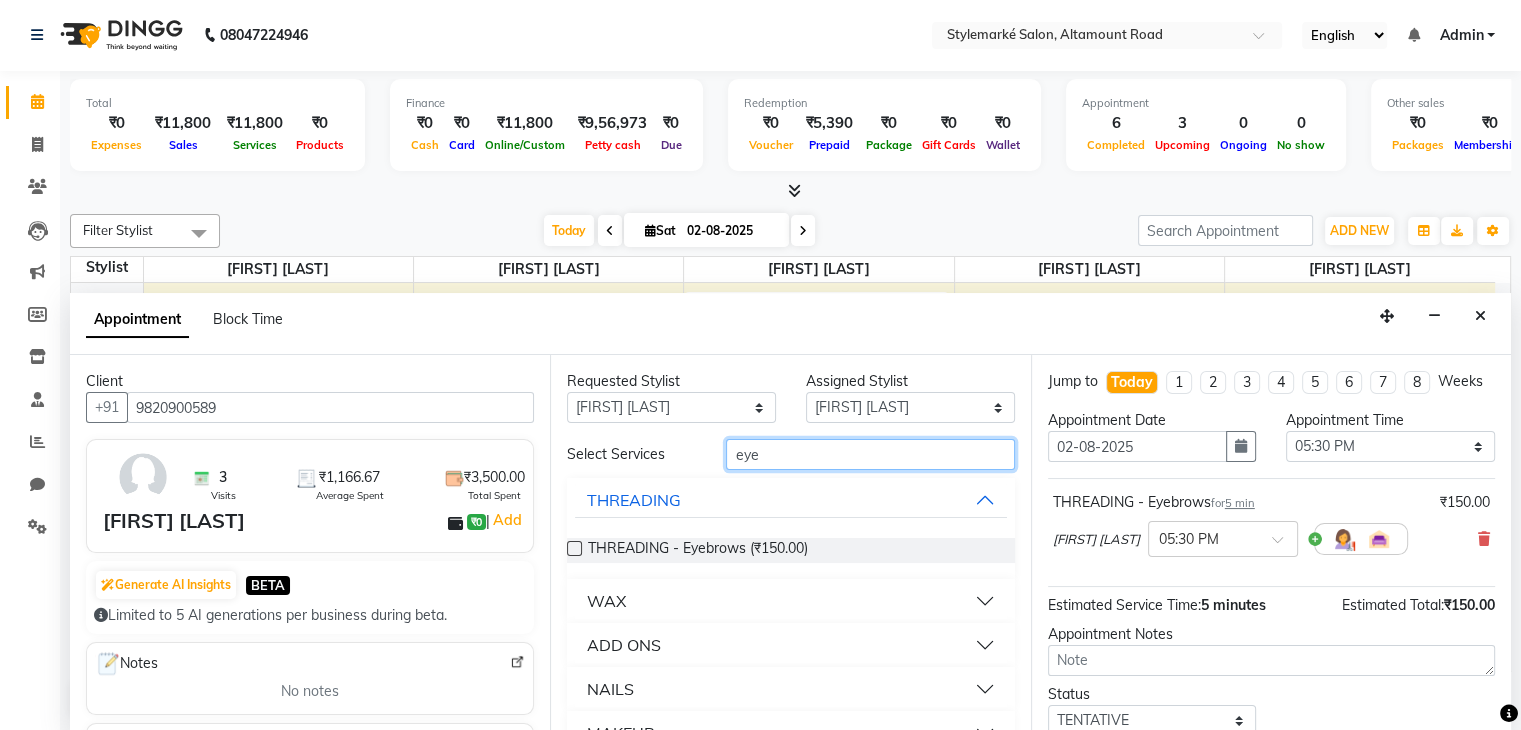 click on "eye" at bounding box center [870, 454] 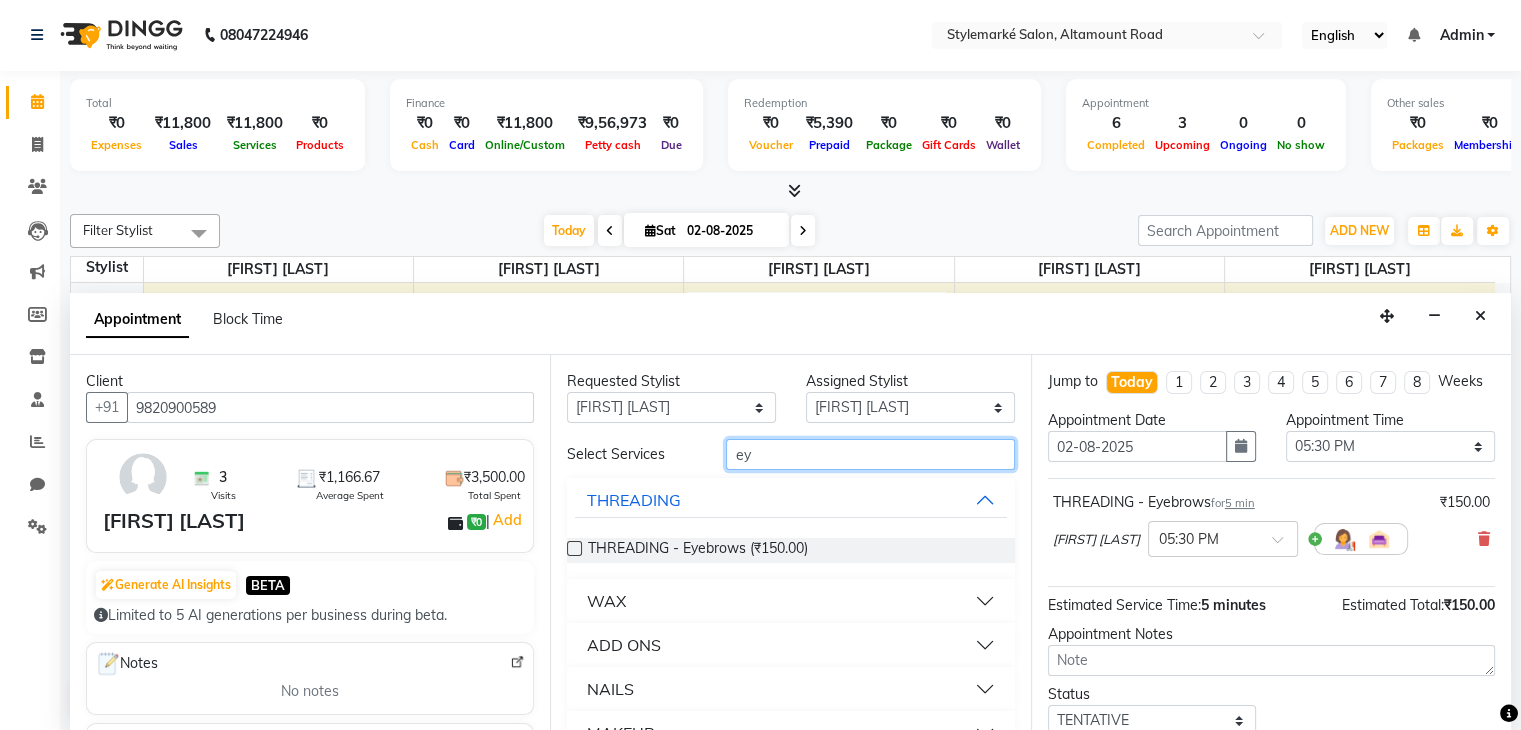 type on "e" 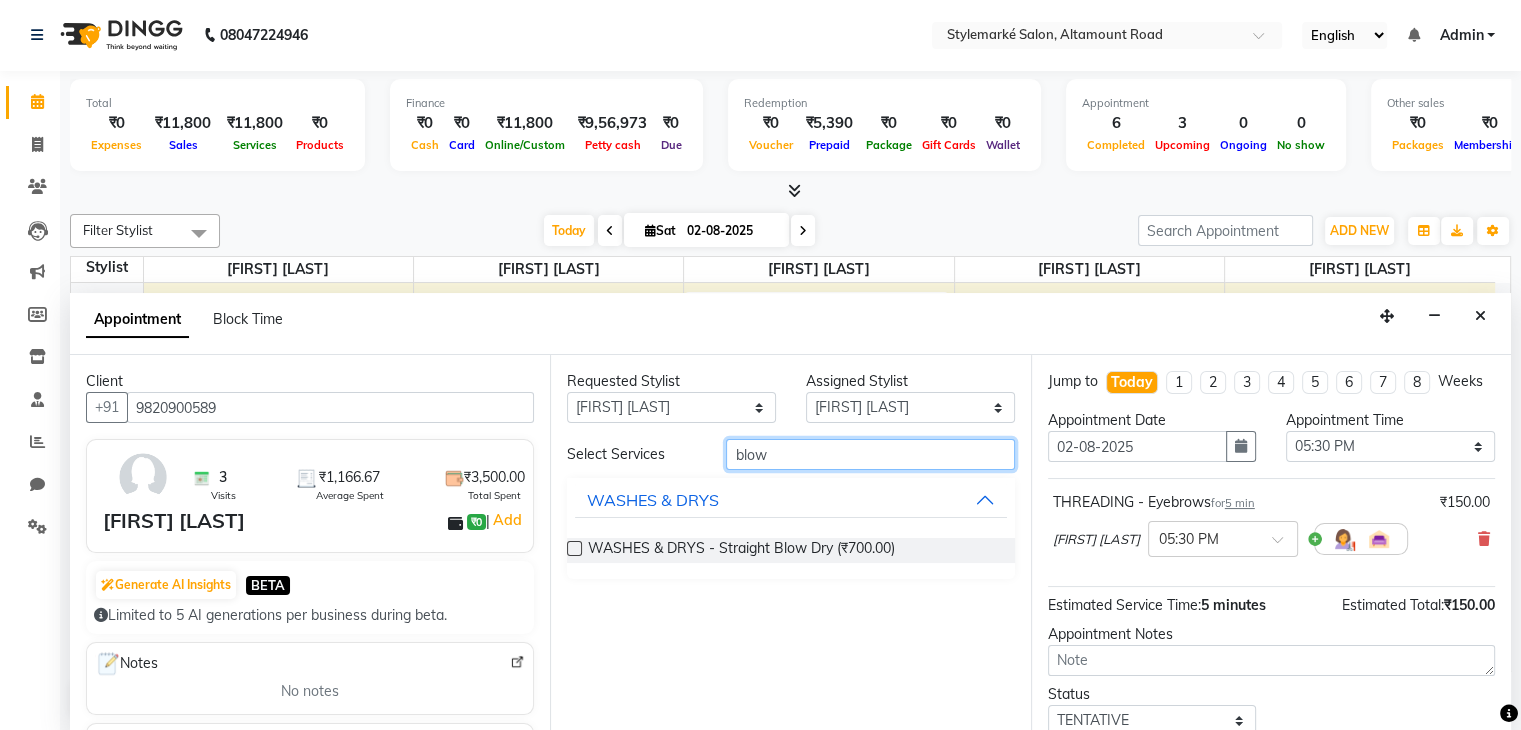 type on "blow" 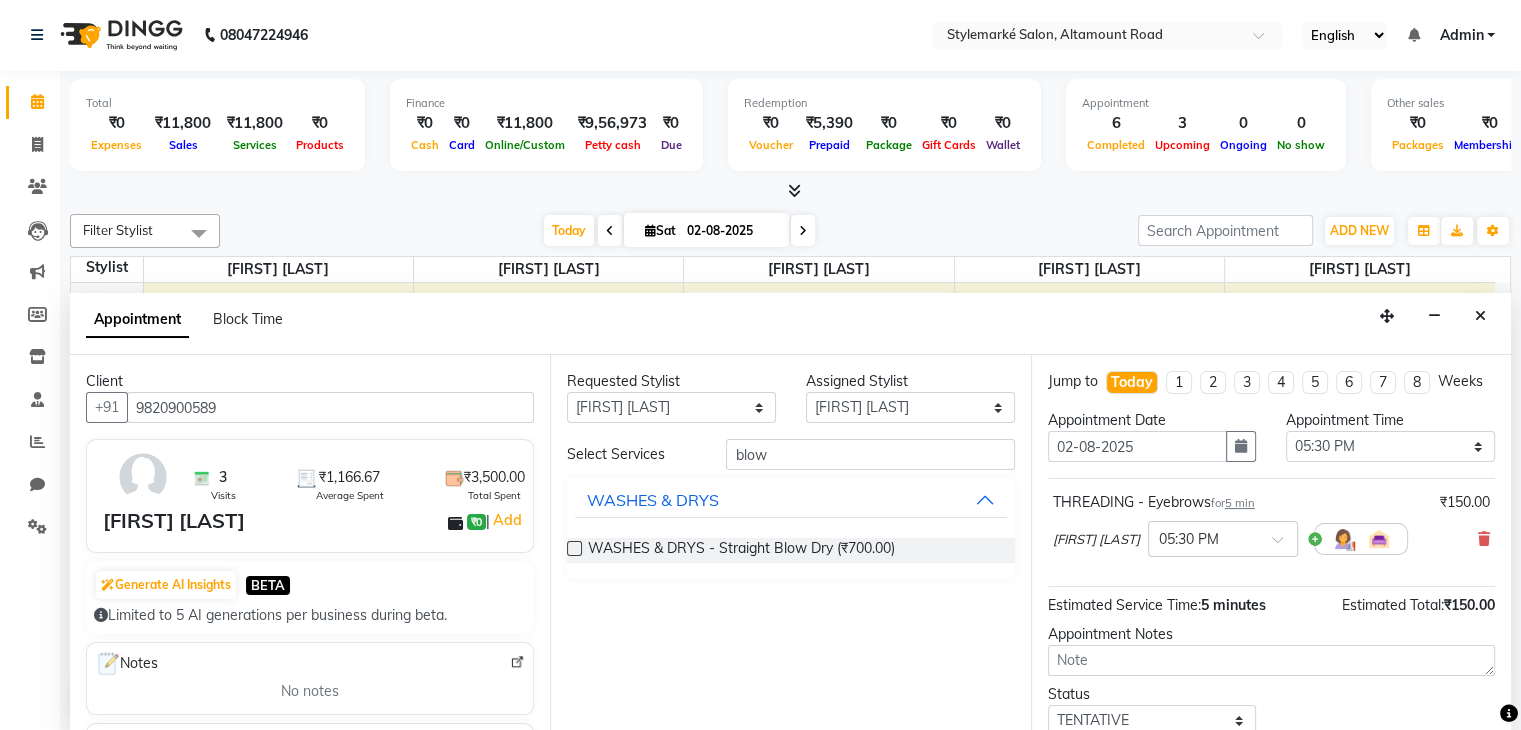 click at bounding box center (574, 548) 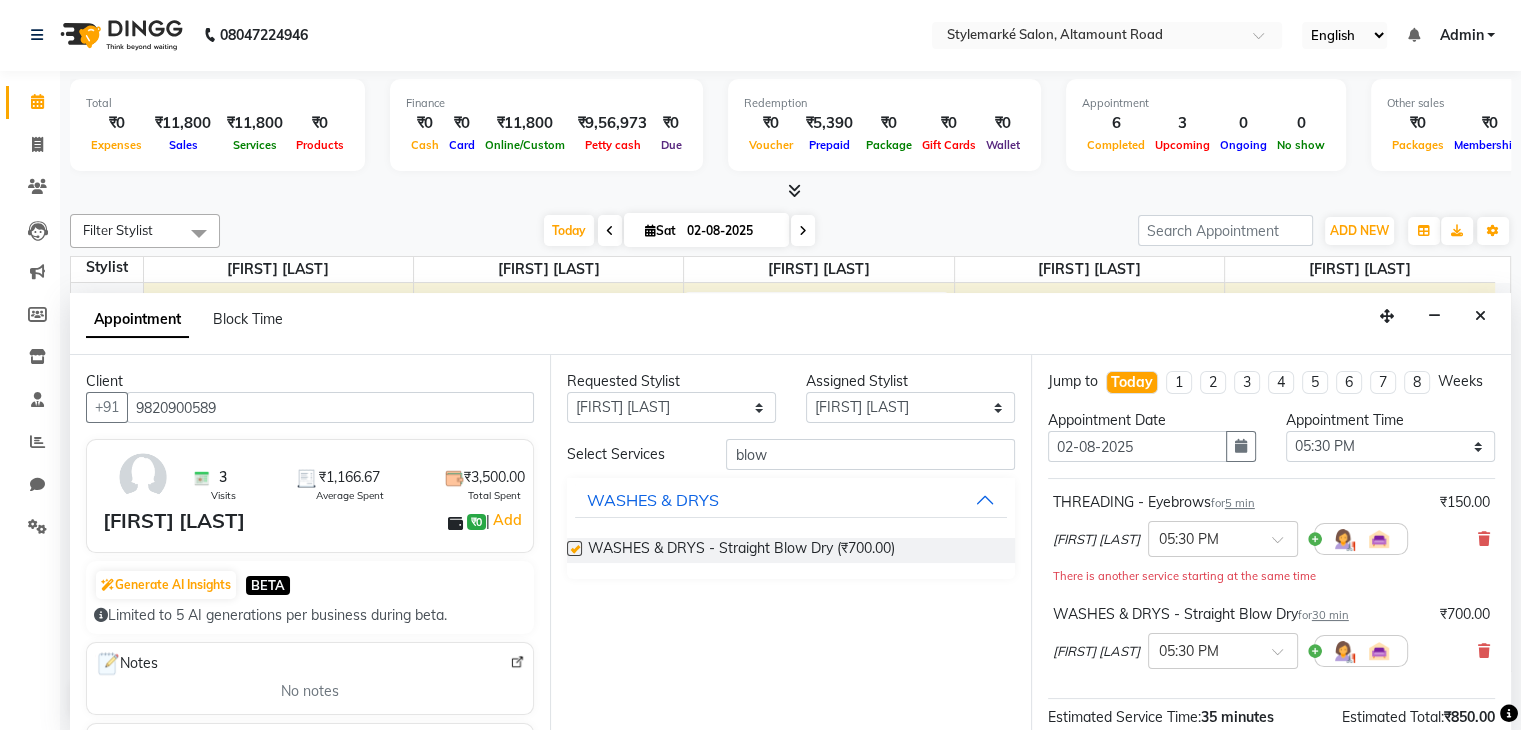 checkbox on "false" 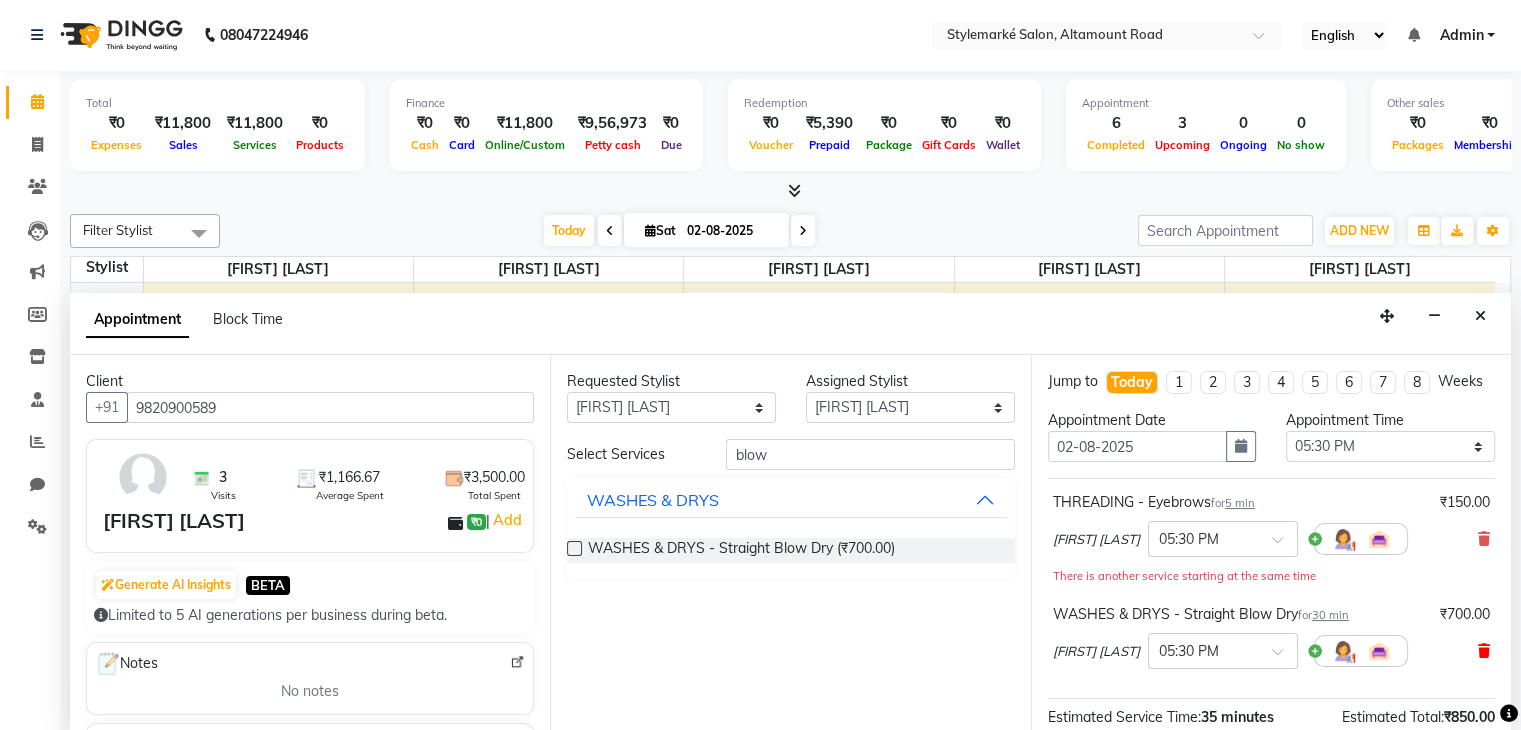 click at bounding box center (1484, 651) 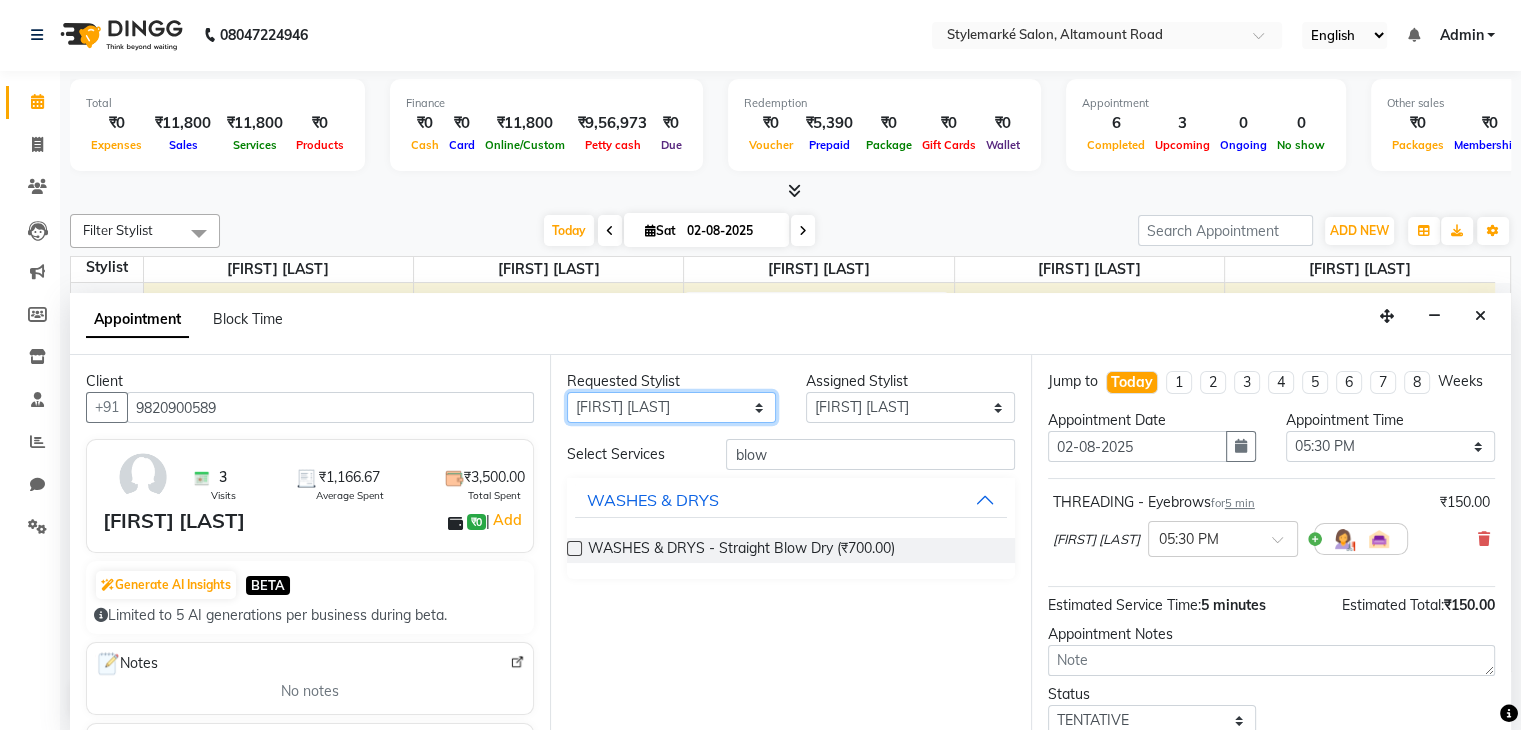 click on "Any [FIRST] [LAST] ⁠[FIRST] [LAST] ⁠[FIRST] [LAST] [FIRST] [LAST] [FIRST] [LAST]" at bounding box center (671, 407) 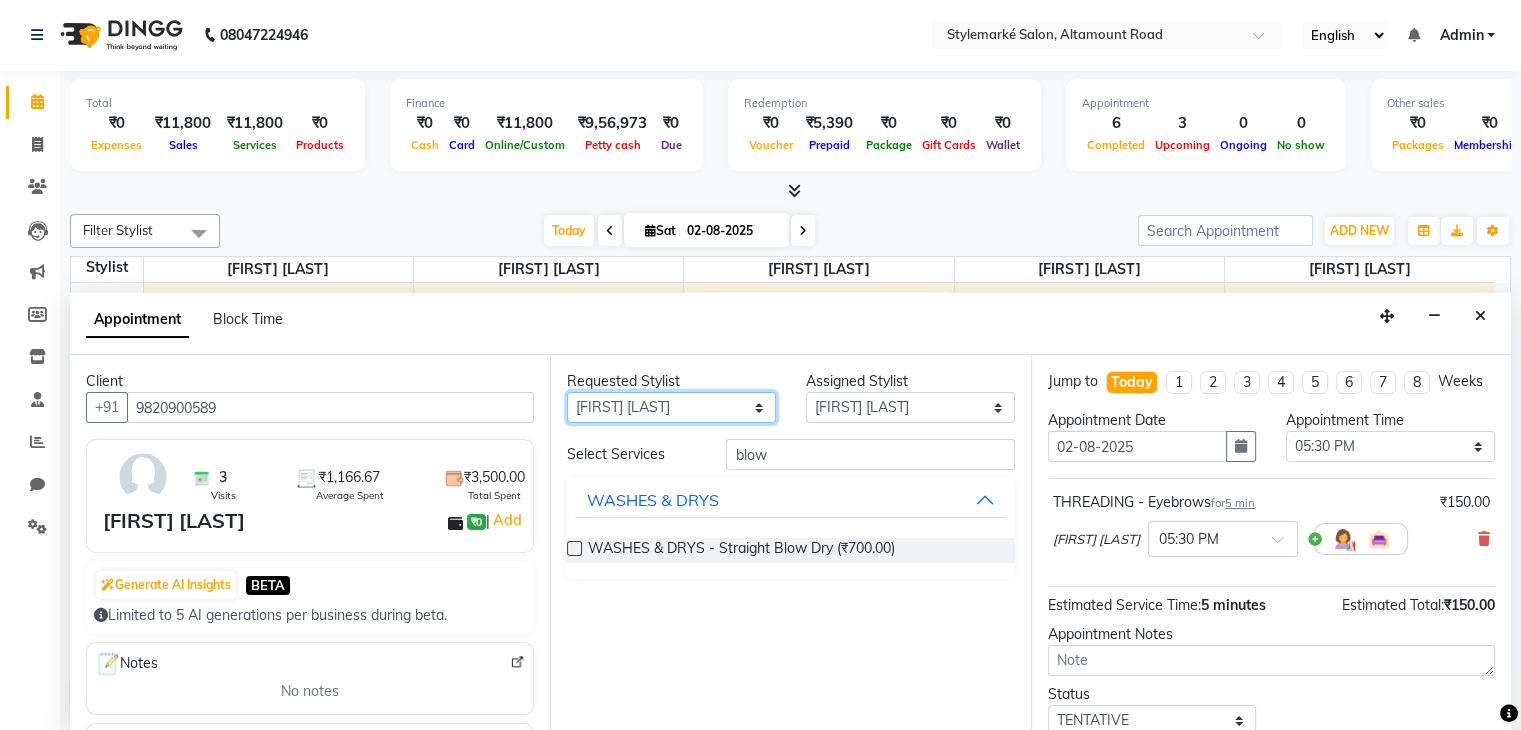 select on "71239" 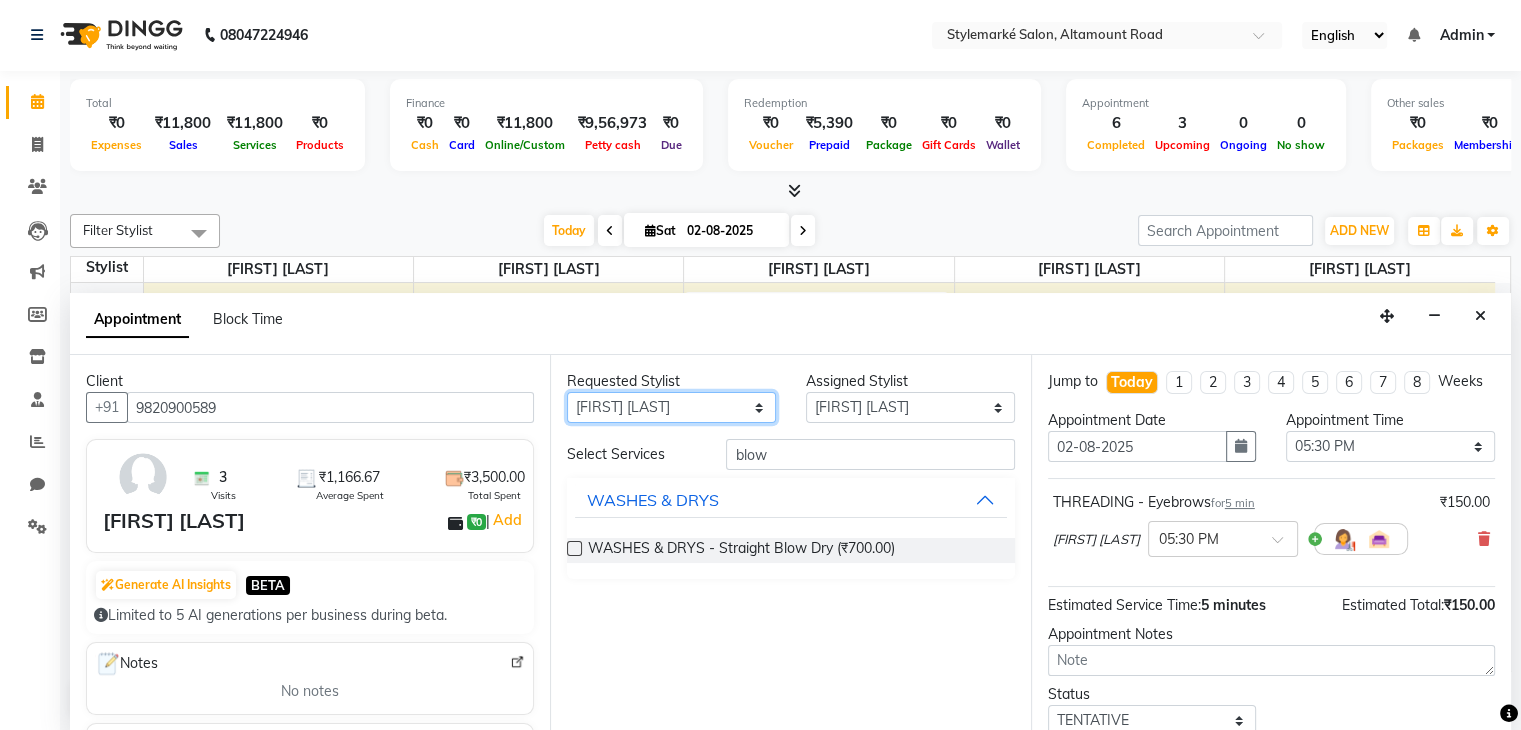 click on "Any [FIRST] [LAST] ⁠[FIRST] [LAST] ⁠[FIRST] [LAST] [FIRST] [LAST] [FIRST] [LAST]" at bounding box center (671, 407) 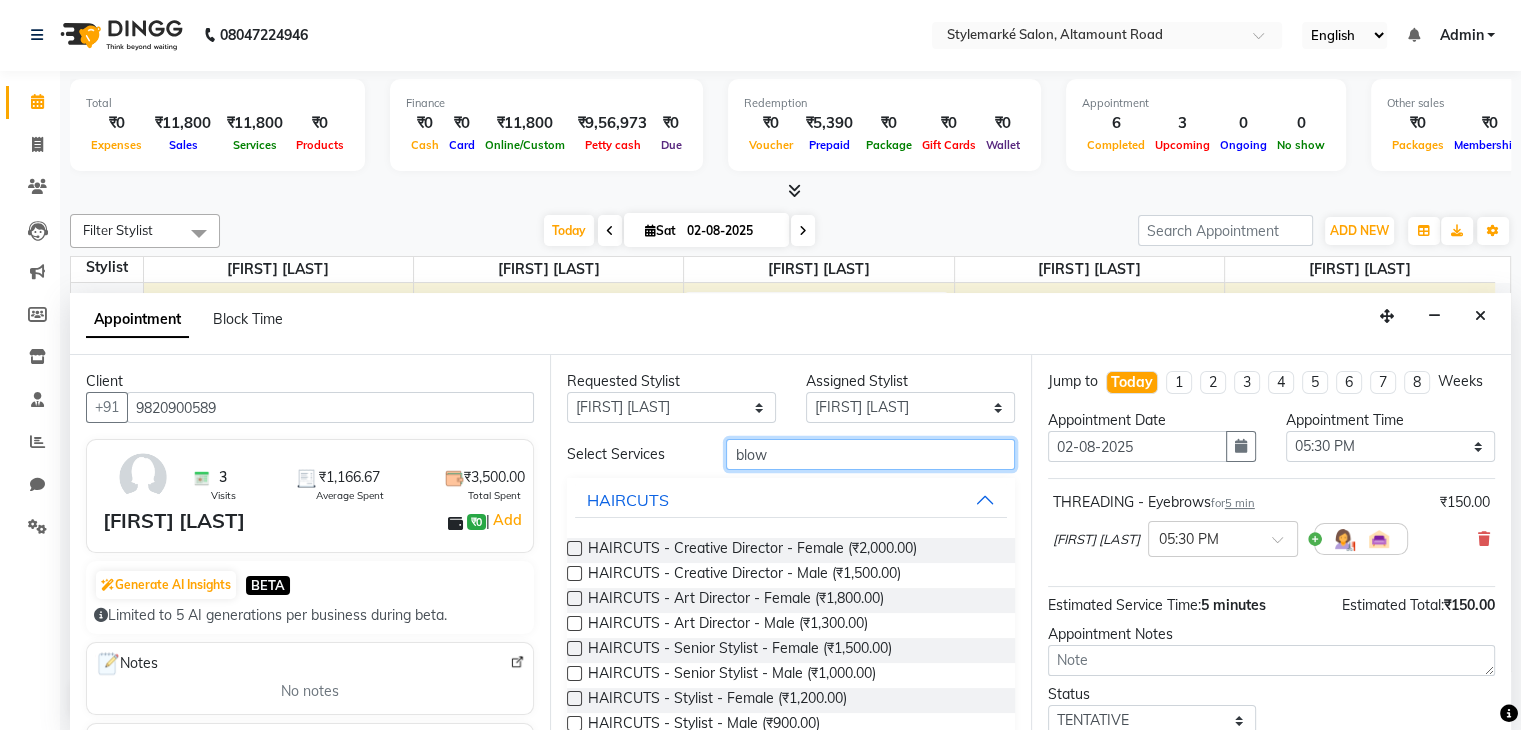 click on "blow" at bounding box center (870, 454) 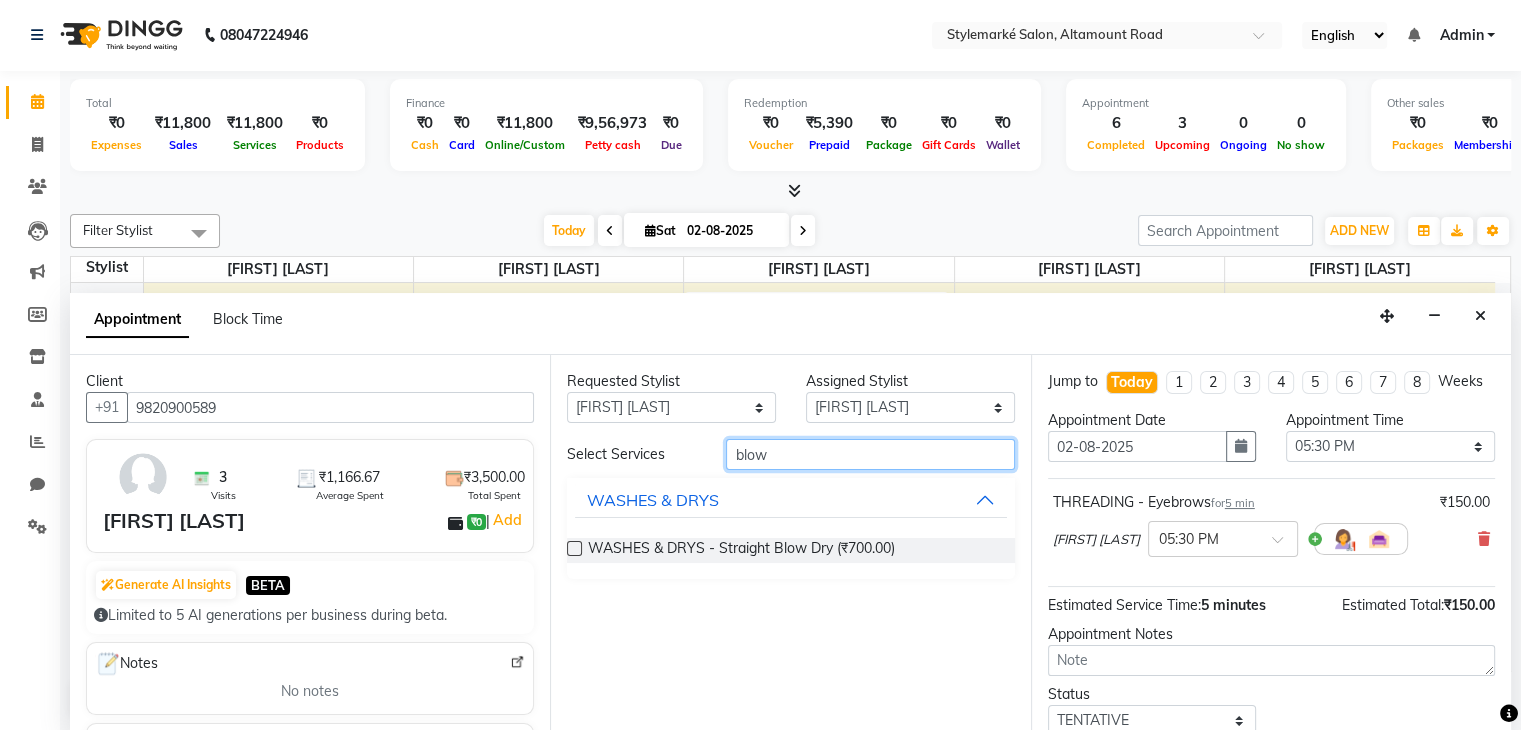 type on "blow" 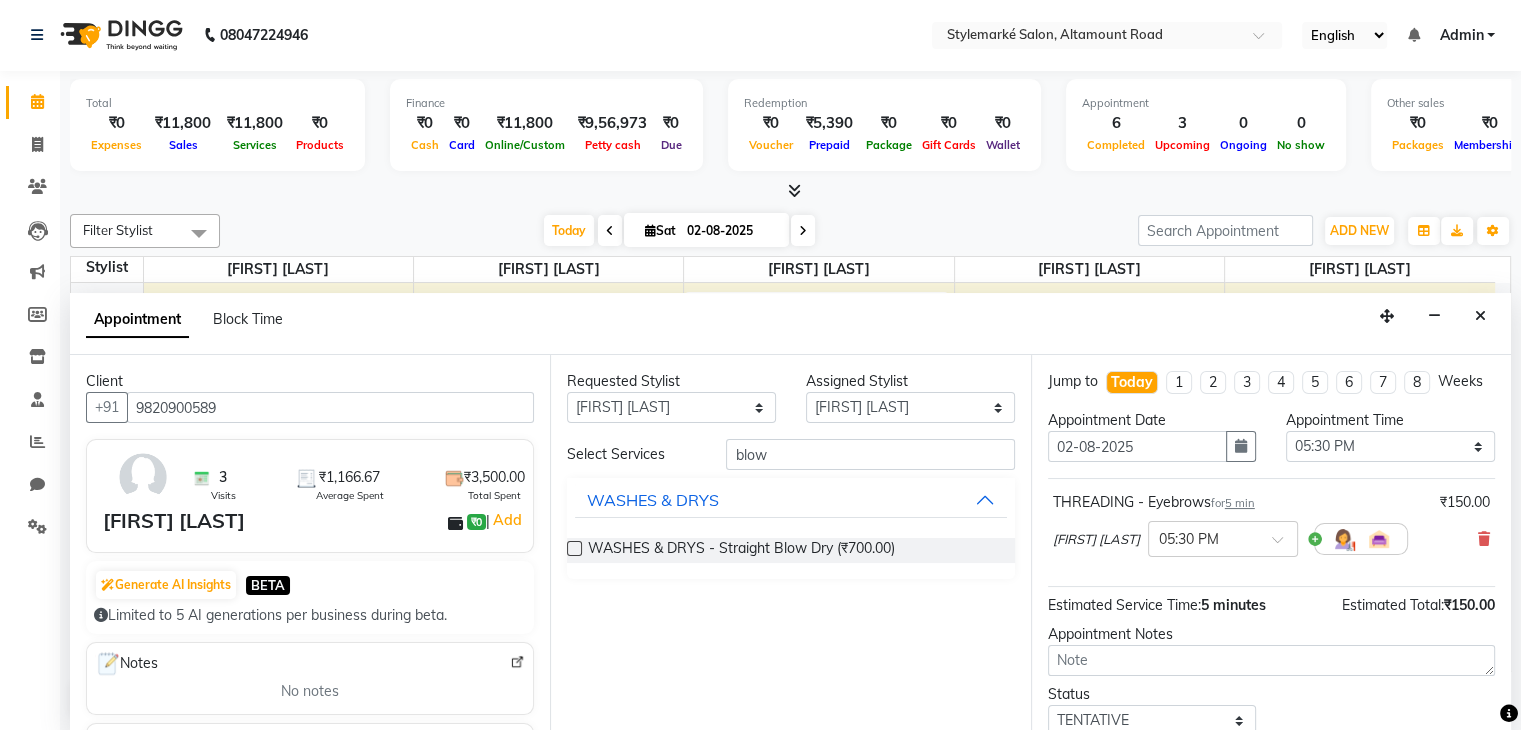 click at bounding box center (574, 548) 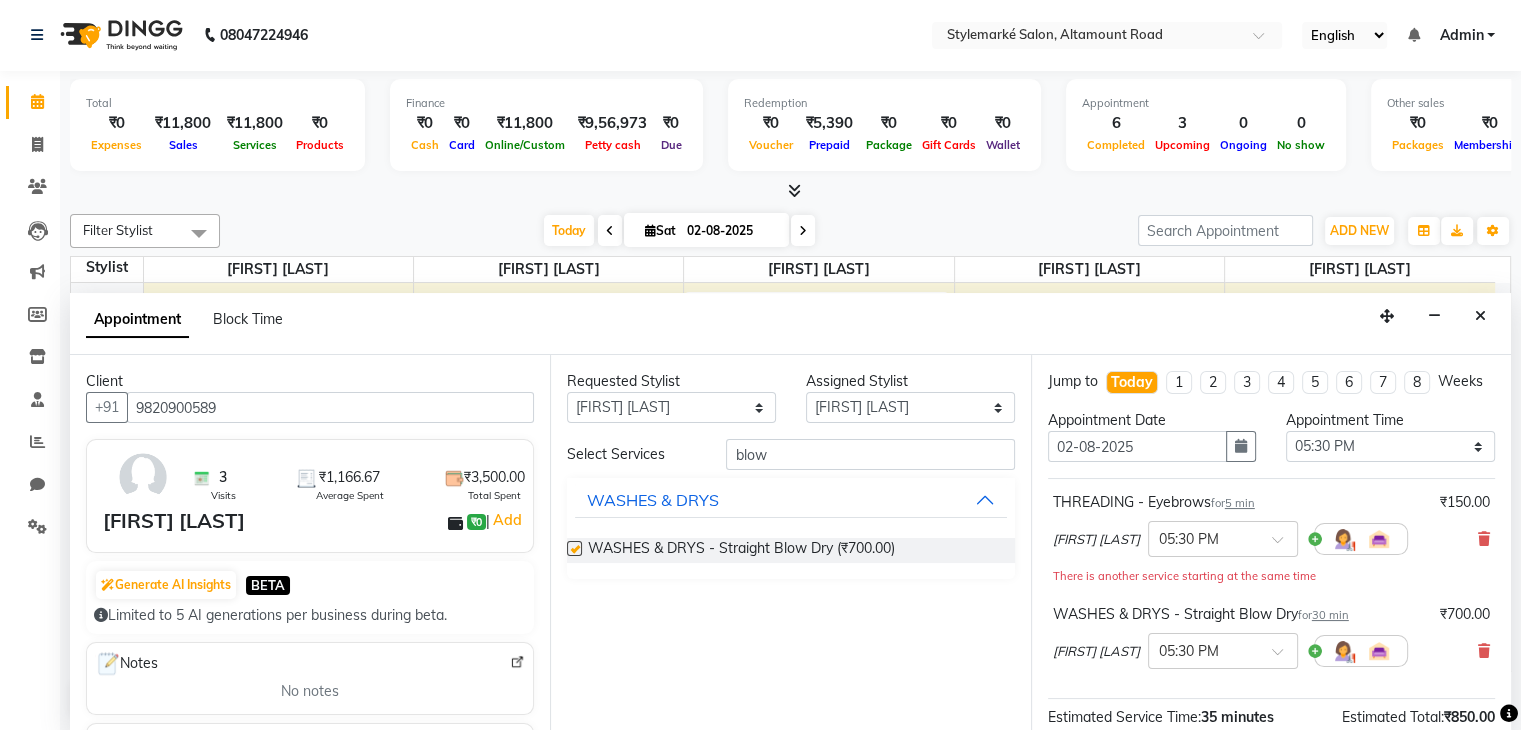 checkbox on "false" 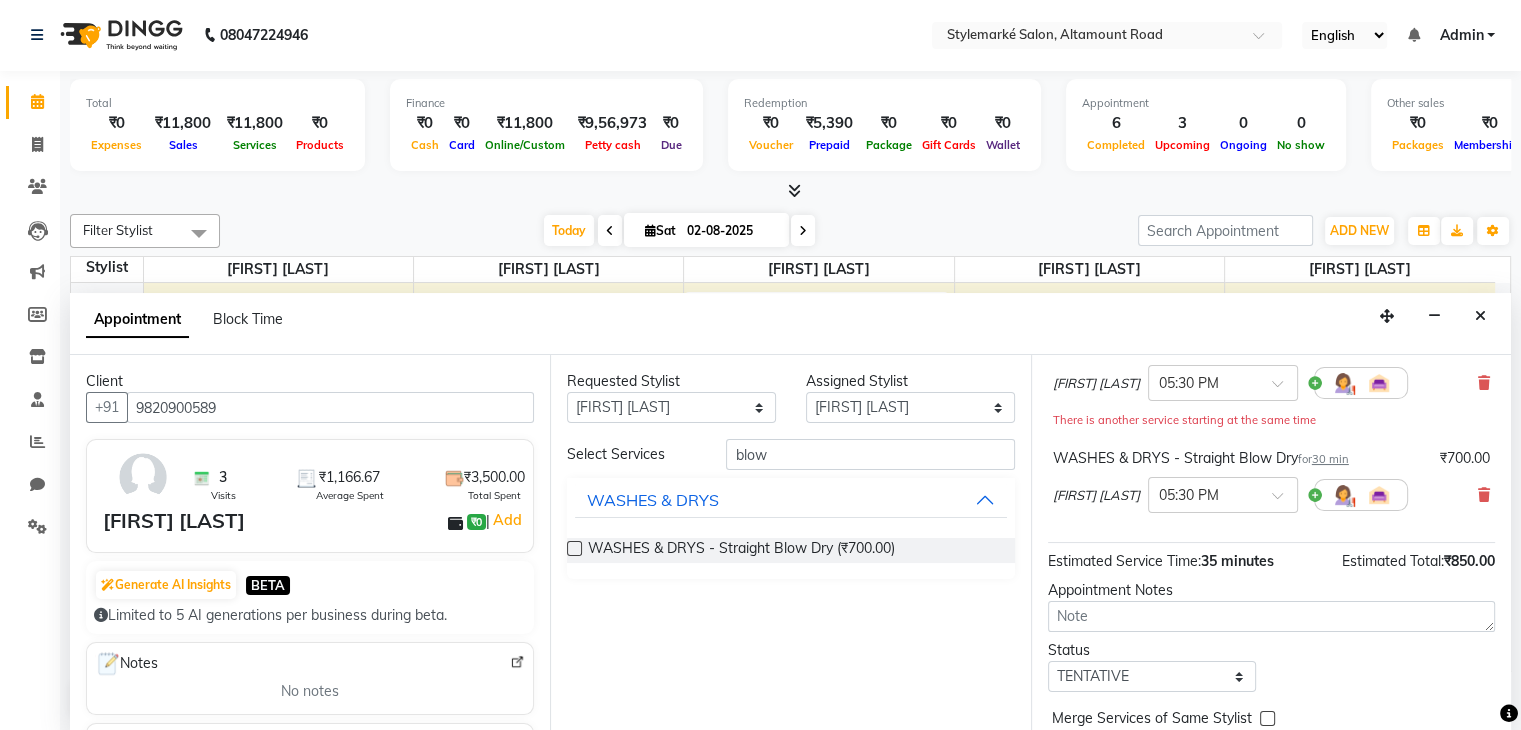 scroll, scrollTop: 261, scrollLeft: 0, axis: vertical 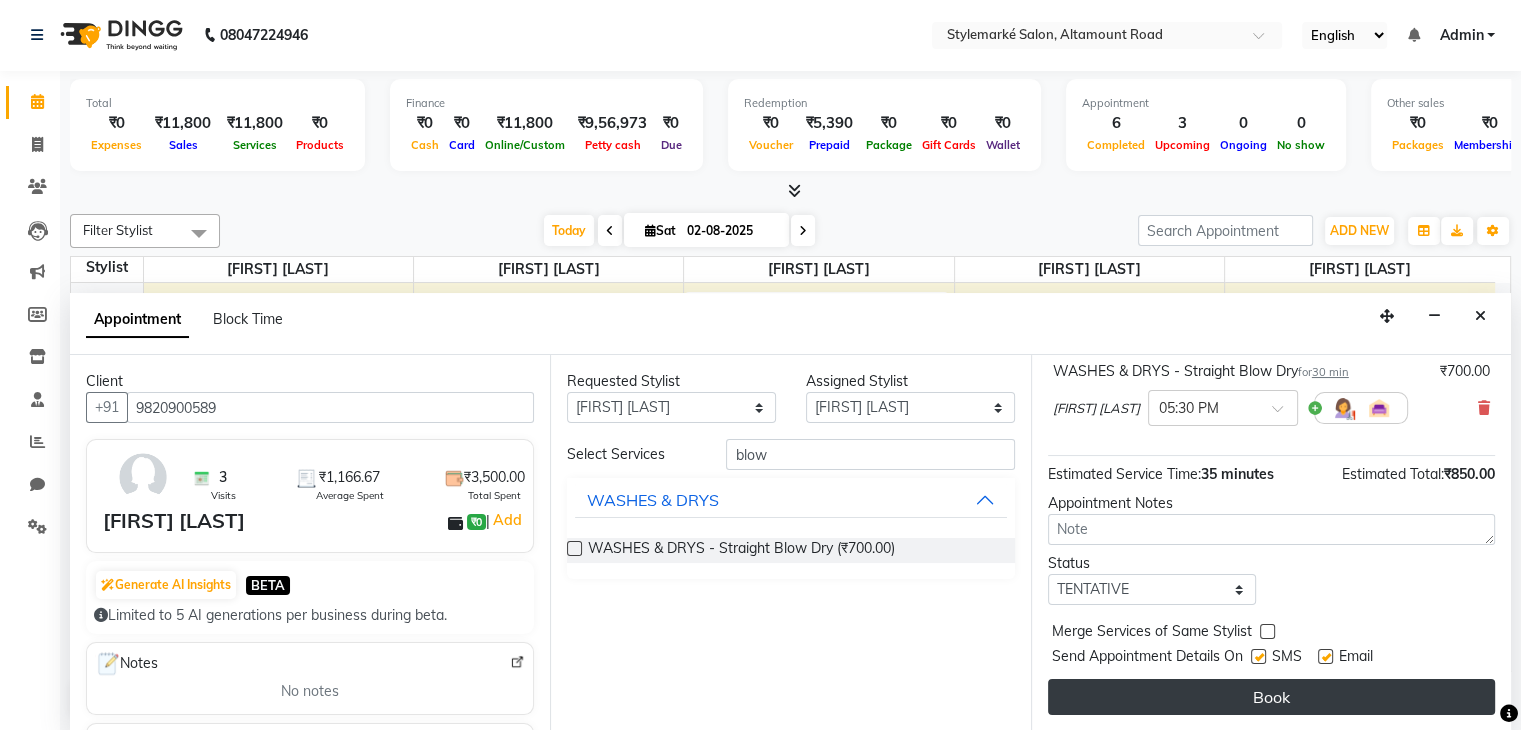 click on "Book" at bounding box center [1271, 697] 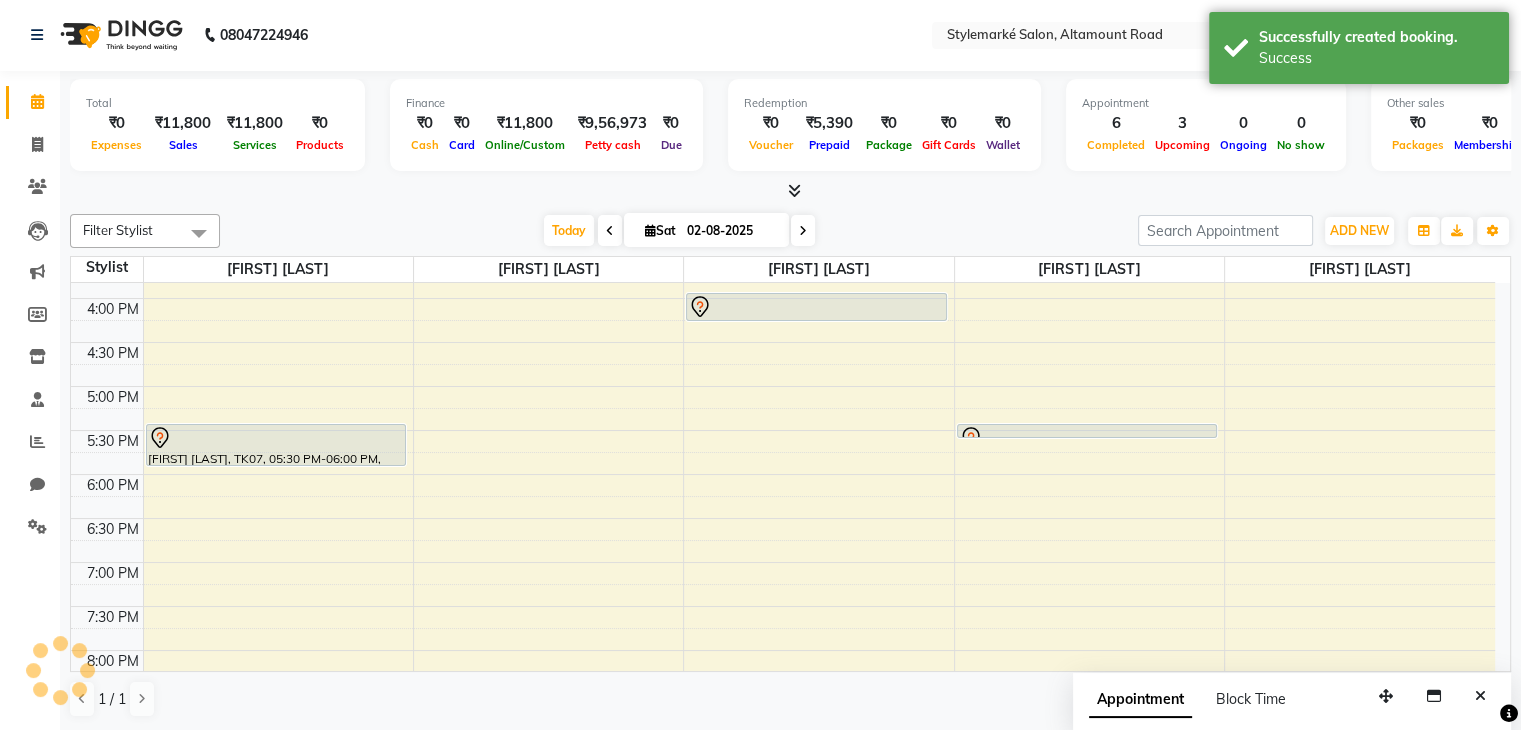 scroll, scrollTop: 0, scrollLeft: 0, axis: both 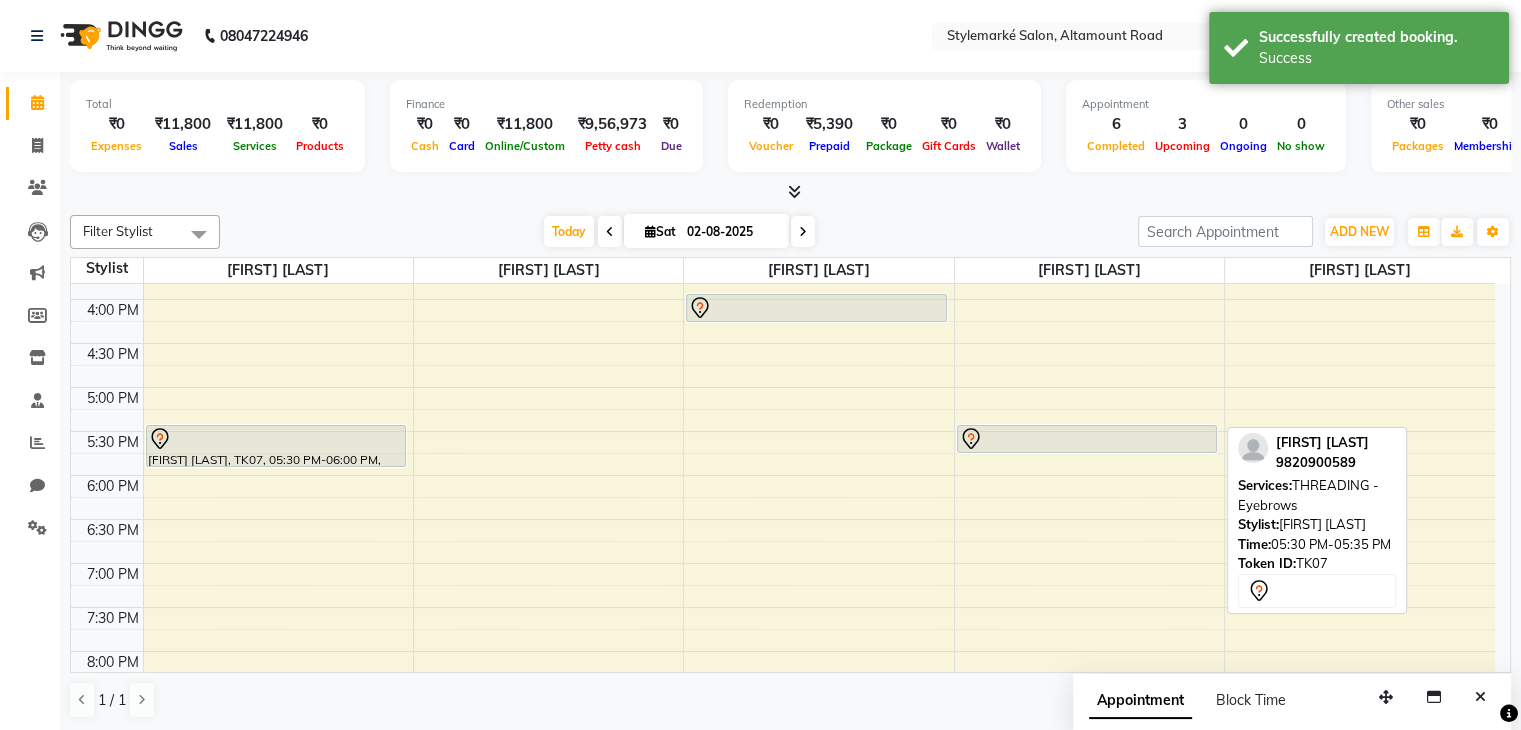 drag, startPoint x: 1059, startPoint y: 435, endPoint x: 1060, endPoint y: 454, distance: 19.026299 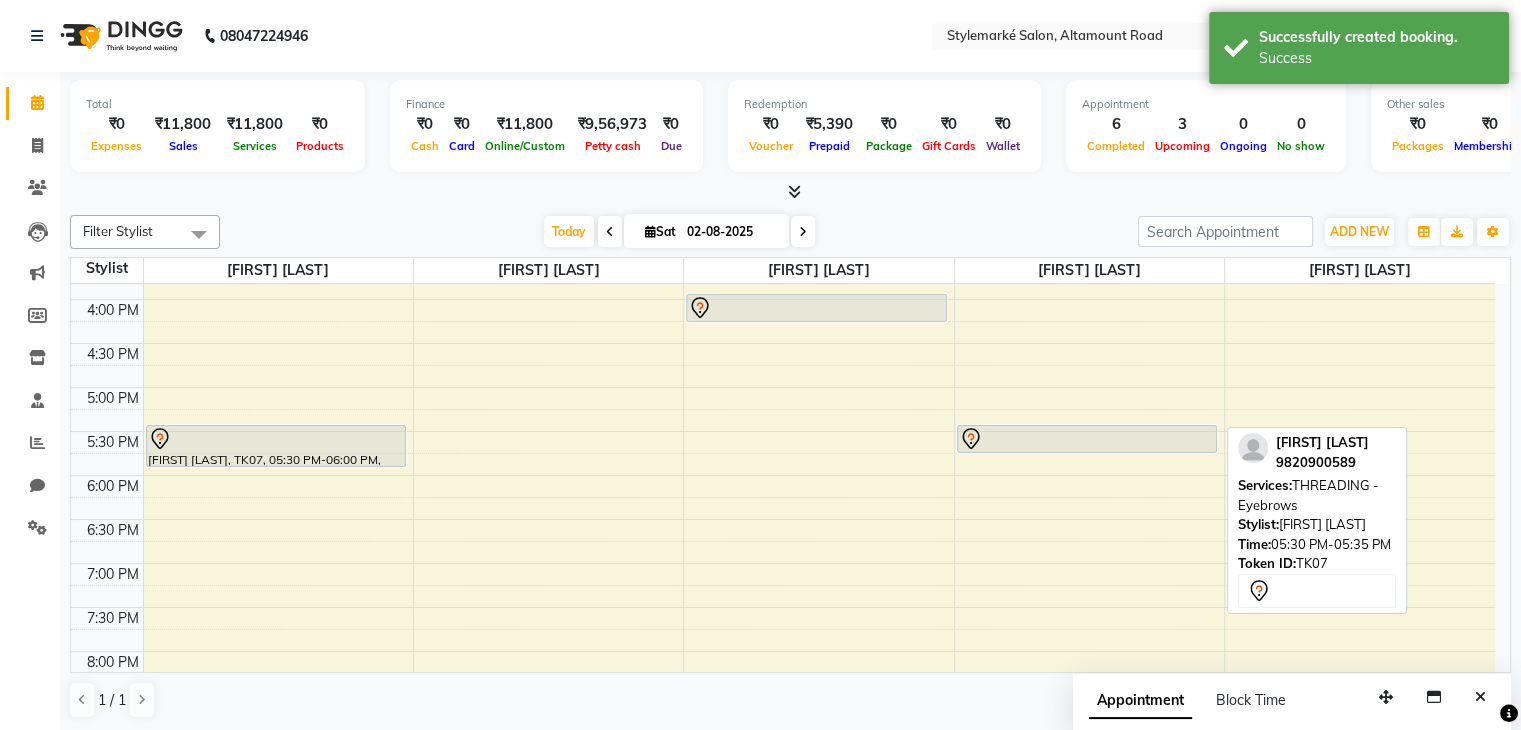 click on "9:00 AM 9:30 AM 10:00 AM 10:30 AM 11:00 AM 11:30 AM 12:00 PM 12:30 PM 1:00 PM 1:30 PM 2:00 PM 2:30 PM 3:00 PM 3:30 PM 4:00 PM 4:30 PM 5:00 PM 5:30 PM 6:00 PM 6:30 PM 7:00 PM 7:30 PM 8:00 PM 8:30 PM     [FIRST] [LAST], TK01, 11:30 AM-12:50 PM, WASHES & DRYS - Wash & Blast Dry,WASHES & DRYS - In/Out Curls             [FIRST] [LAST], TK02, 03:00 PM-03:50 PM, HAIRCUTS - Art Director - Female             [FIRST] [LAST], TK07, 05:30 PM-06:00 PM, WASHES & DRYS - Straight Blow Dry     [FIRST] maam, TK03, 10:30 AM-11:20 AM, HAIRCUTS - Art Director - Female     [FIRST] maam, TK03, 11:15 AM-12:15 PM, Global colour     [FIRST] [LAST], TK05, 02:00 PM-02:20 PM, WASHES & DRYS - Wash & Blast Dry             [FIRST] [LAST], TK06, 04:00 PM-04:20 PM, WASHES & DRYS - Wash & Blast Dry     [FIRST] [LAST], TK01, 10:30 AM-12:46 PM, WAX - Brazilian + Black strip - Peel Off,WAX - Half Legs - Luxury,WAX - Full Arms - Luxury,THREADING - Eyebrows,THREADING - Upper lip,THREADING - Chin,THREADING - Side locks" at bounding box center [783, 211] 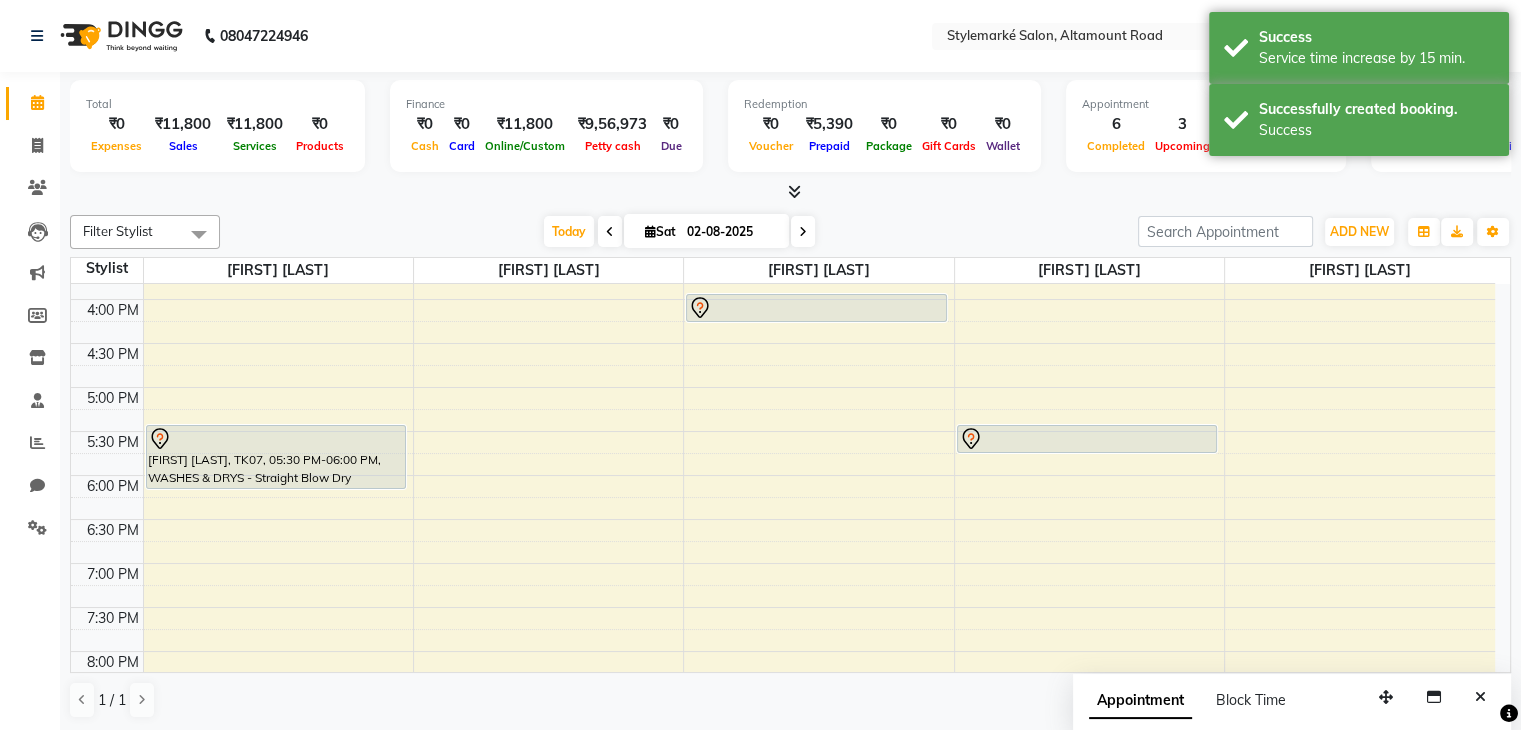 drag, startPoint x: 260, startPoint y: 465, endPoint x: 262, endPoint y: 481, distance: 16.124516 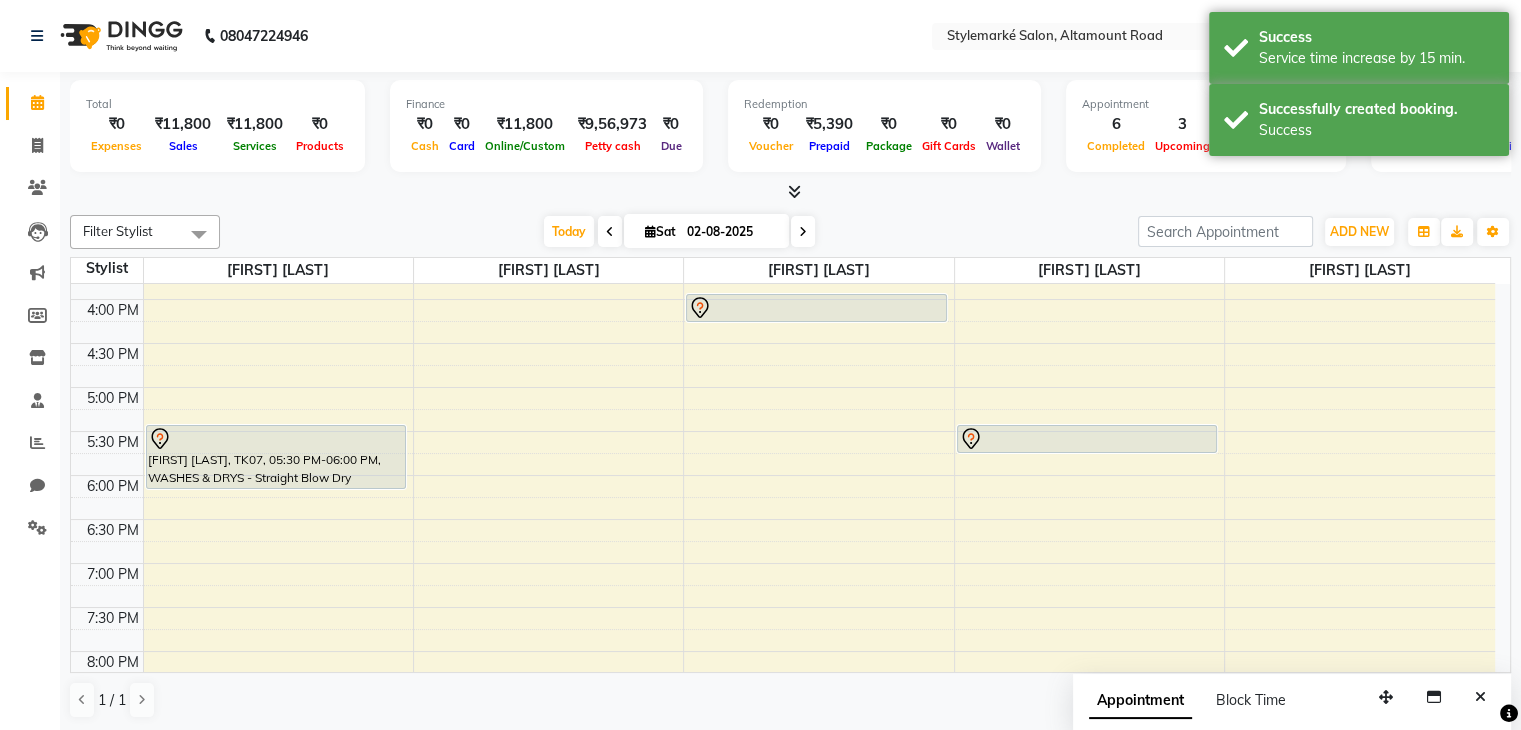 click on "[FIRST] [LAST], TK01, 11:30 AM-12:50 PM, WASHES & DRYS - Wash & Blast Dry,WASHES & DRYS - In/Out Curls             [FIRST] [LAST], TK02, 03:00 PM-03:50 PM, HAIRCUTS - Art Director - Female             [FIRST] [LAST], TK07, 05:30 PM-06:00 PM, WASHES & DRYS - Straight Blow Dry             [FIRST] [LAST], TK07, 05:30 PM-06:00 PM, WASHES & DRYS - Straight Blow Dry" at bounding box center [278, 211] 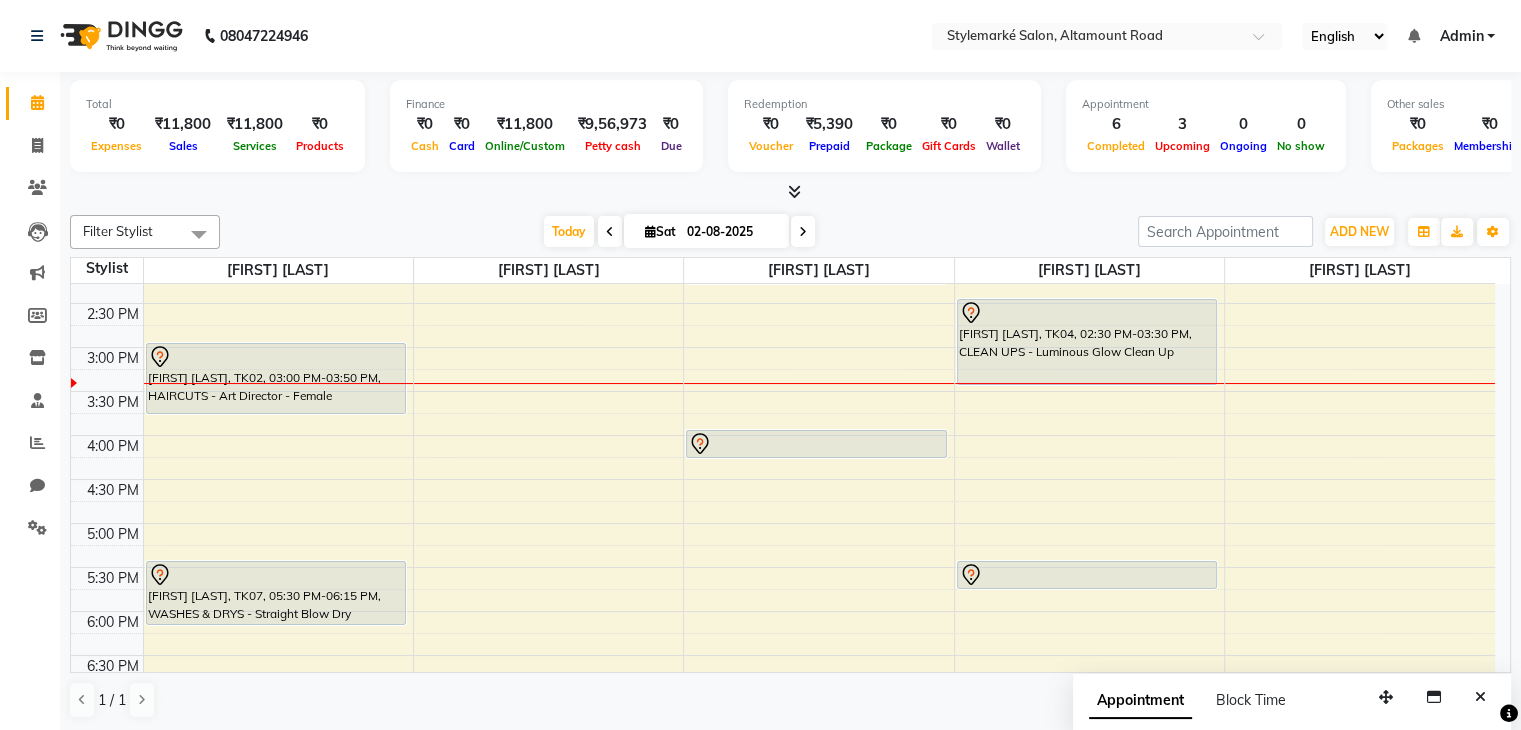 scroll, scrollTop: 300, scrollLeft: 0, axis: vertical 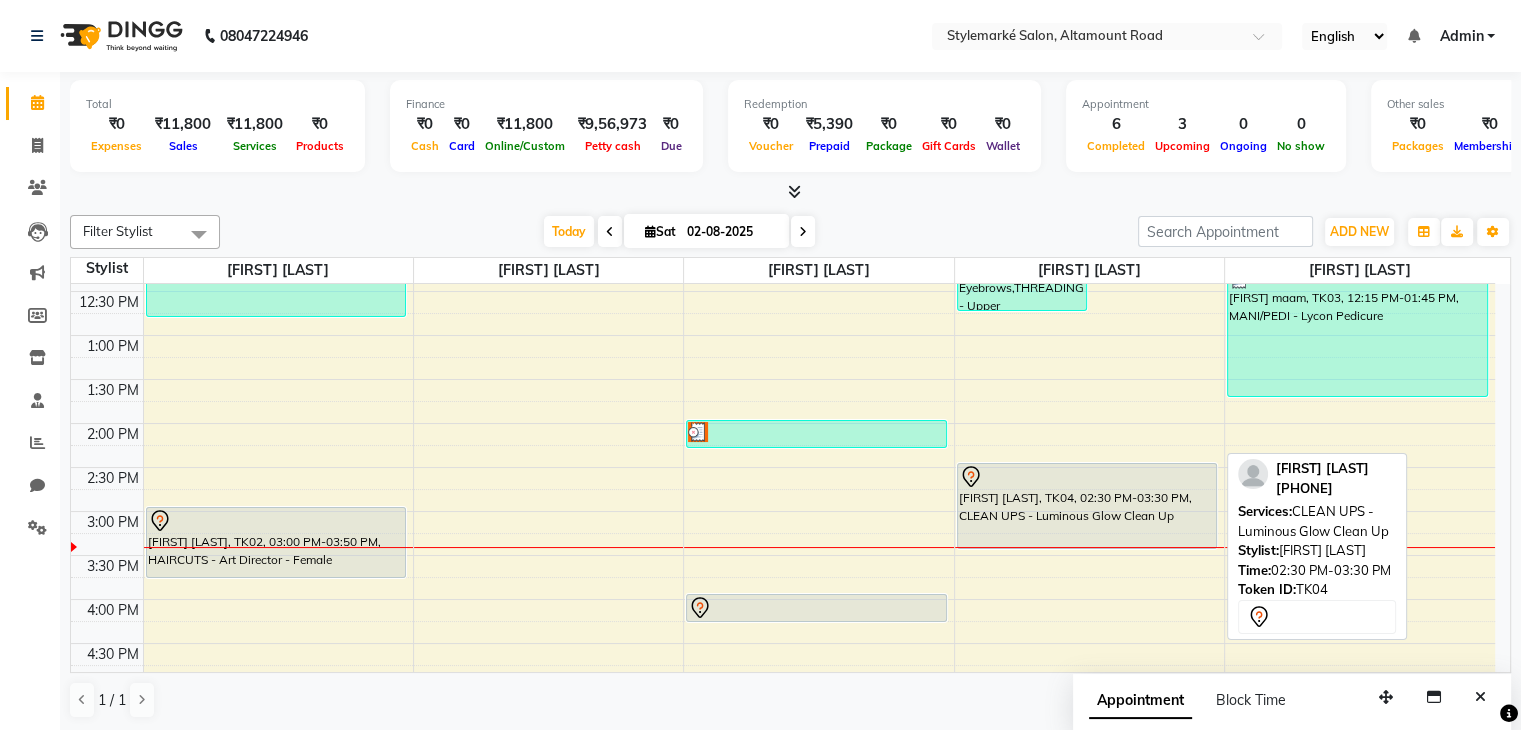 click on "[FIRST] [LAST], TK04, 02:30 PM-03:30 PM, CLEAN UPS - Luminous Glow Clean Up" at bounding box center [1087, 506] 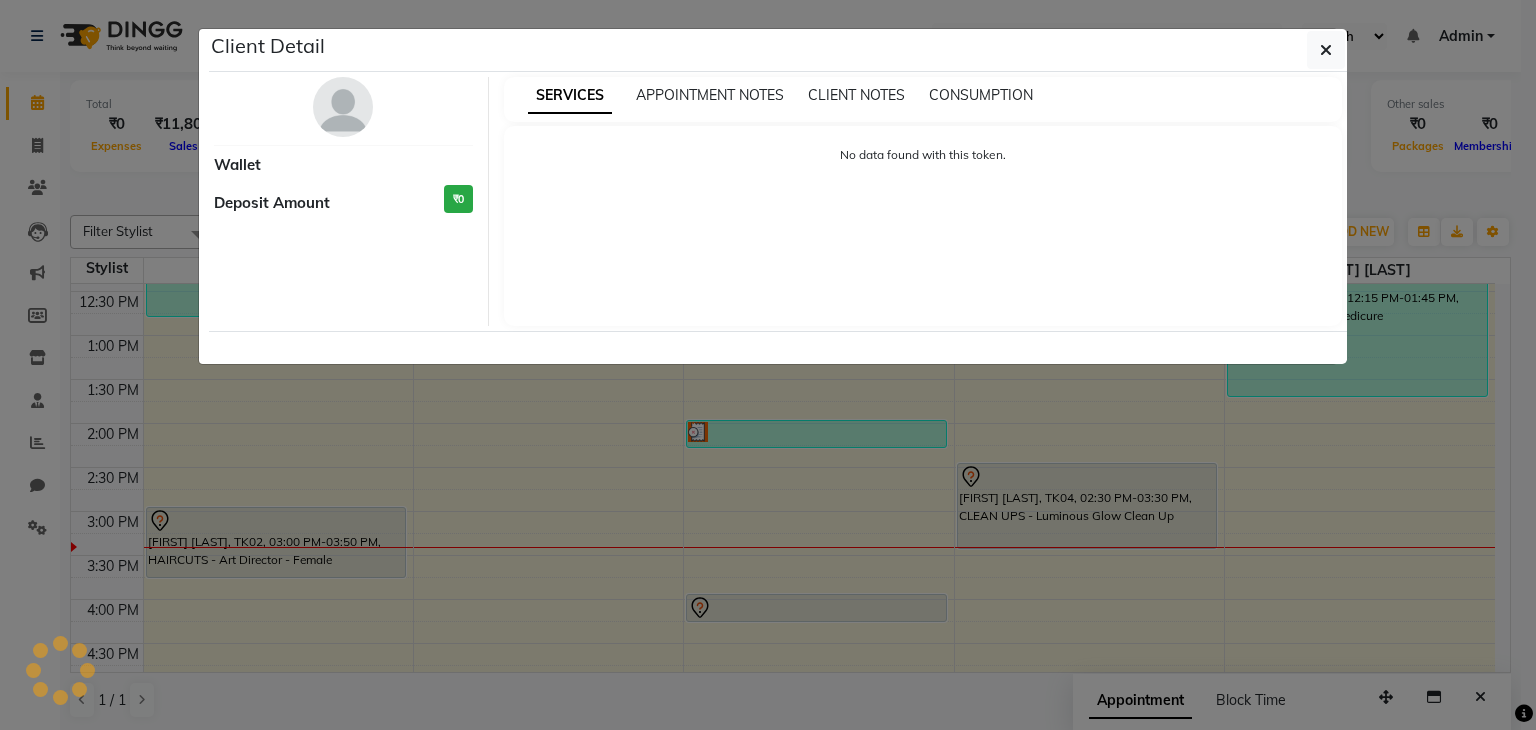 select on "7" 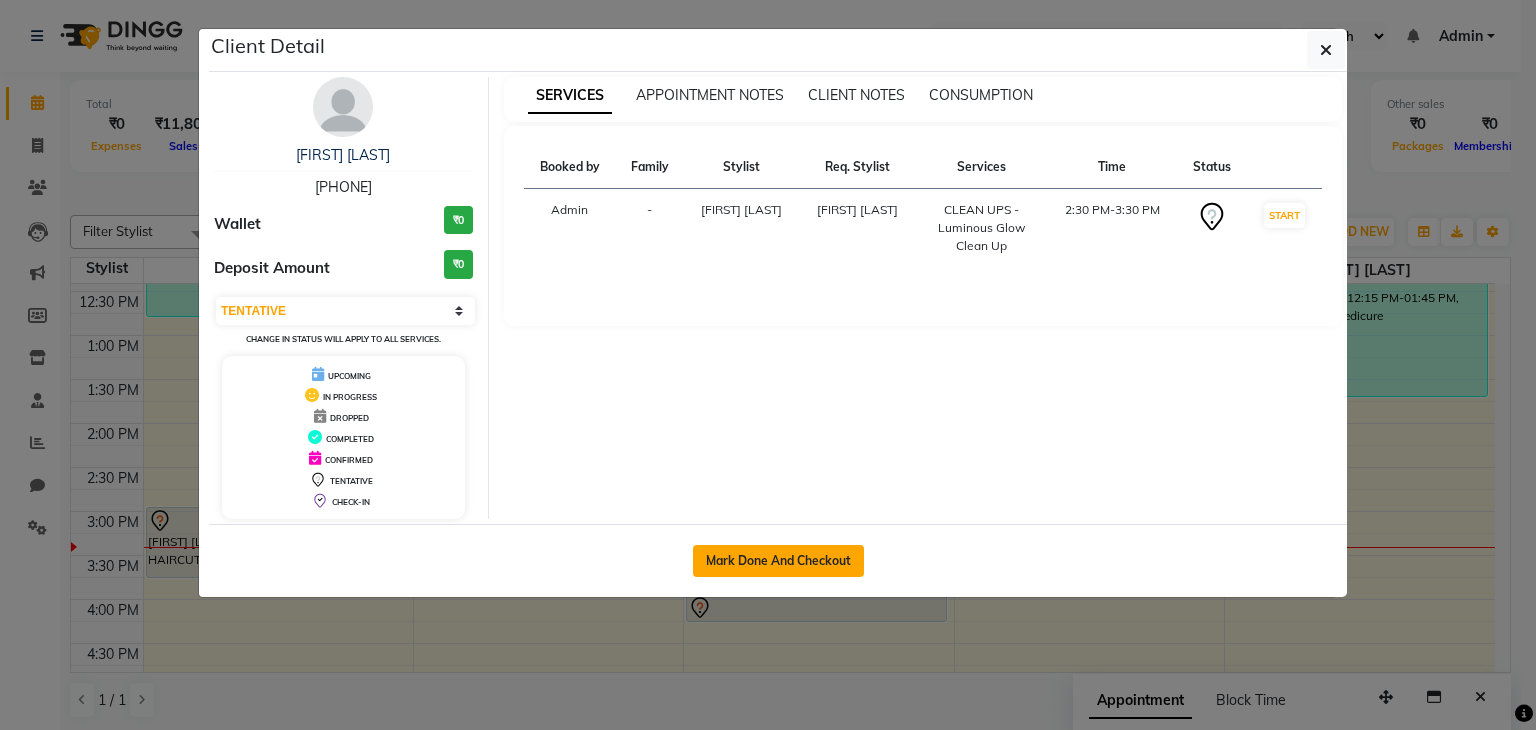 click on "Mark Done And Checkout" 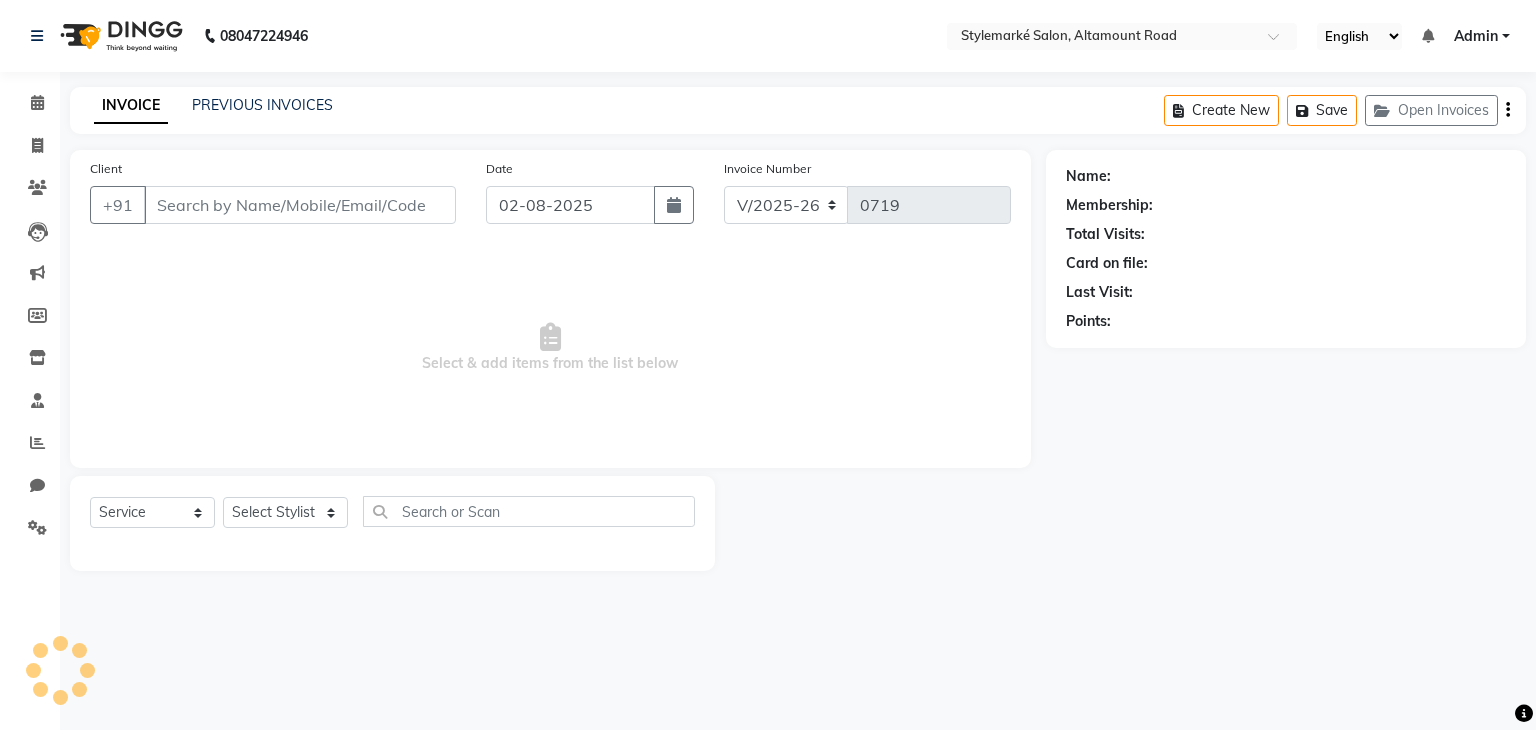 type on "[PHONE]" 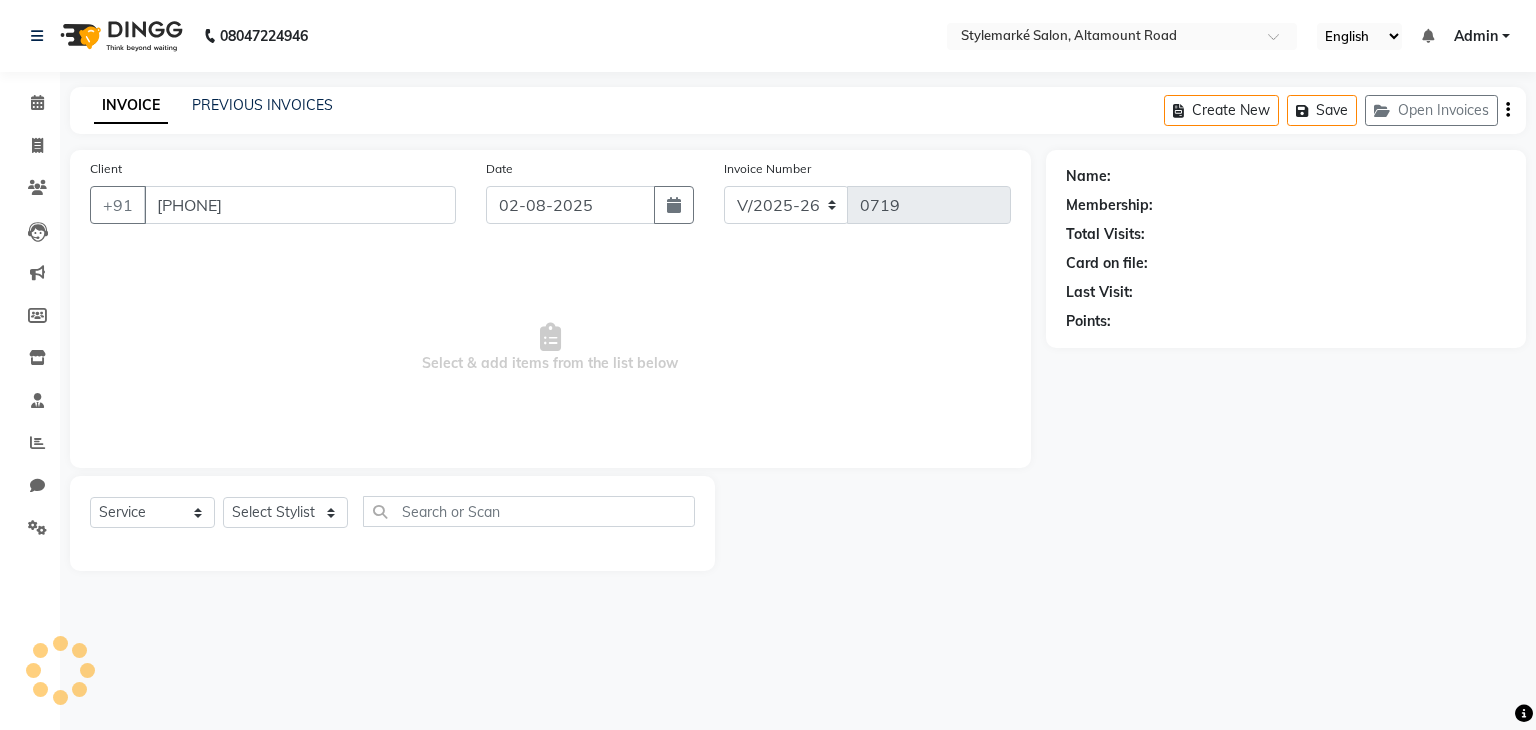 select on "71243" 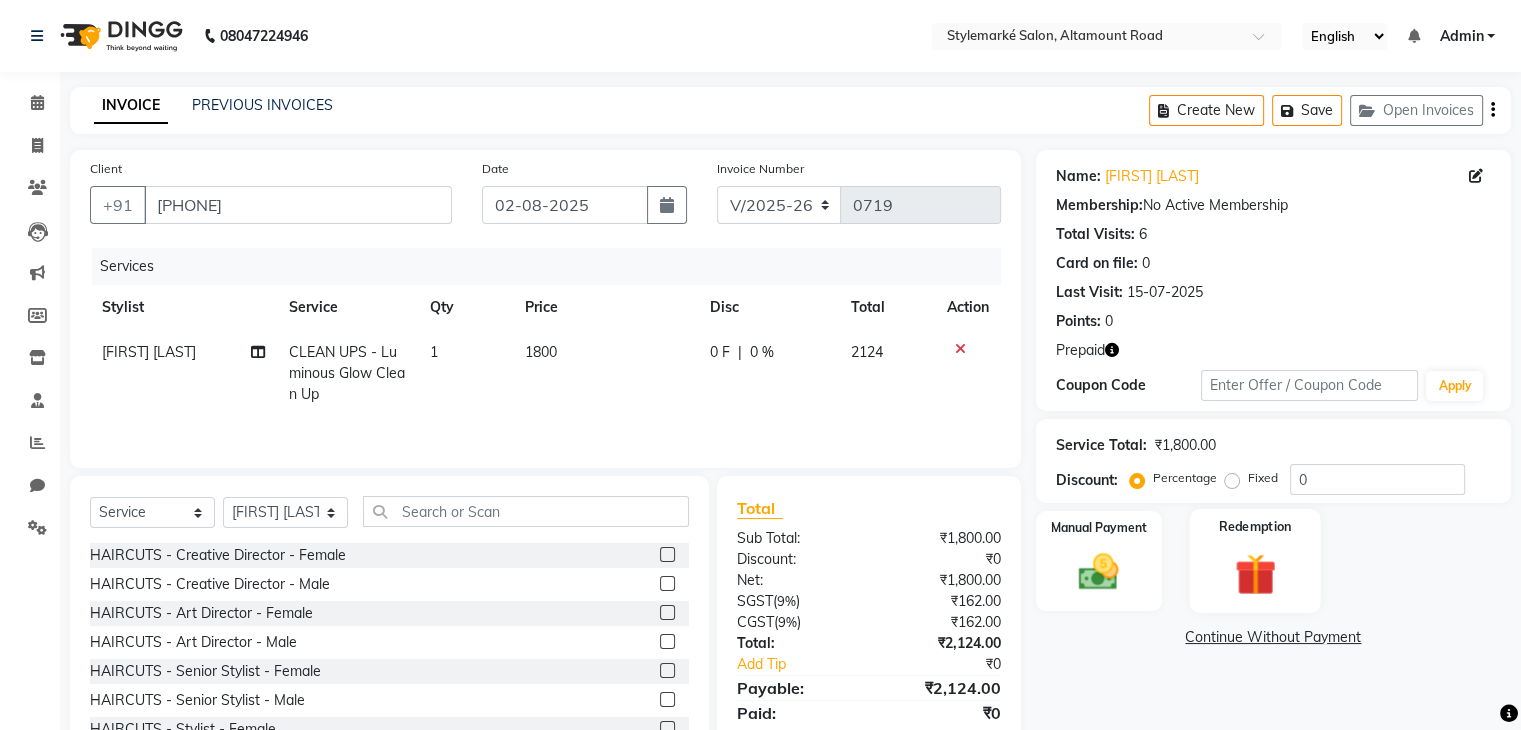 click on "Redemption" 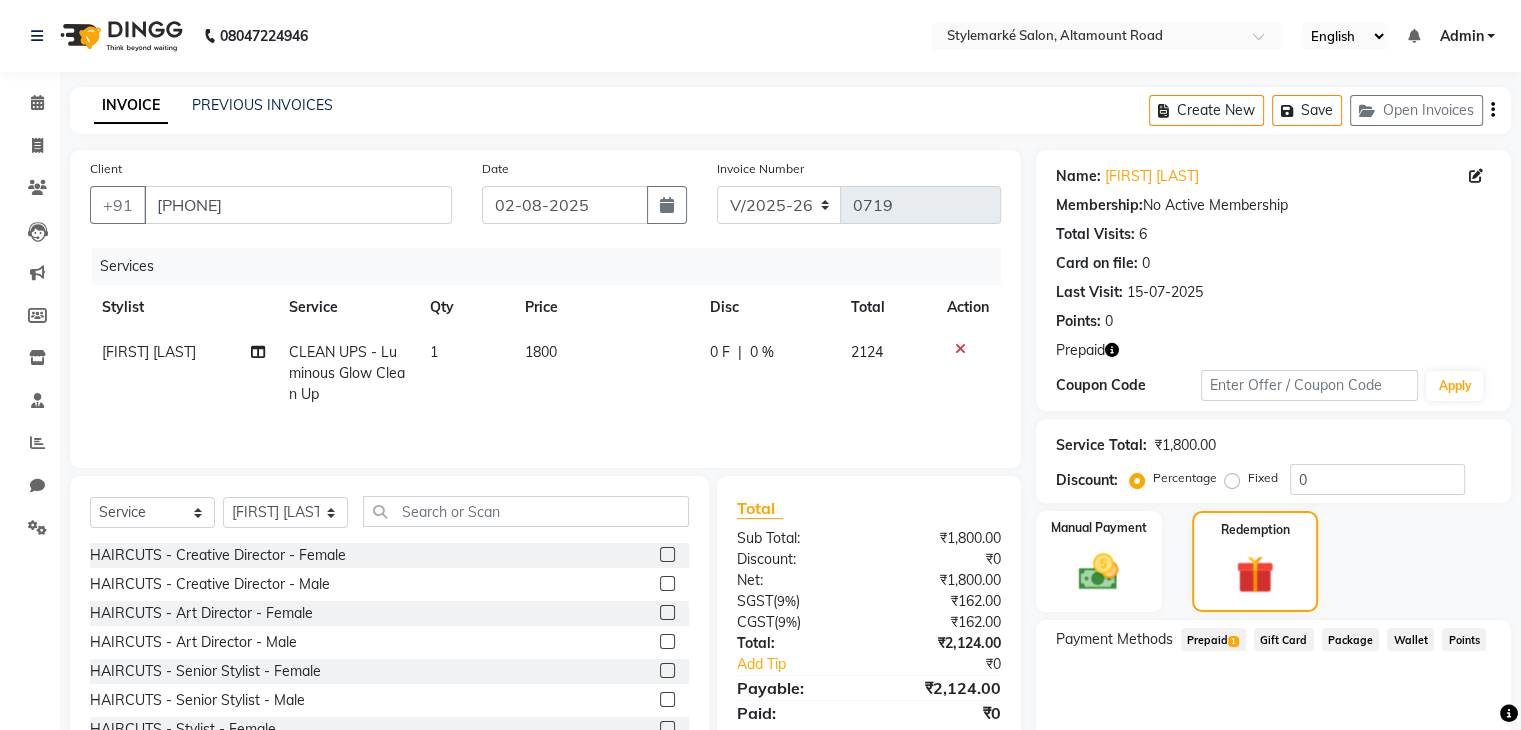 click on "Prepaid  1" 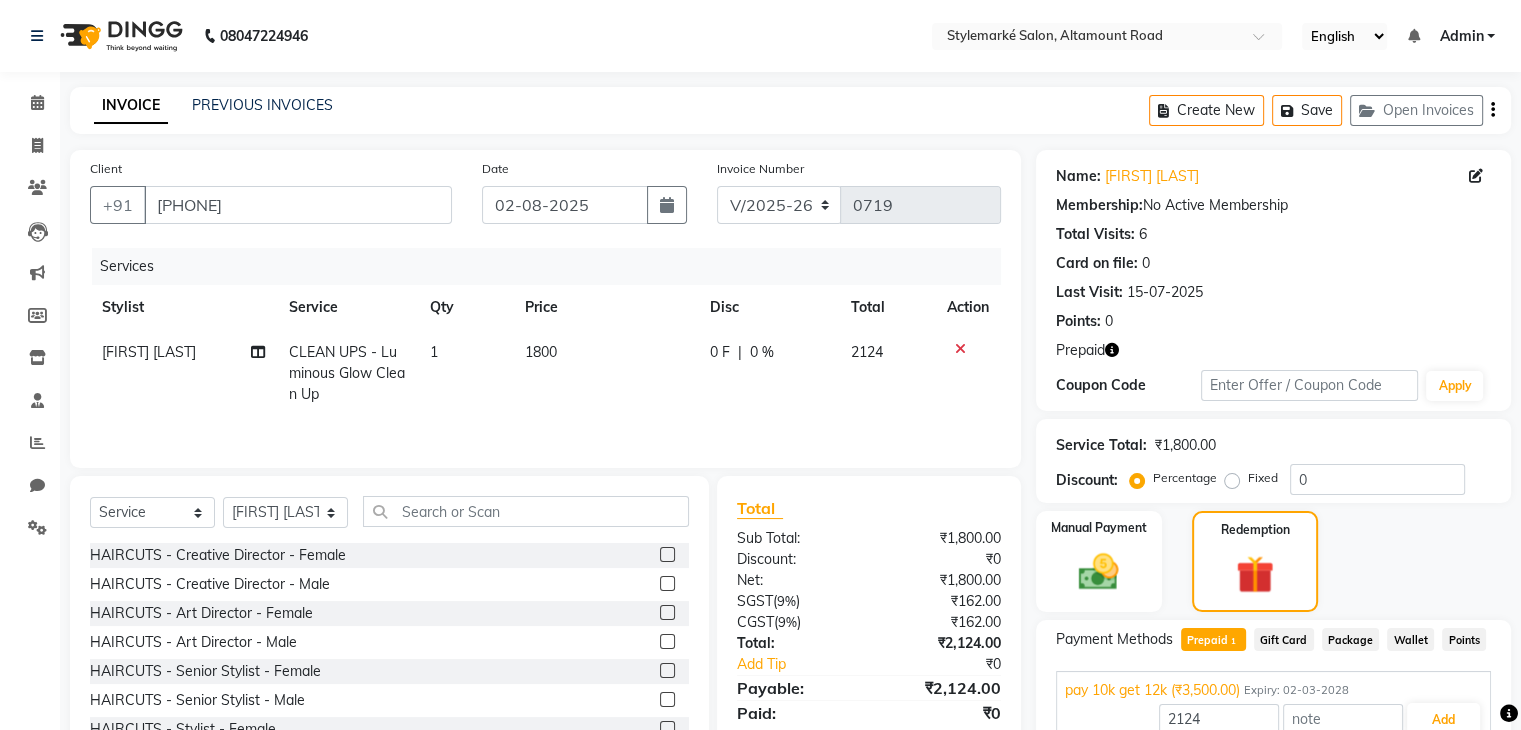 scroll, scrollTop: 97, scrollLeft: 0, axis: vertical 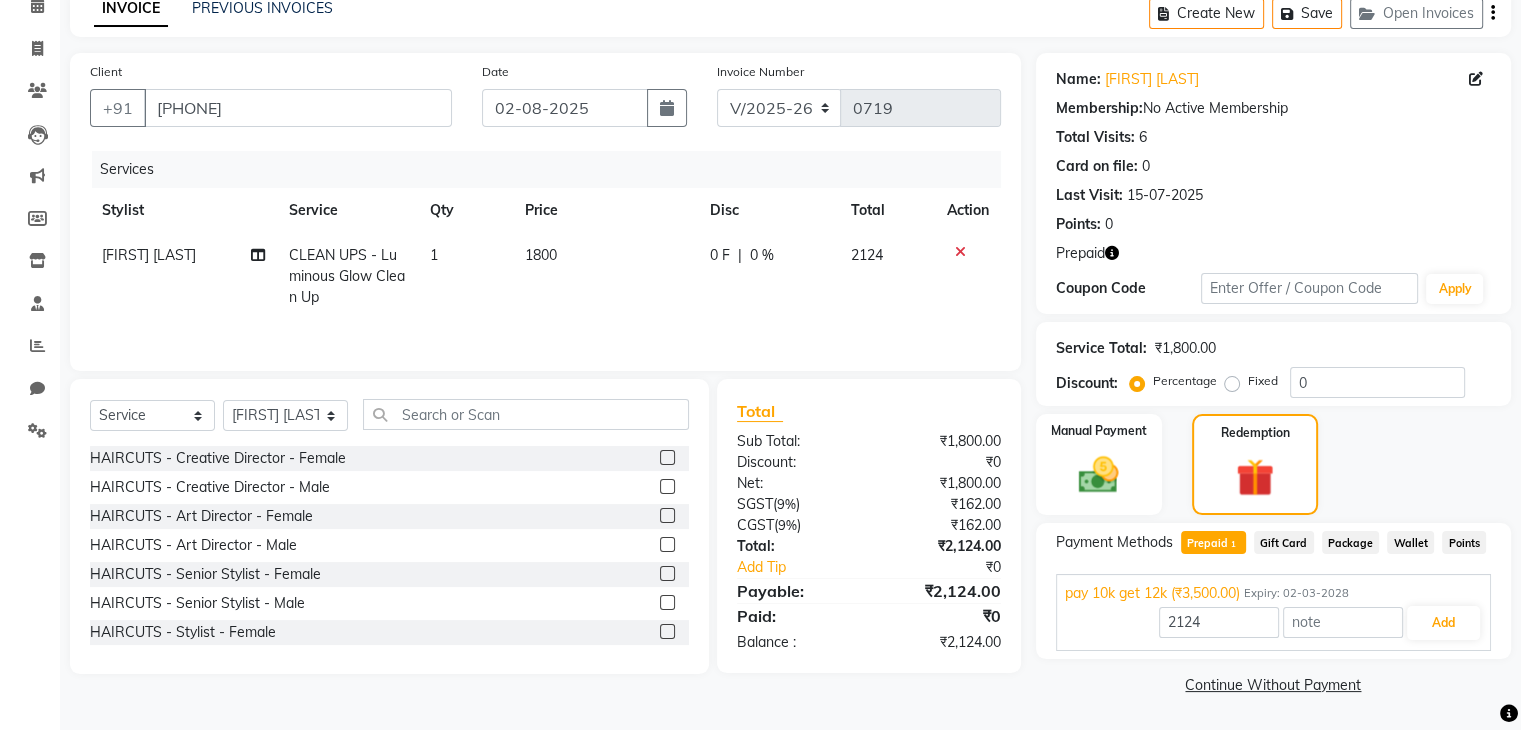 click on "CLEAN UPS - Luminous Glow Clean Up" 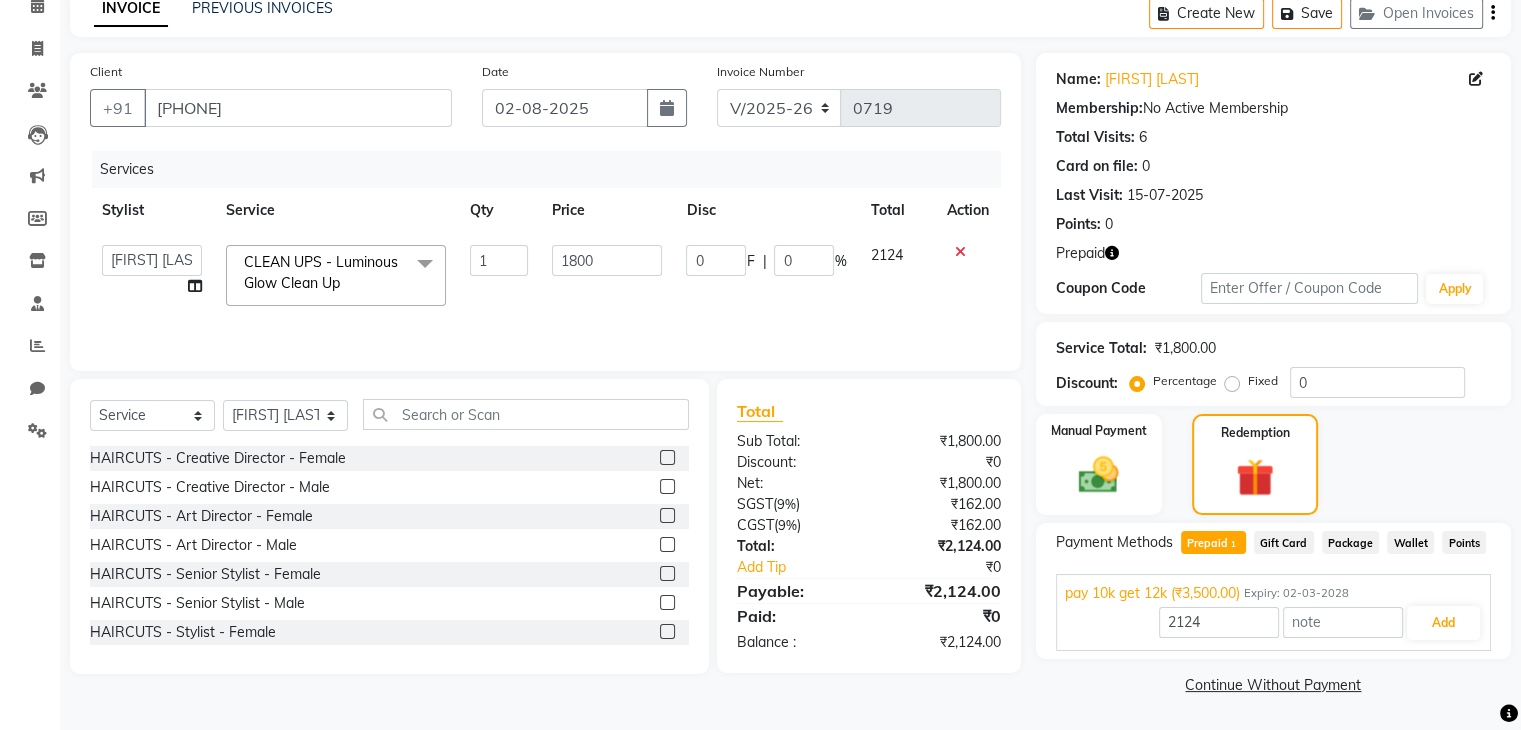 click 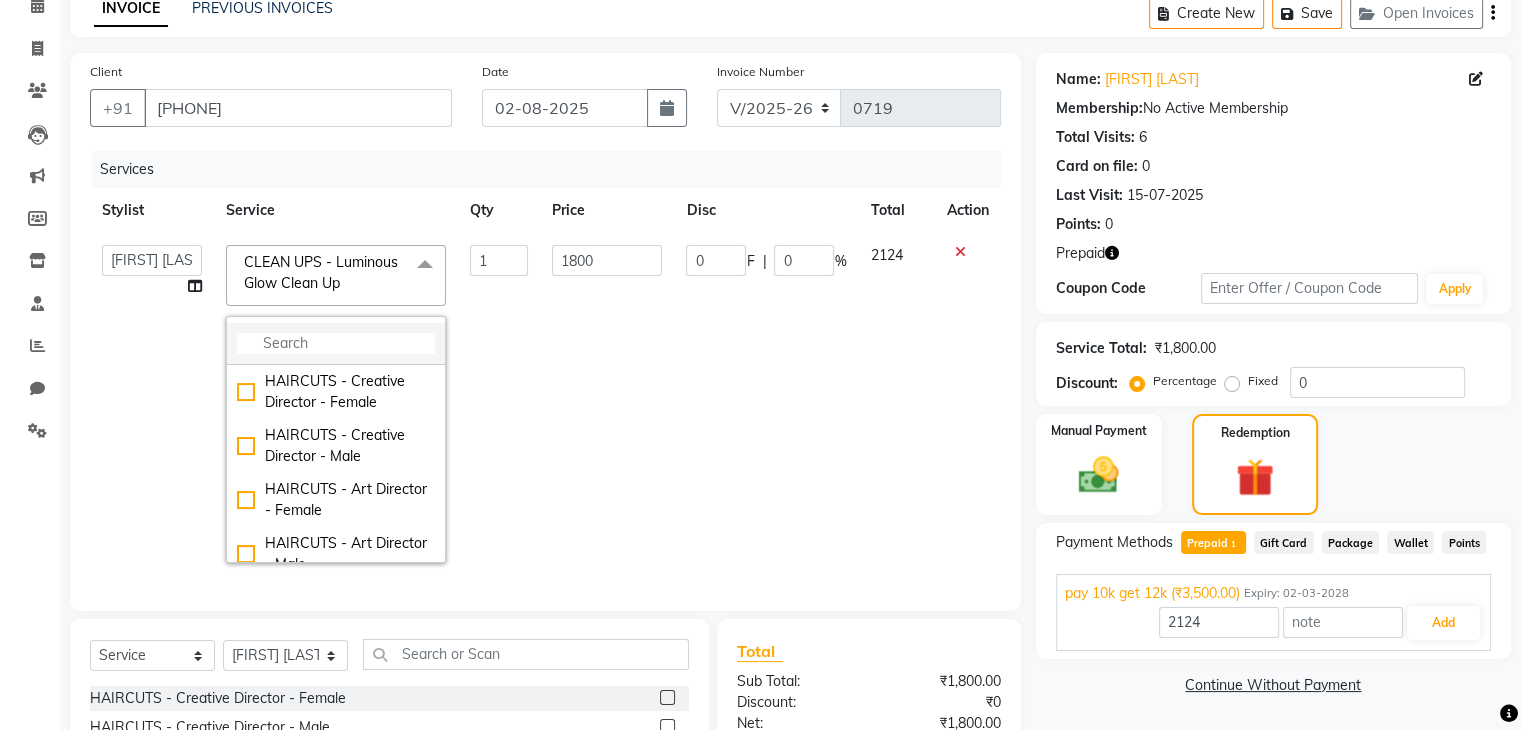 click 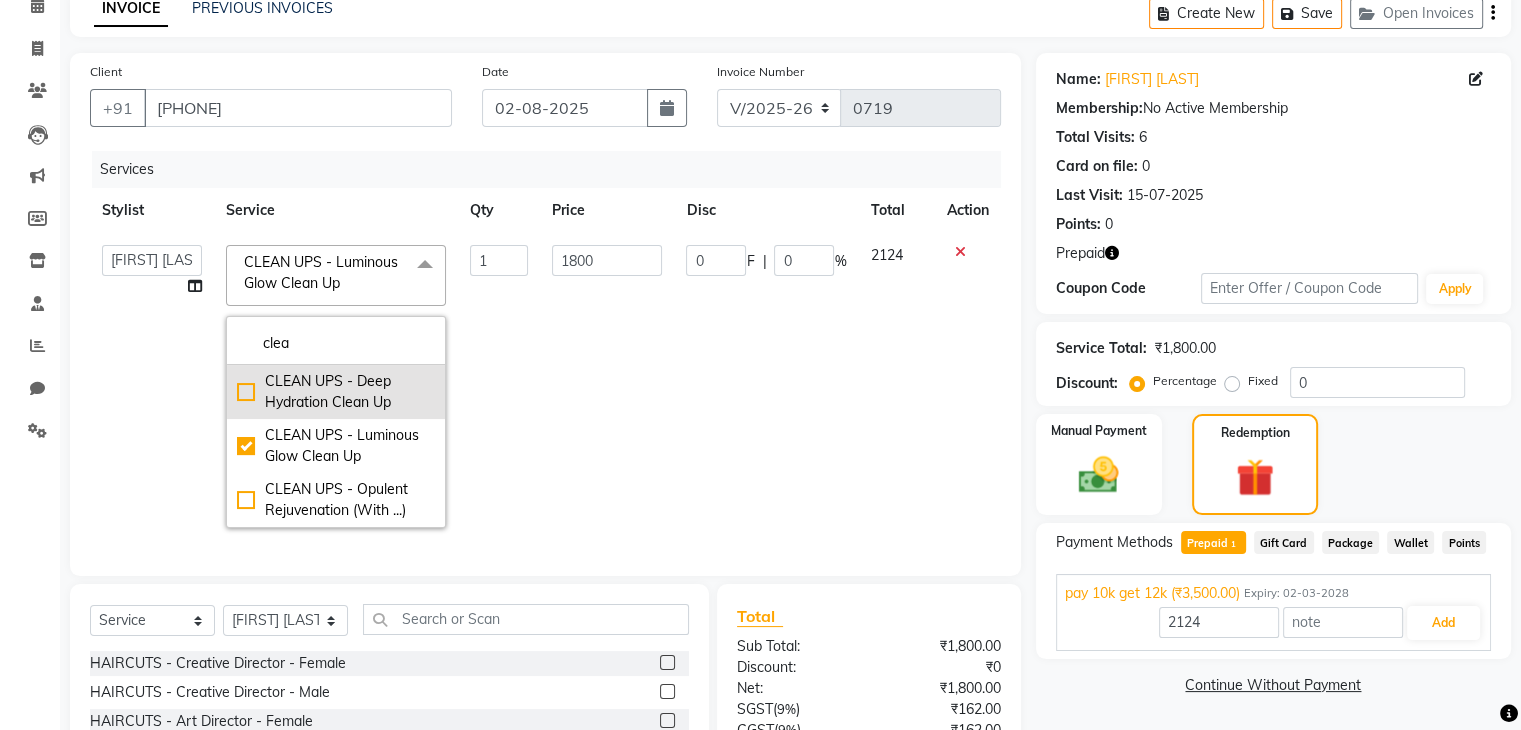 type on "clea" 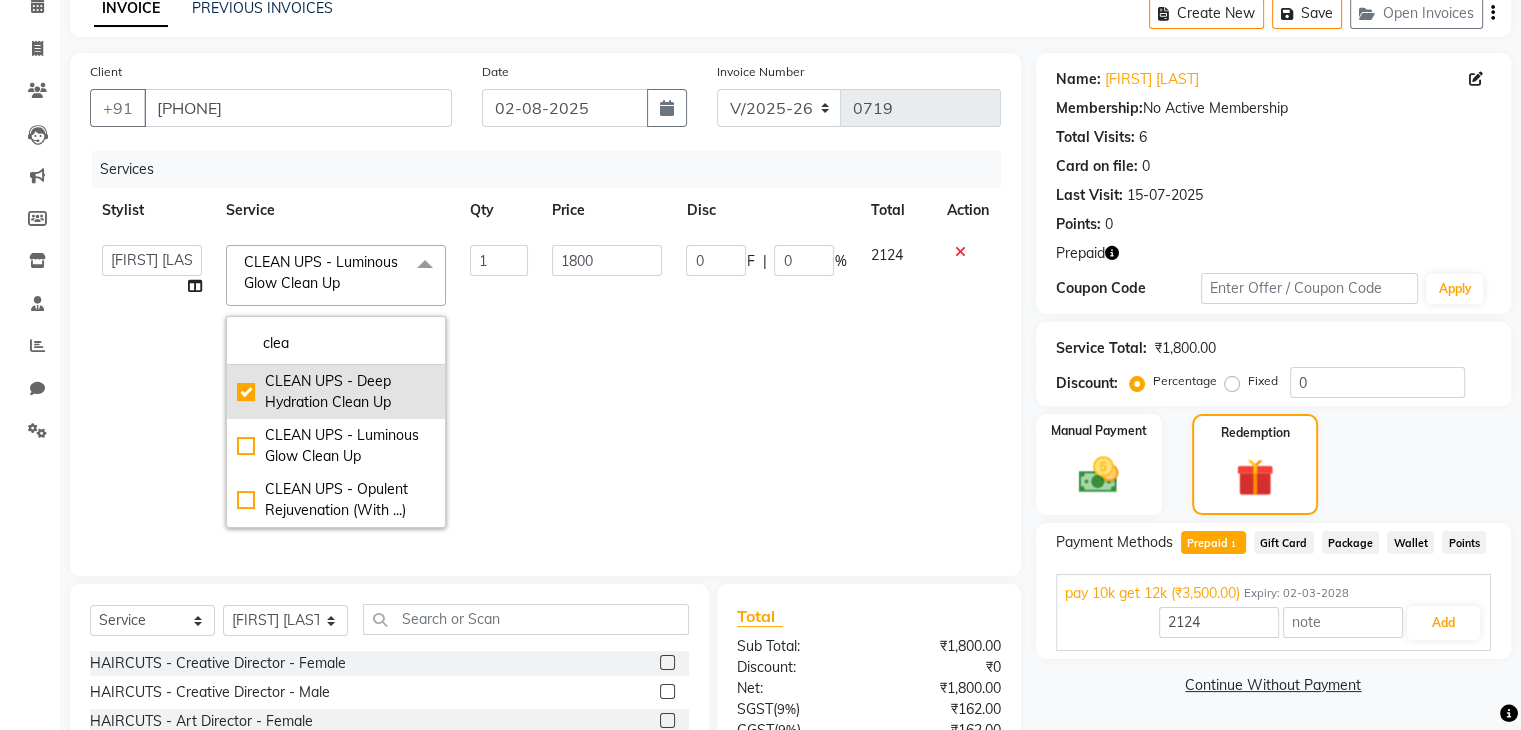 type on "3500" 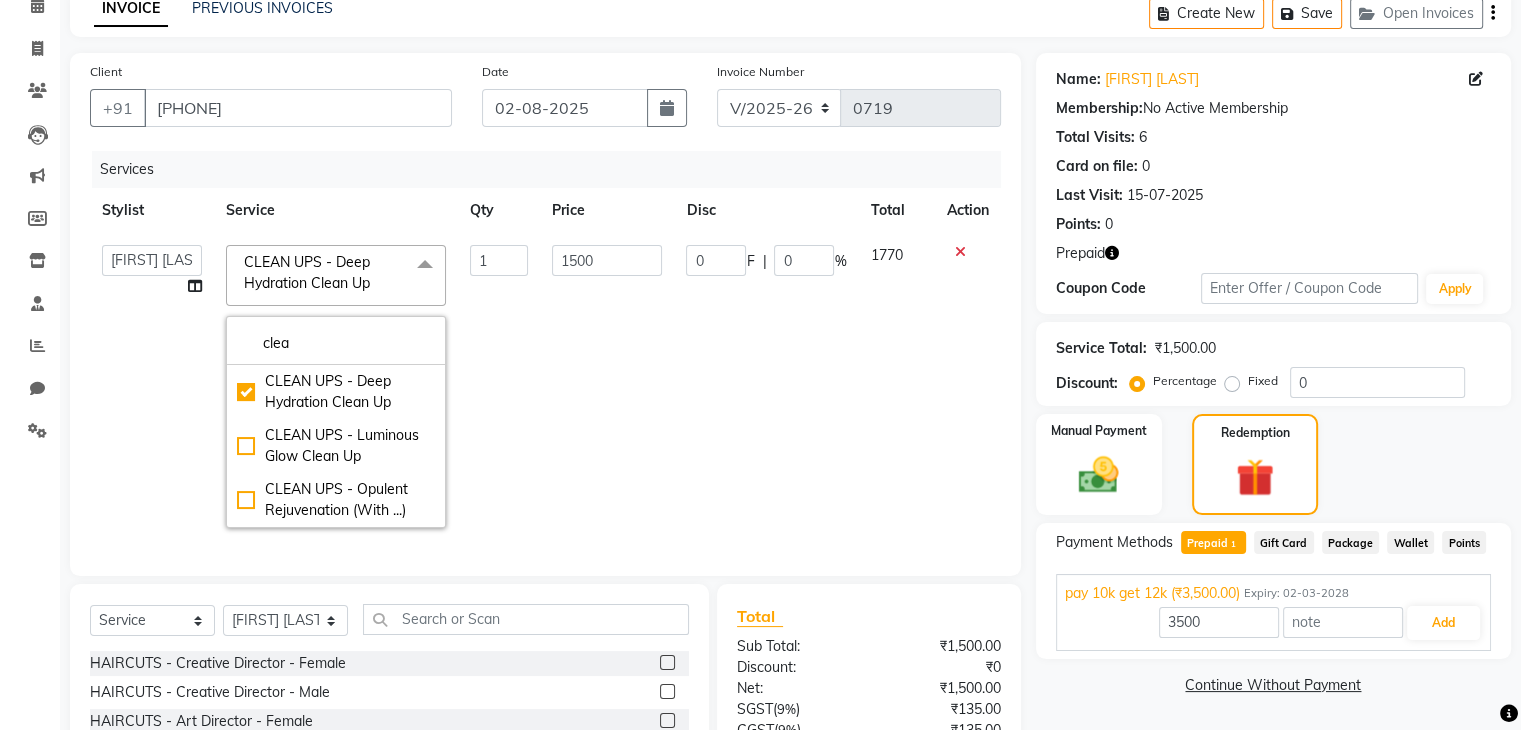 click on "0 F | 0 %" 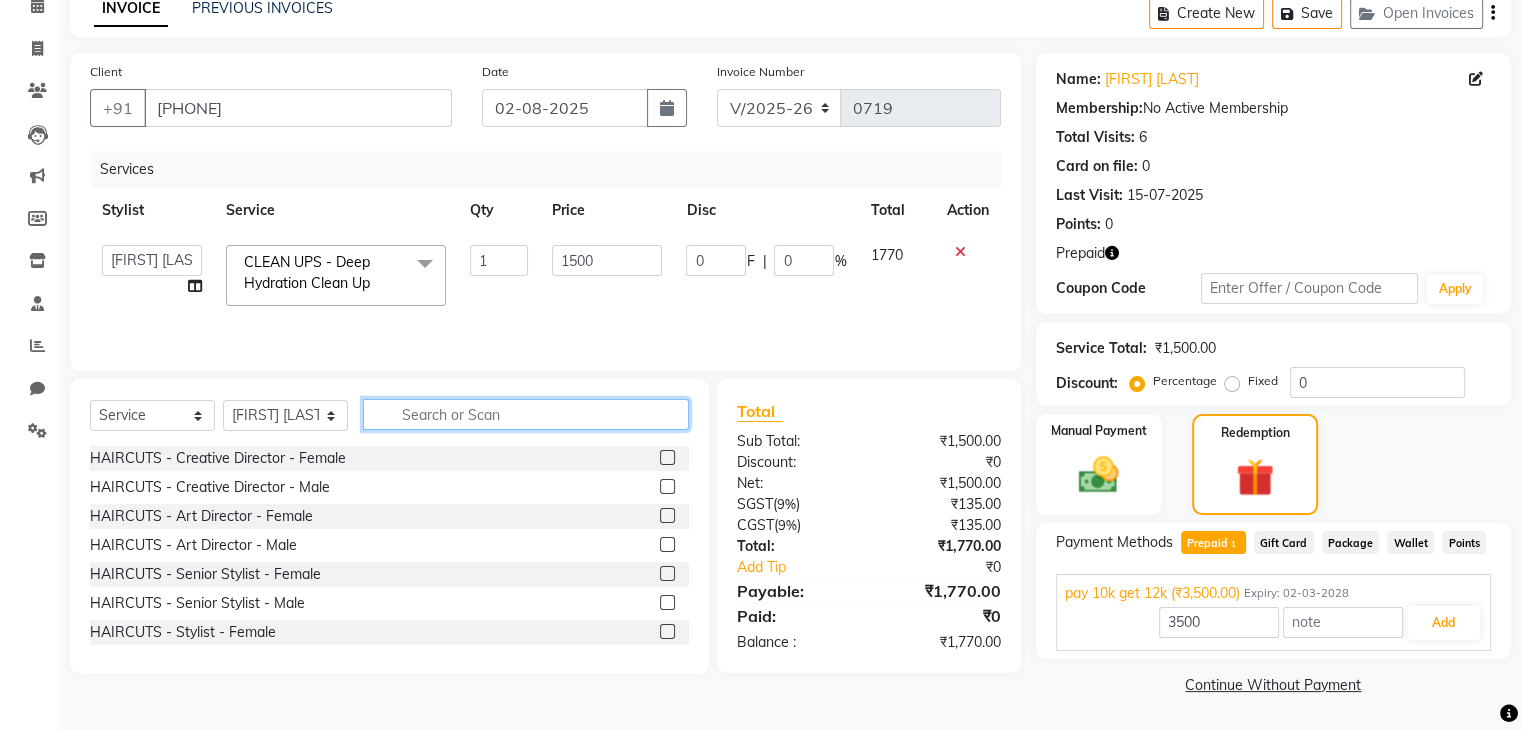 click 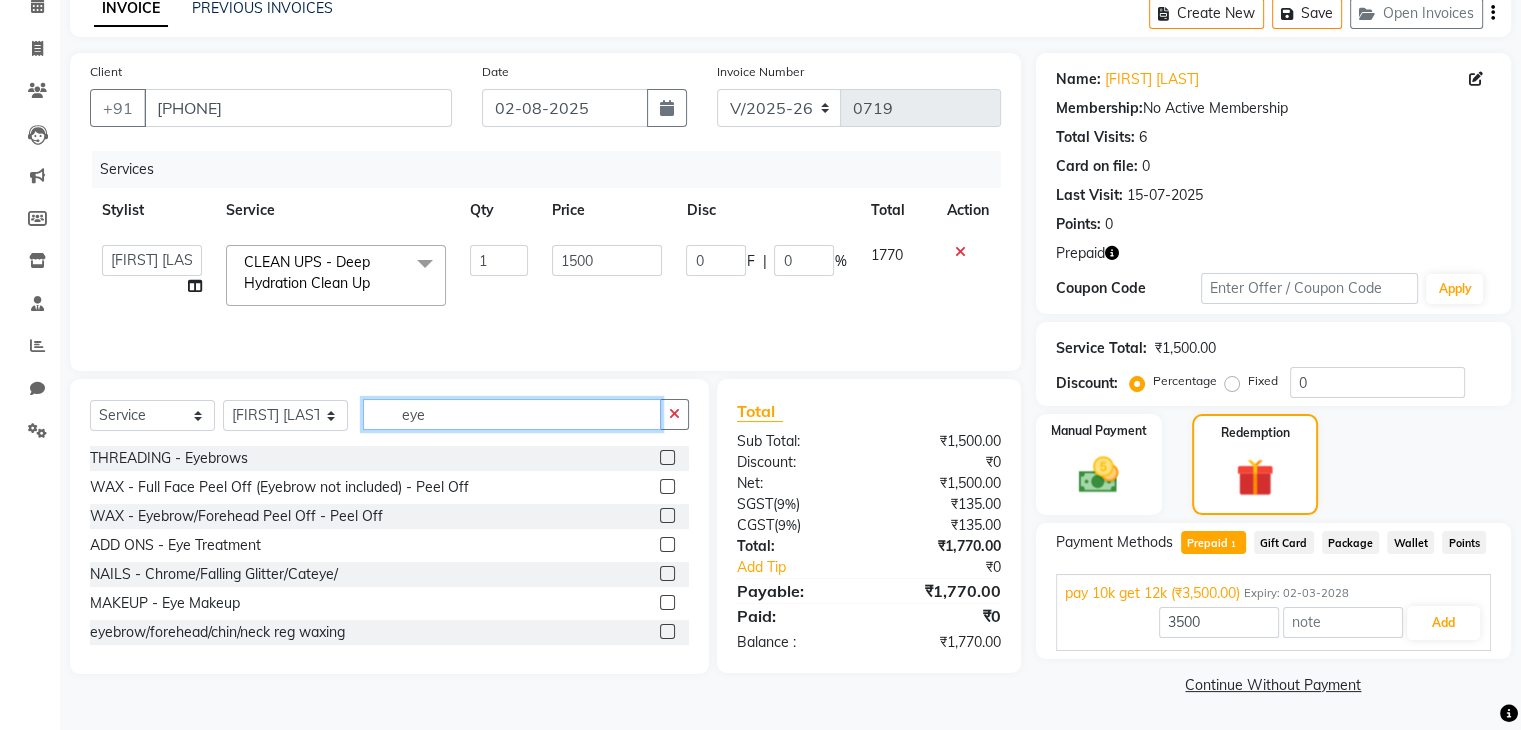type on "eye" 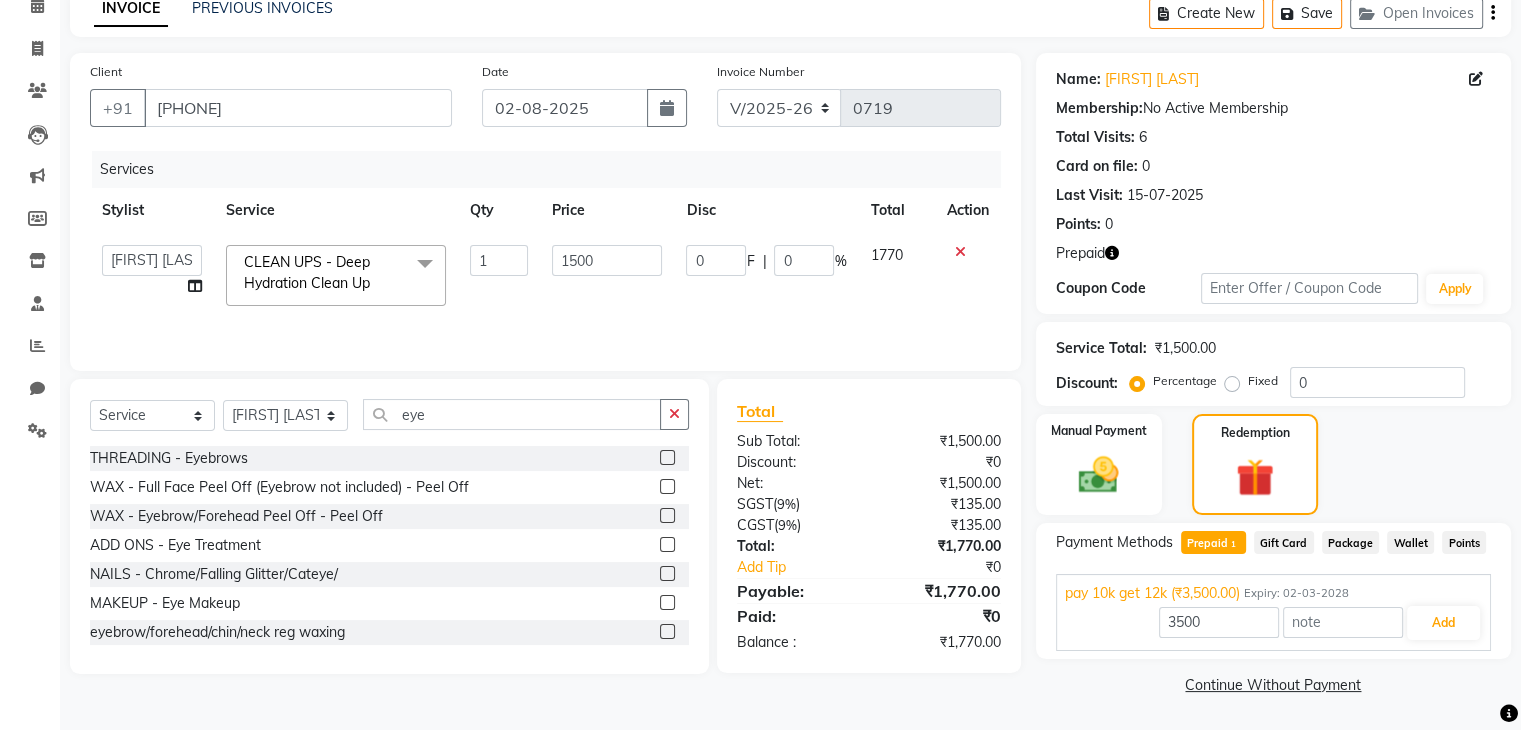 click 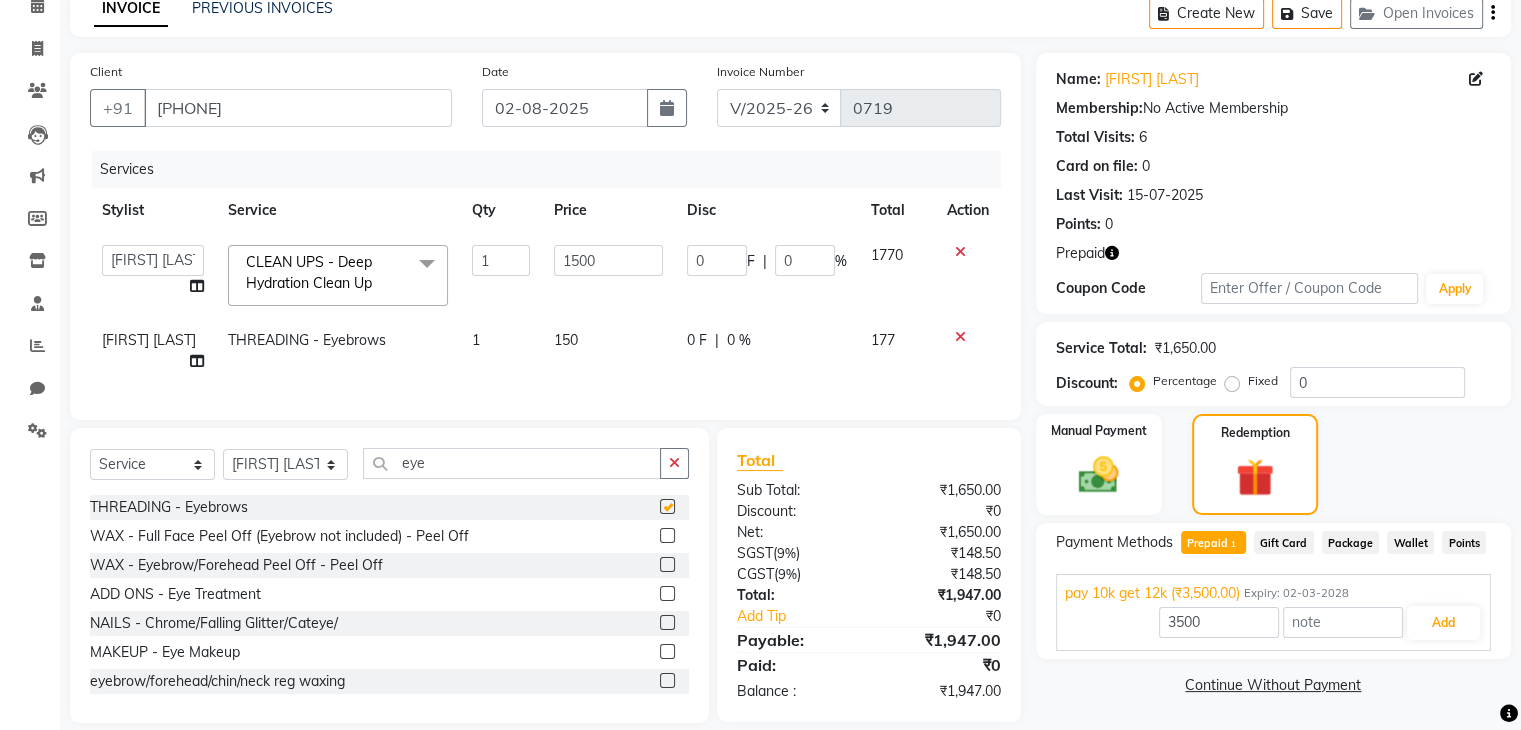 checkbox on "false" 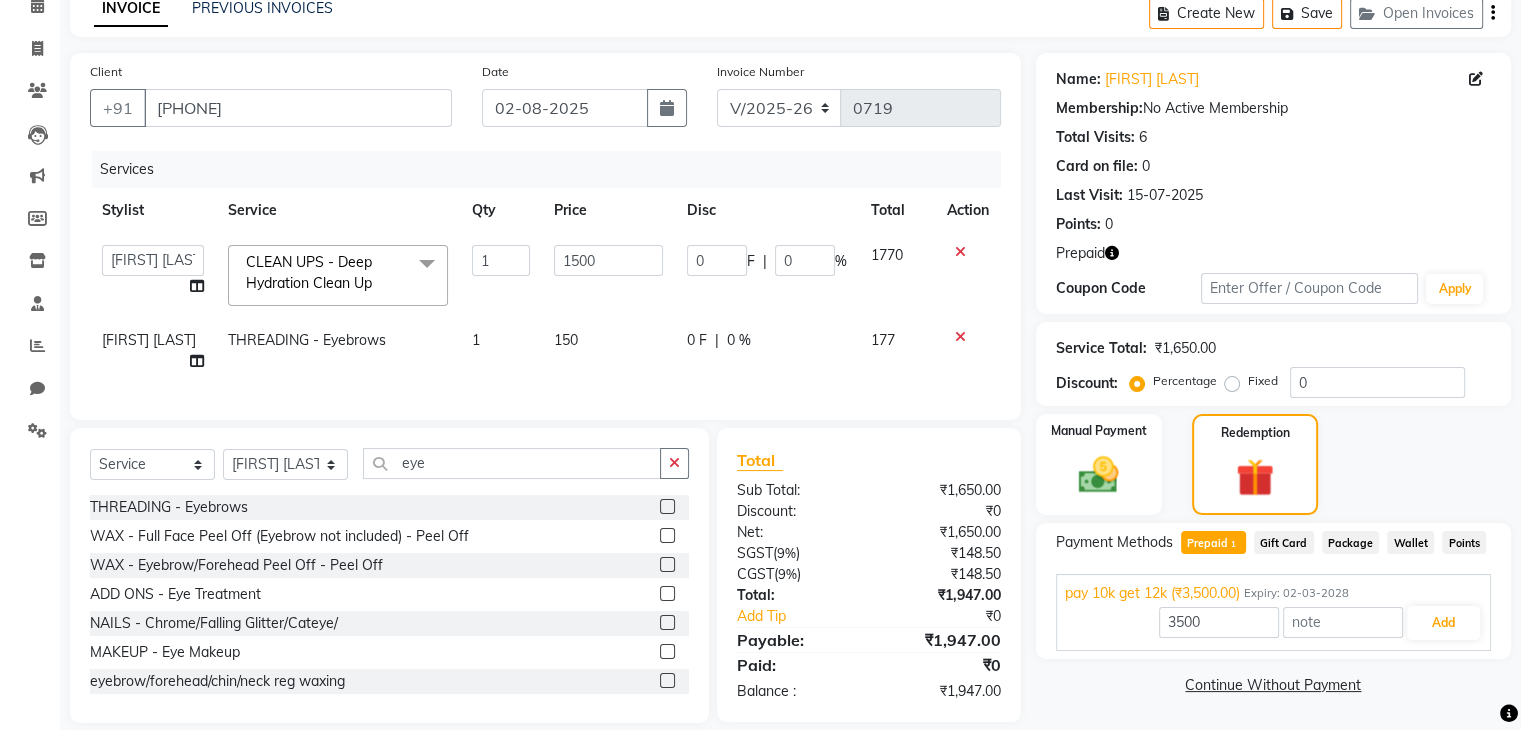 click on "Create New   Save   Open Invoices" 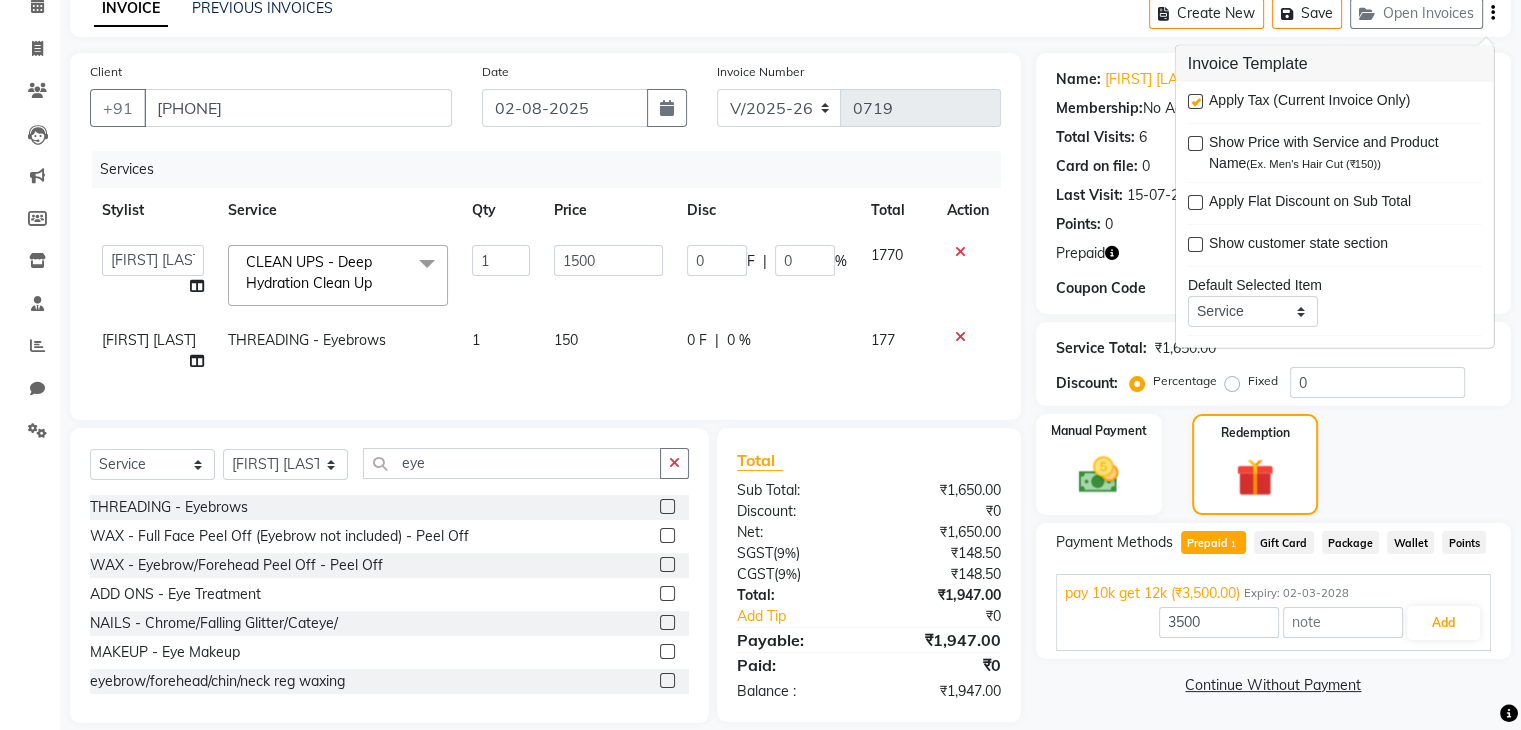 click at bounding box center [1195, 101] 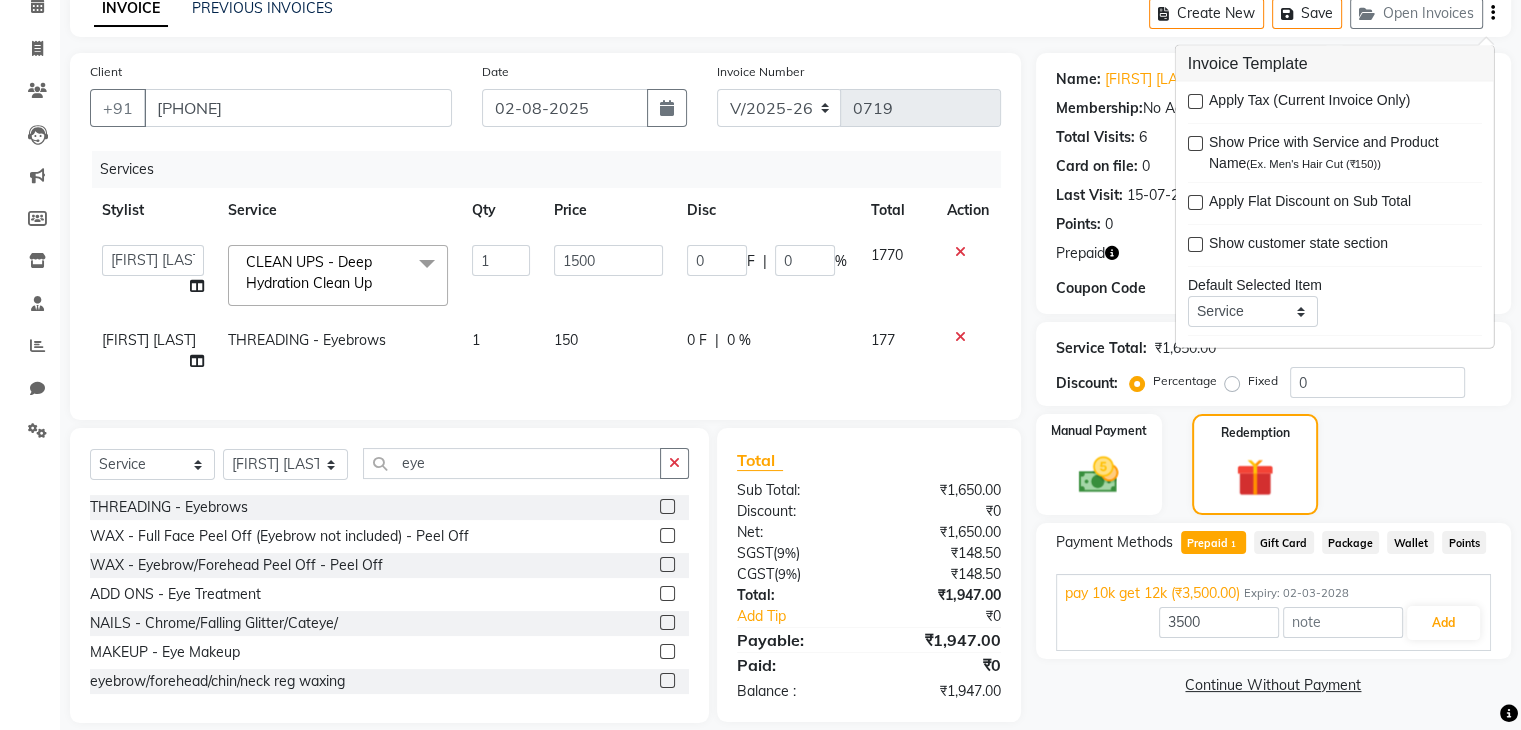 click at bounding box center (1195, 101) 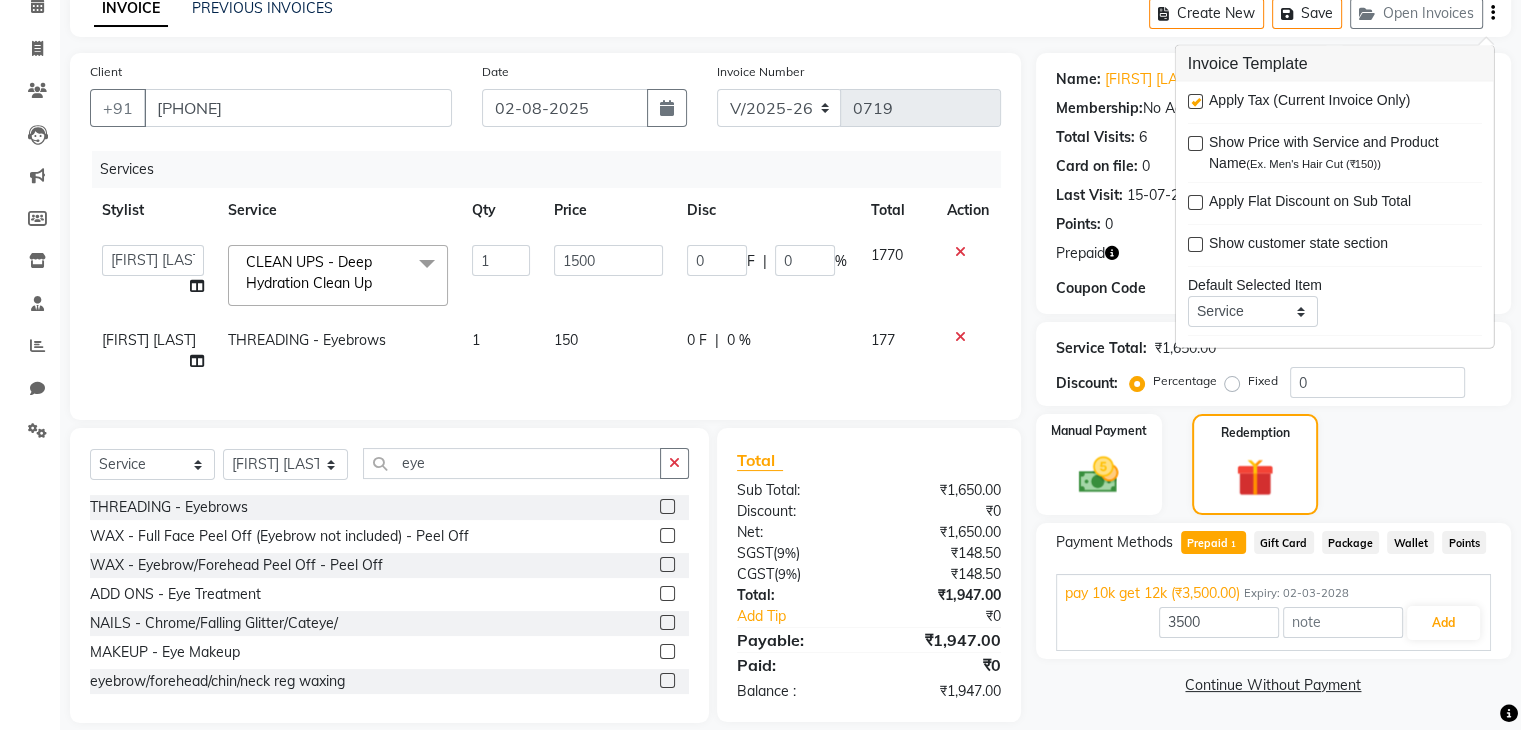 click on "Apply Tax (Current Invoice Only)" at bounding box center (1335, 102) 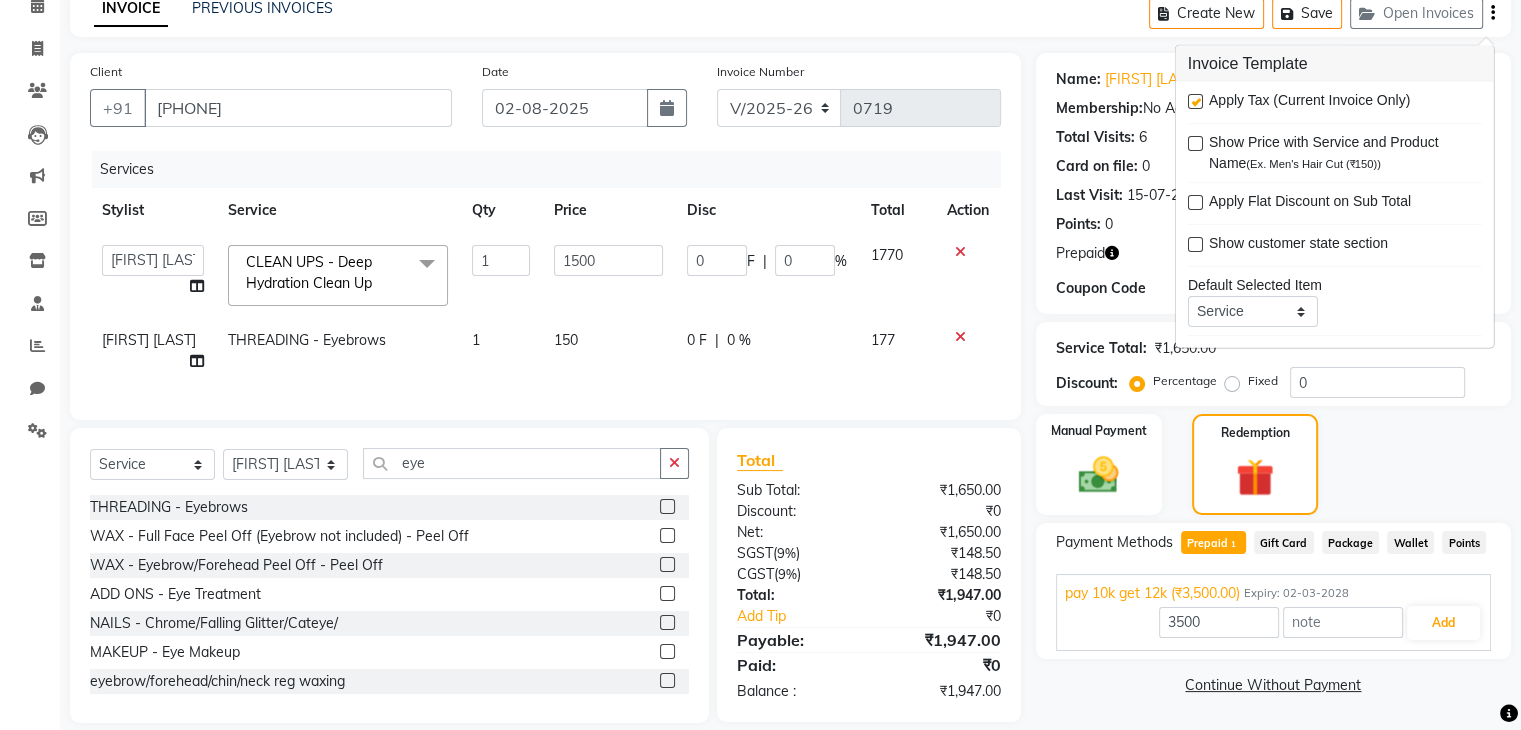 click at bounding box center (1195, 101) 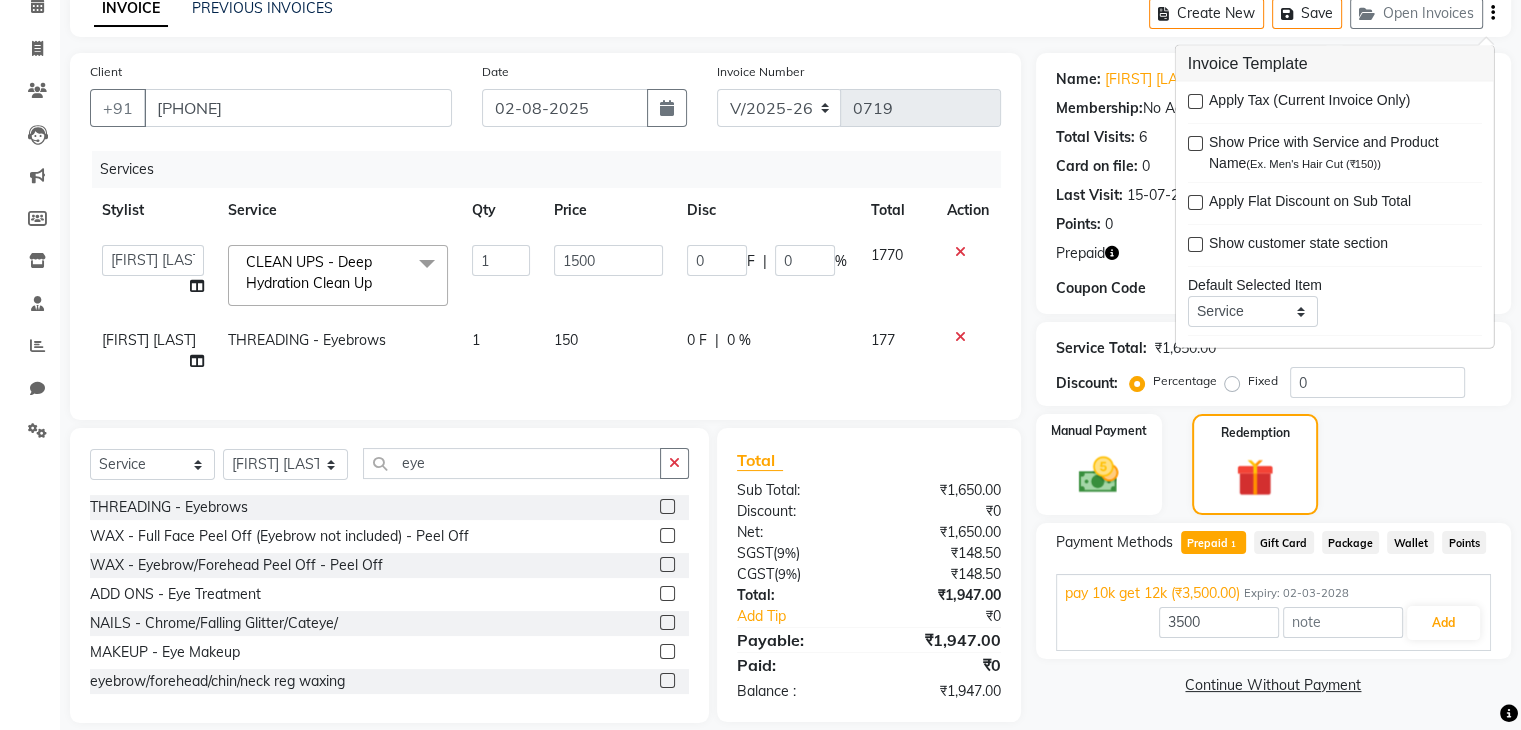 click at bounding box center (1195, 101) 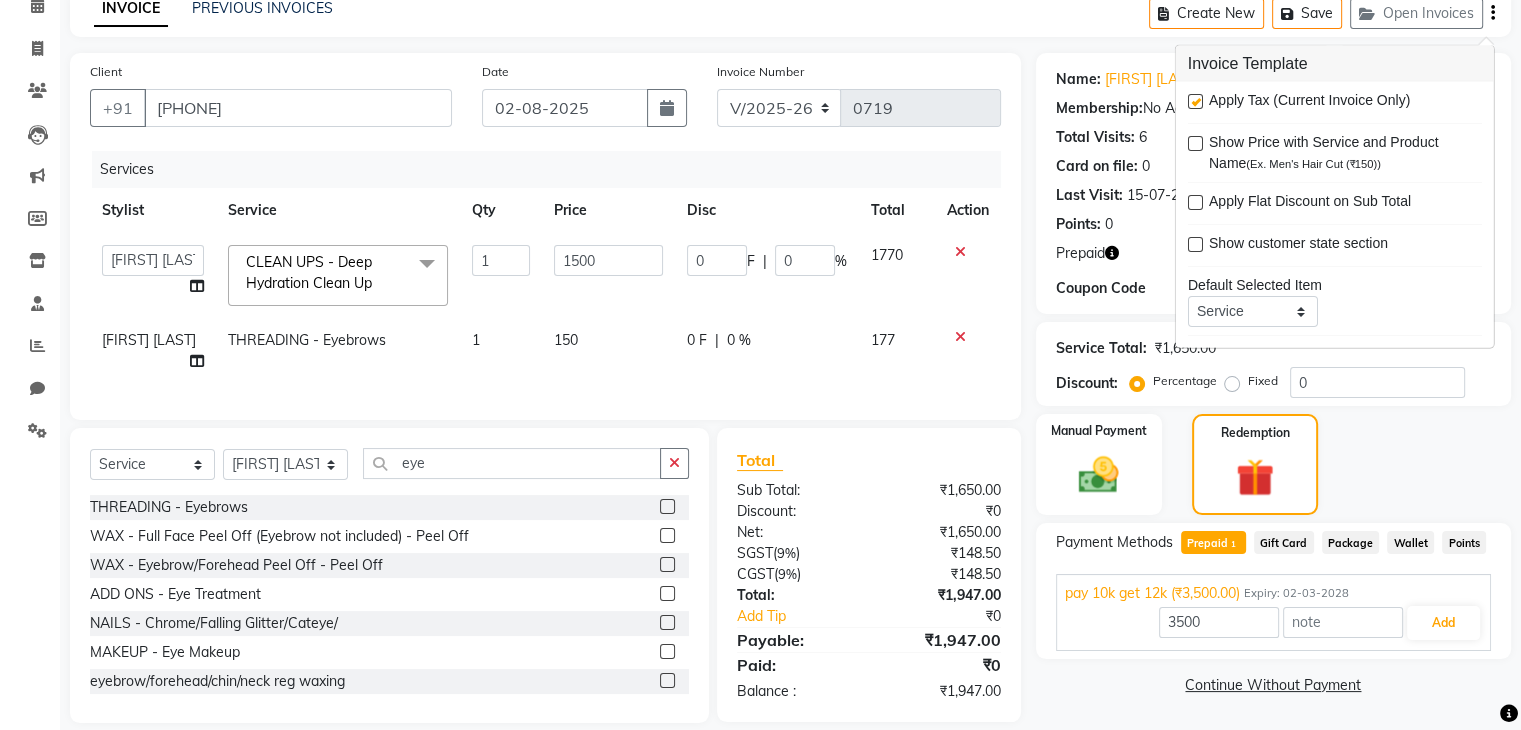 click at bounding box center (1195, 101) 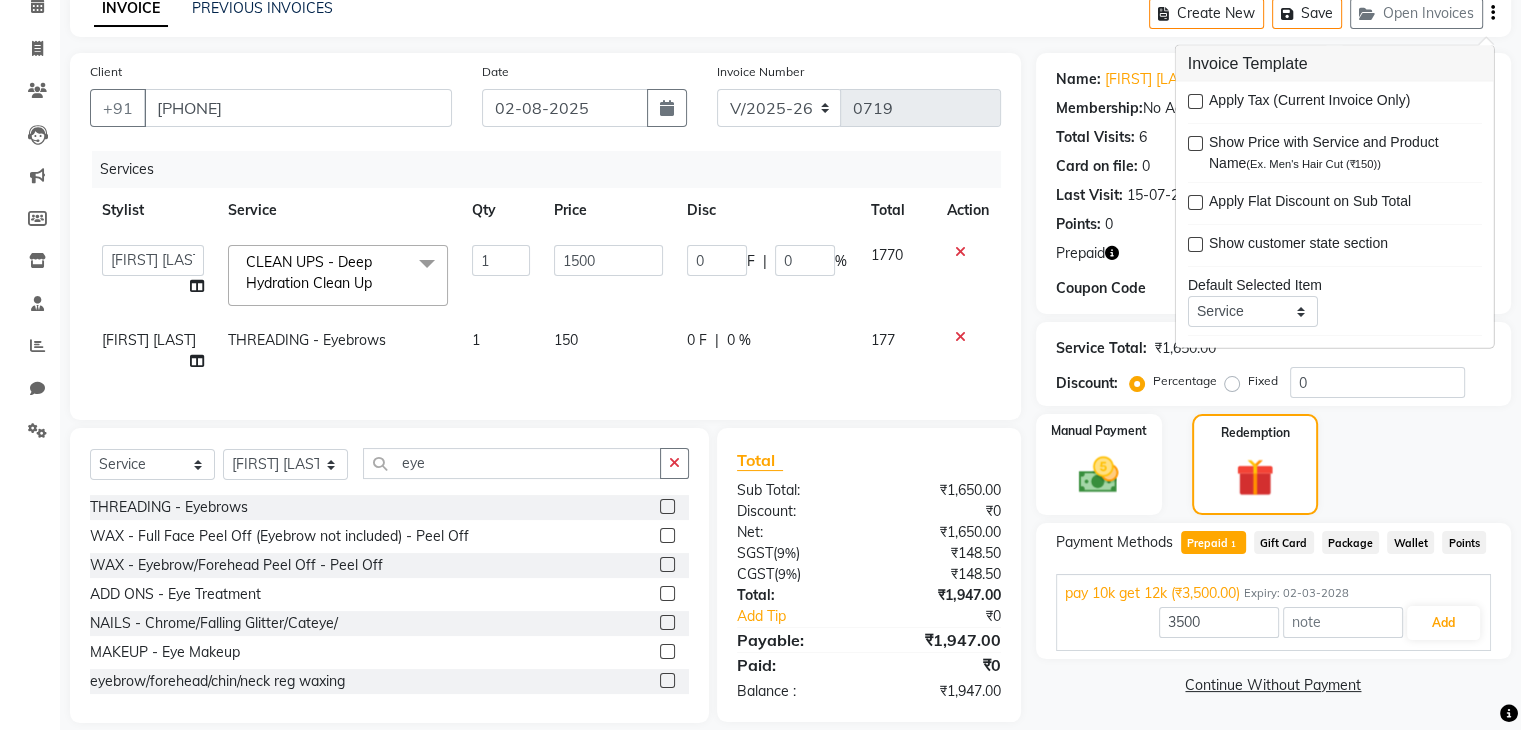 click at bounding box center [1195, 101] 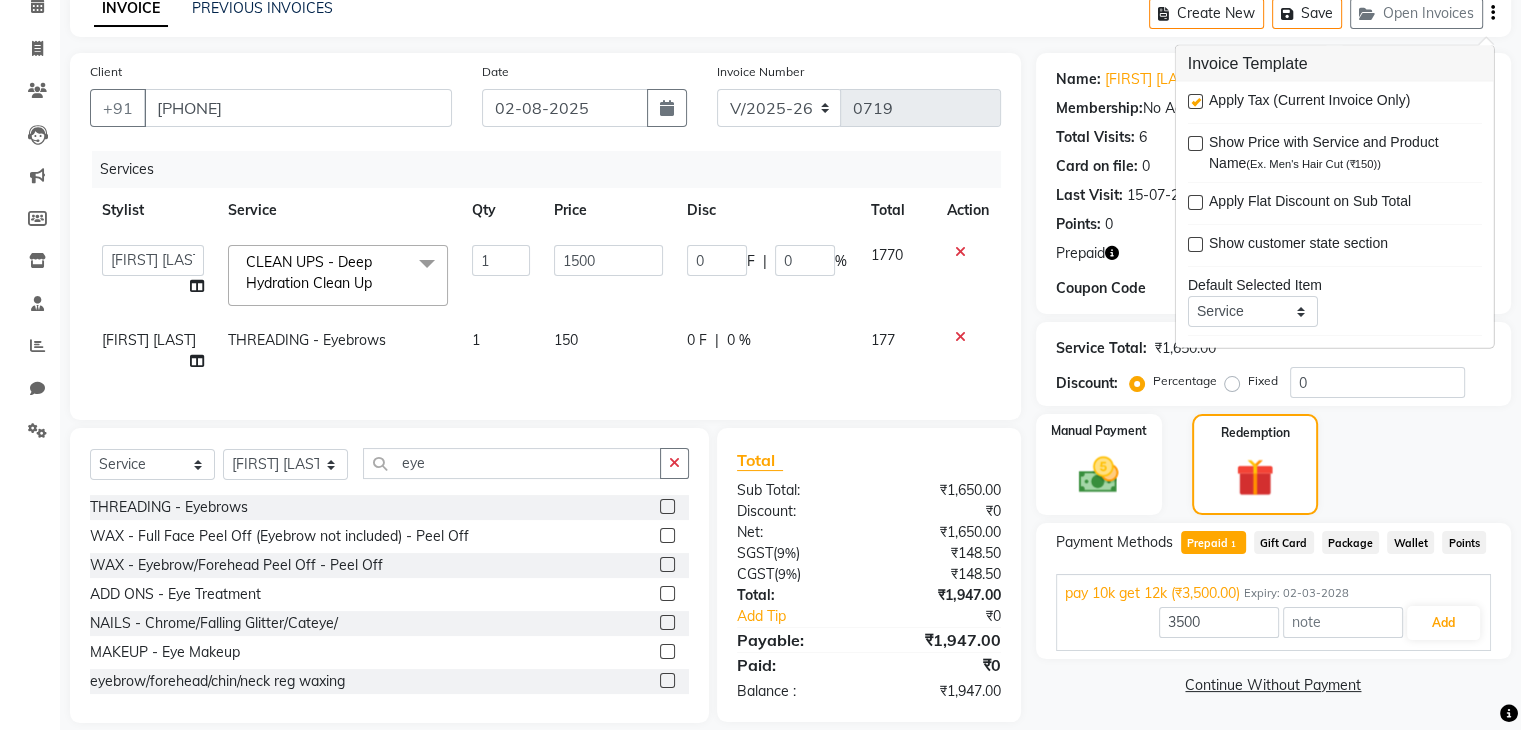 click at bounding box center [1195, 101] 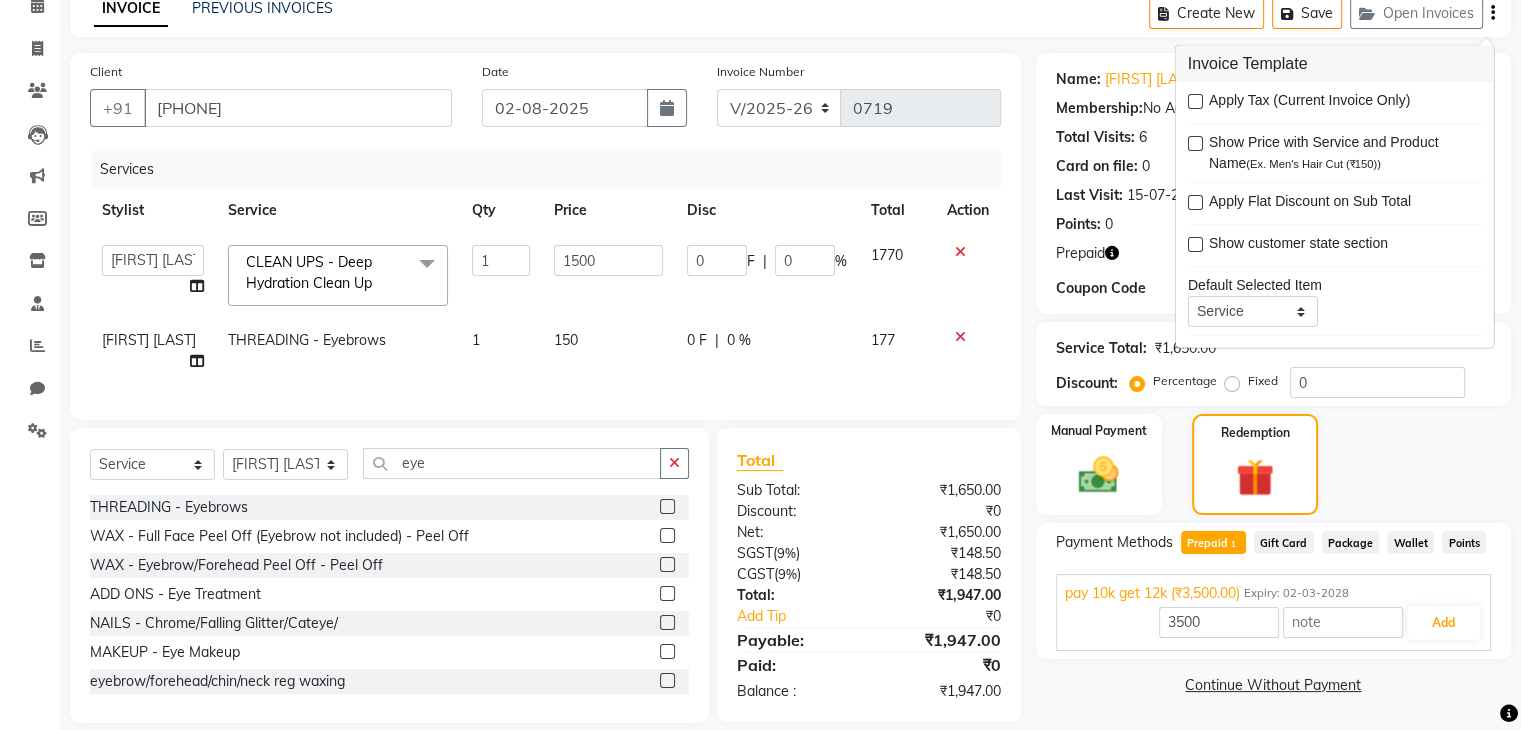 click at bounding box center (1195, 101) 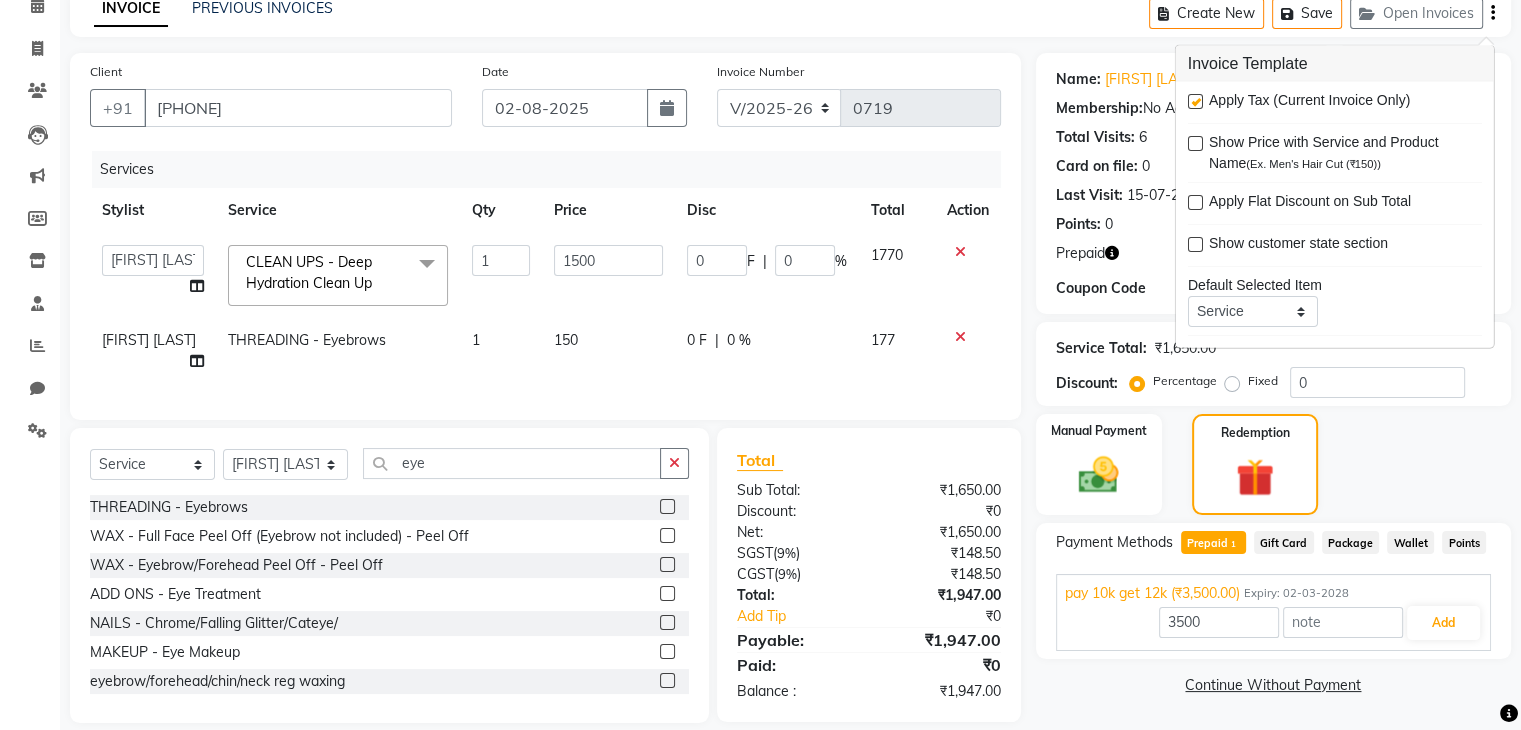 click at bounding box center [1195, 101] 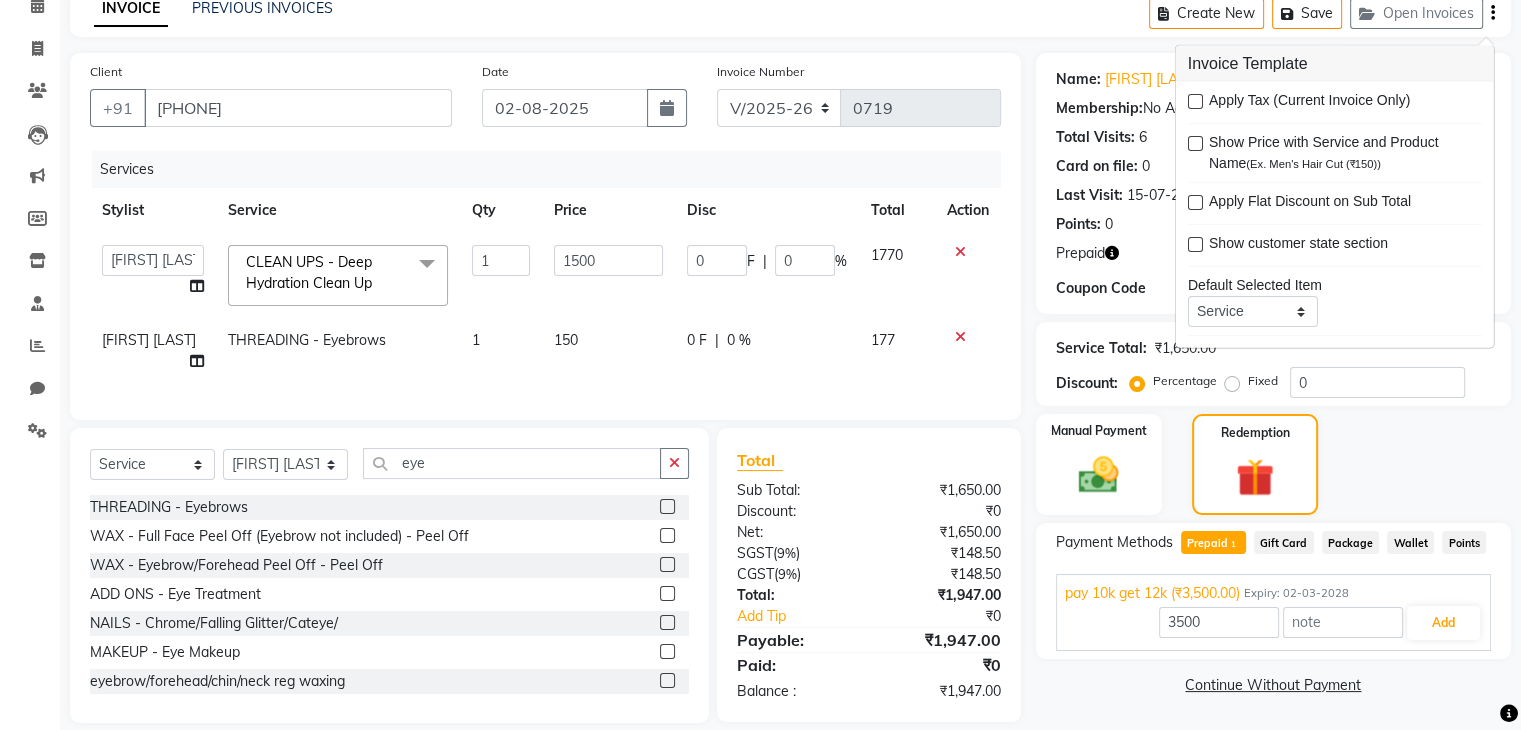 click at bounding box center (1195, 101) 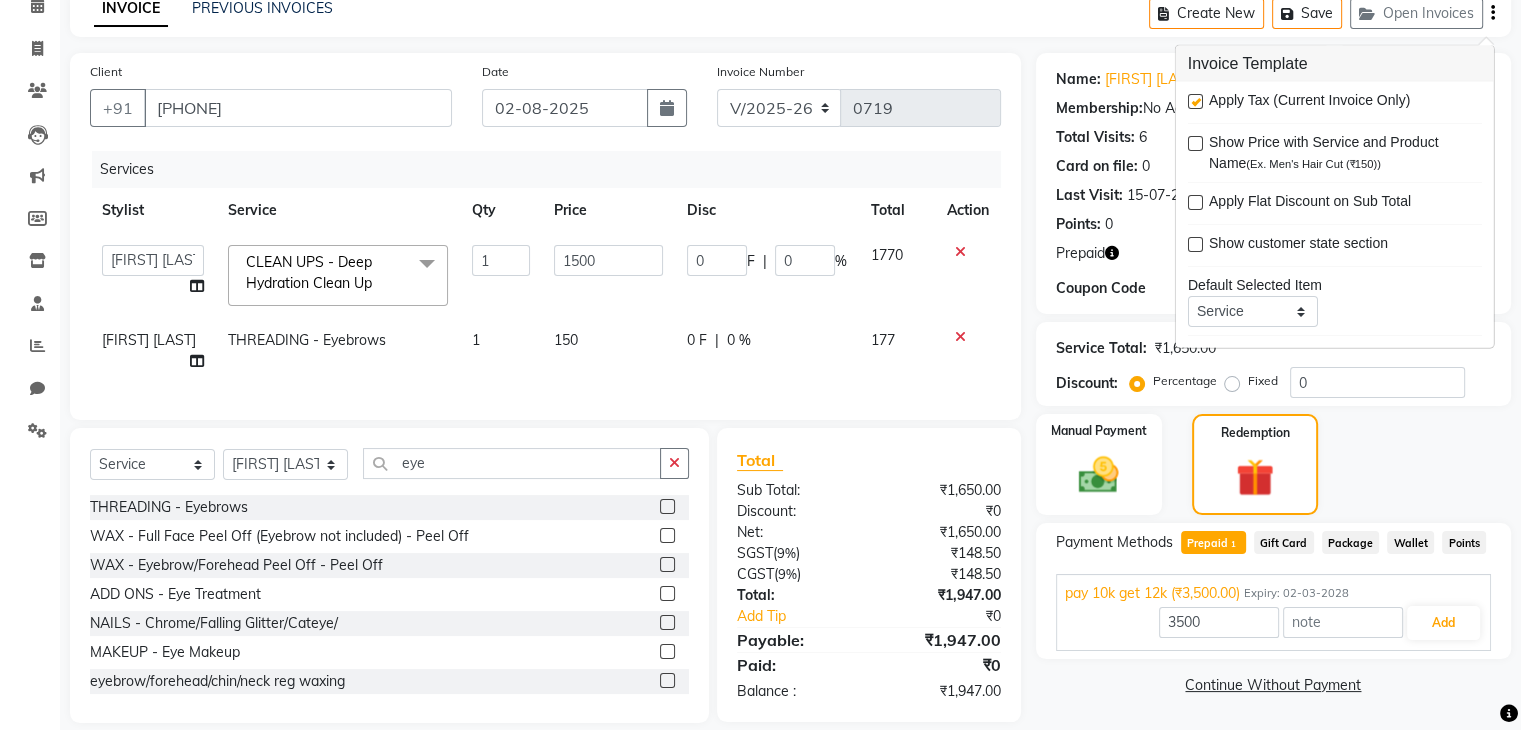 click at bounding box center [1195, 101] 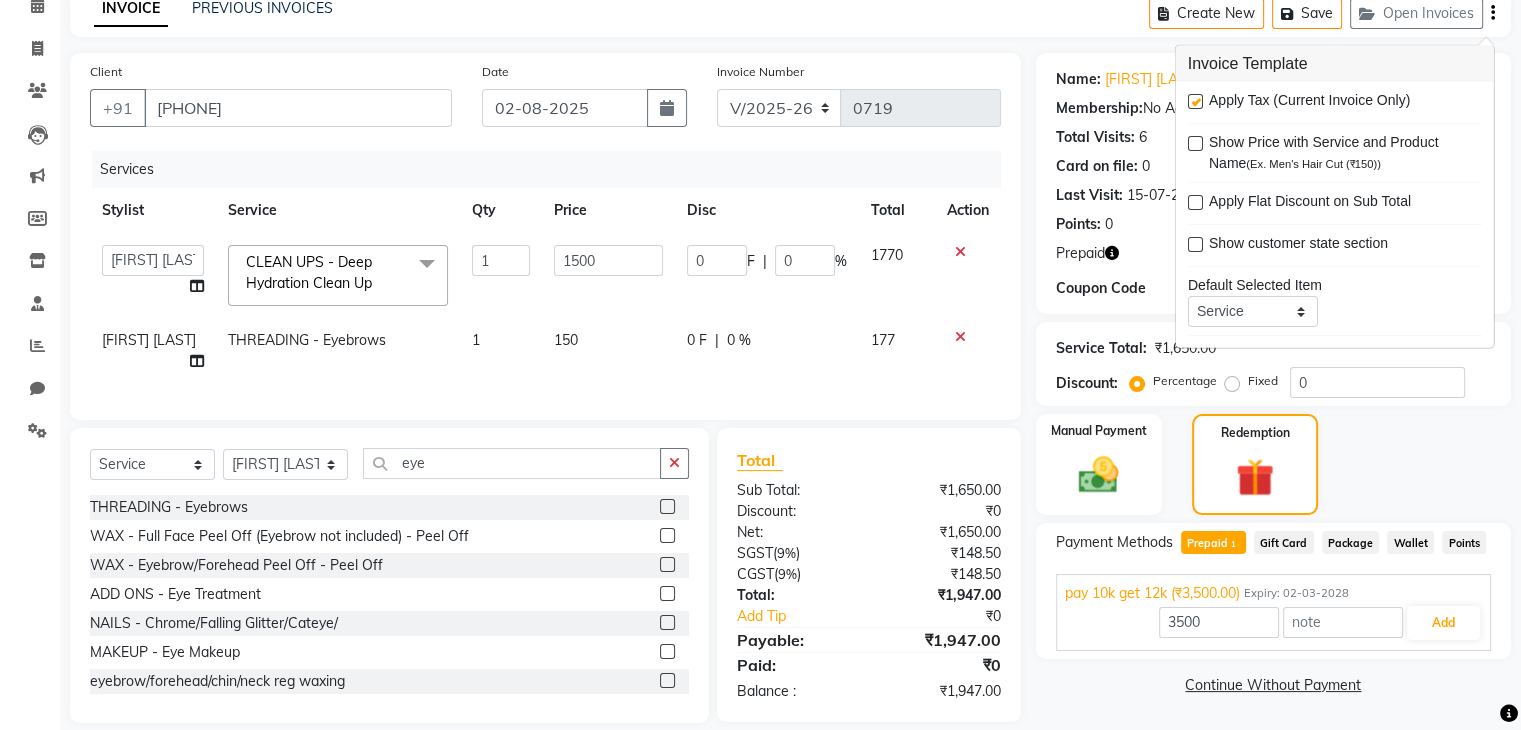 click at bounding box center (1194, 102) 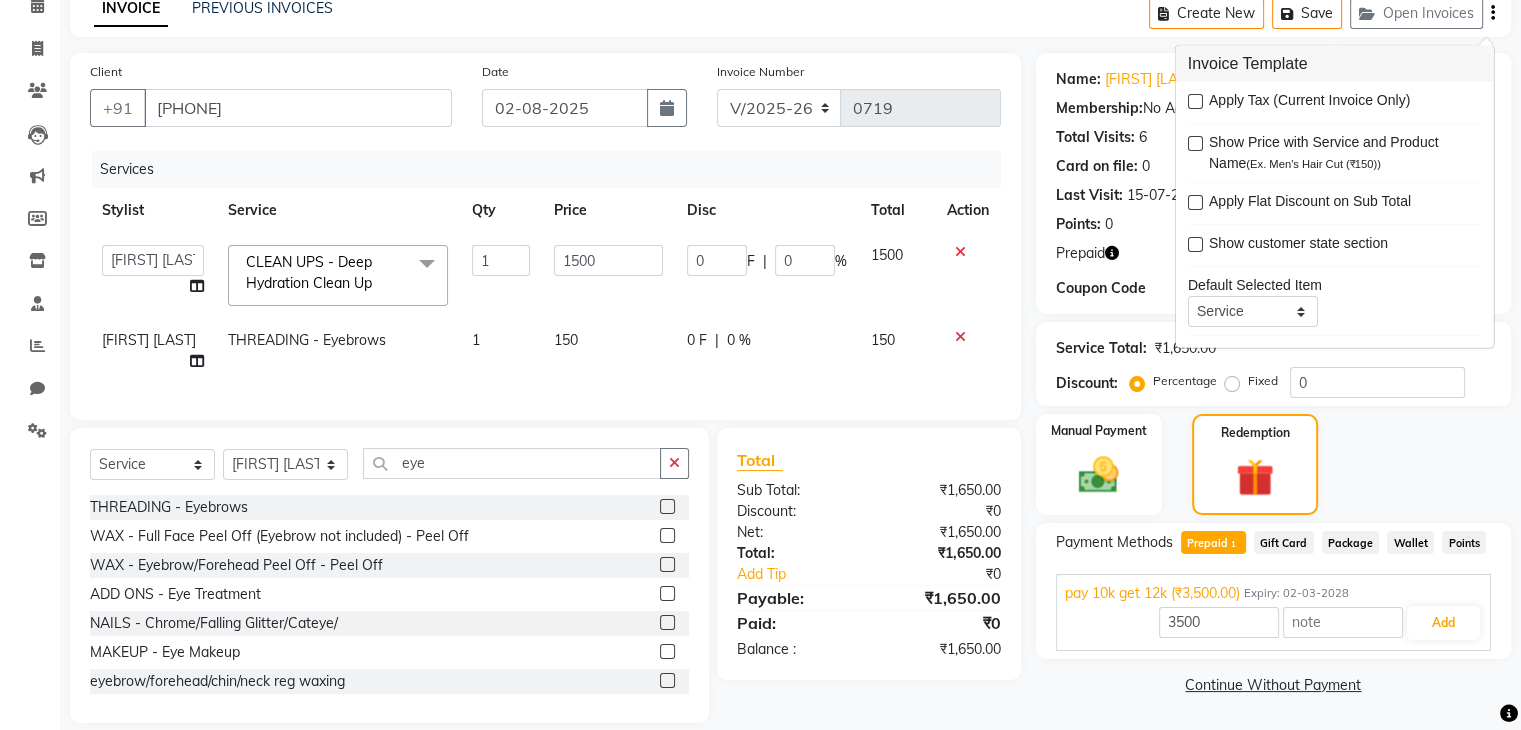 click on "Manual Payment Redemption" 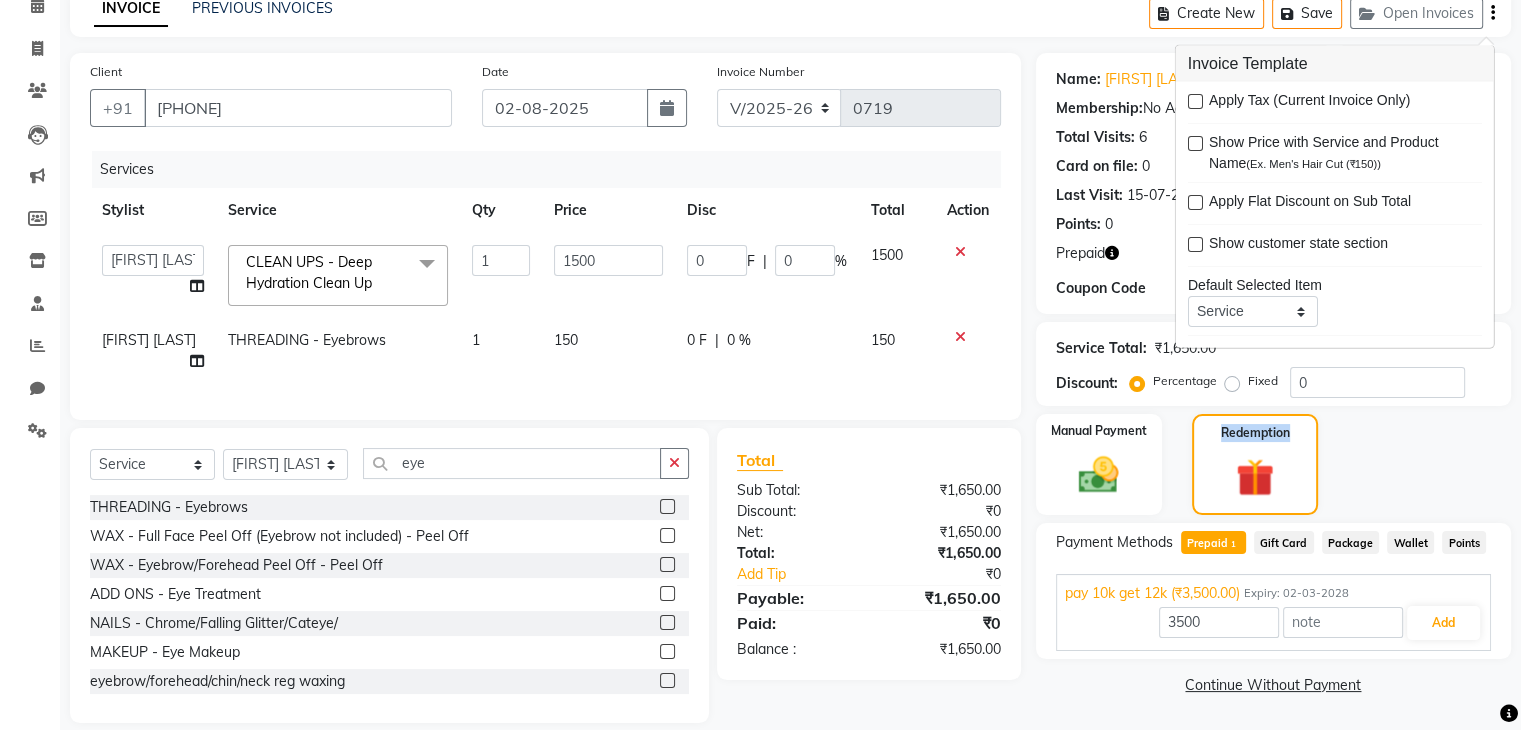 click on "Manual Payment Redemption" 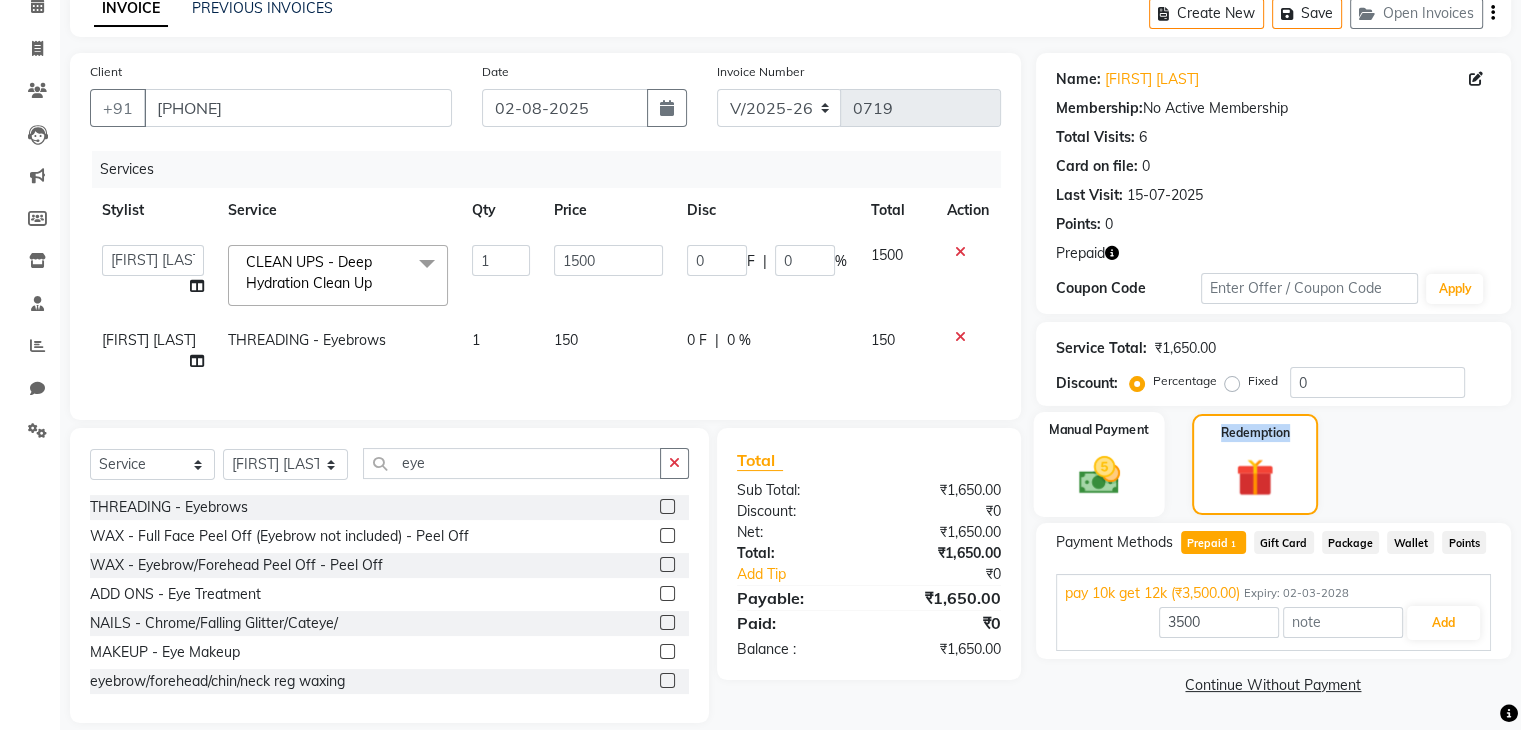 click 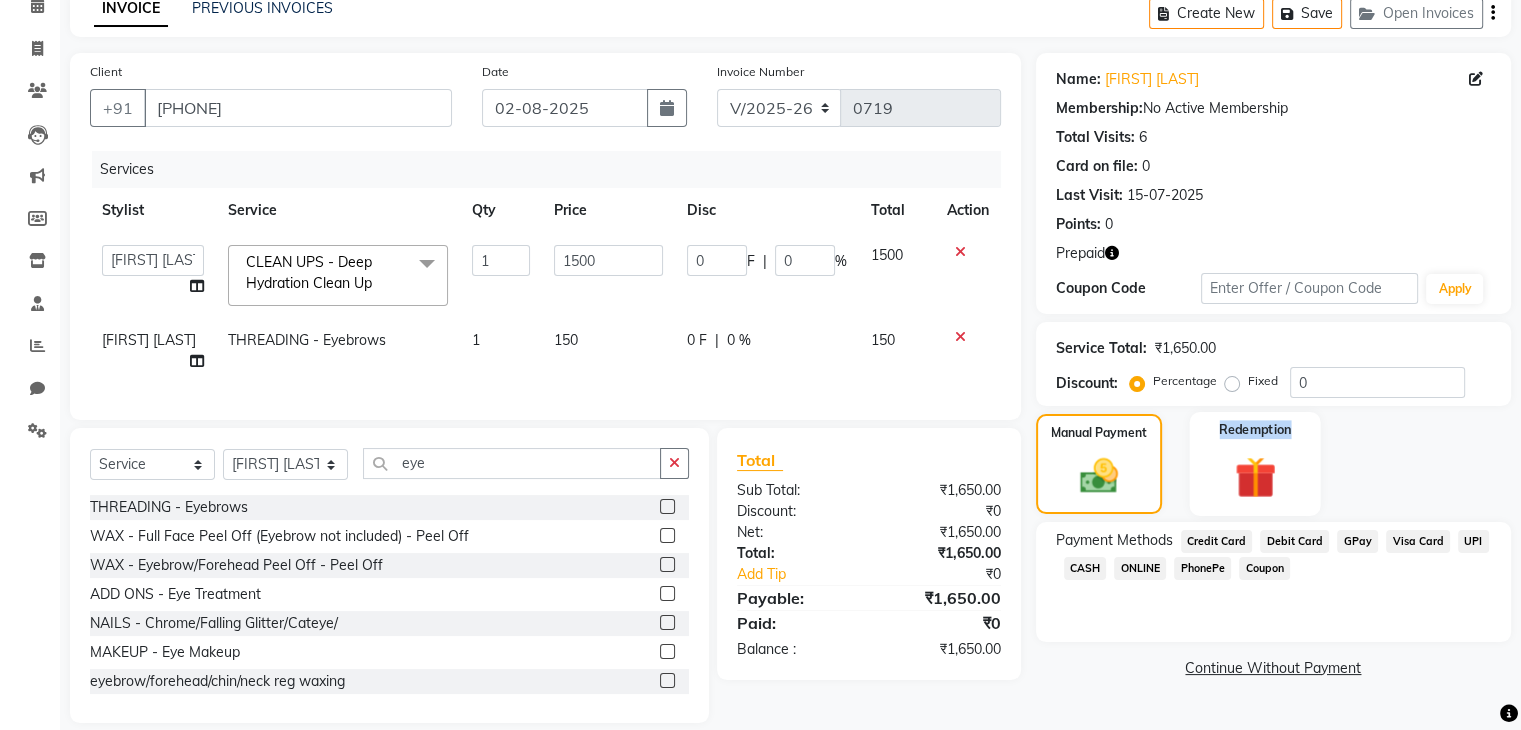 click 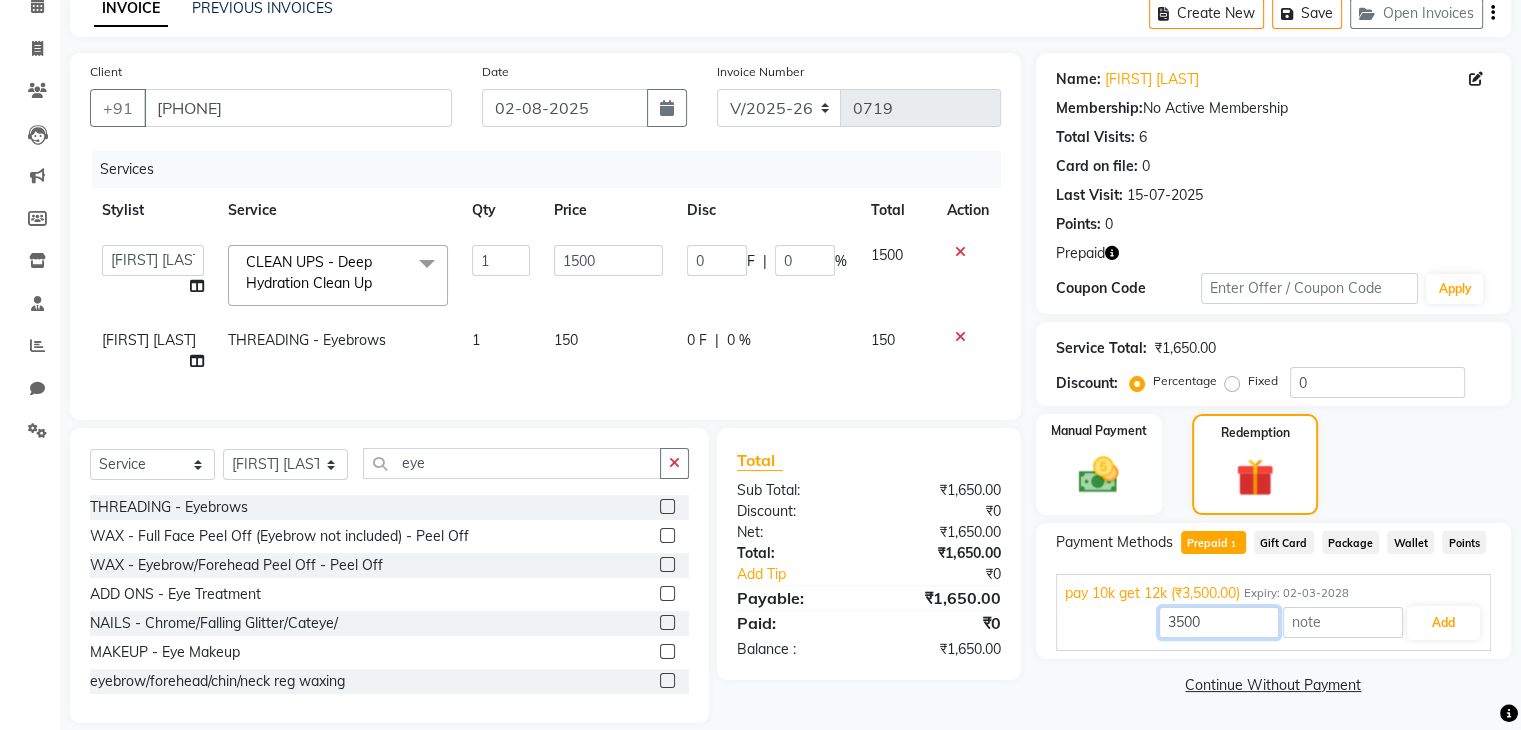 click on "3500" at bounding box center [1219, 622] 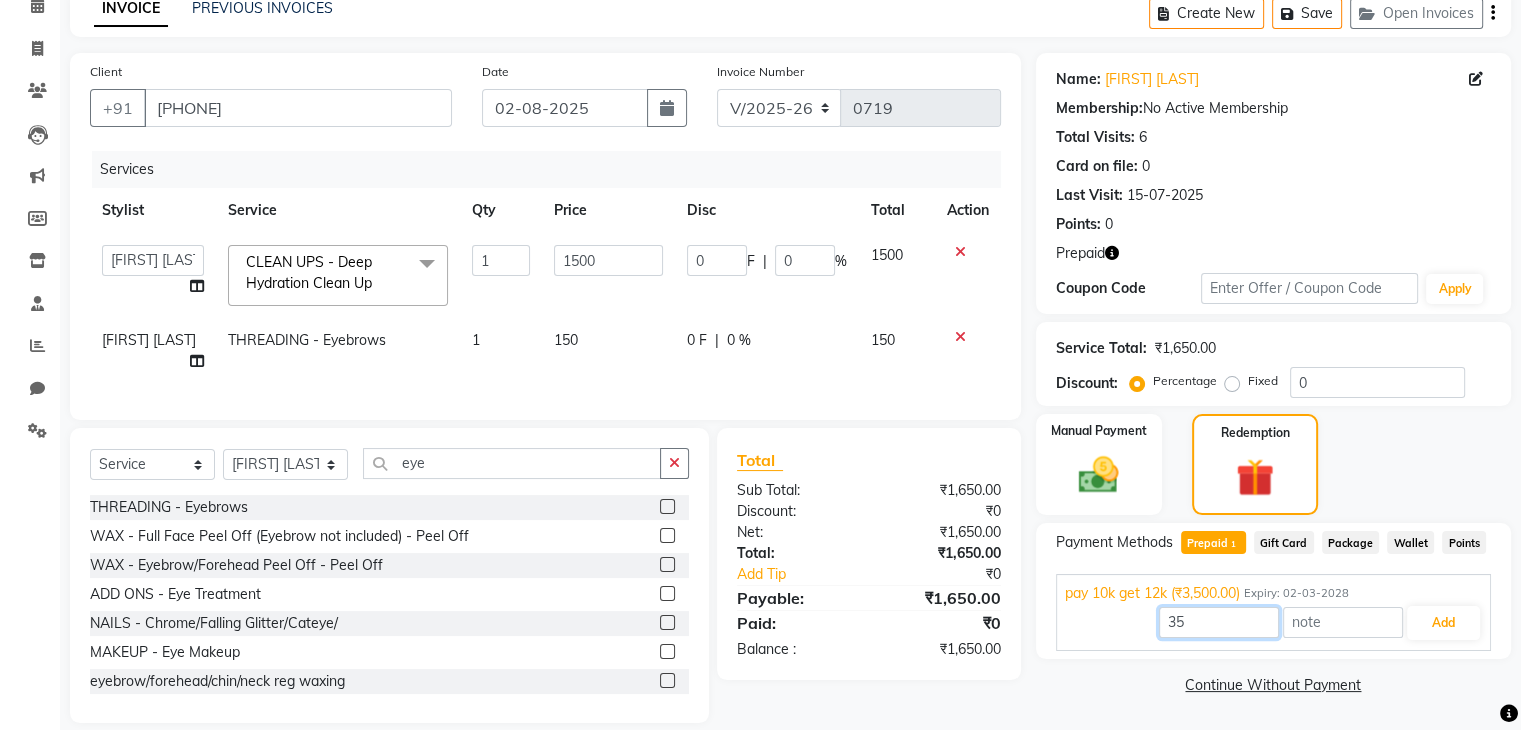 type on "3" 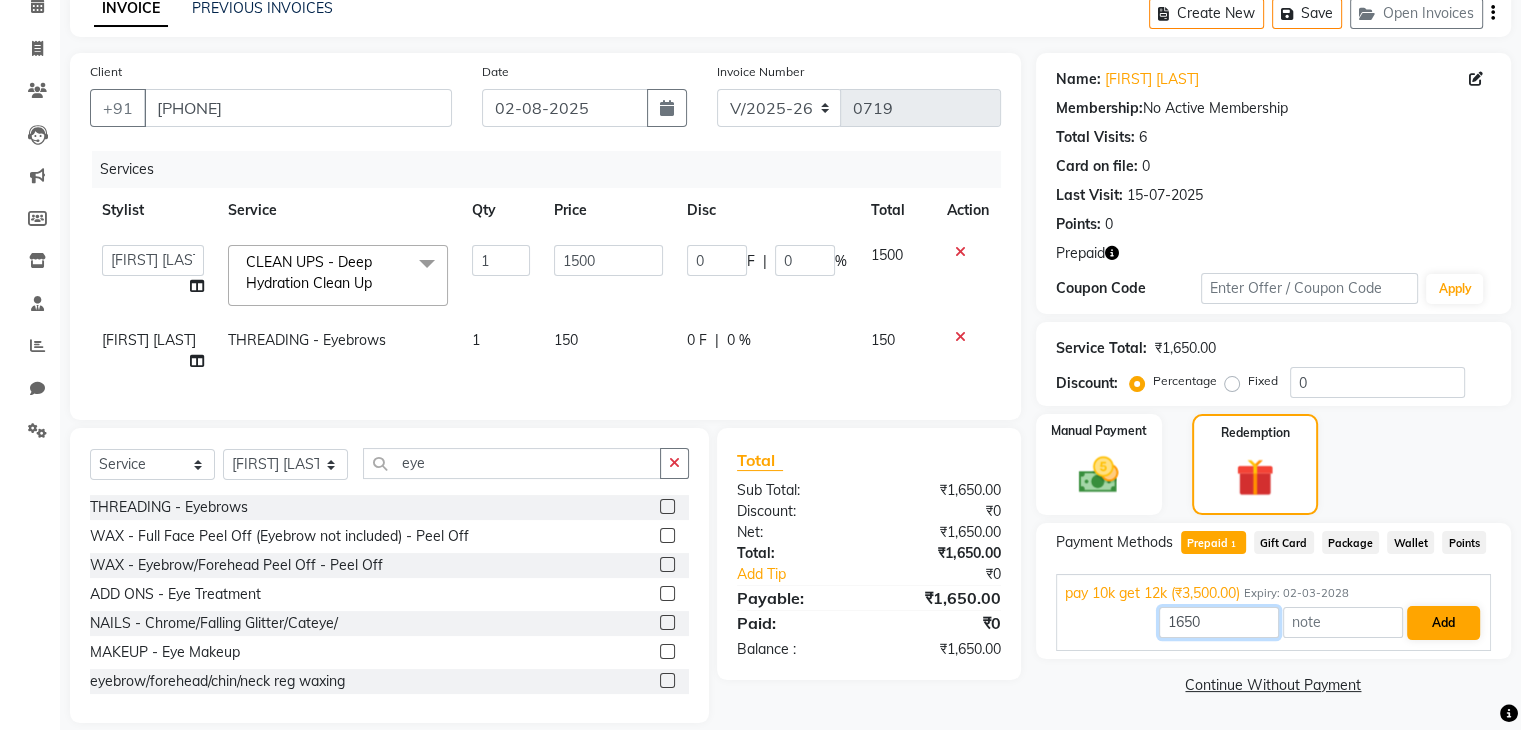 type on "1650" 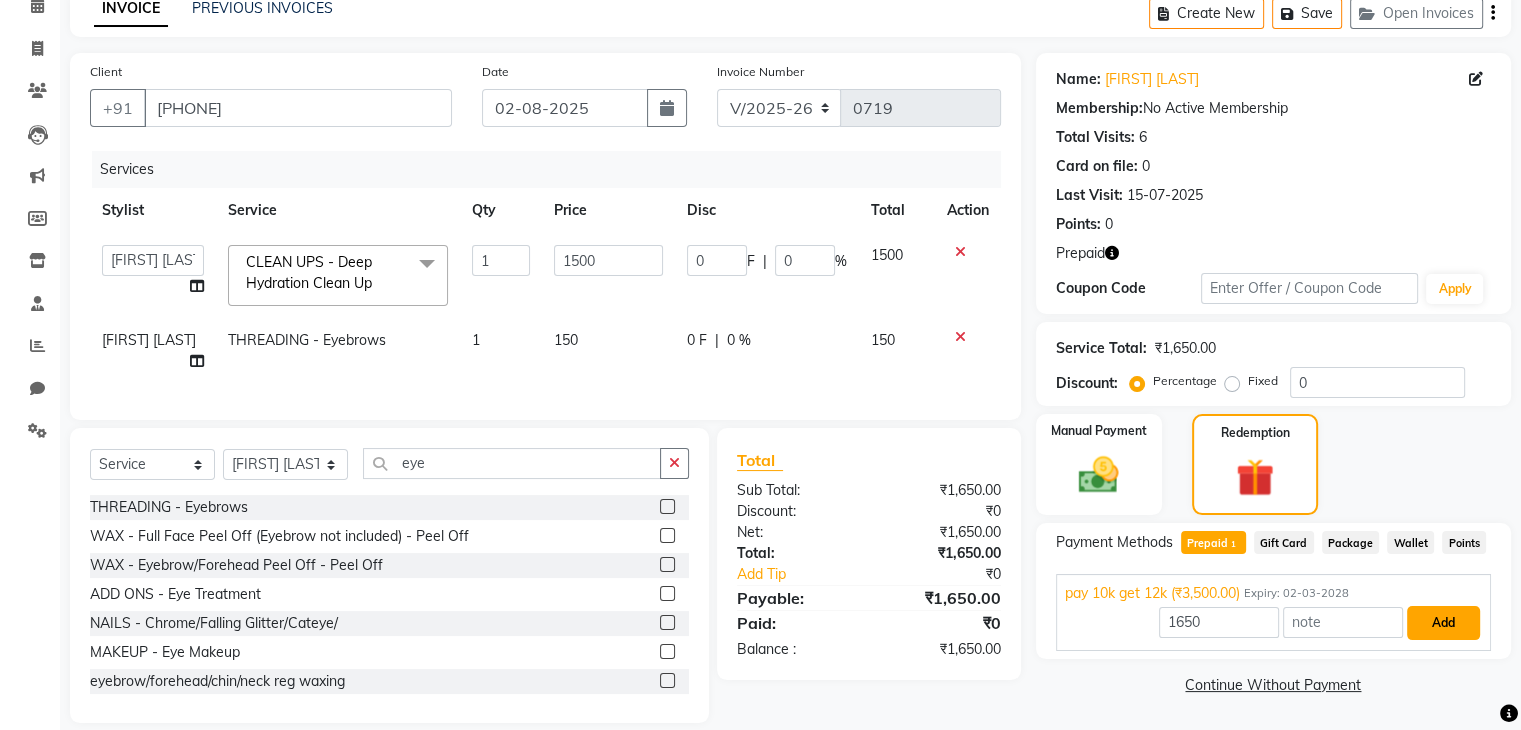 click on "Add" at bounding box center [1443, 623] 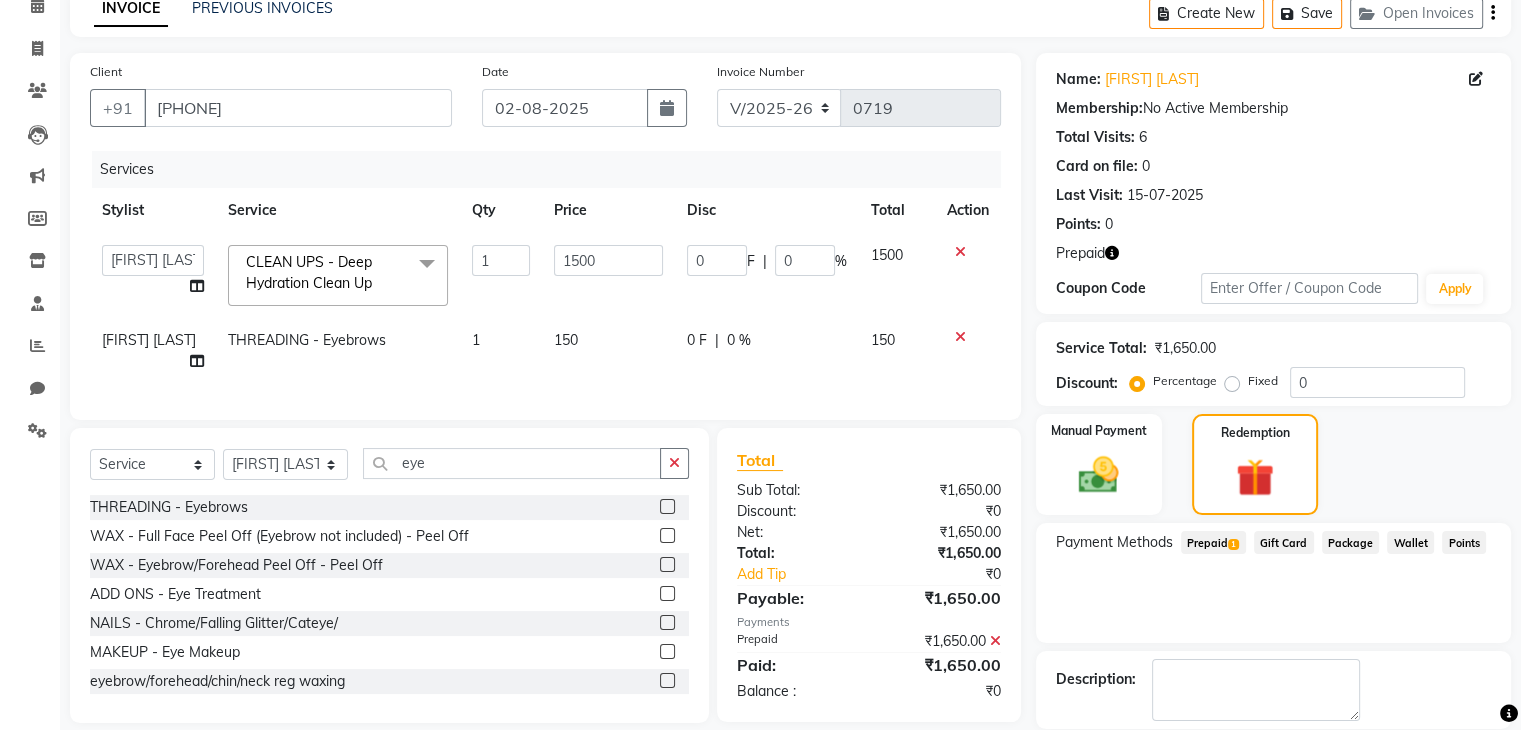 scroll, scrollTop: 193, scrollLeft: 0, axis: vertical 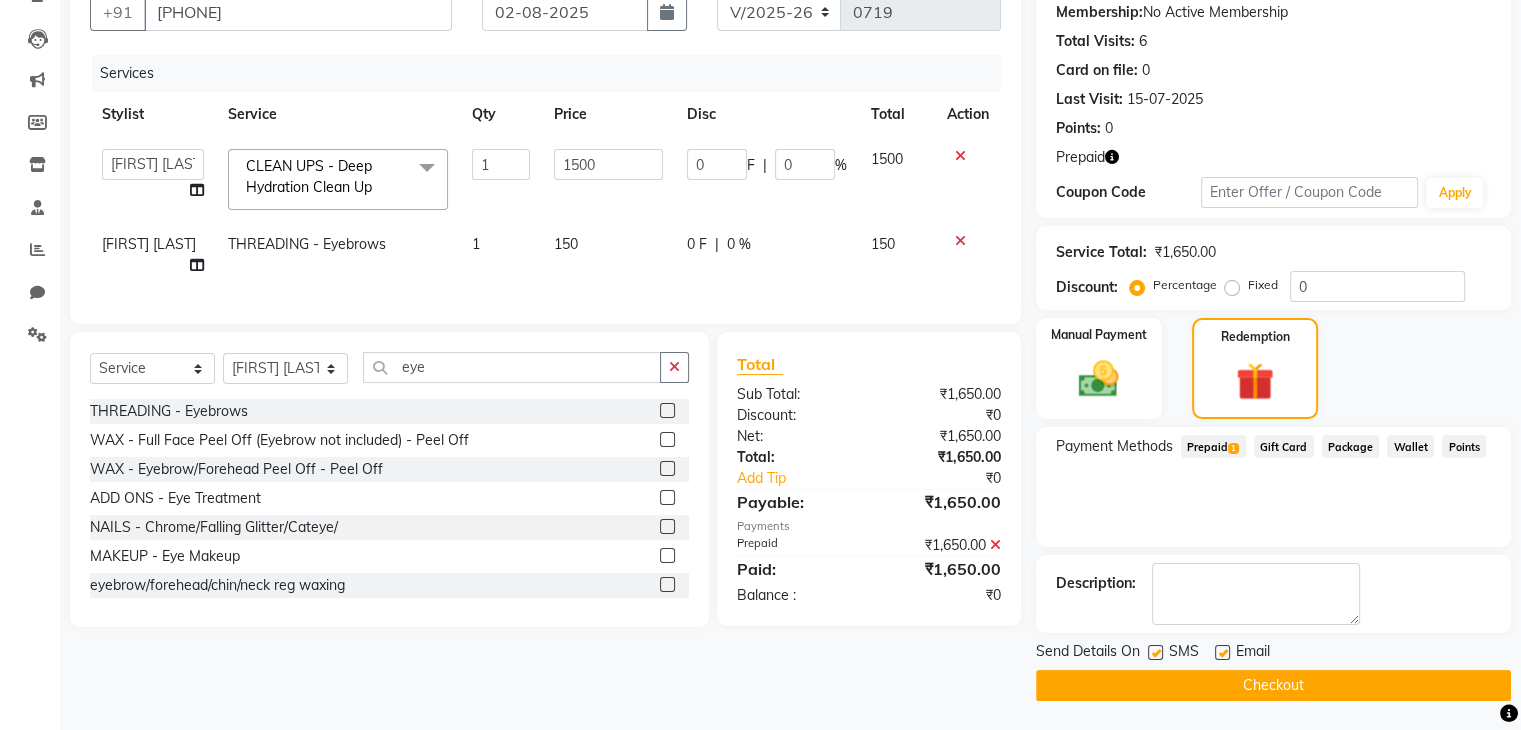 click on "Checkout" 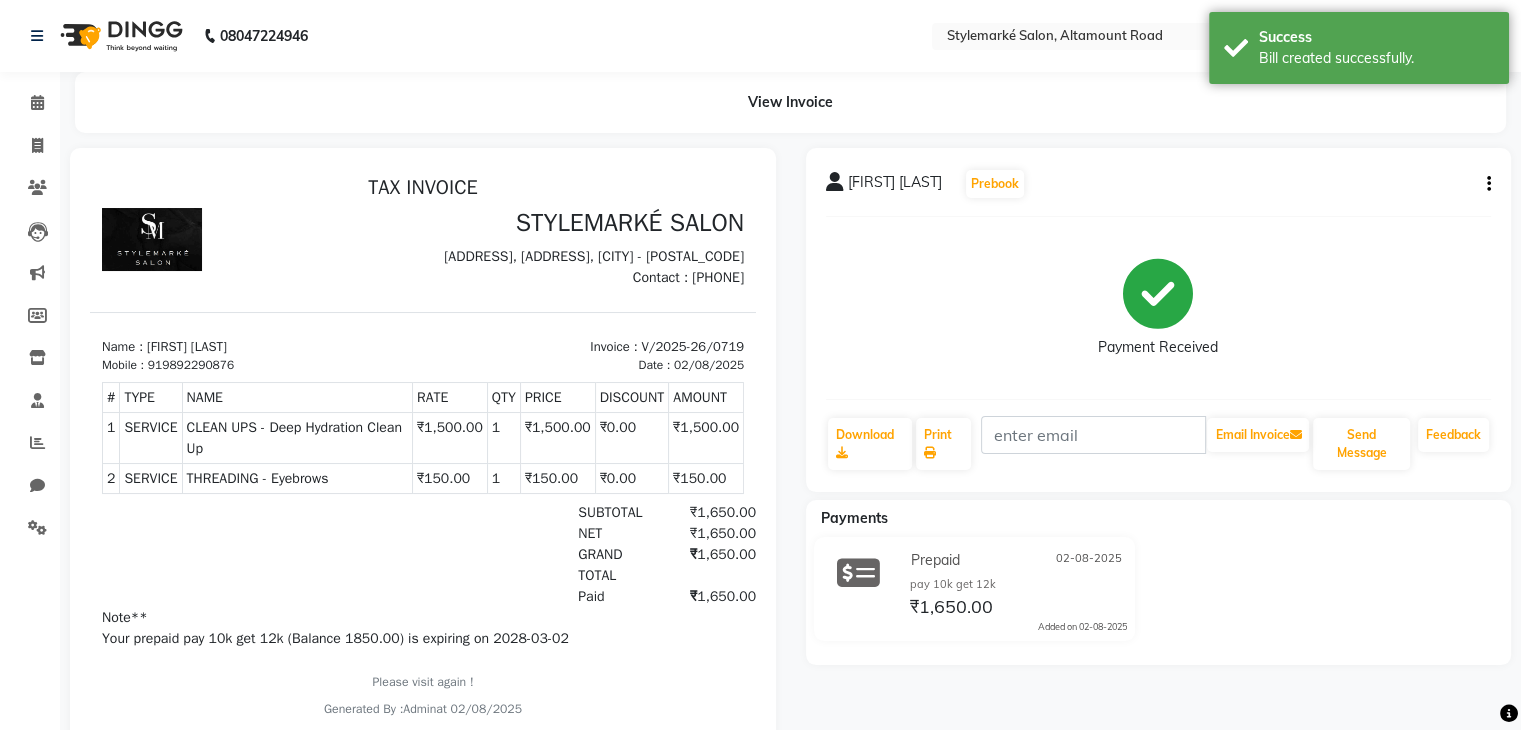 scroll, scrollTop: 0, scrollLeft: 0, axis: both 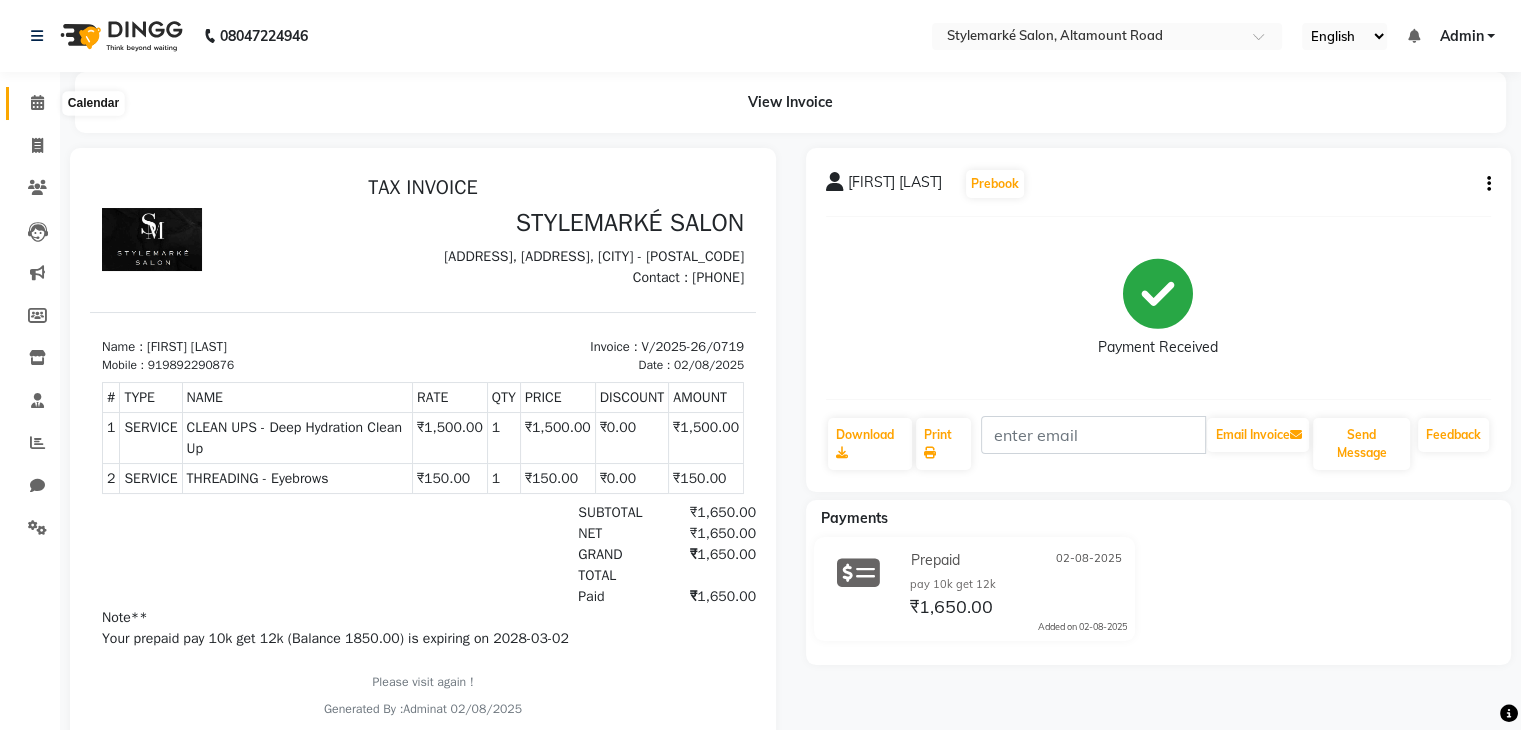 click 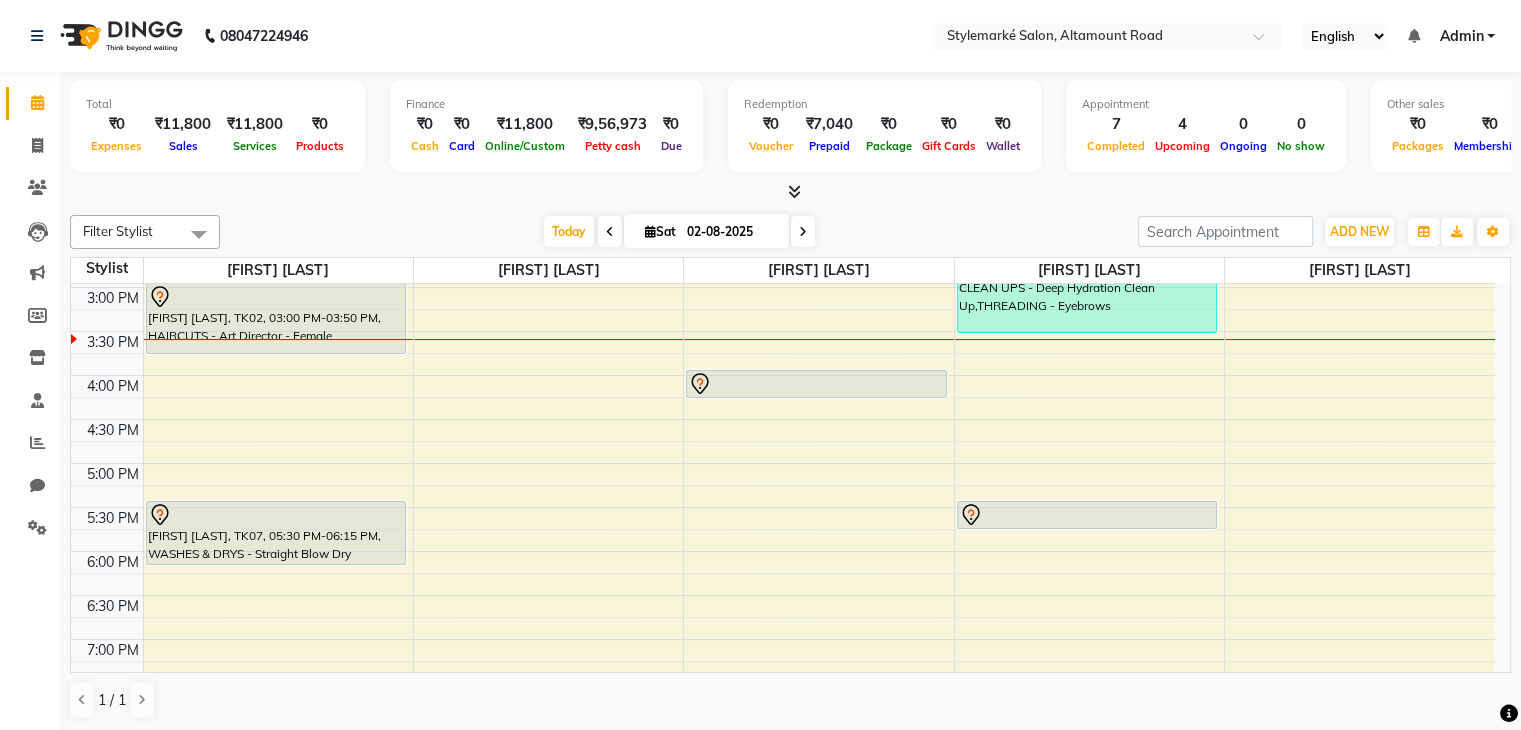 scroll, scrollTop: 324, scrollLeft: 0, axis: vertical 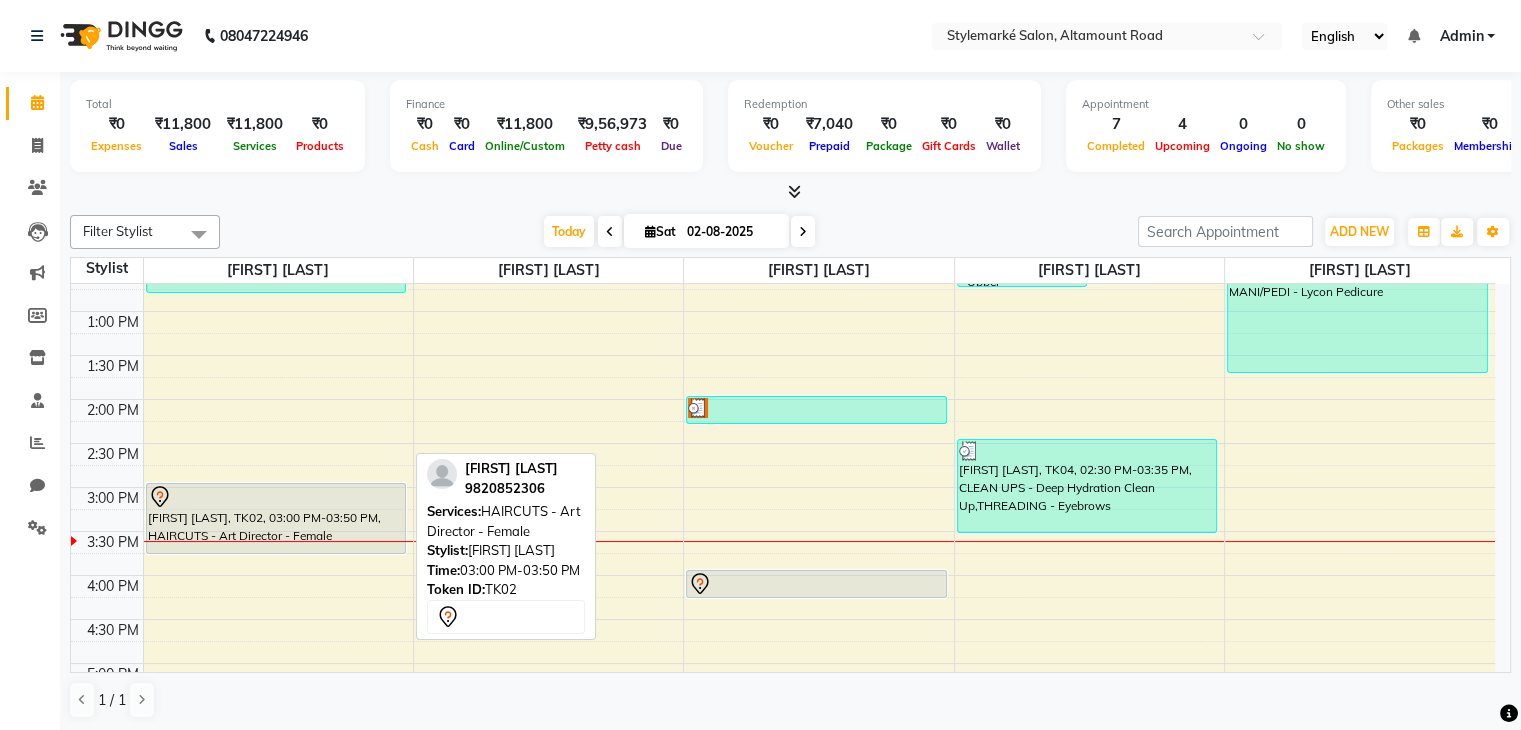 click on "[FIRST] [LAST], TK02, 03:00 PM-03:50 PM, HAIRCUTS - Art Director - Female" at bounding box center (276, 518) 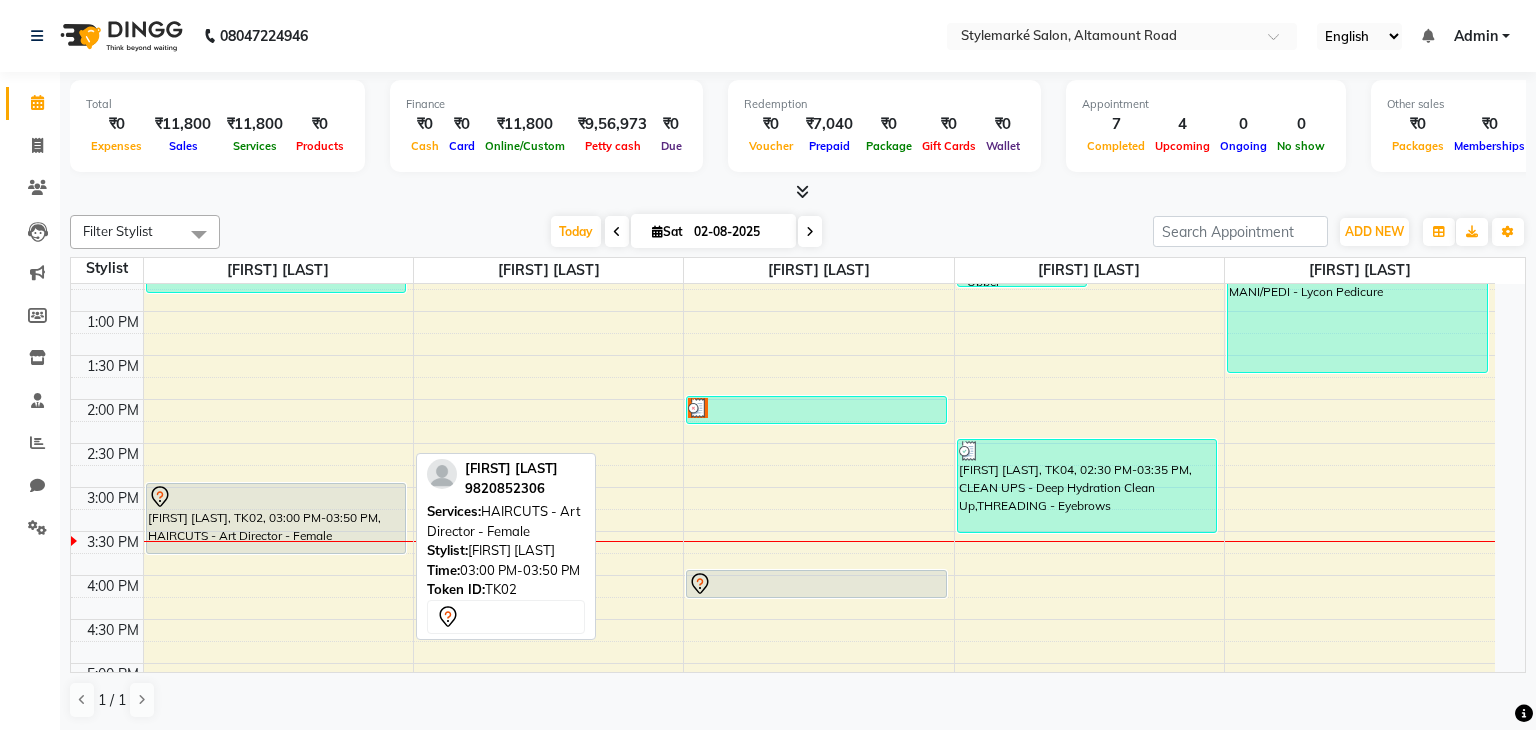 select on "7" 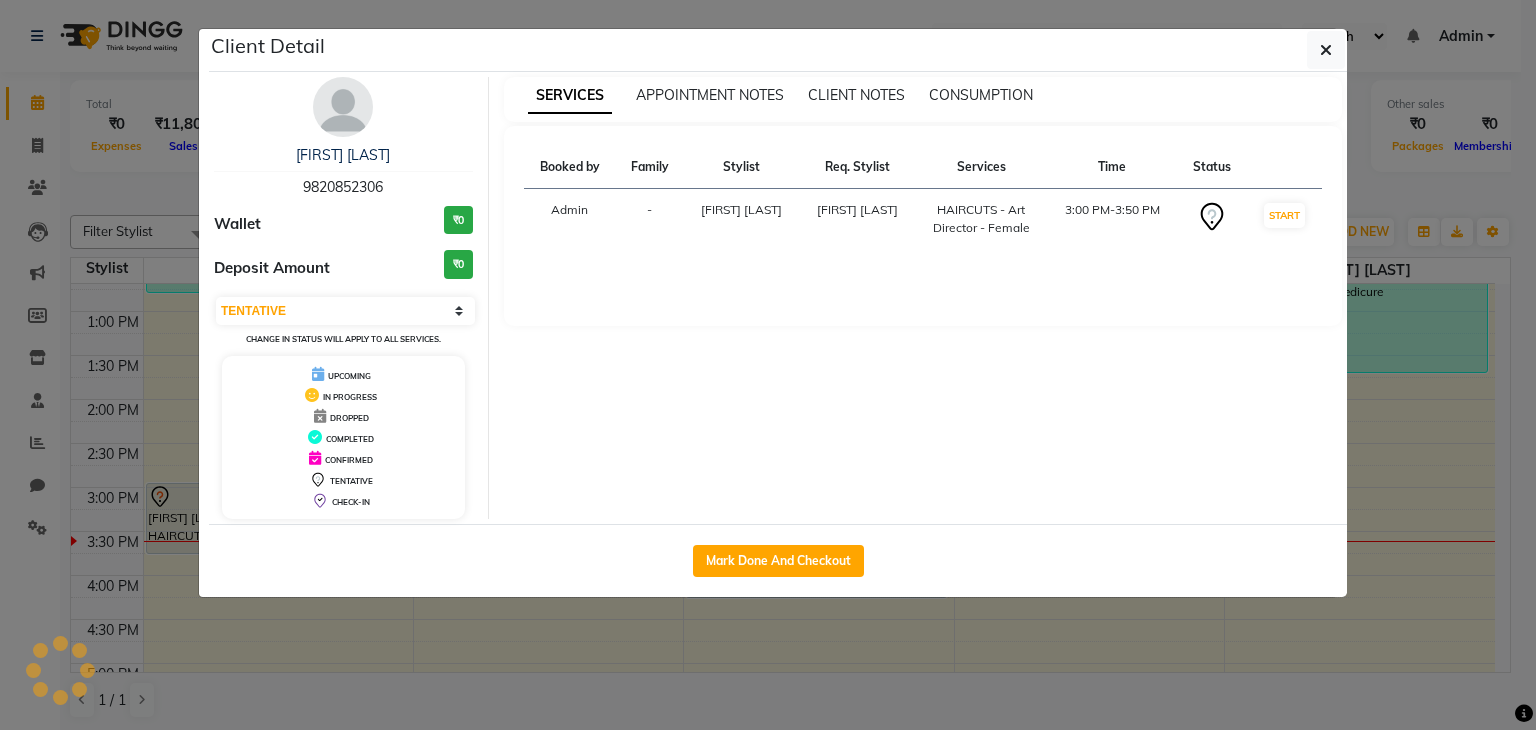 click on "Mark Done And Checkout" 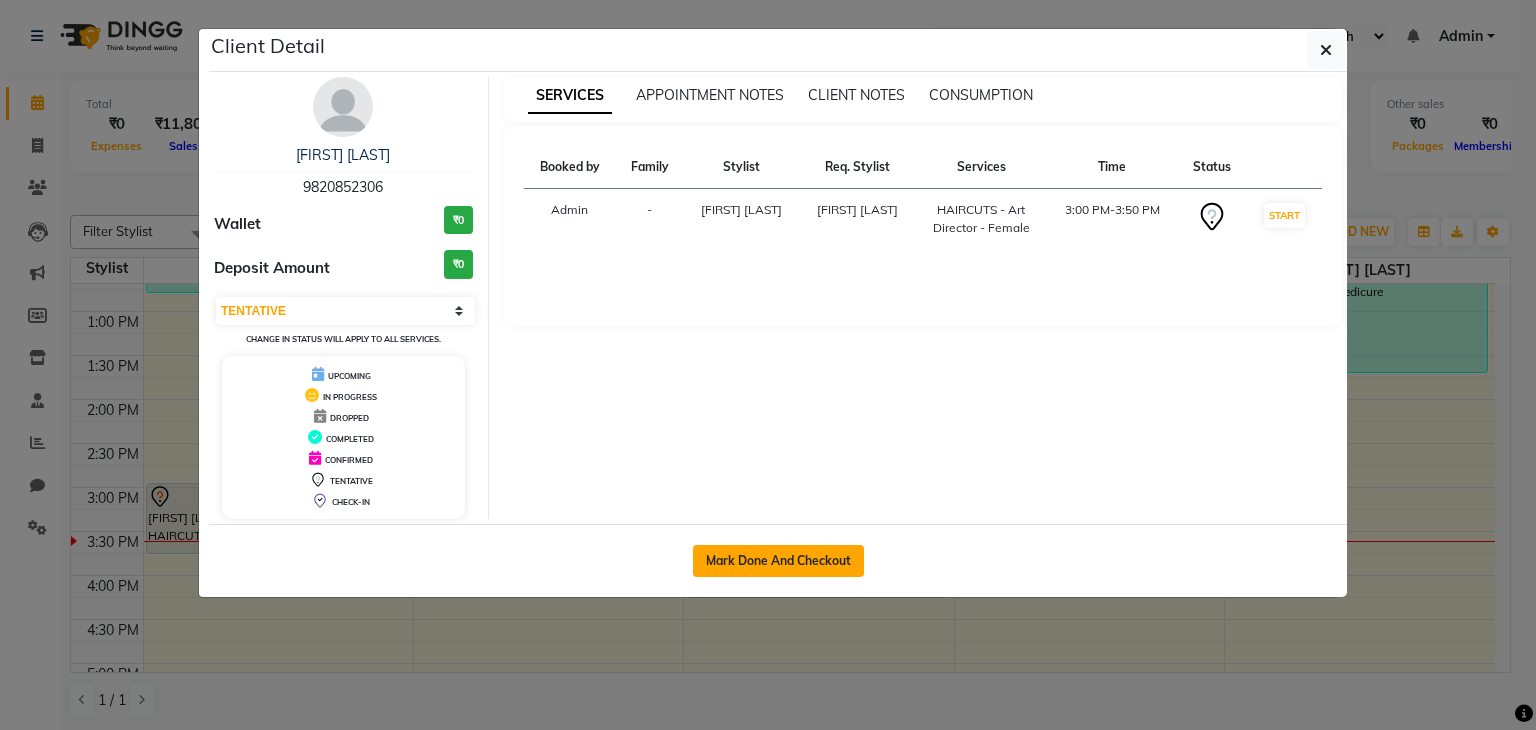 click on "Mark Done And Checkout" 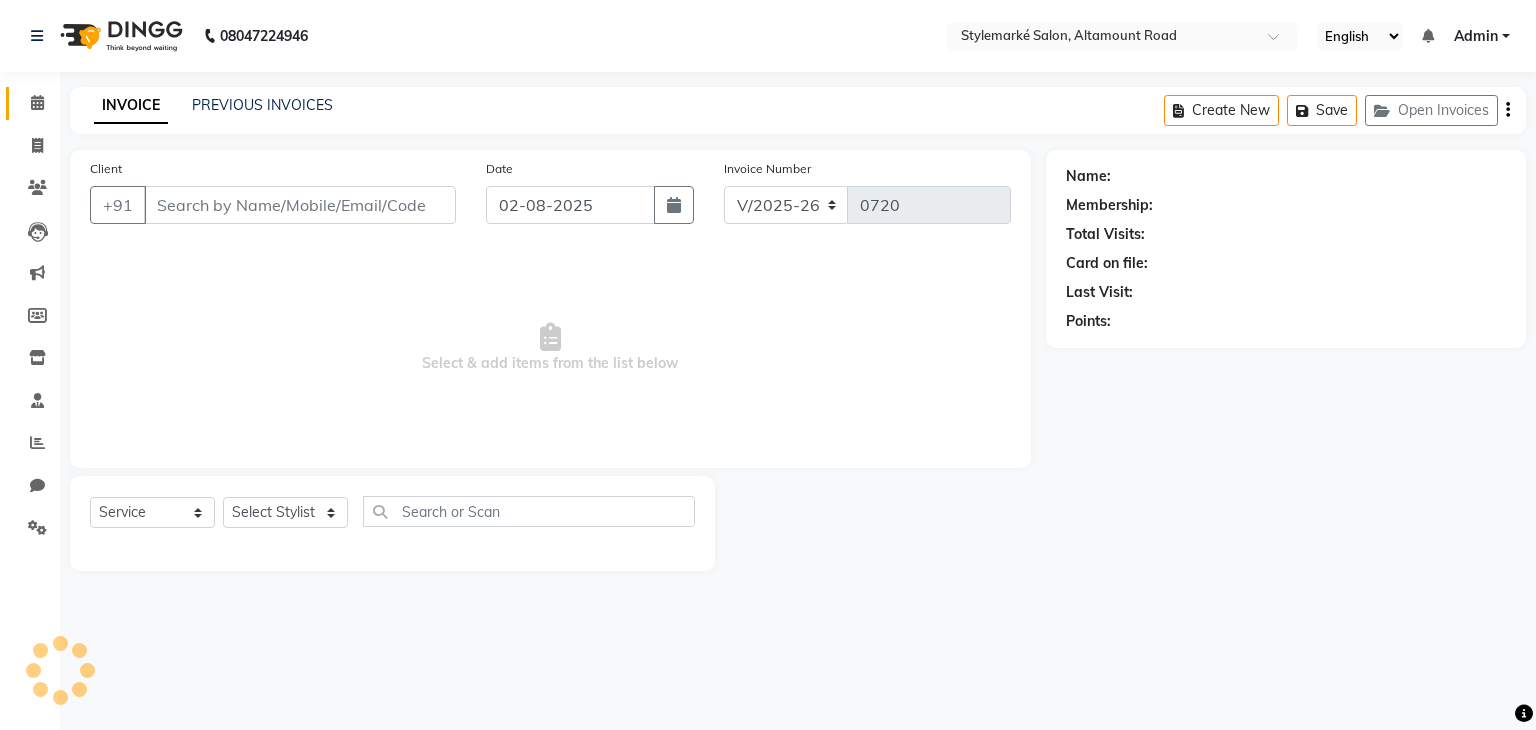 type on "9820852306" 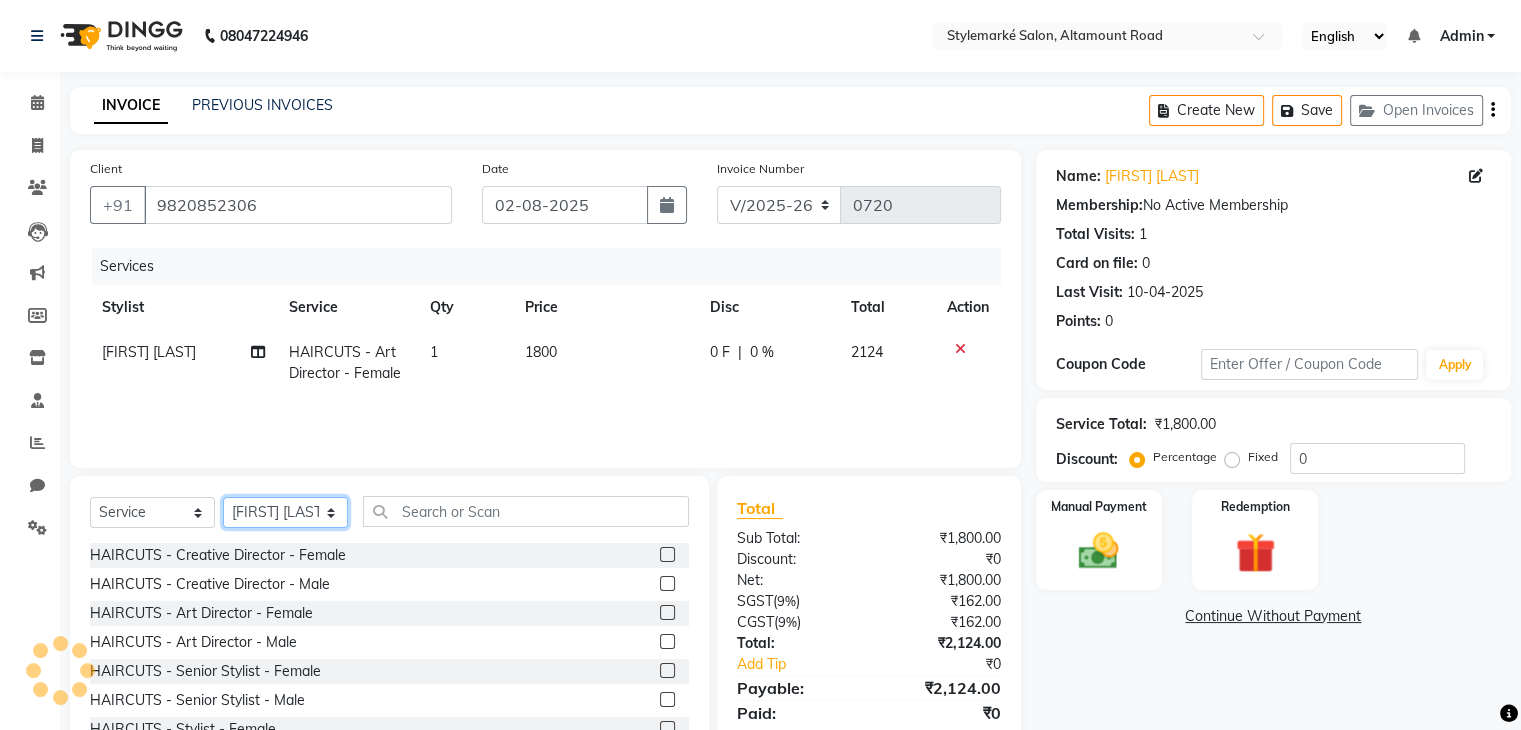 click on "Select Stylist Ganesh Mariya ⁠Mansi Dhanu ⁠Nisha Patel Salman Salmani Shafique Salmani" 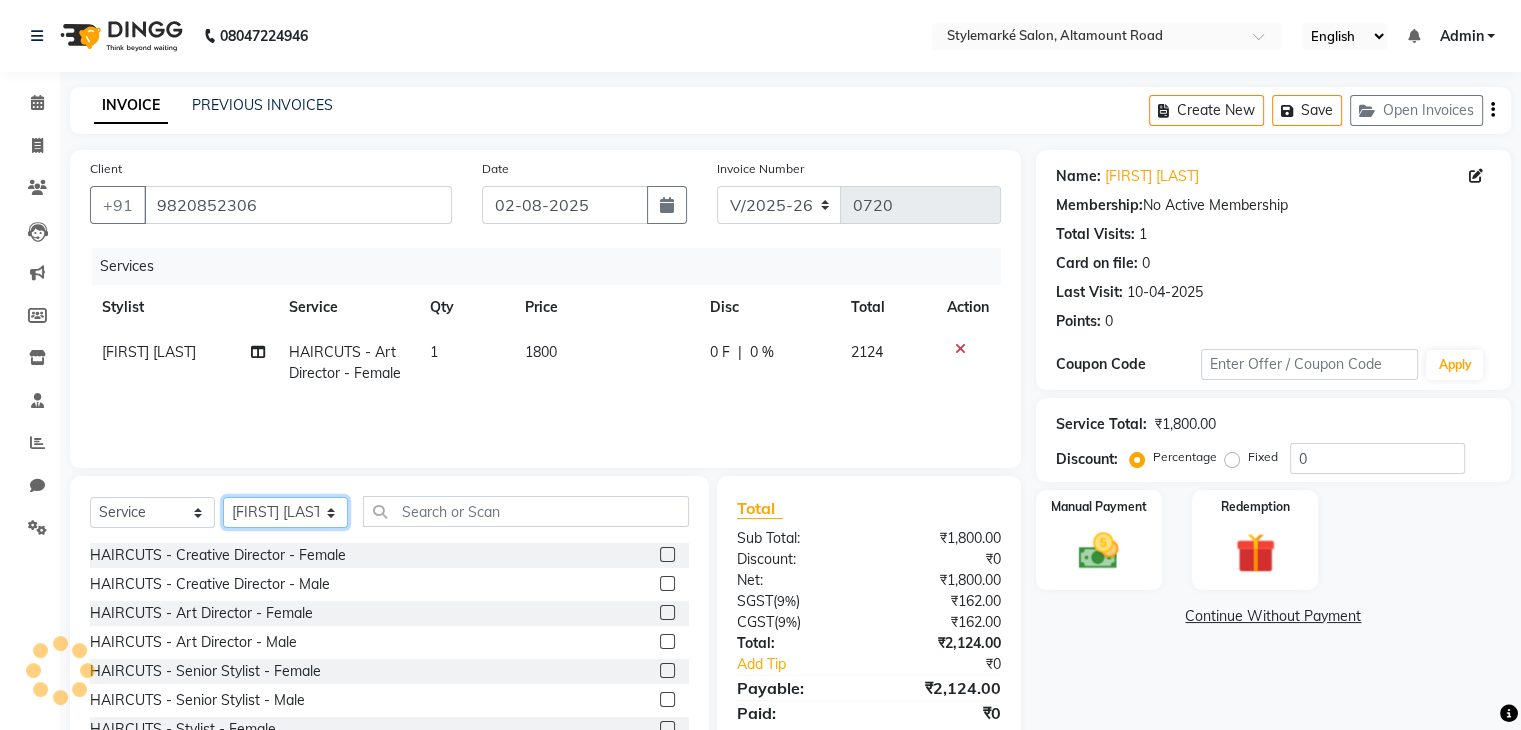click on "Select Stylist Ganesh Mariya ⁠Mansi Dhanu ⁠Nisha Patel Salman Salmani Shafique Salmani" 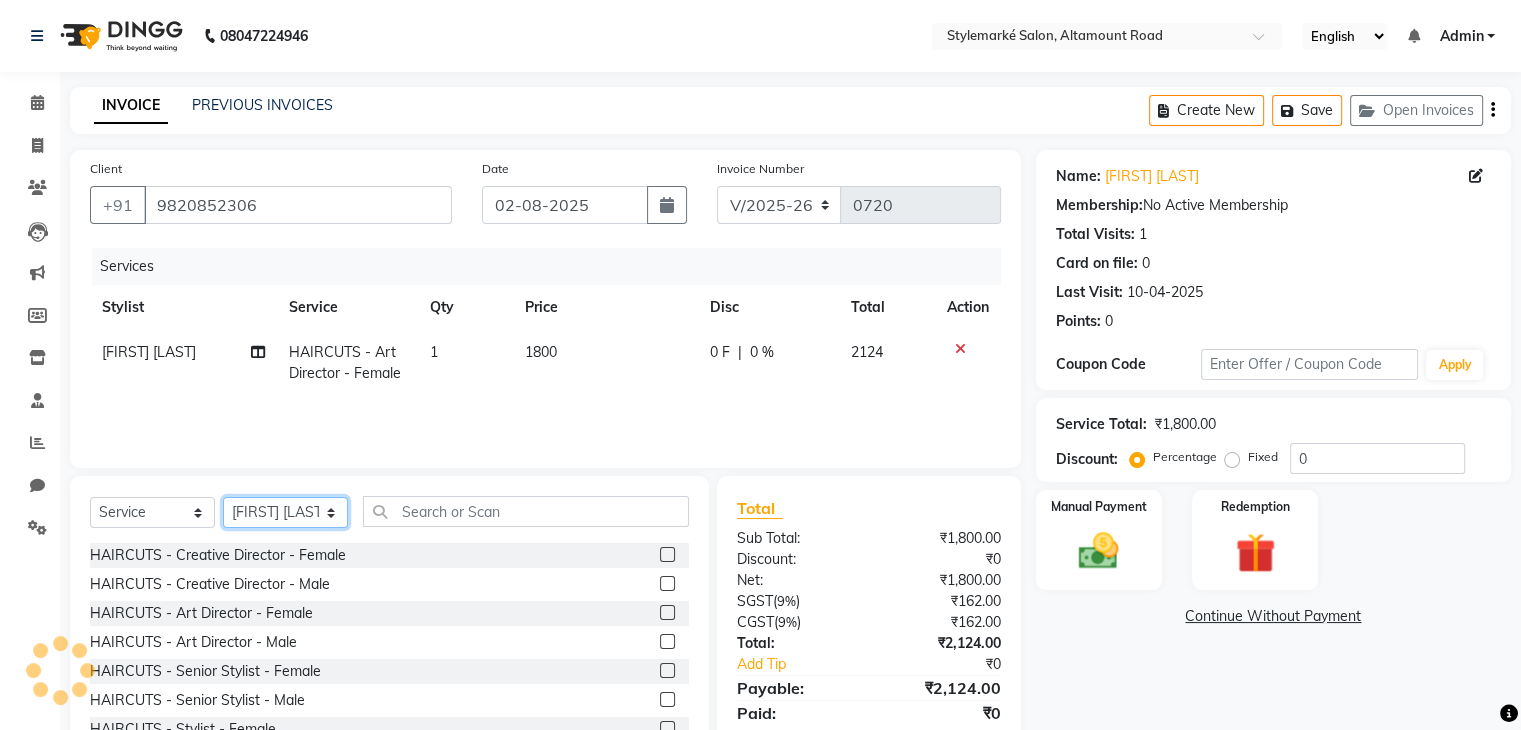 click on "Select Stylist Ganesh Mariya ⁠Mansi Dhanu ⁠Nisha Patel Salman Salmani Shafique Salmani" 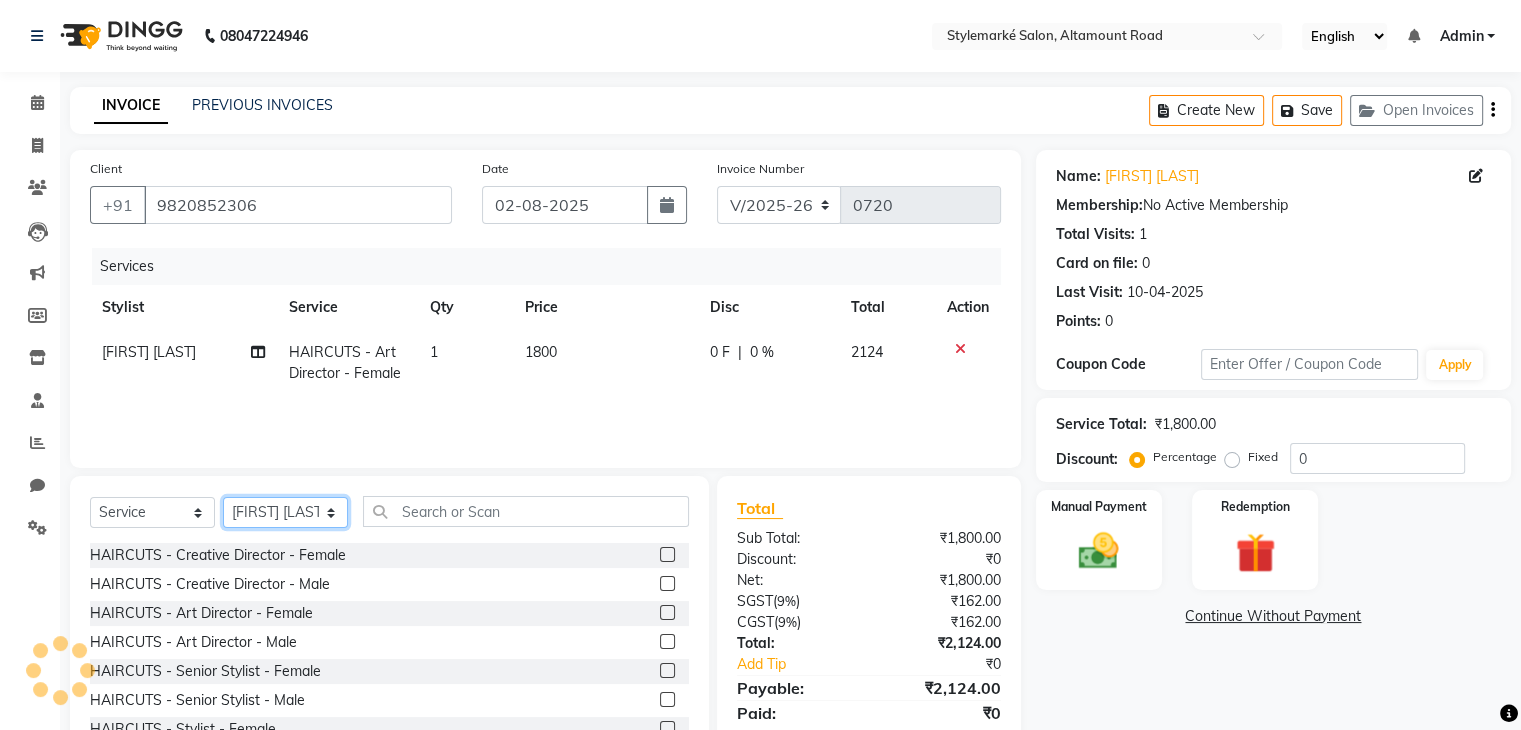 click on "Select Stylist Ganesh Mariya ⁠Mansi Dhanu ⁠Nisha Patel Salman Salmani Shafique Salmani" 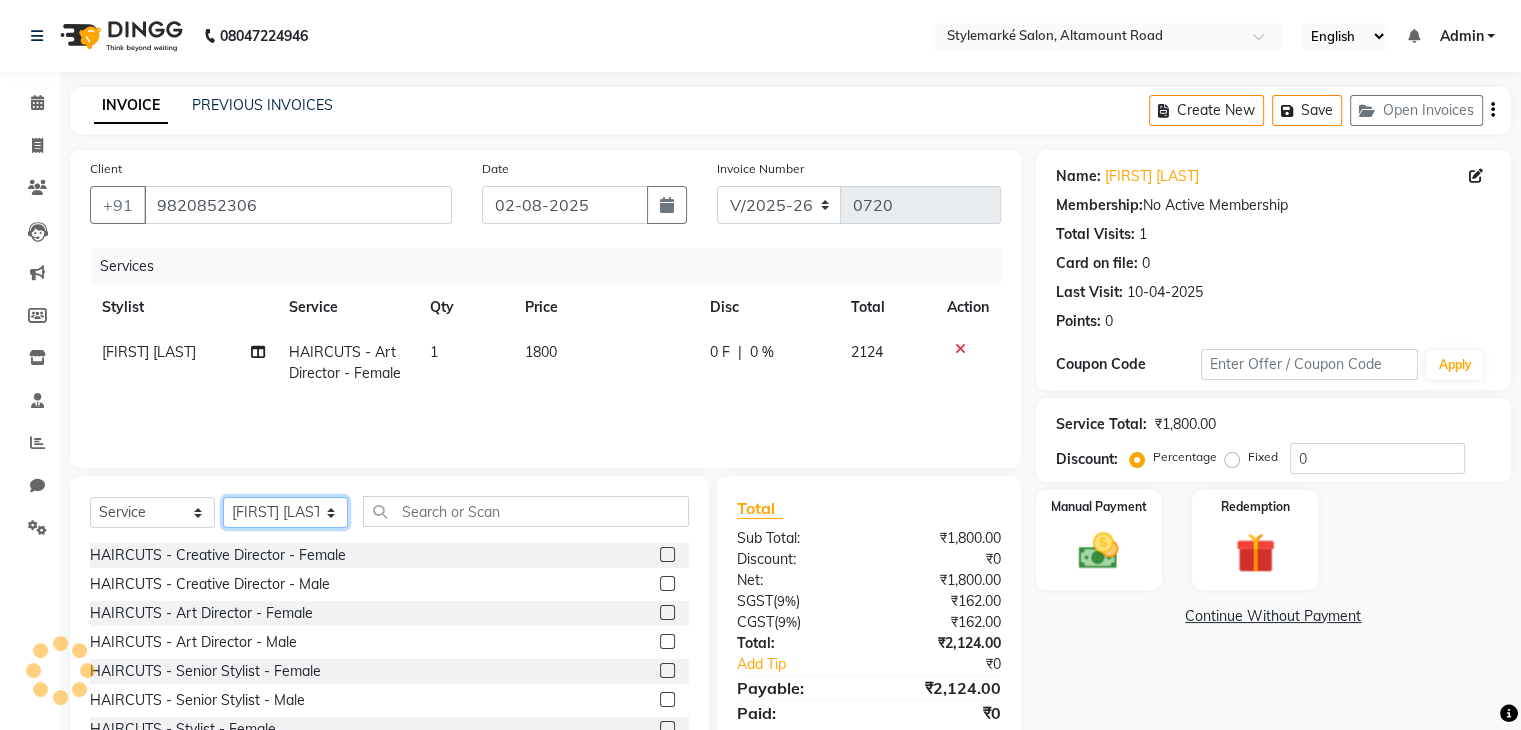 click on "Select Stylist Ganesh Mariya ⁠Mansi Dhanu ⁠Nisha Patel Salman Salmani Shafique Salmani" 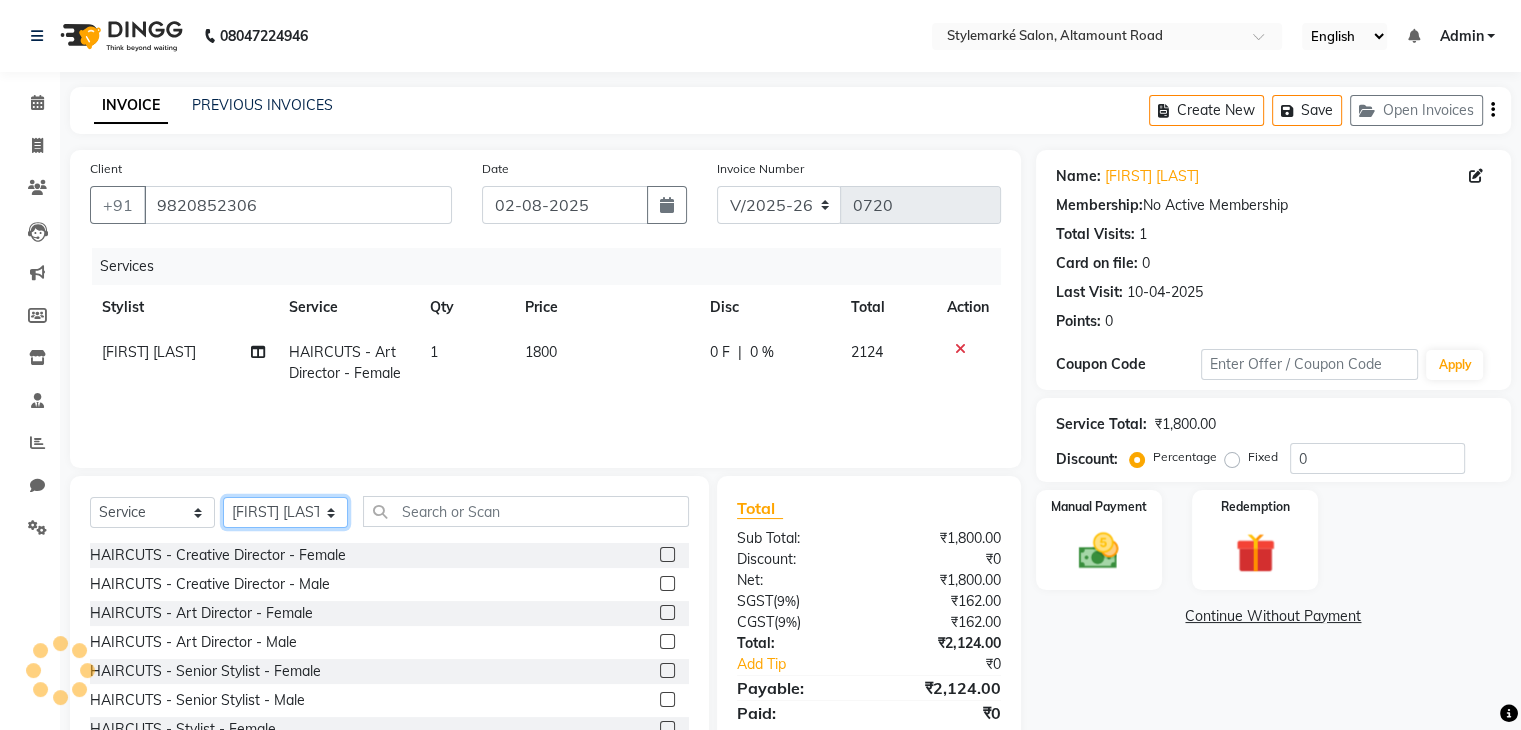 click on "Select Stylist Ganesh Mariya ⁠Mansi Dhanu ⁠Nisha Patel Salman Salmani Shafique Salmani" 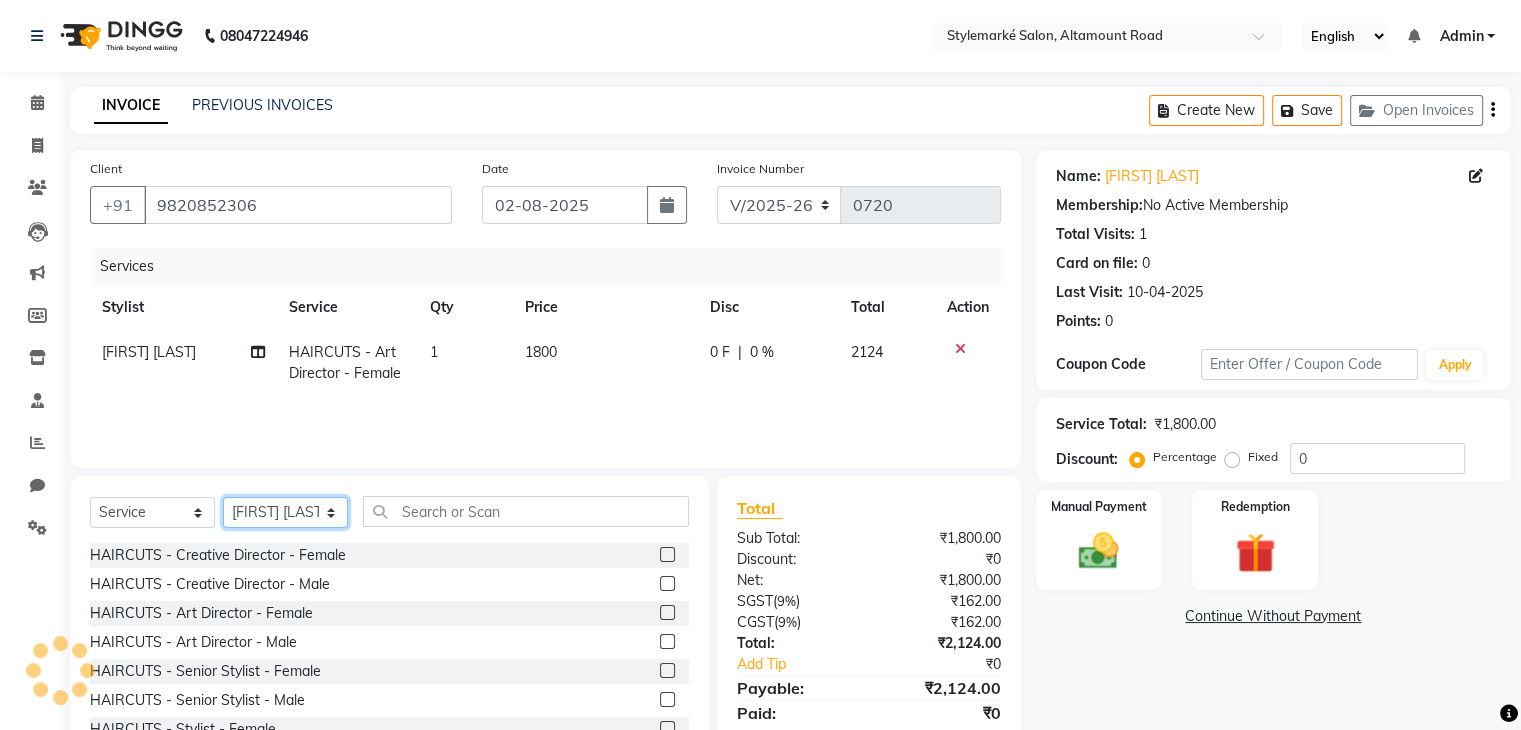 click on "Select Stylist Ganesh Mariya ⁠Mansi Dhanu ⁠Nisha Patel Salman Salmani Shafique Salmani" 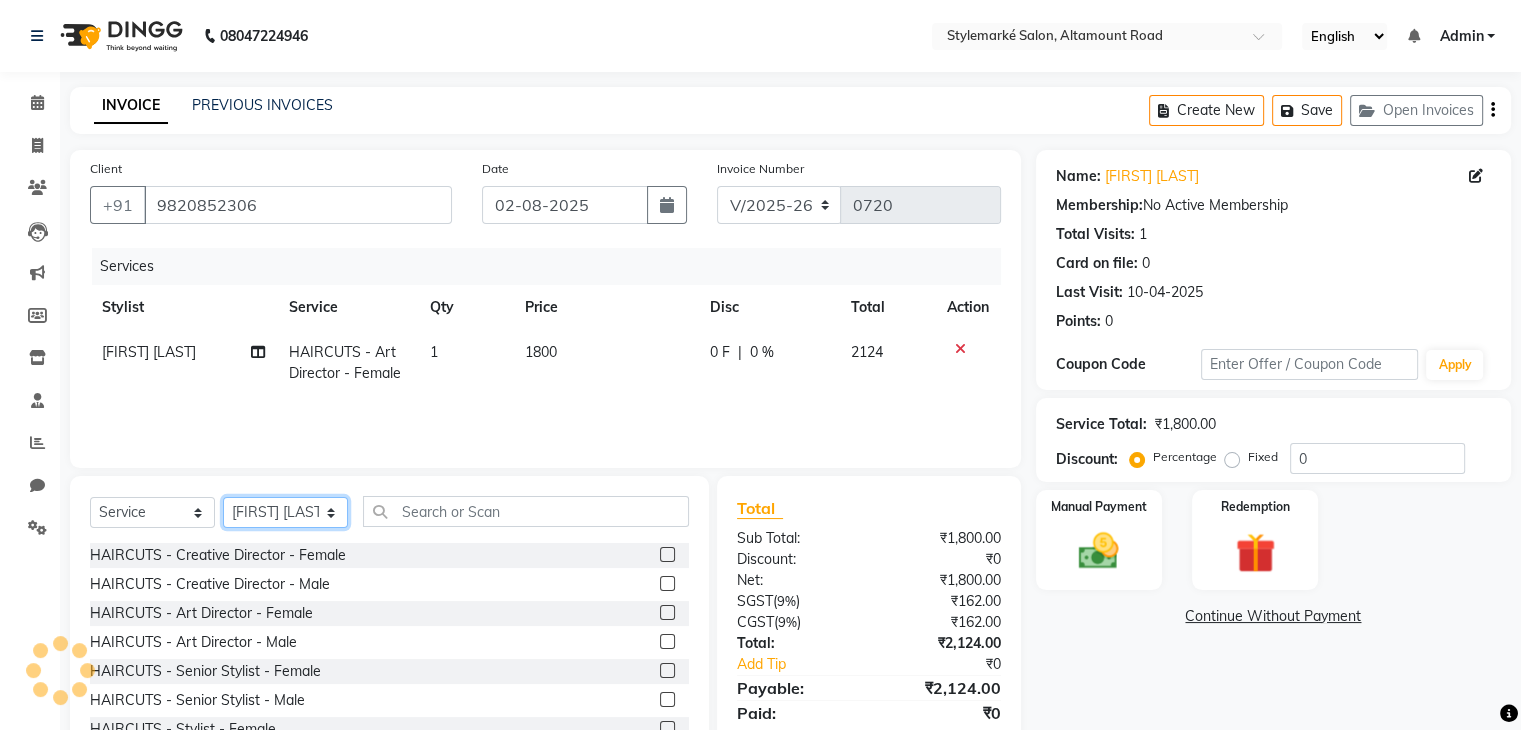 click on "Select Stylist Ganesh Mariya ⁠Mansi Dhanu ⁠Nisha Patel Salman Salmani Shafique Salmani" 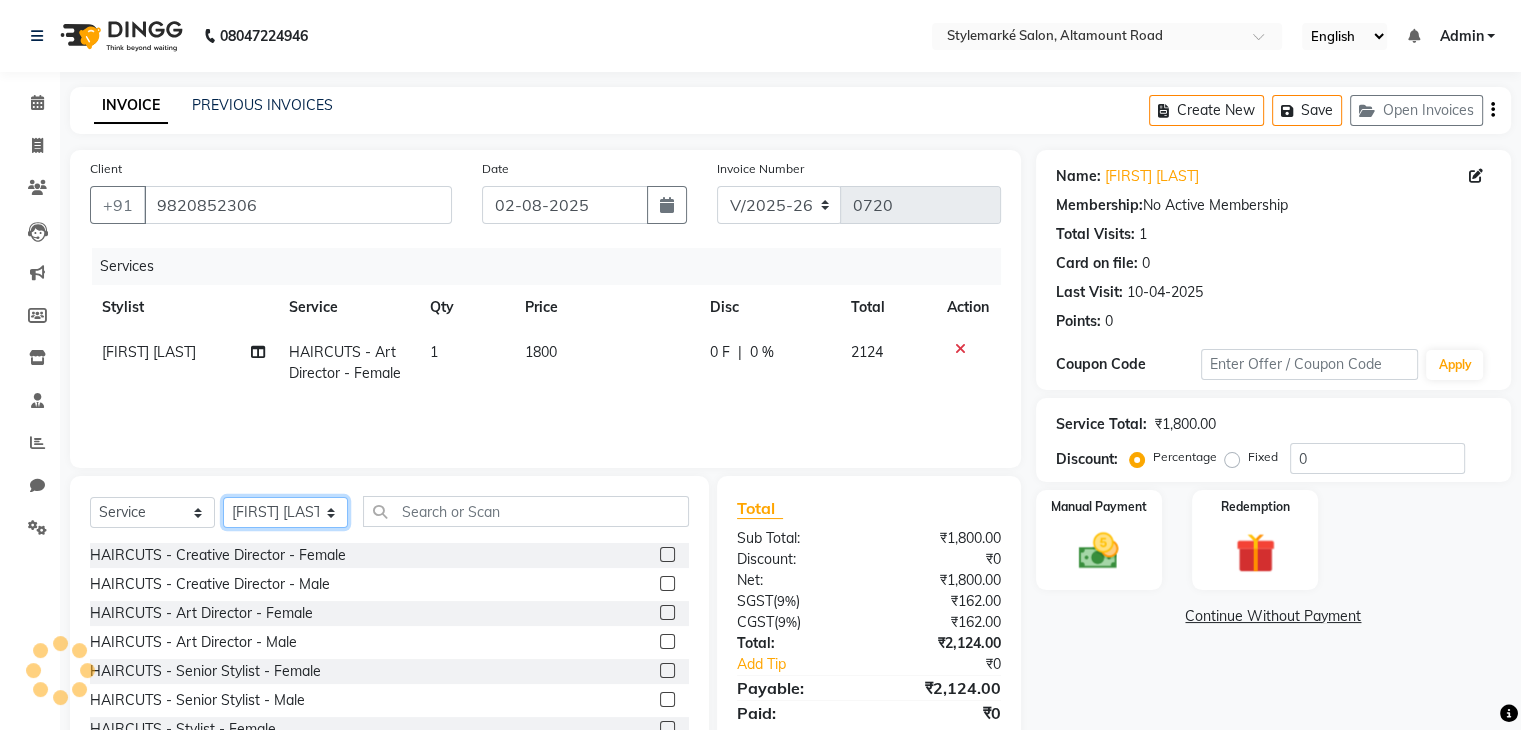 click on "Select Stylist Ganesh Mariya ⁠Mansi Dhanu ⁠Nisha Patel Salman Salmani Shafique Salmani" 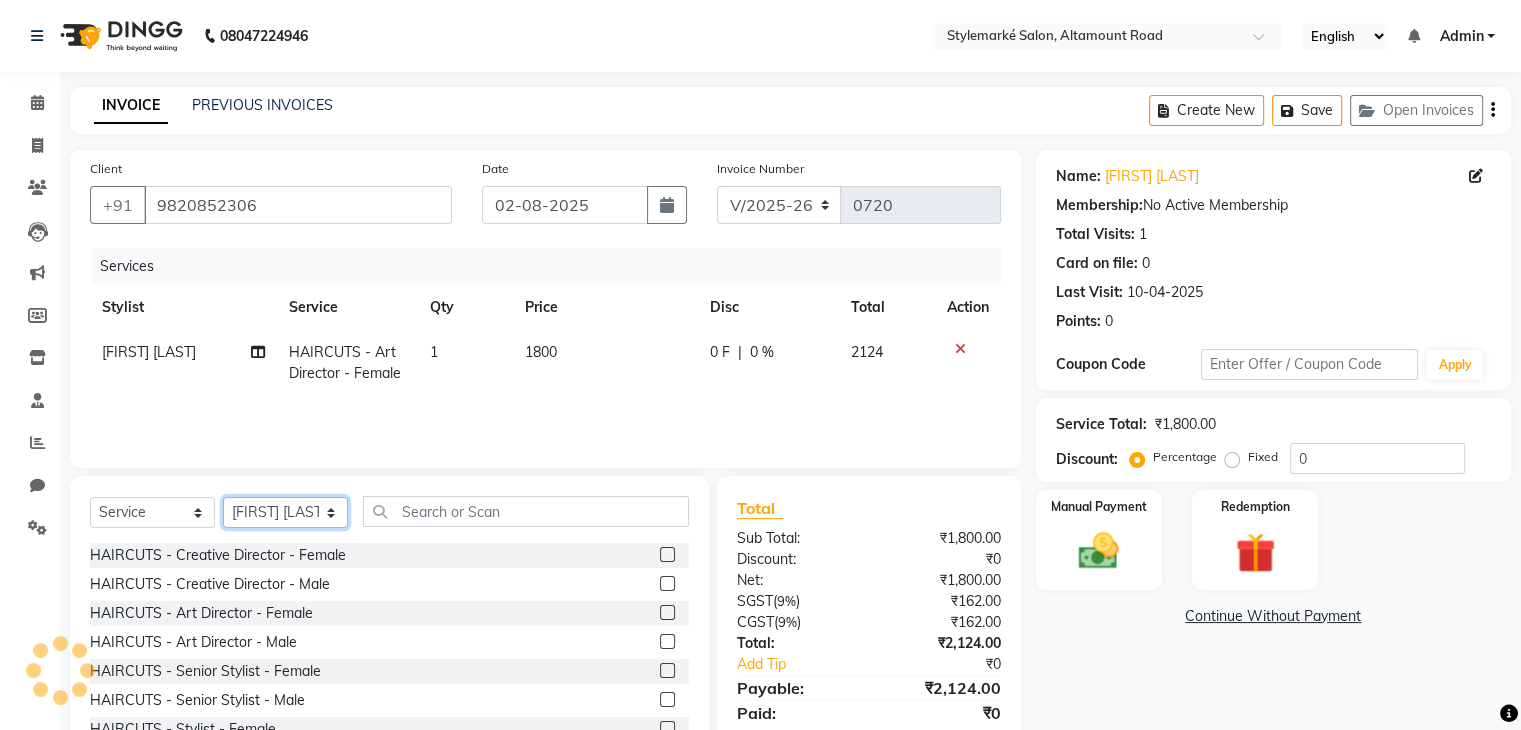 click on "Select Stylist Ganesh Mariya ⁠Mansi Dhanu ⁠Nisha Patel Salman Salmani Shafique Salmani" 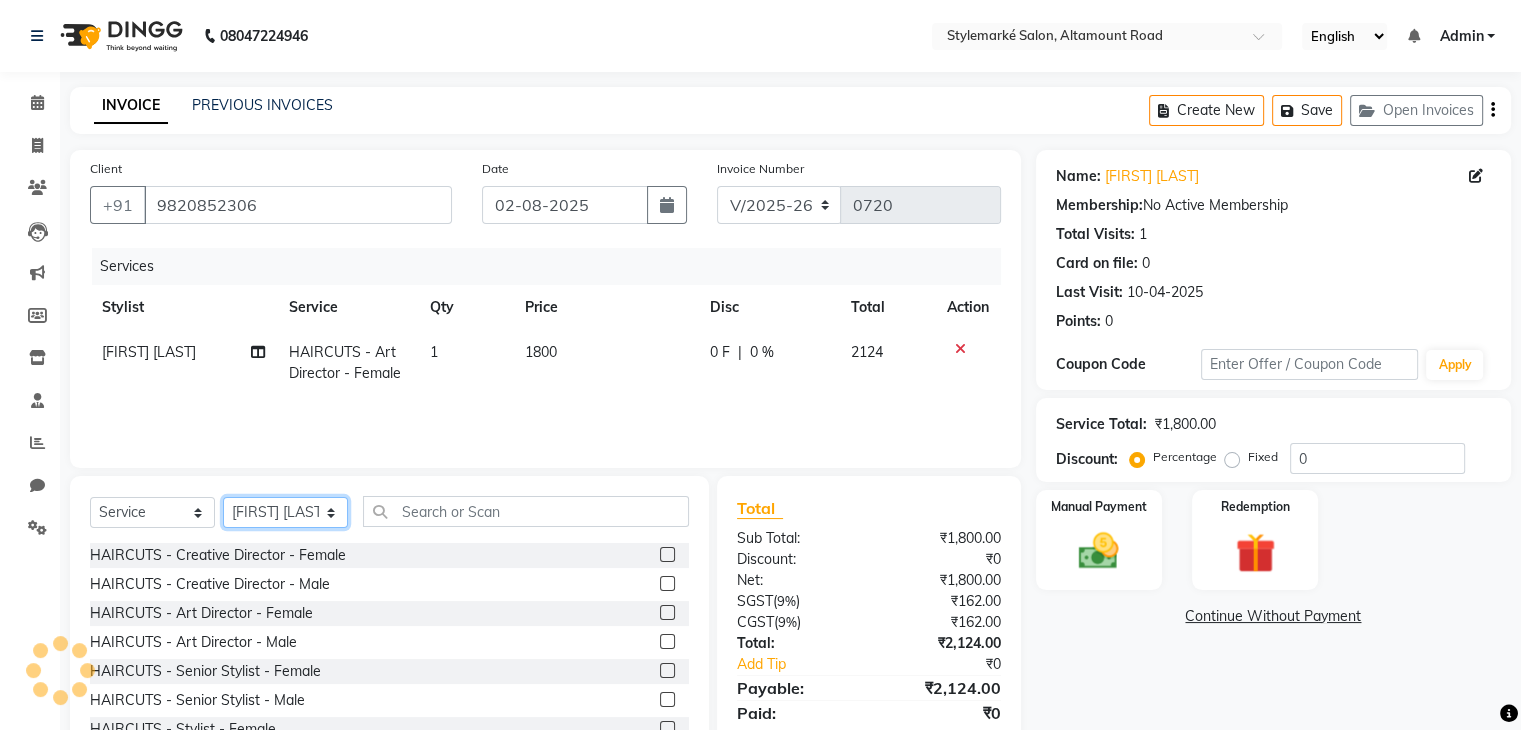 select on "71243" 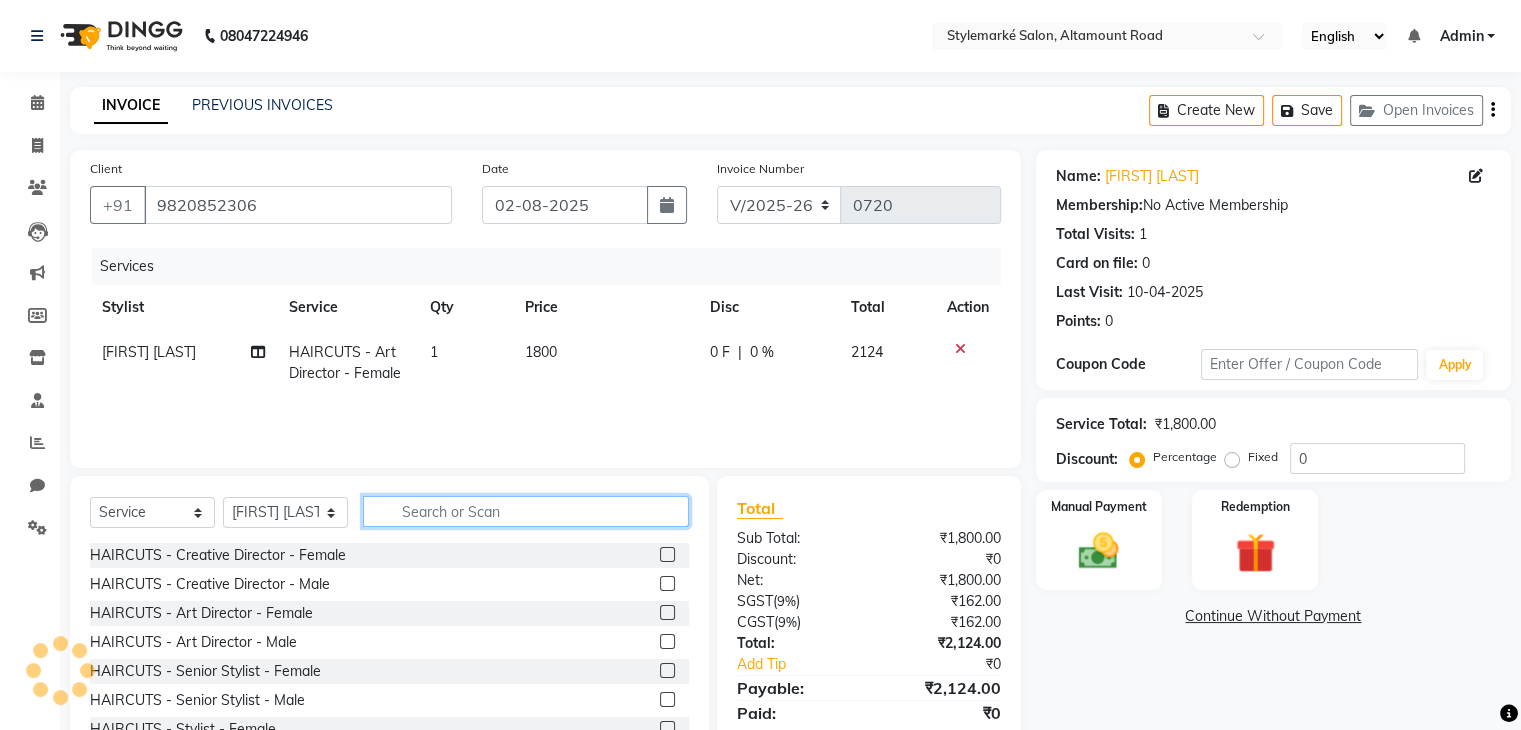 click 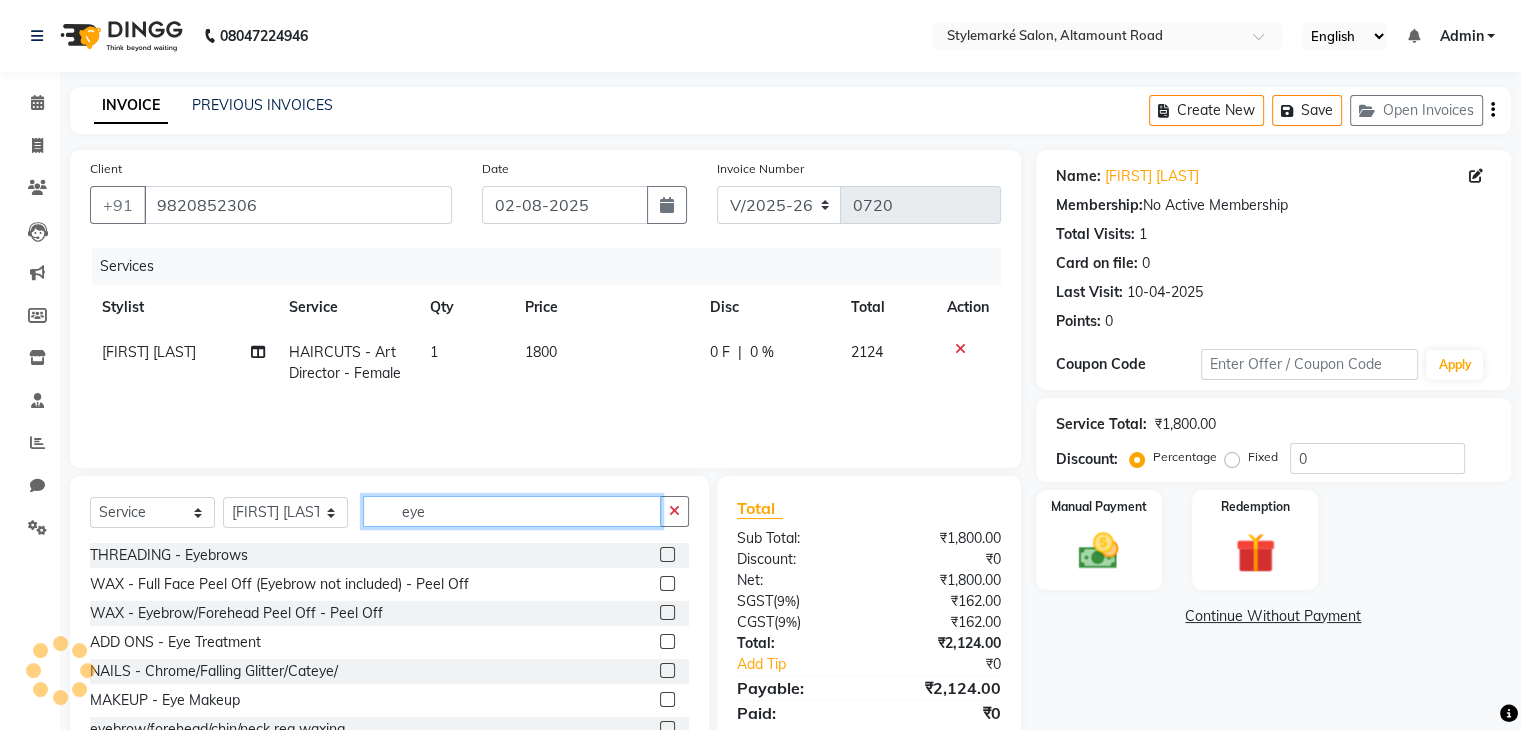 type on "eye" 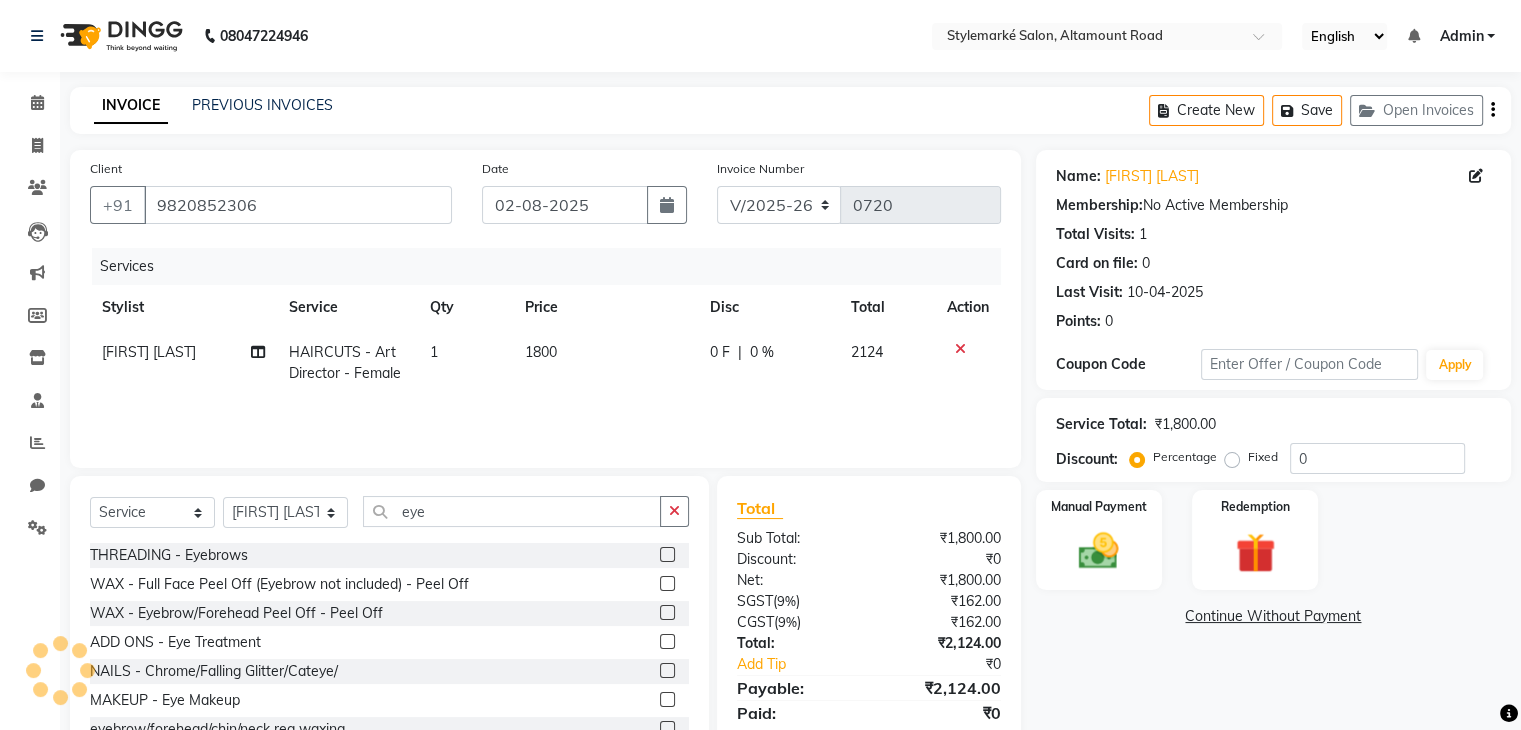 click 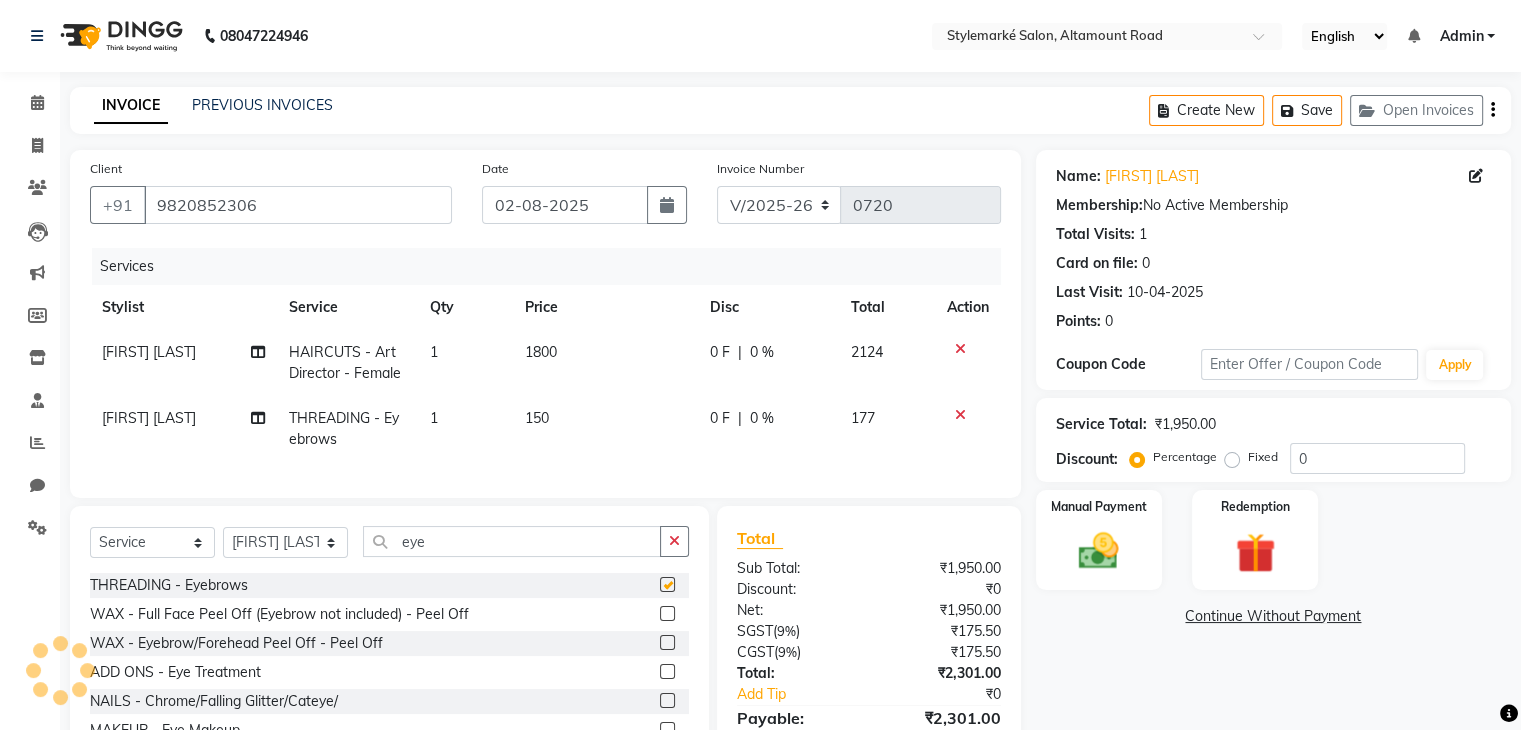 checkbox on "false" 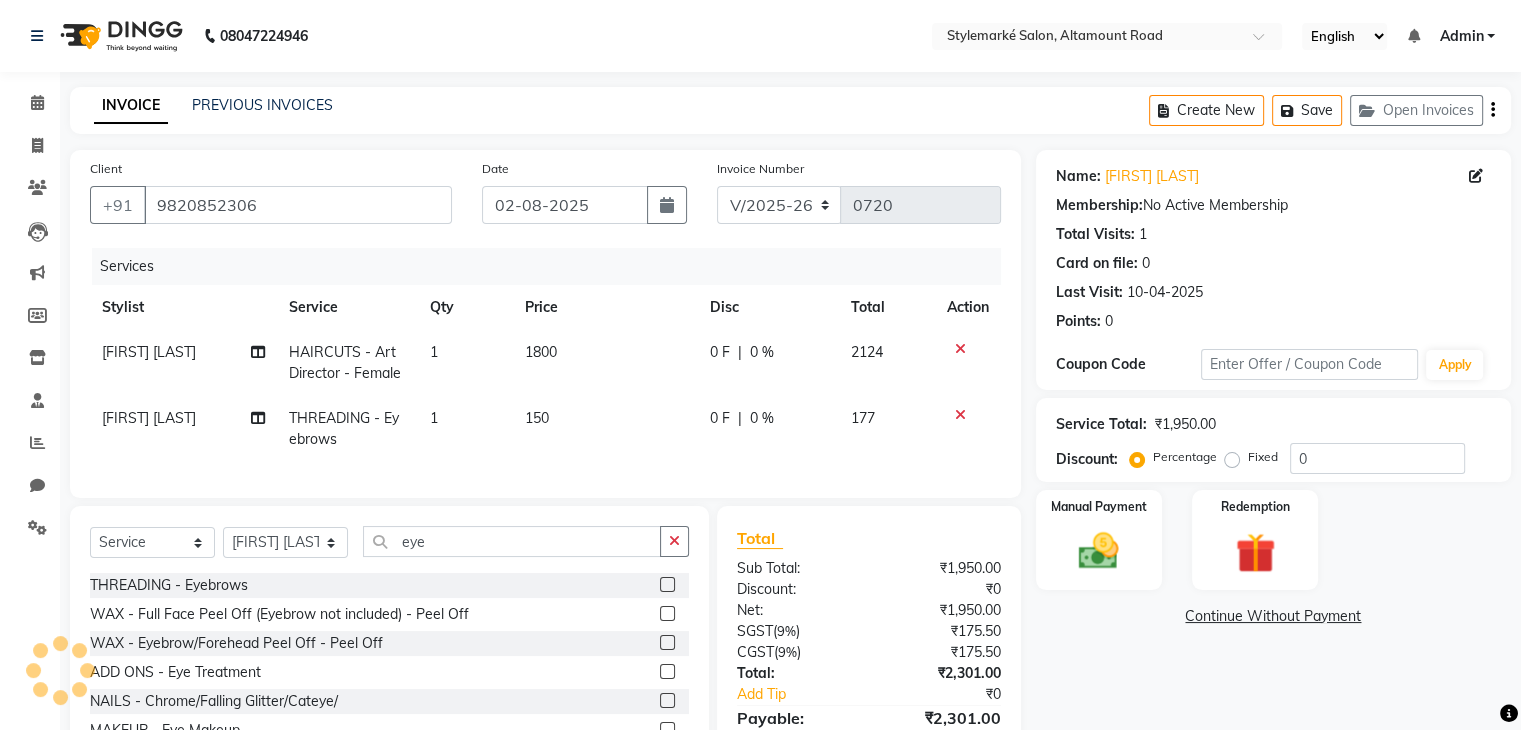 click 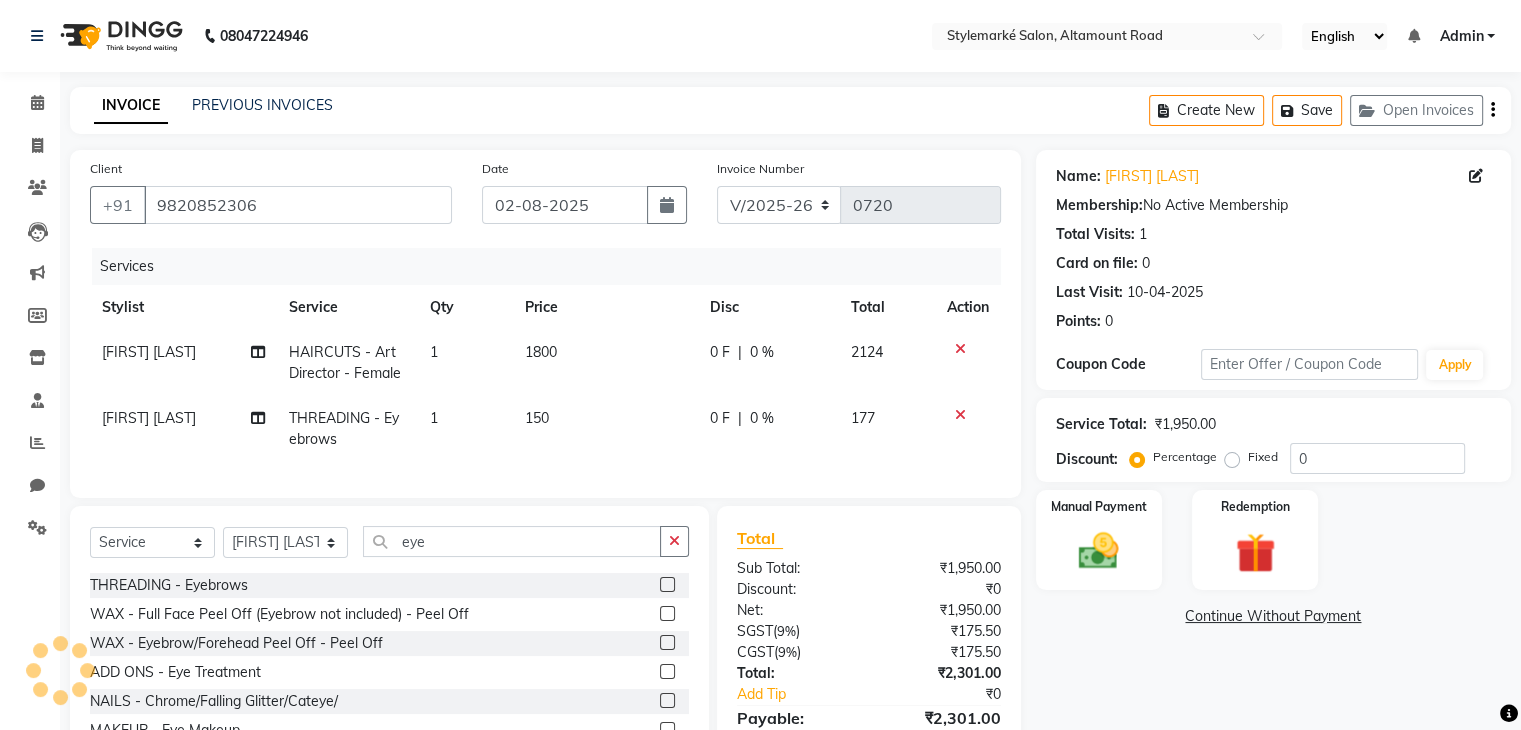 click on "Create New   Save   Open Invoices" 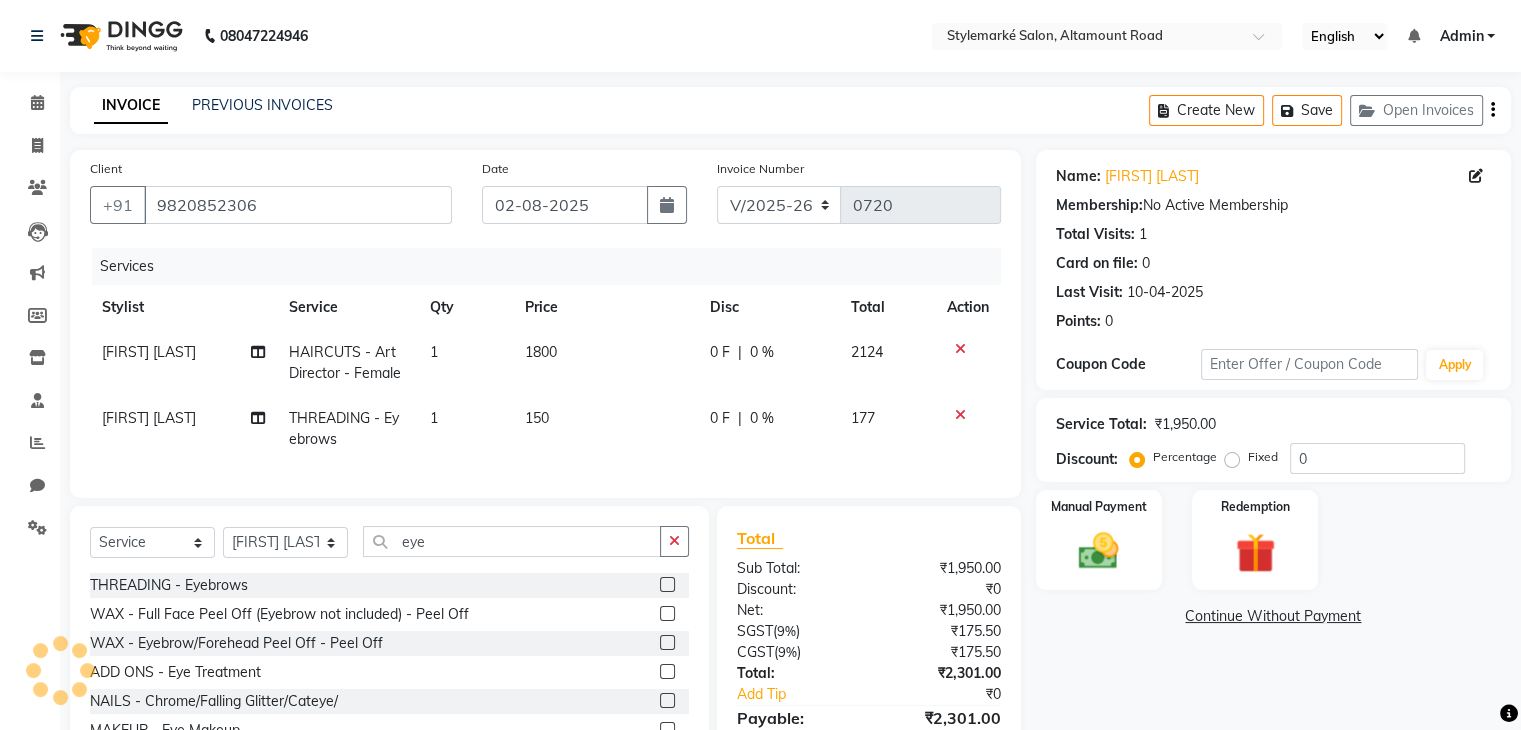 click on "Create New   Save   Open Invoices" 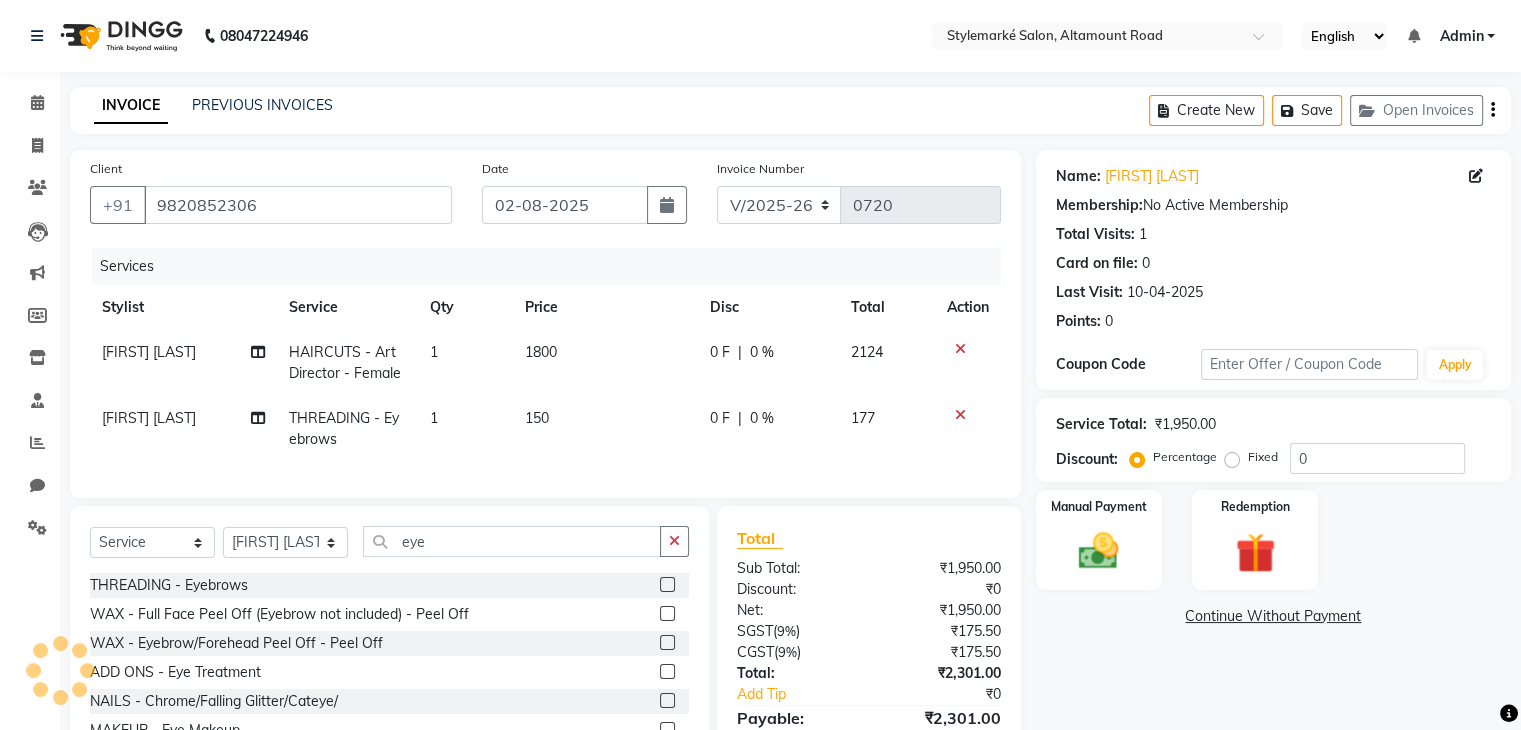 click 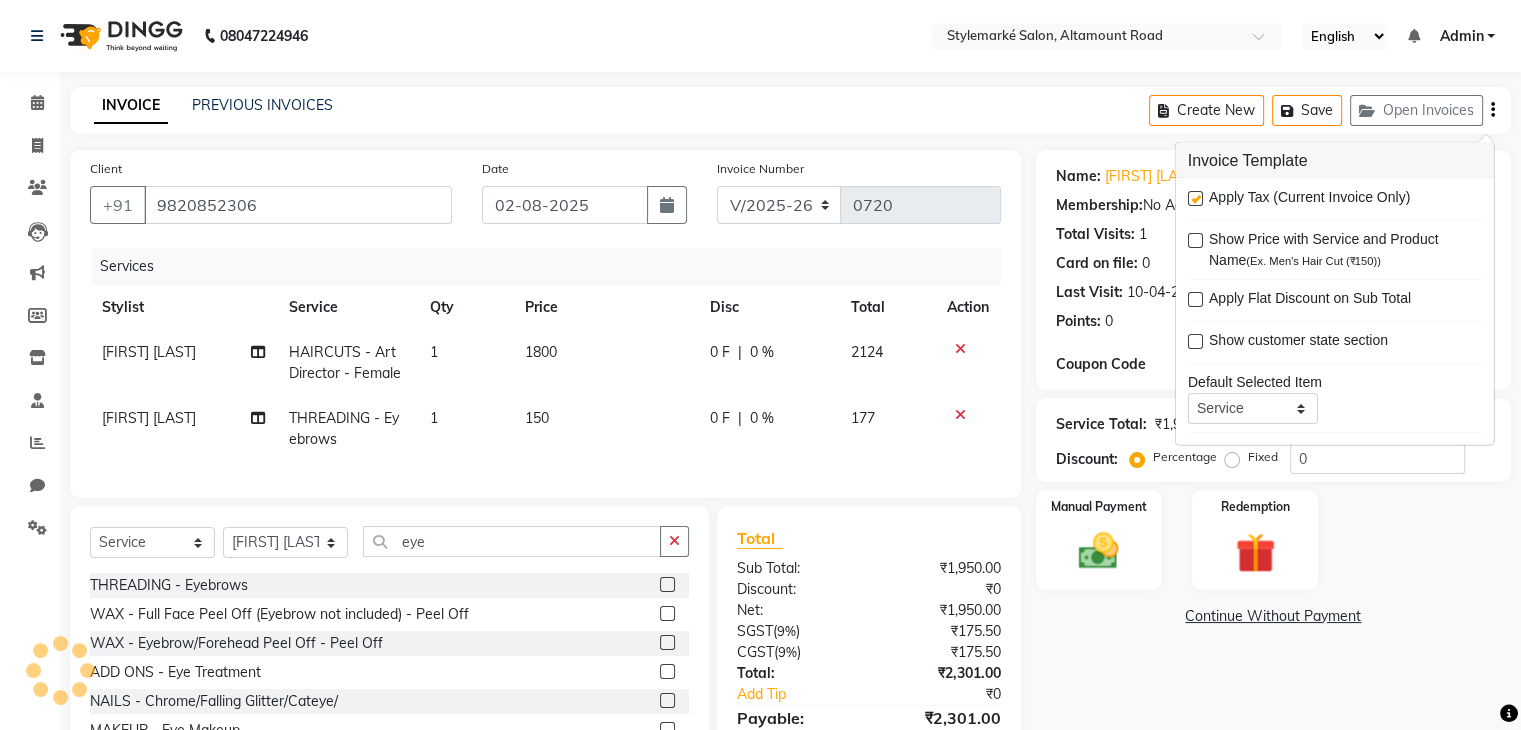 click at bounding box center (1195, 198) 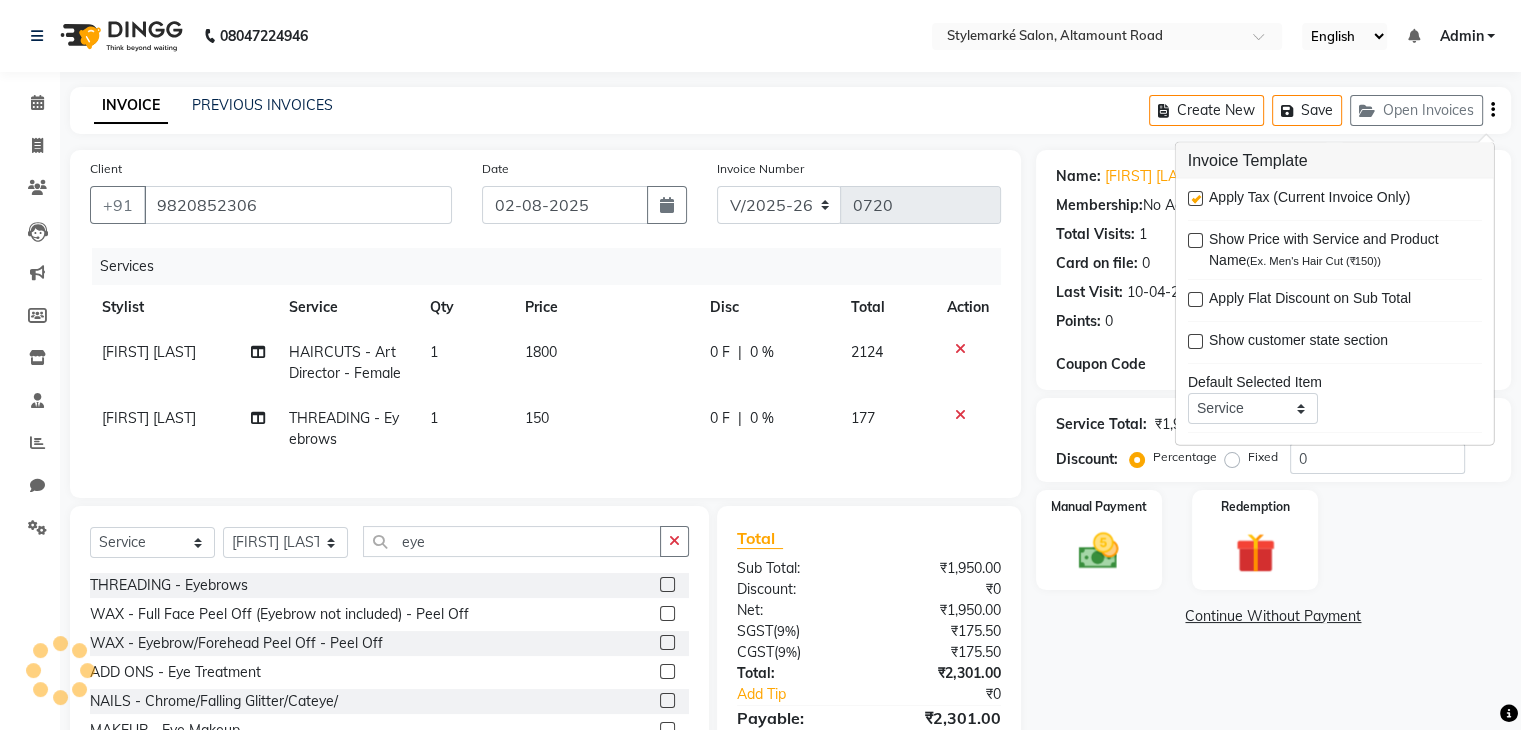 click at bounding box center (1194, 199) 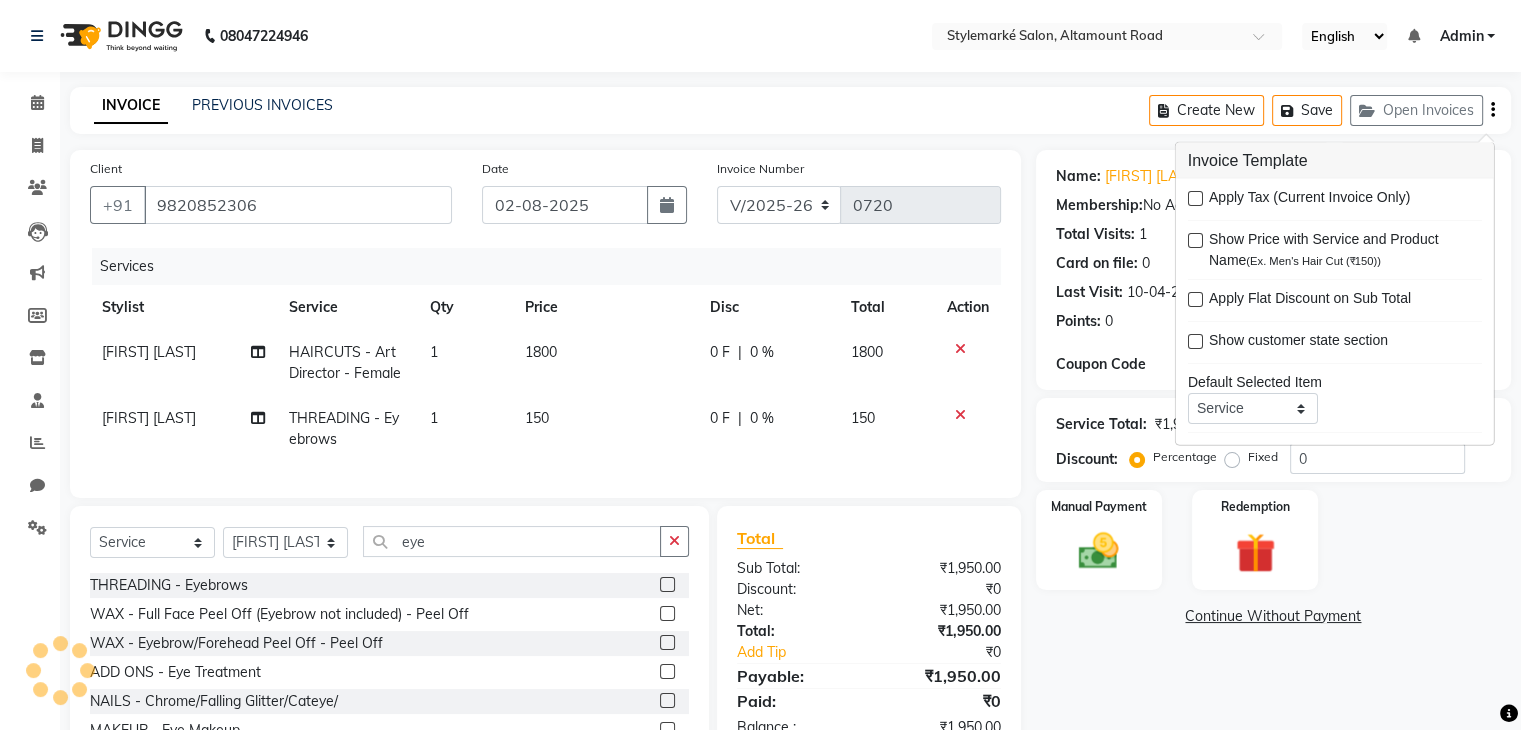 click on "Name: [FIRST] [LAST] Membership:  No Active Membership  Total Visits:  1 Card on file:  0 Last Visit:   10-04-2025 Points:   0  Coupon Code Apply Service Total:  ₹1,950.00  Discount:  Percentage   Fixed  0 Manual Payment Redemption  Continue Without Payment" 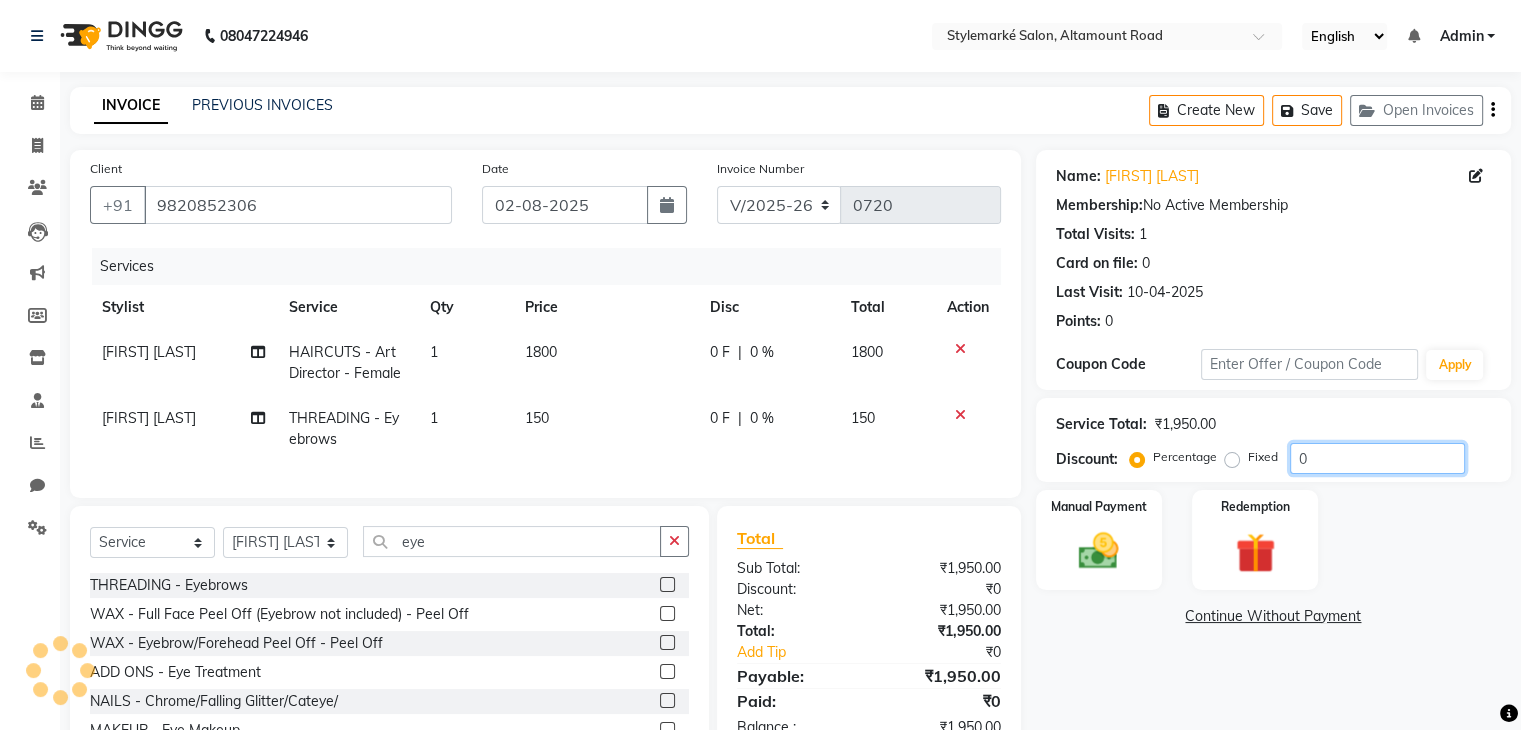 click on "0" 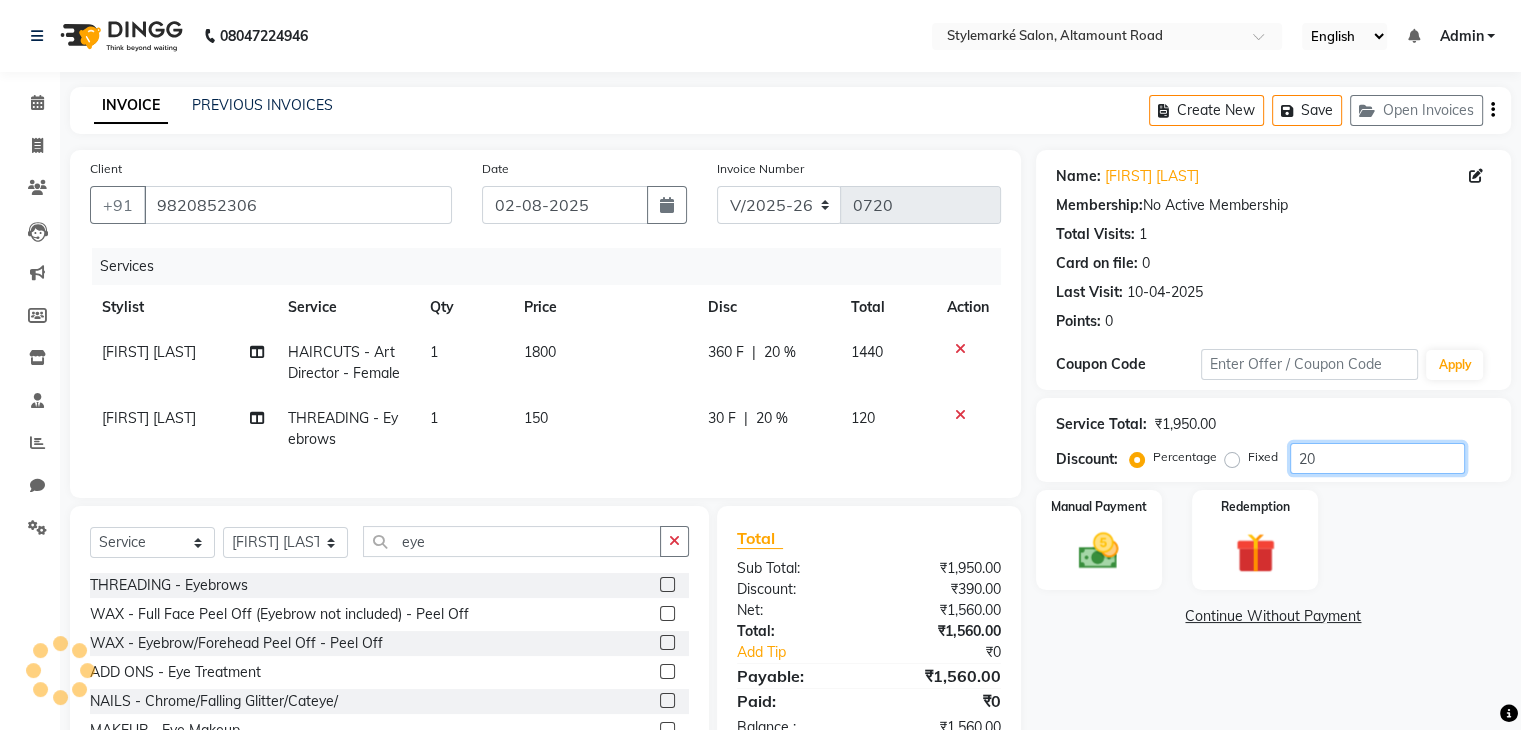 type on "20" 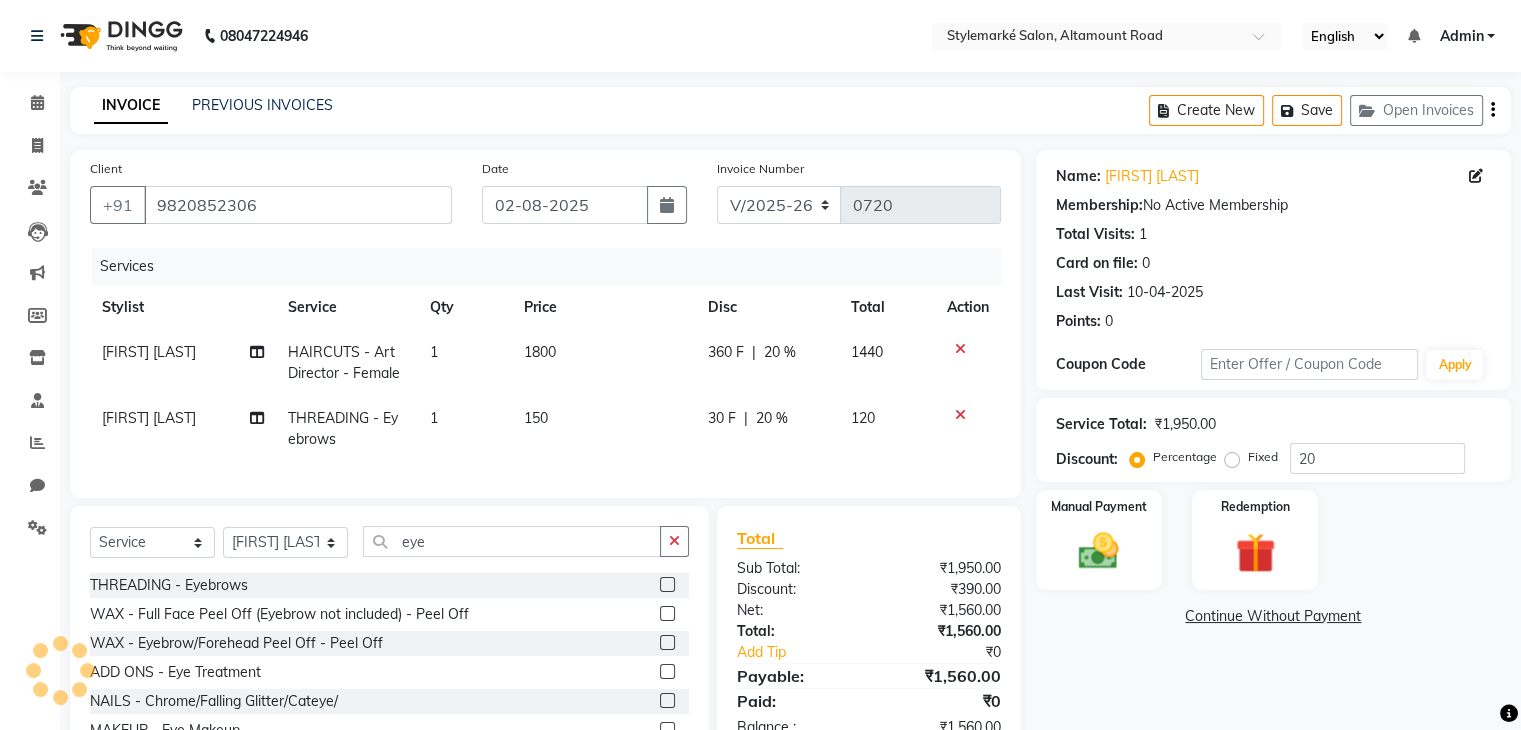 click on "Name: [FIRST] [LAST] Membership:  No Active Membership  Total Visits:  1 Card on file:  0 Last Visit:   10-04-2025 Points:   0  Coupon Code Apply Service Total:  ₹1,950.00  Discount:  Percentage   Fixed  20 Manual Payment Redemption  Continue Without Payment" 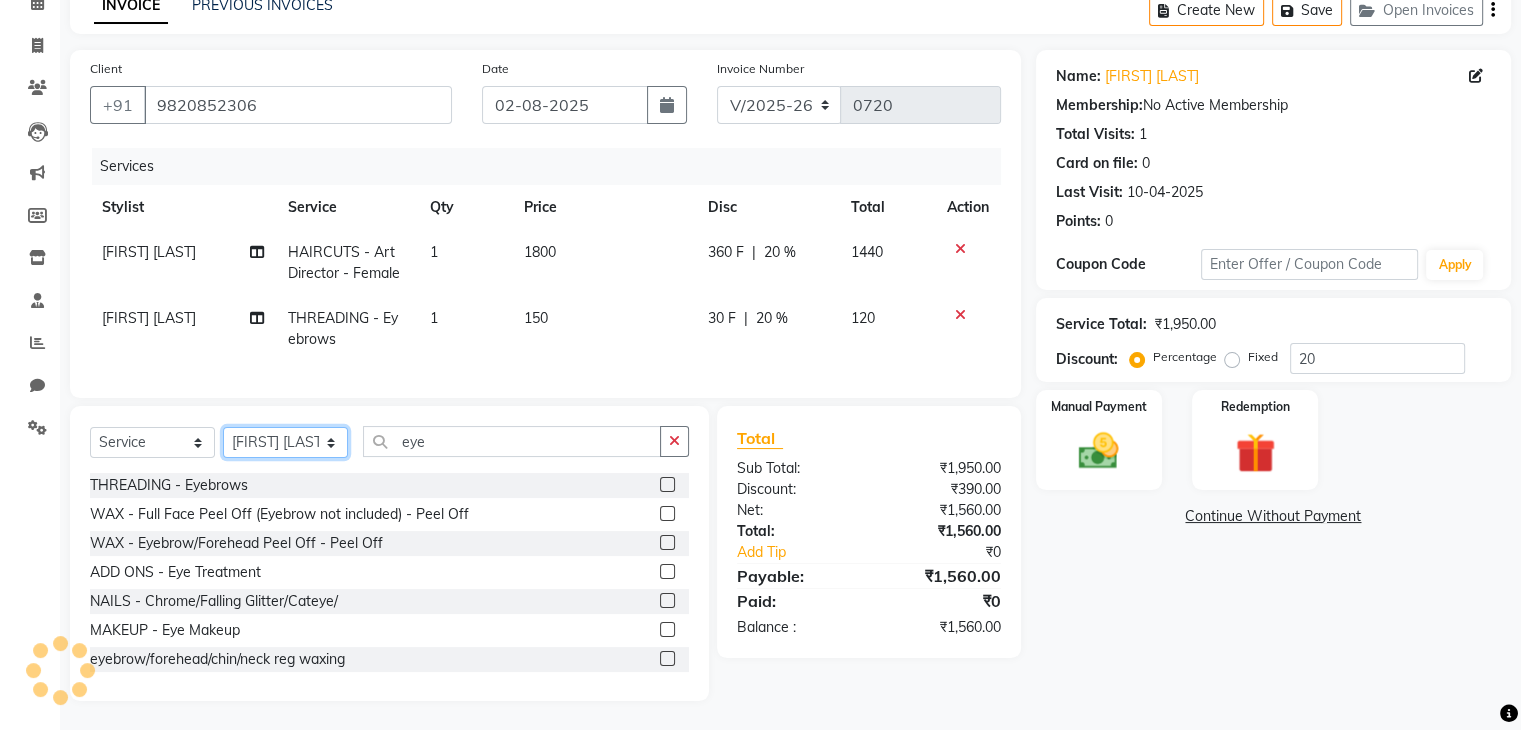click on "Select Stylist Ganesh Mariya ⁠Mansi Dhanu ⁠Nisha Patel Salman Salmani Shafique Salmani" 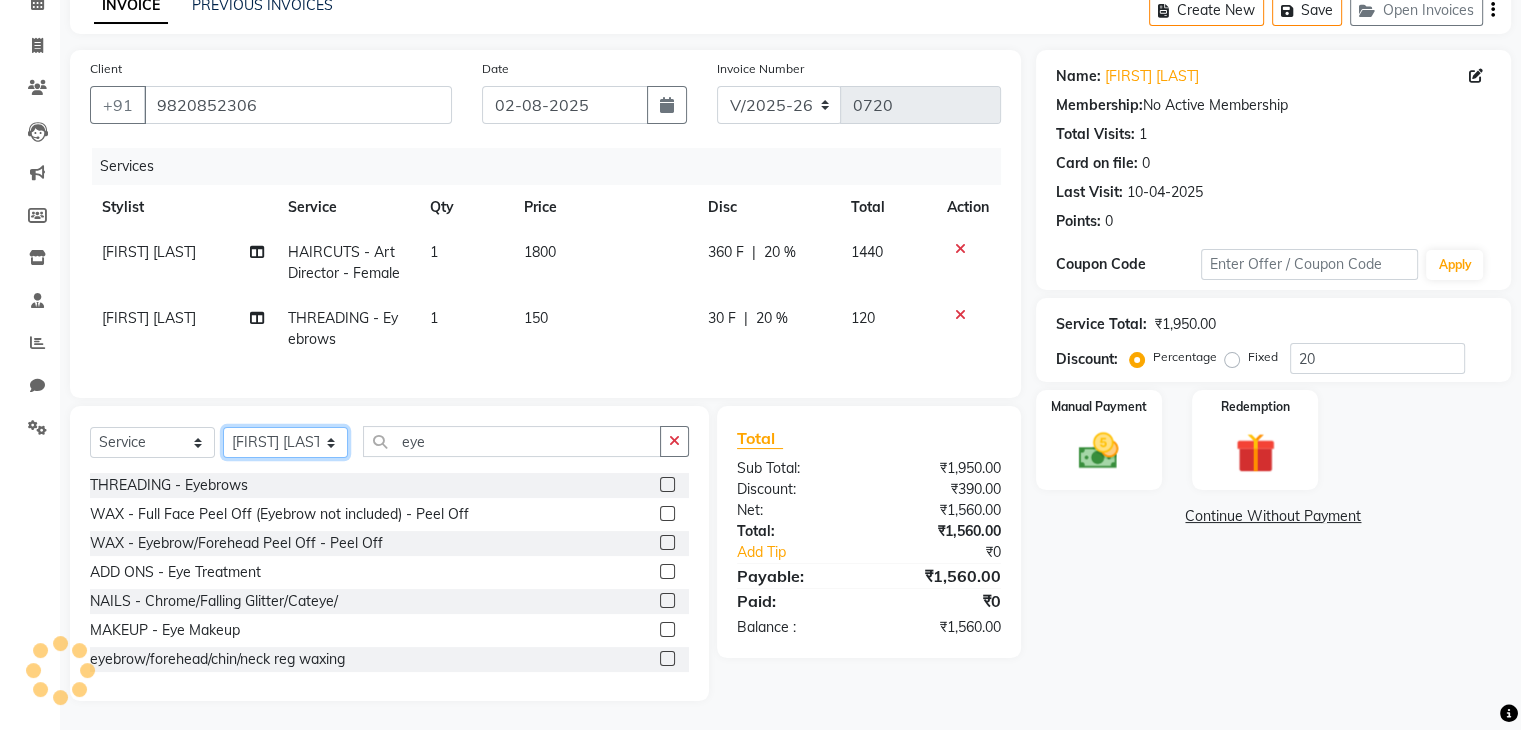 select on "71244" 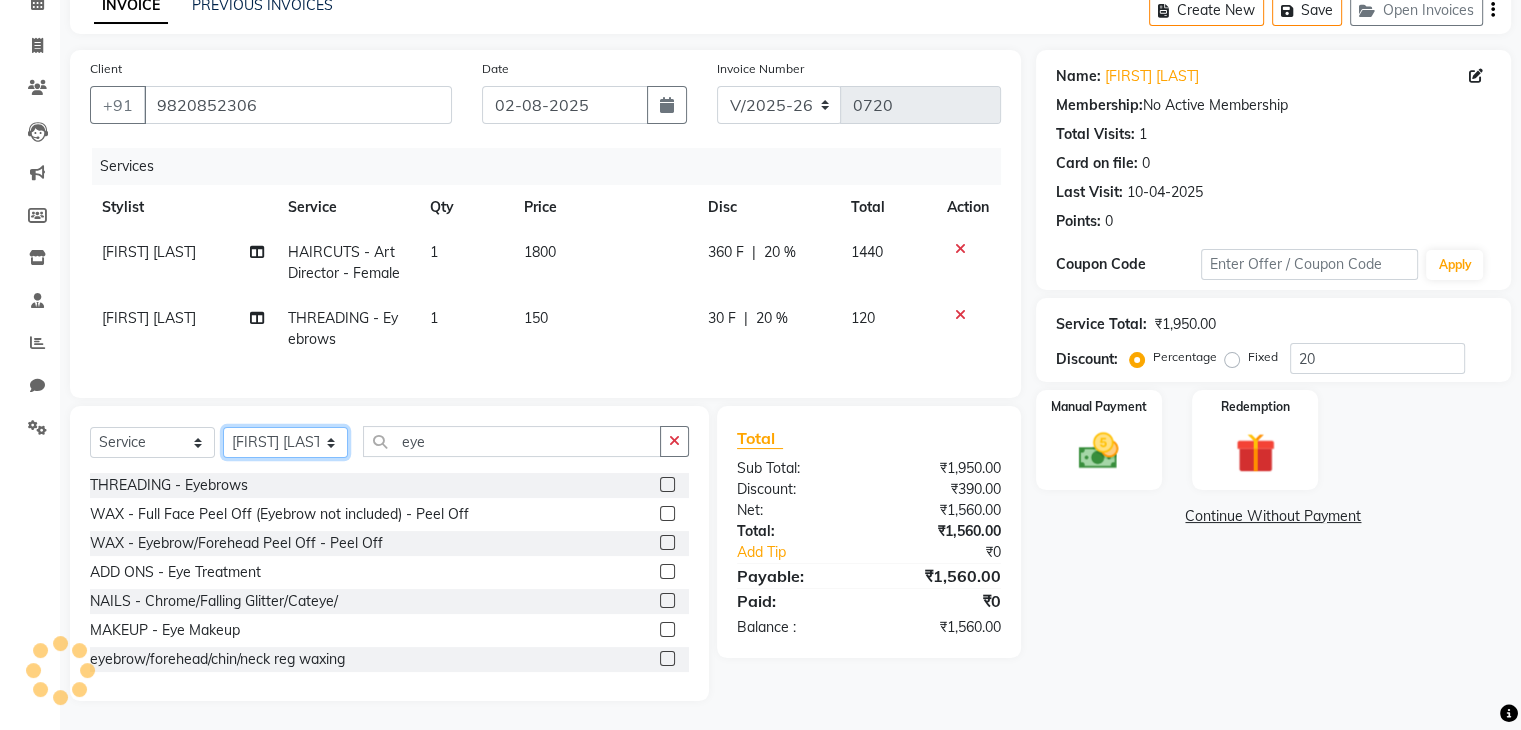 click on "Select Stylist Ganesh Mariya ⁠Mansi Dhanu ⁠Nisha Patel Salman Salmani Shafique Salmani" 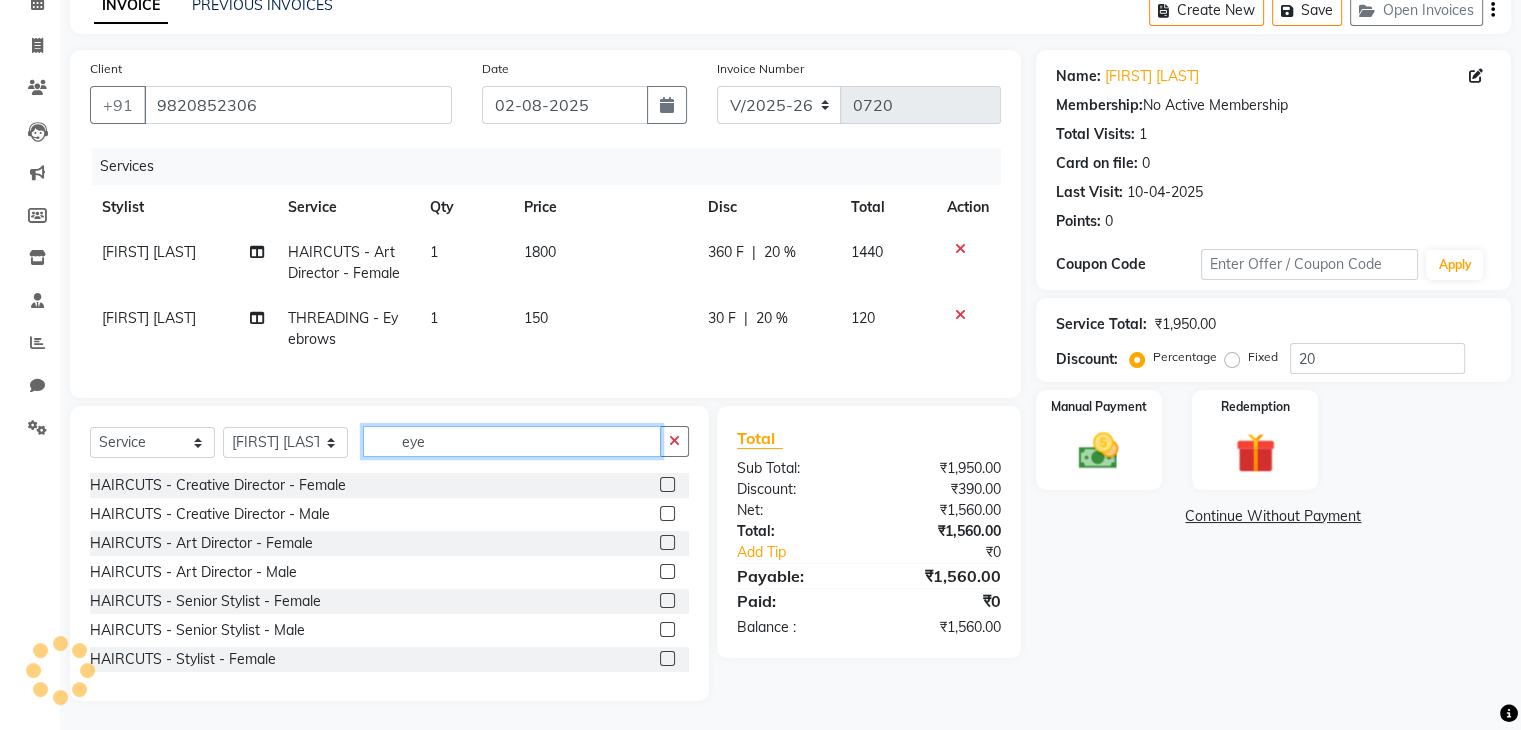 click on "eye" 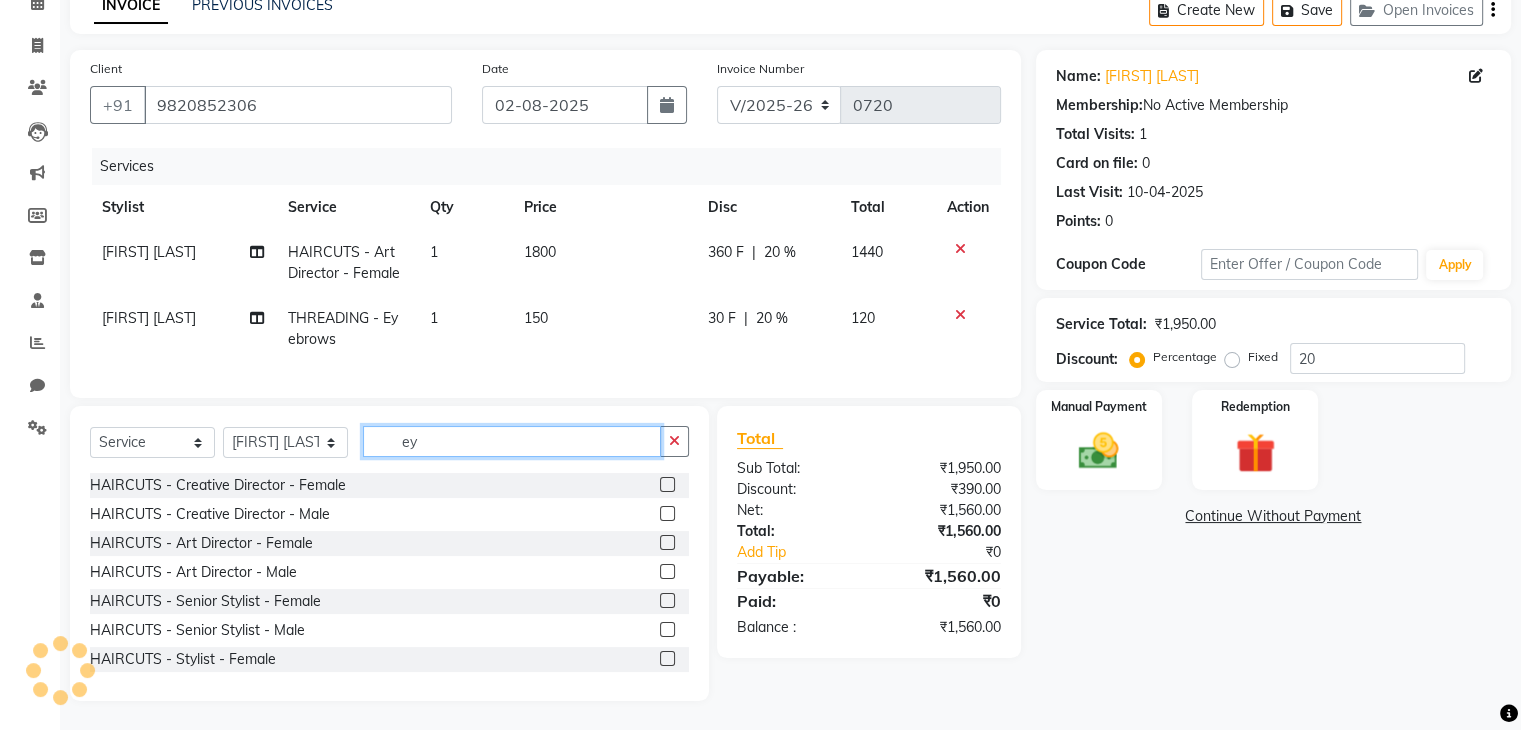 type on "e" 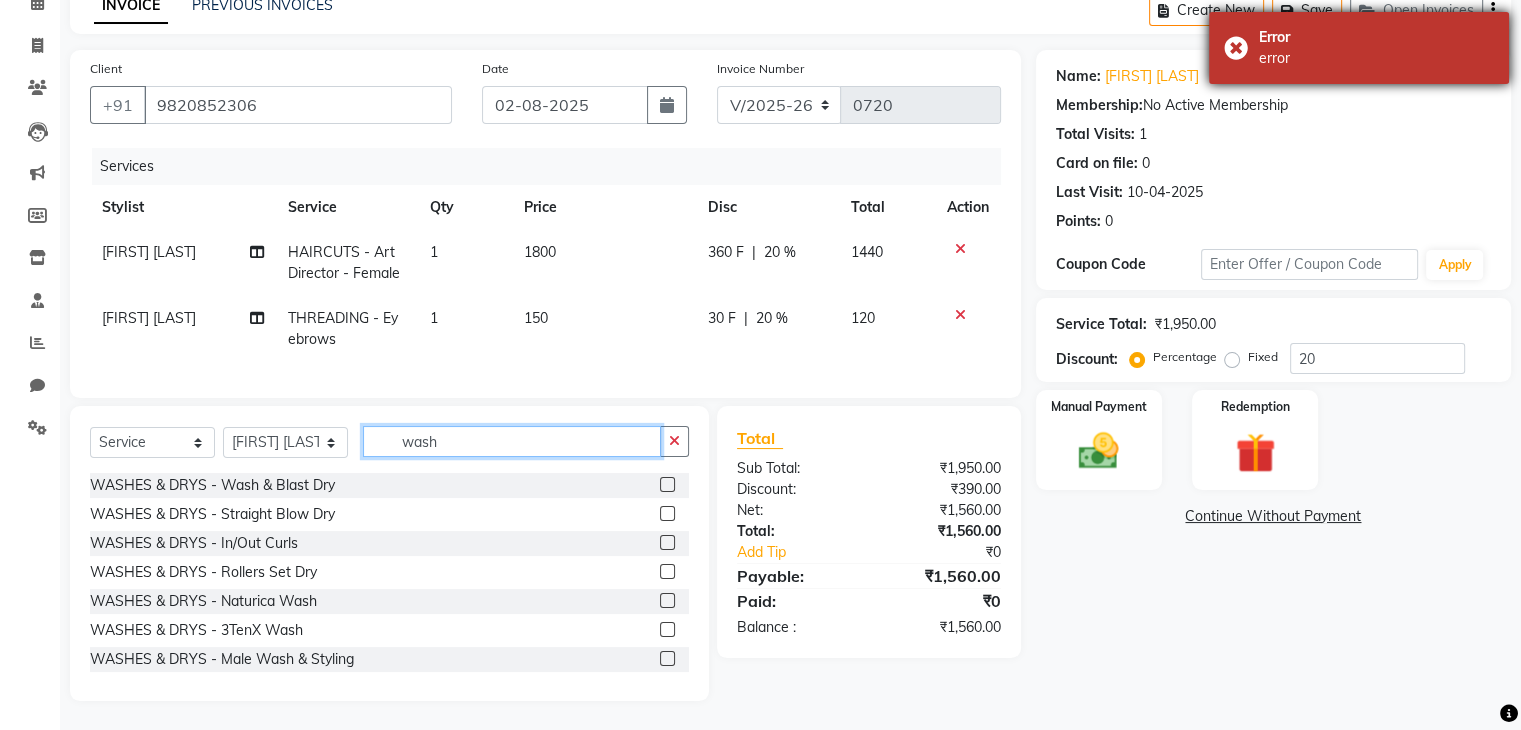 type on "wash" 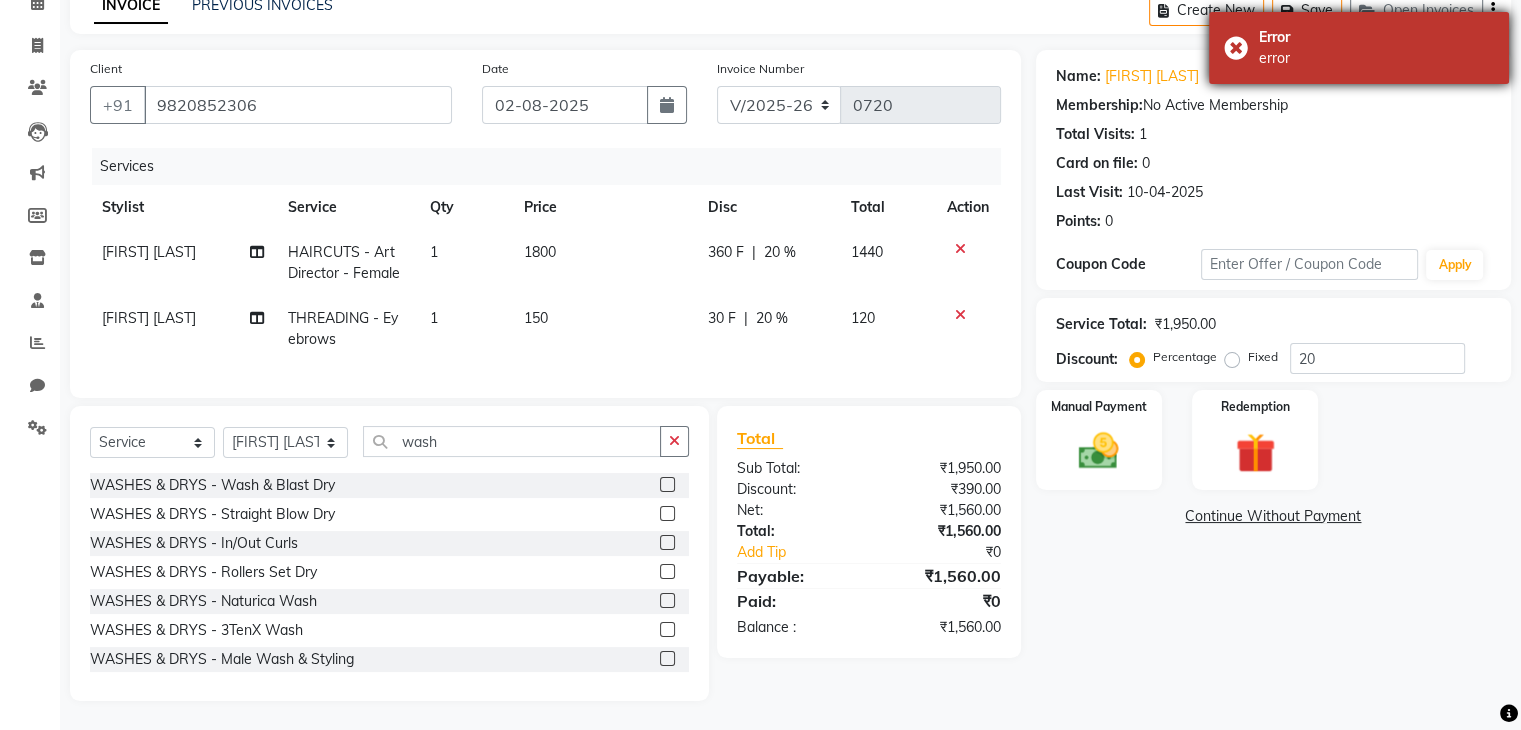 click on "Error   error" at bounding box center [1359, 48] 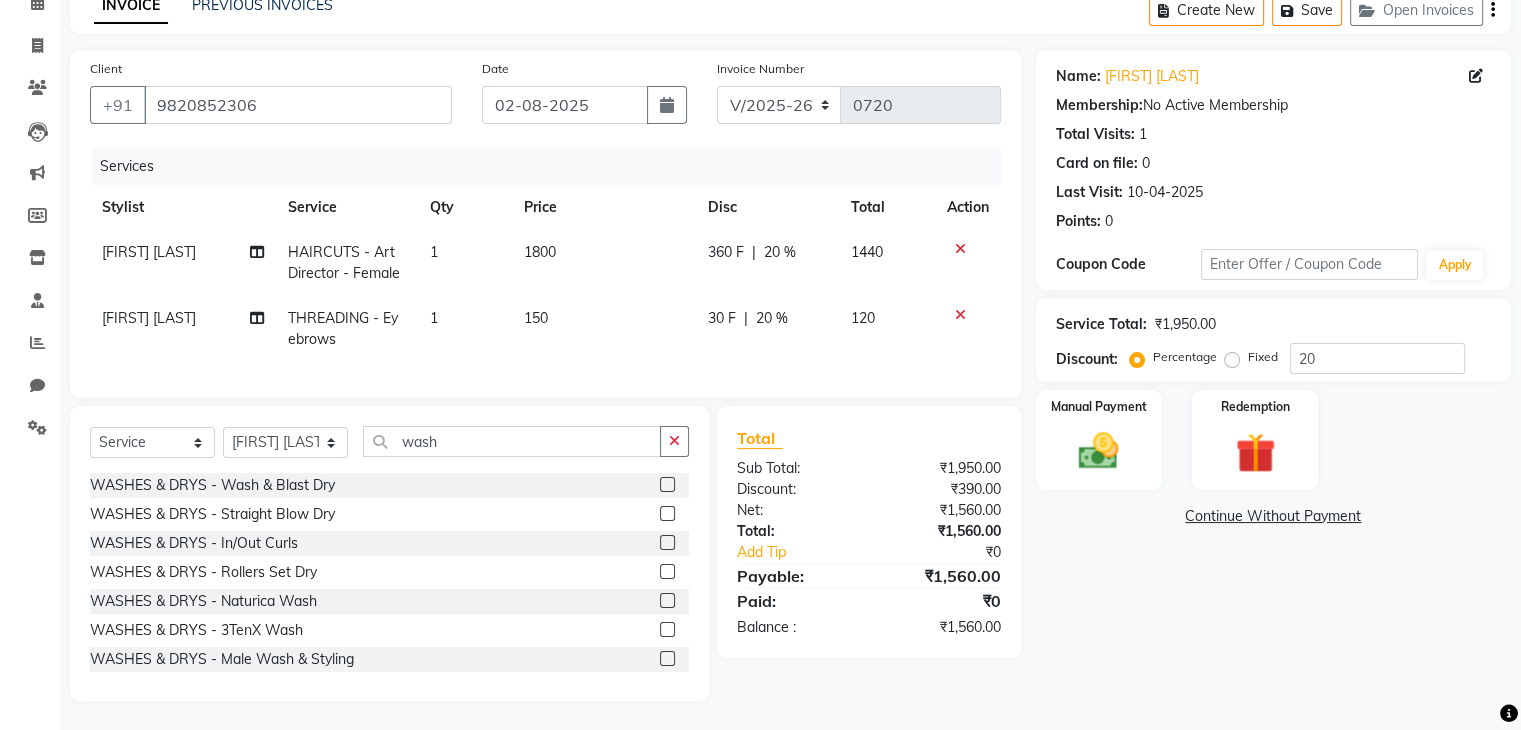click 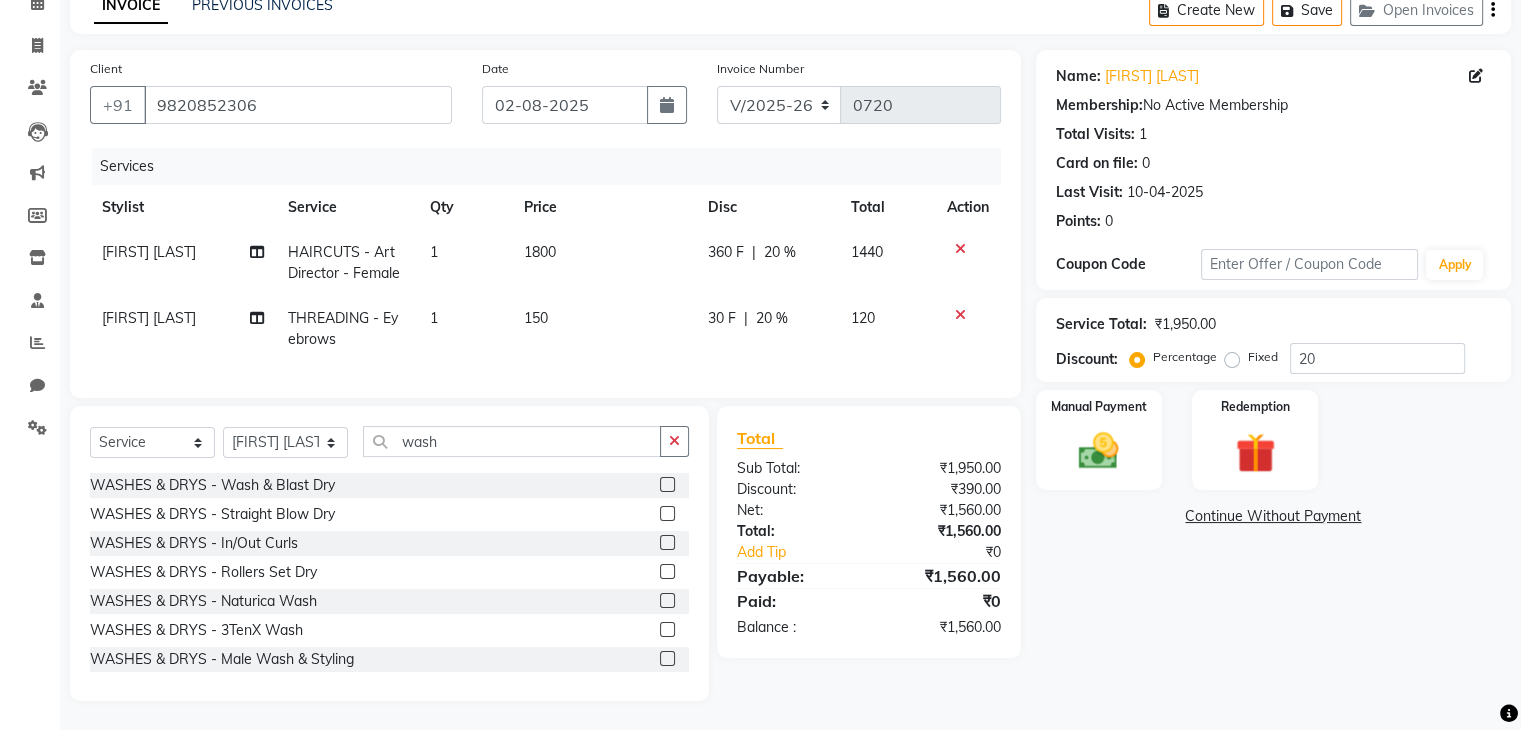 click at bounding box center [666, 485] 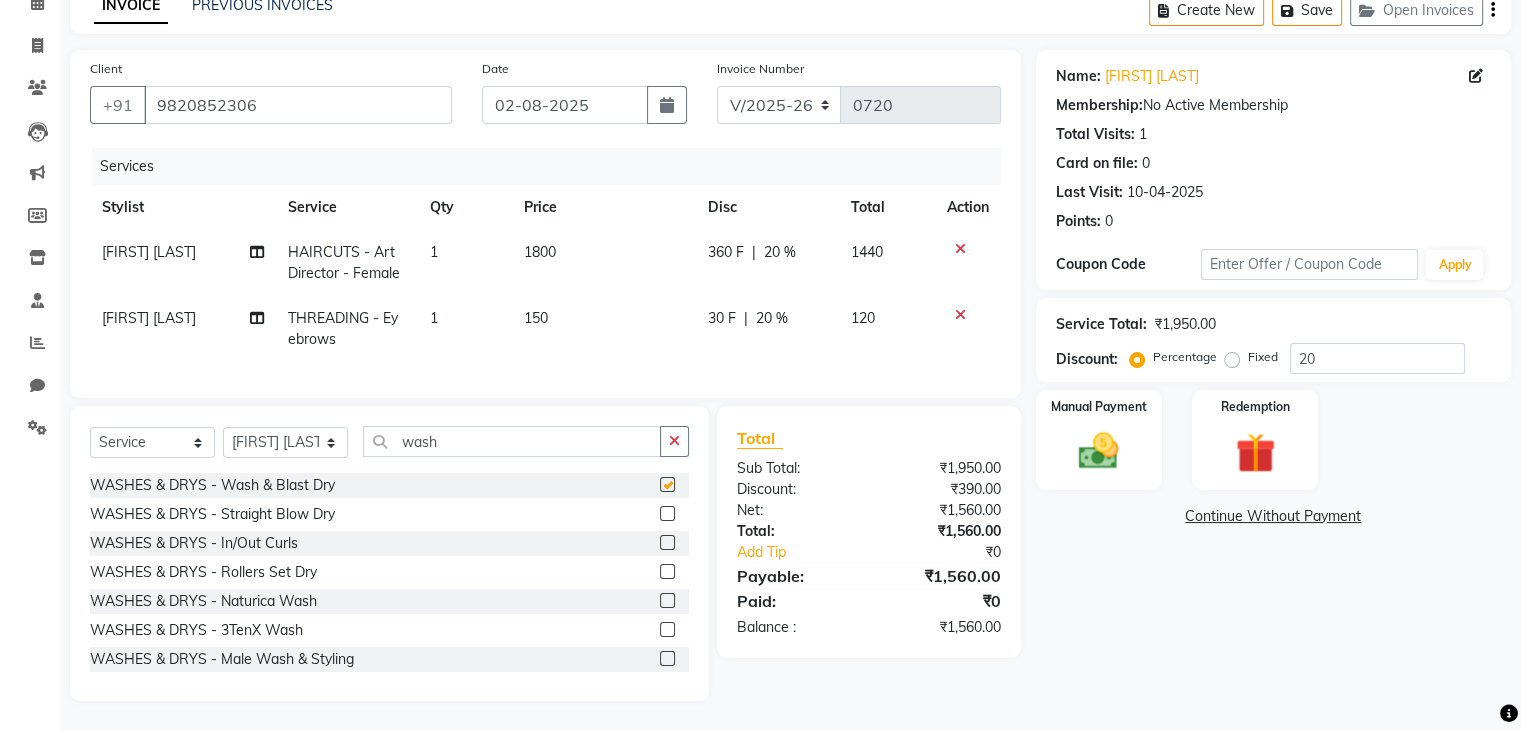 click on "Client +91 [PHONE] Date 02-08-2025 Invoice Number V/2025 V/2025-26 0720 Services Stylist Service Qty Price Disc Total Action [FIRST] [LAST] HAIRCUTS - Art Director - Female 1 1800 360 F | 20 % 1440 ⁠[FIRST] [LAST] THREADING - Eyebrows 1 150 30 F | 20 % 120 Select  Service  Product  Membership  Package Voucher Prepaid Gift Card  Select Stylist [FIRST] [LAST] ⁠[FIRST] [LAST] ⁠[FIRST] [LAST] [FIRST] [LAST] [FIRST] [LAST] wash WASHES & DRYS - Wash & Blast Dry  WASHES & DRYS - Straight Blow Dry  WASHES & DRYS - In/Out Curls  WASHES & DRYS - Rollers Set Dry  WASHES & DRYS - Naturica Wash  WASHES & DRYS - 3TenX Wash  WASHES & DRYS - Male Wash & Styling  BACKWASH ADD ONS - Hydration Treatment  BACKWASH ADD ONS - Classic Hair Scrub  BACKWASH ADD ONS - Intense Repair Scrub  gloss wash   Total Sub Total: ₹1,950.00 Discount: ₹390.00 Net: ₹1,560.00 Total: ₹1,560.00 Add Tip ₹0 Payable: ₹1,560.00 Paid: ₹0 Balance   : ₹1,560.00" 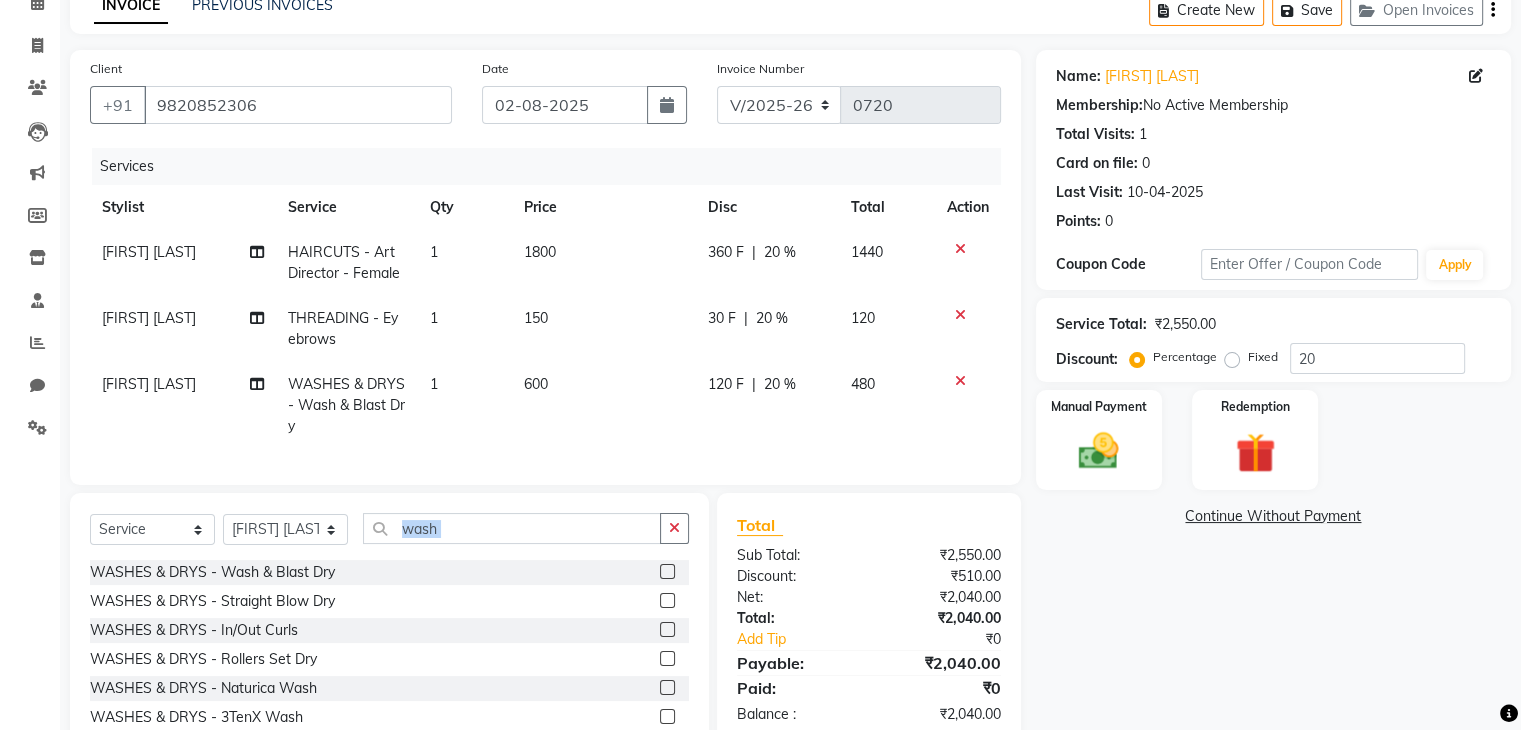 checkbox on "false" 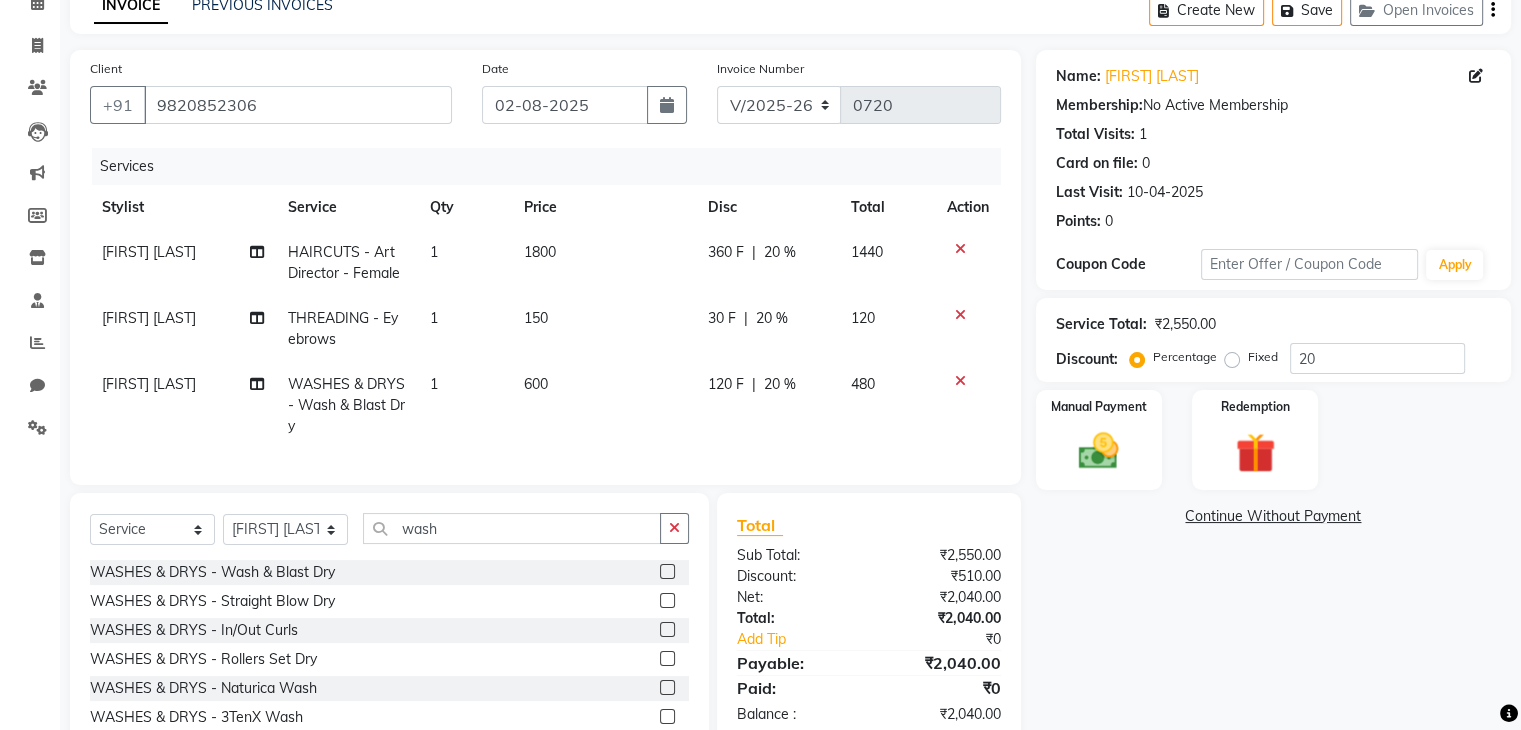 click on "600" 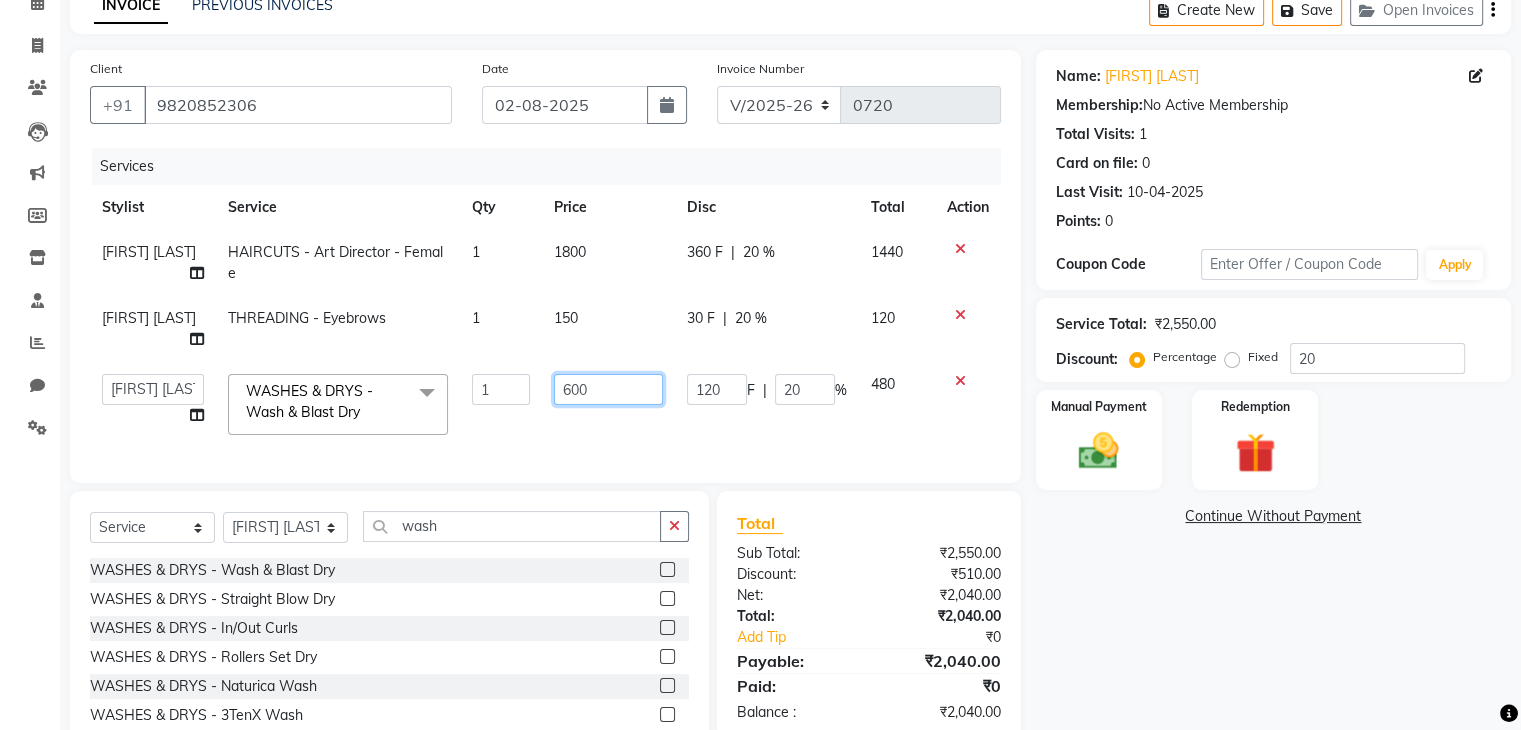 click on "600" 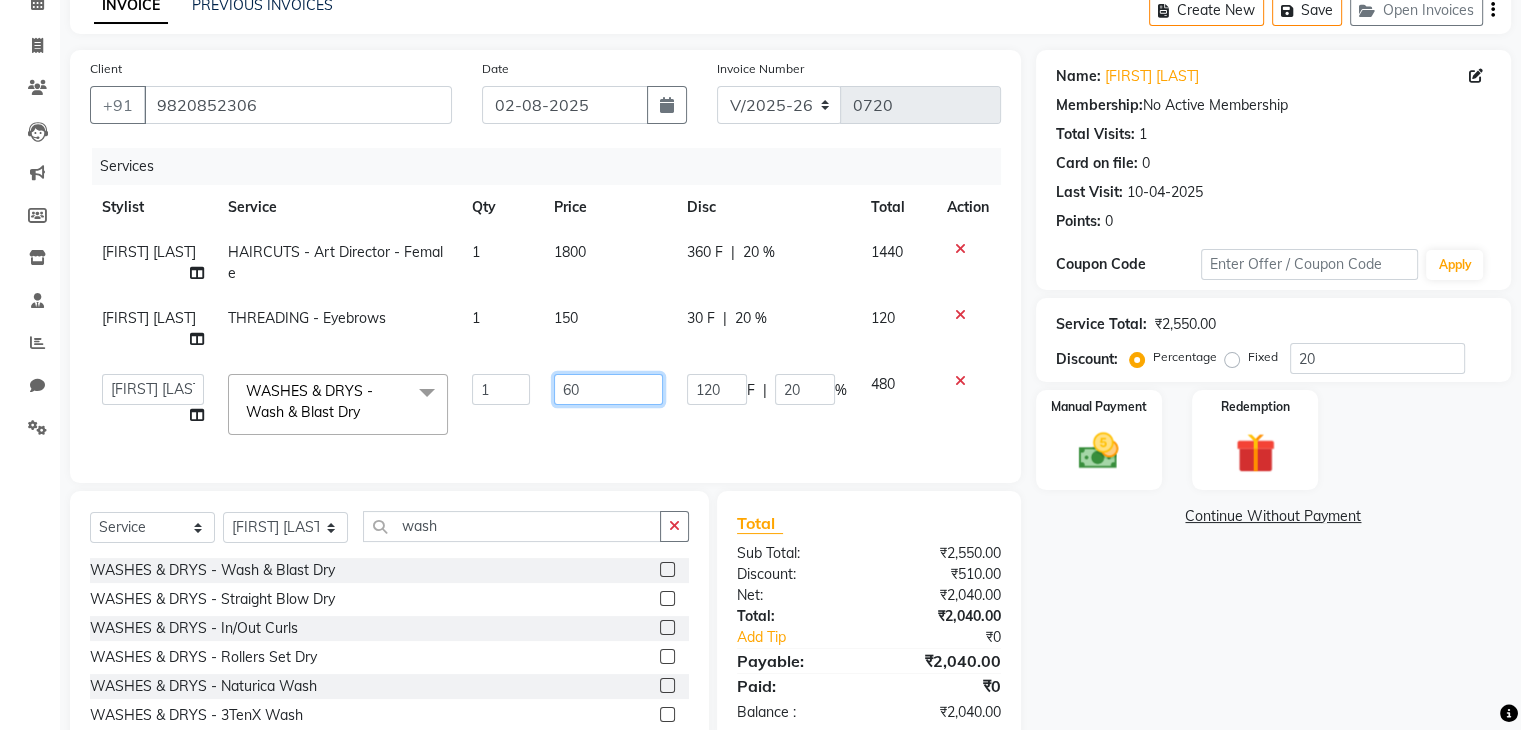 type on "6" 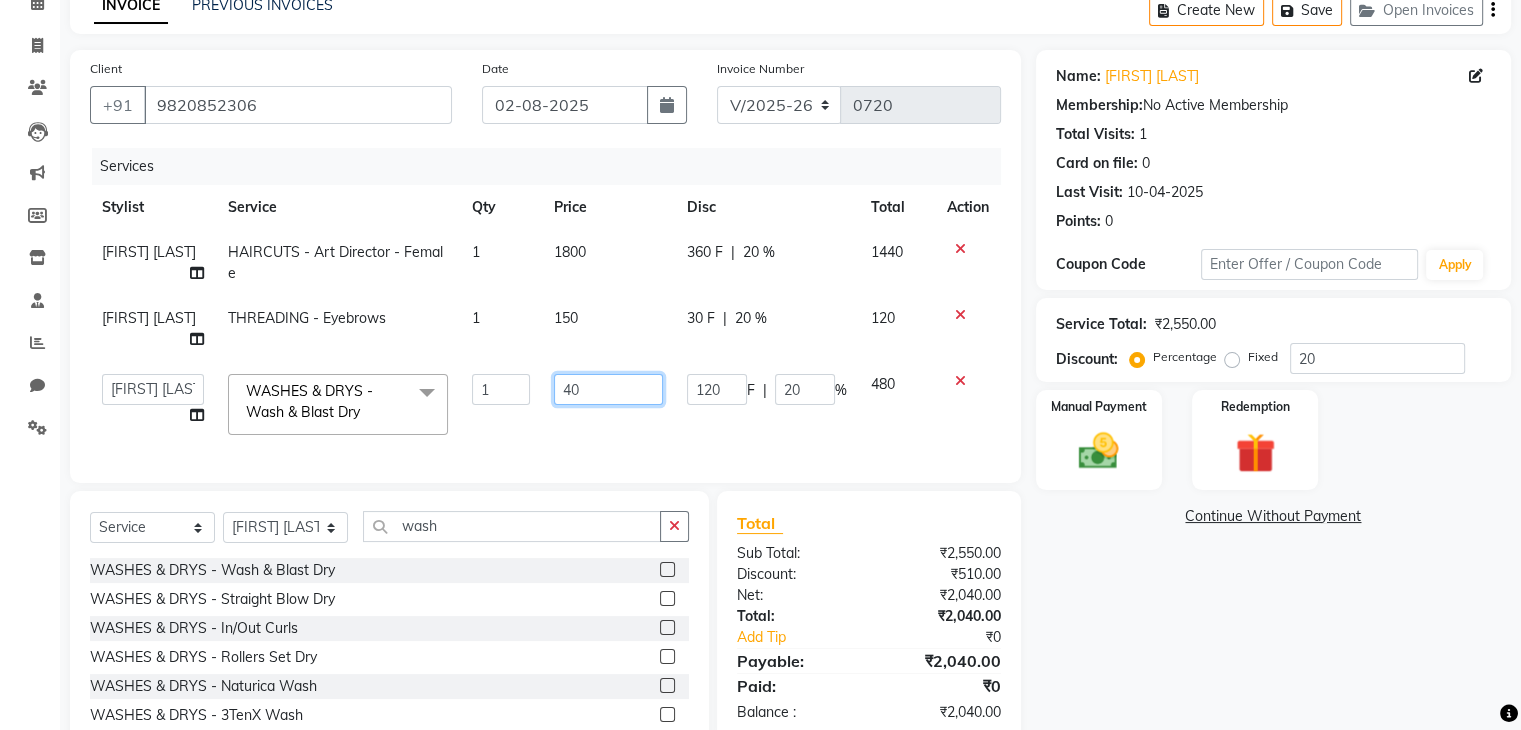 type on "400" 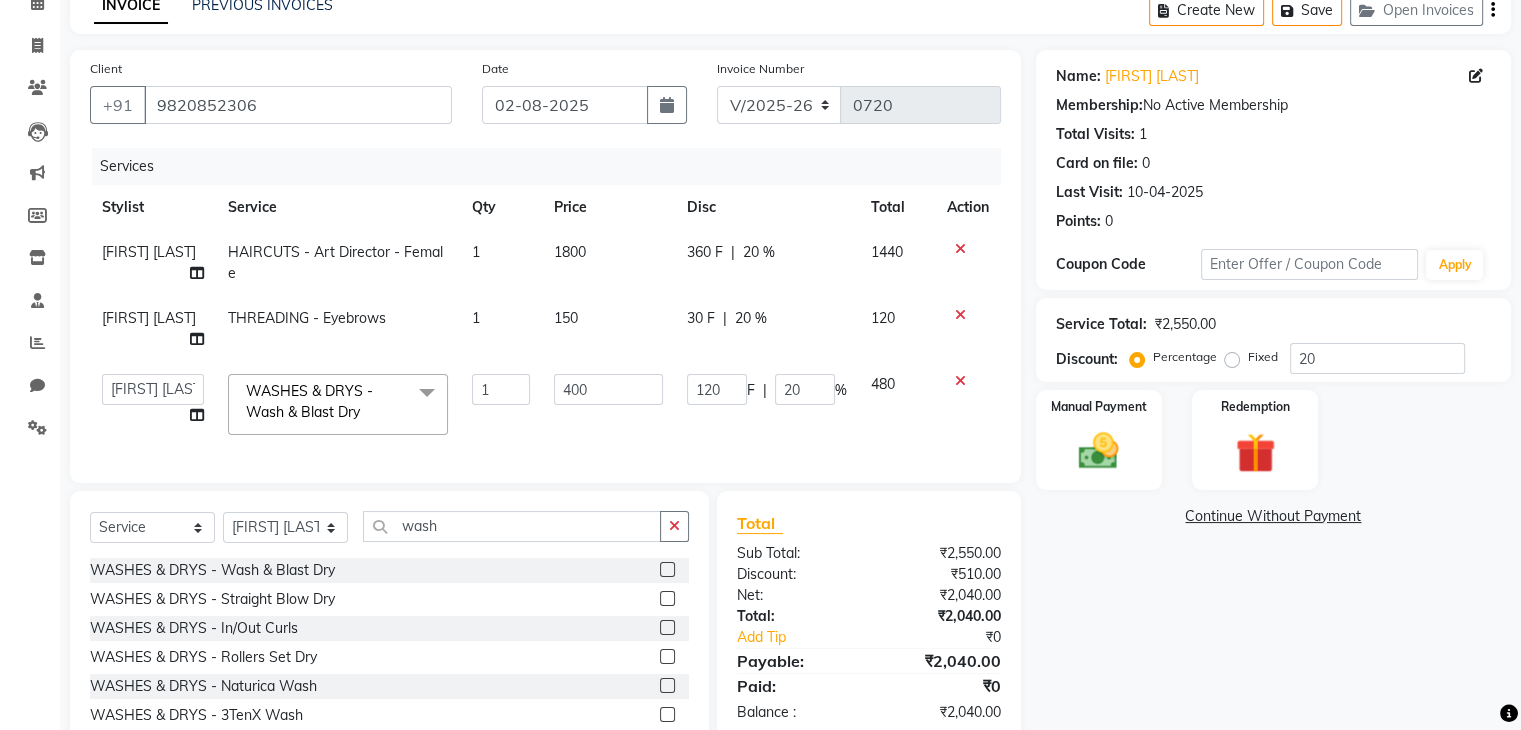 click on "480" 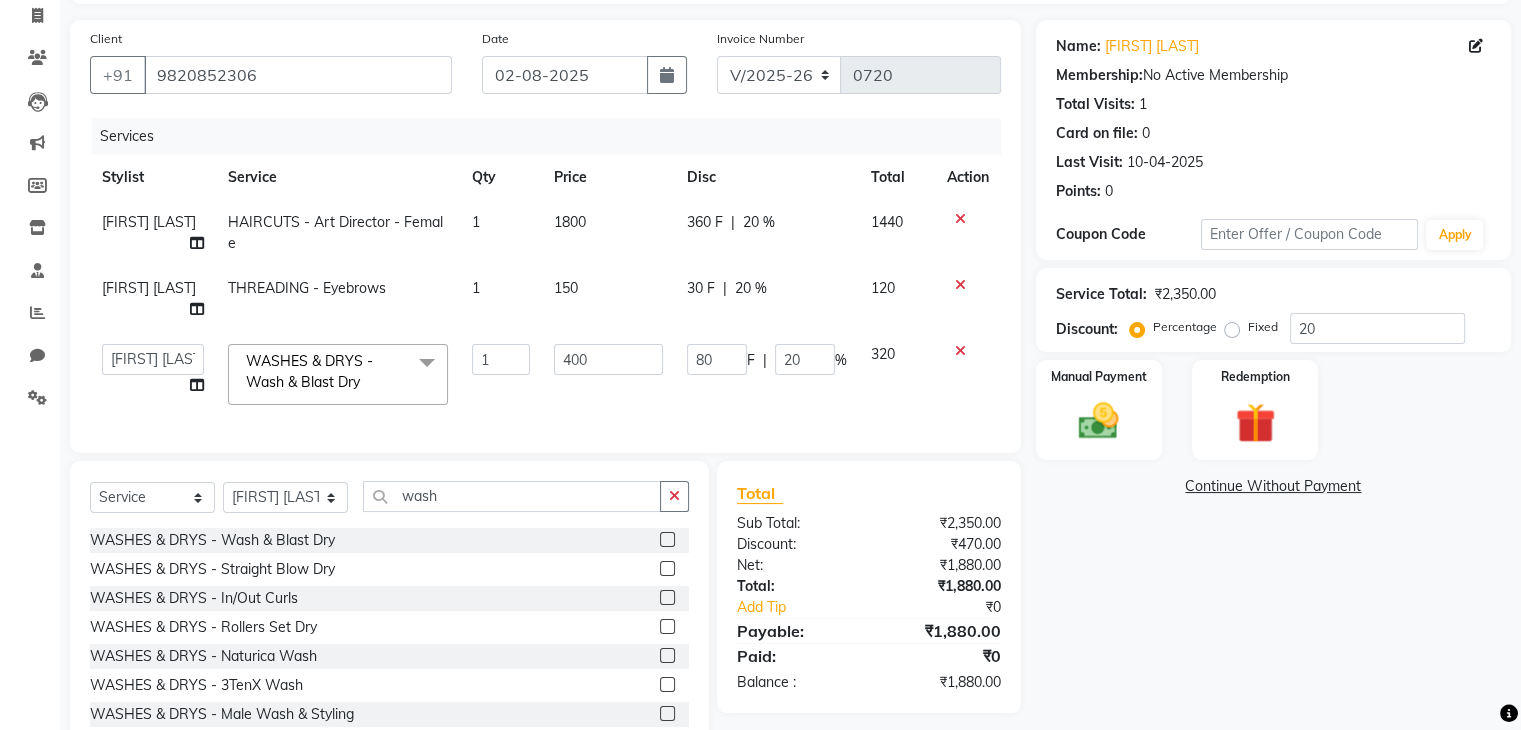 scroll, scrollTop: 180, scrollLeft: 0, axis: vertical 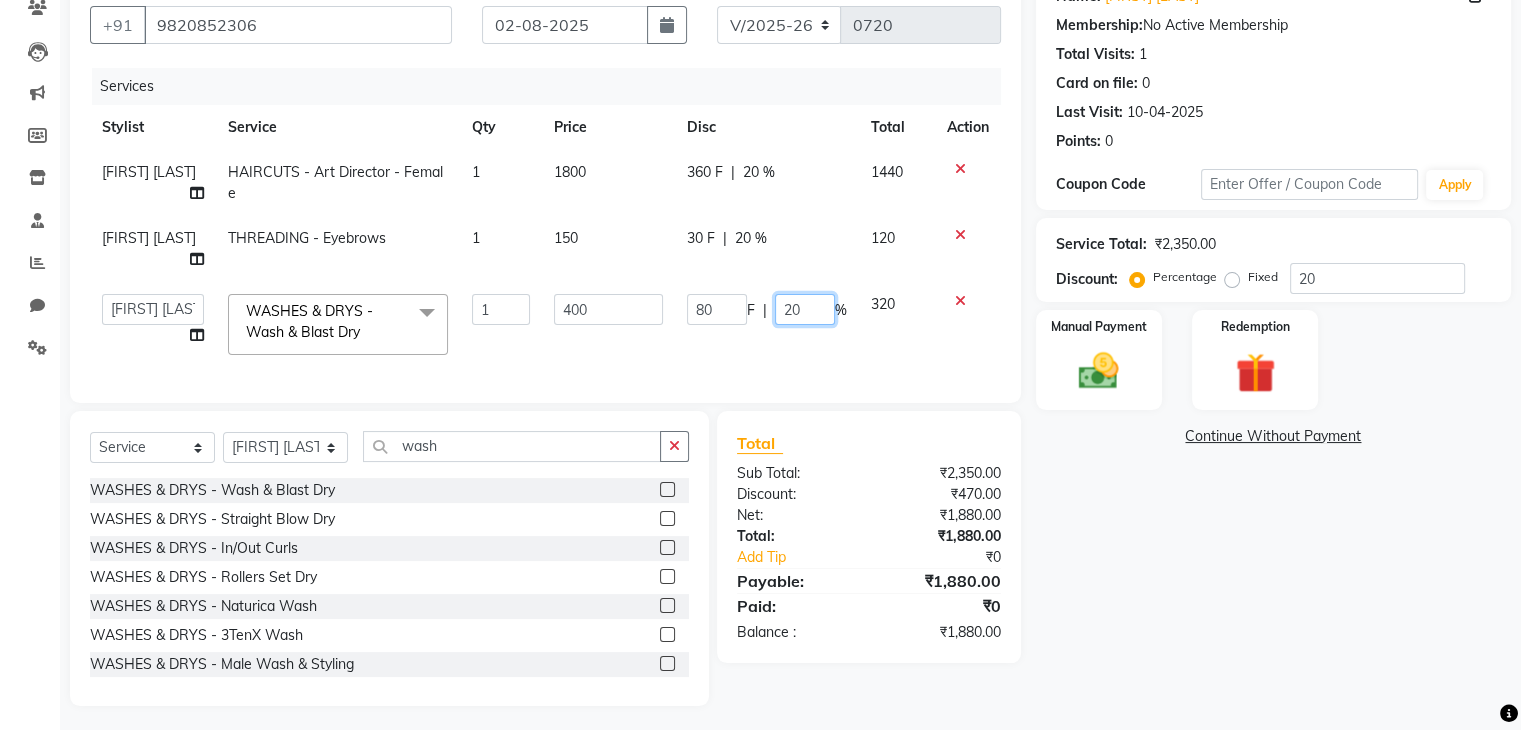 click on "20" 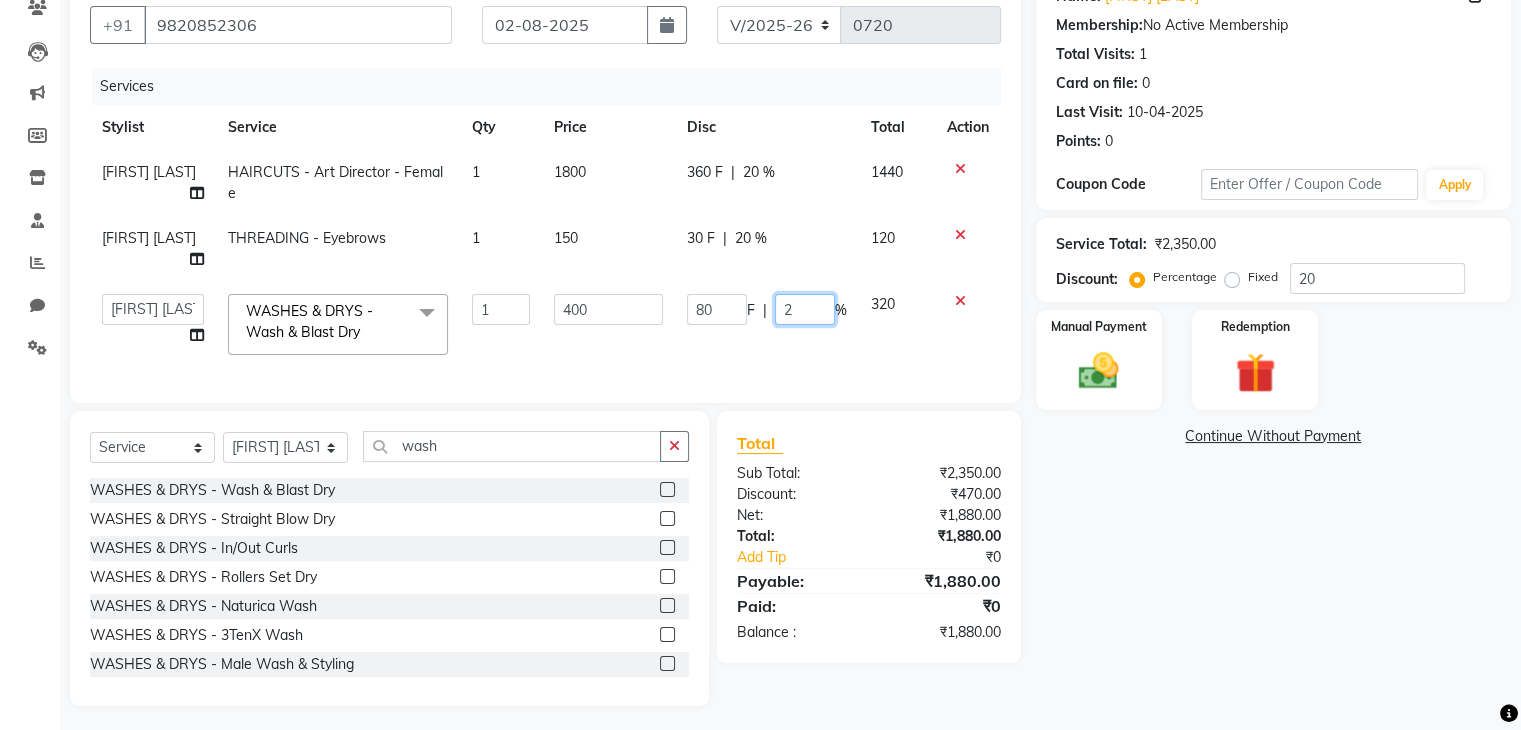 type 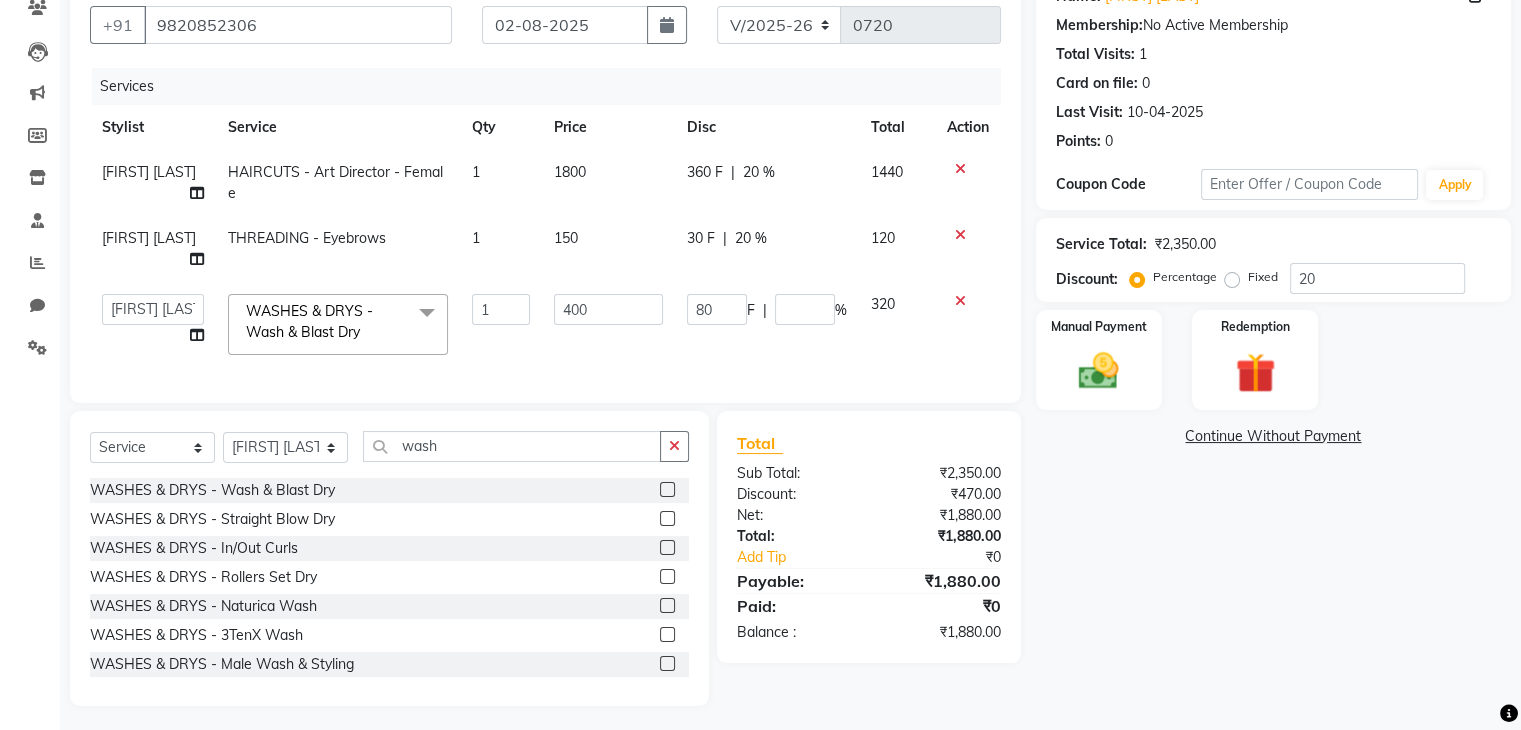 click on "320" 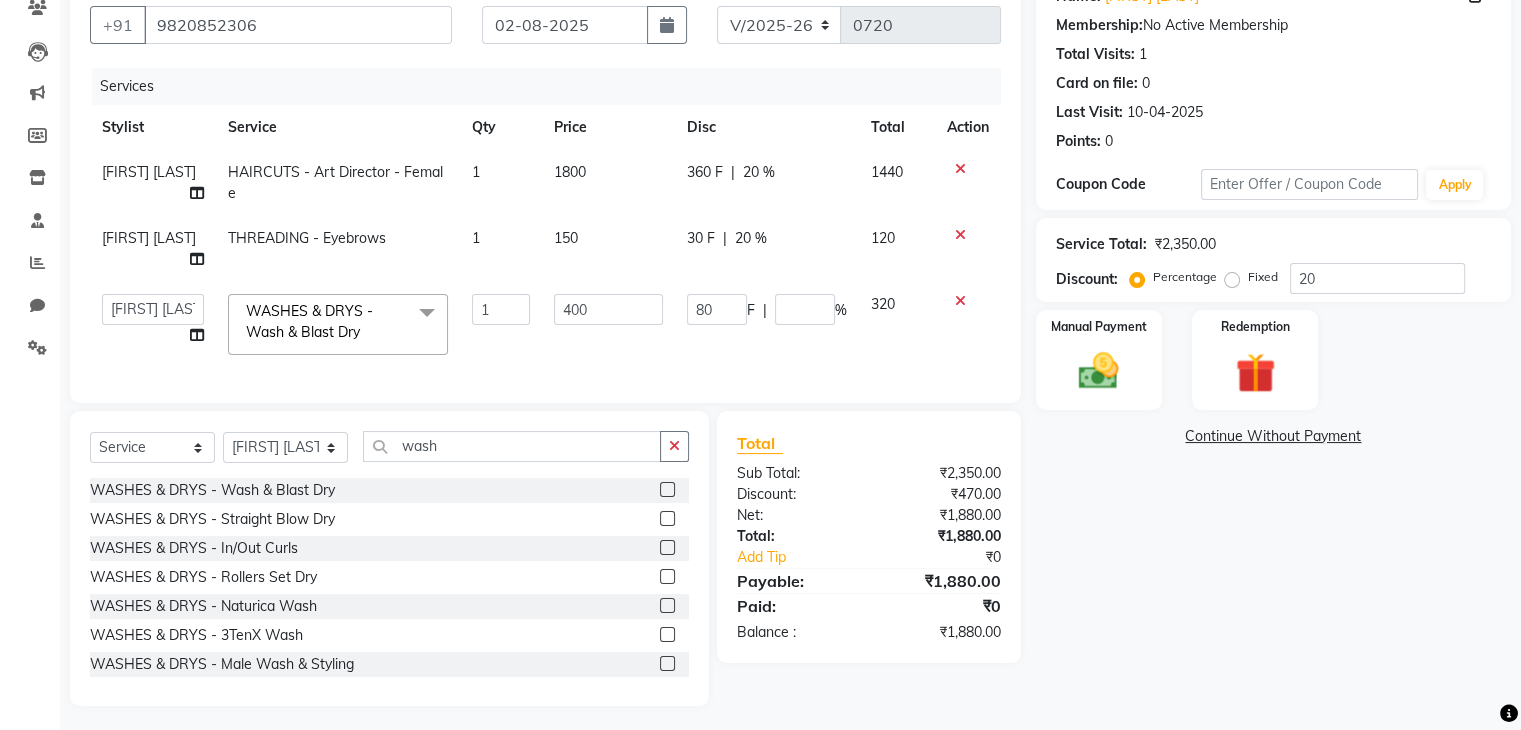 click on "320" 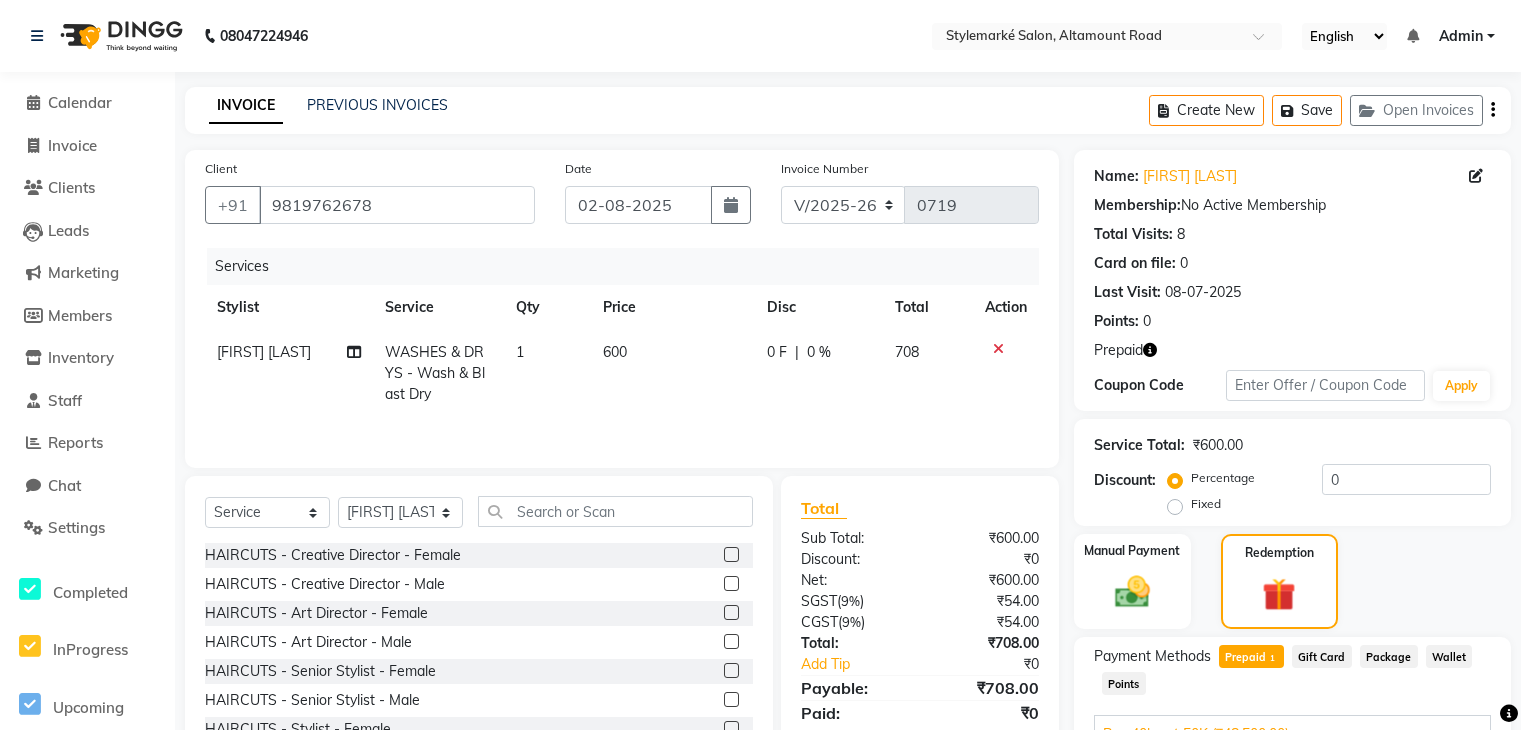 select on "7909" 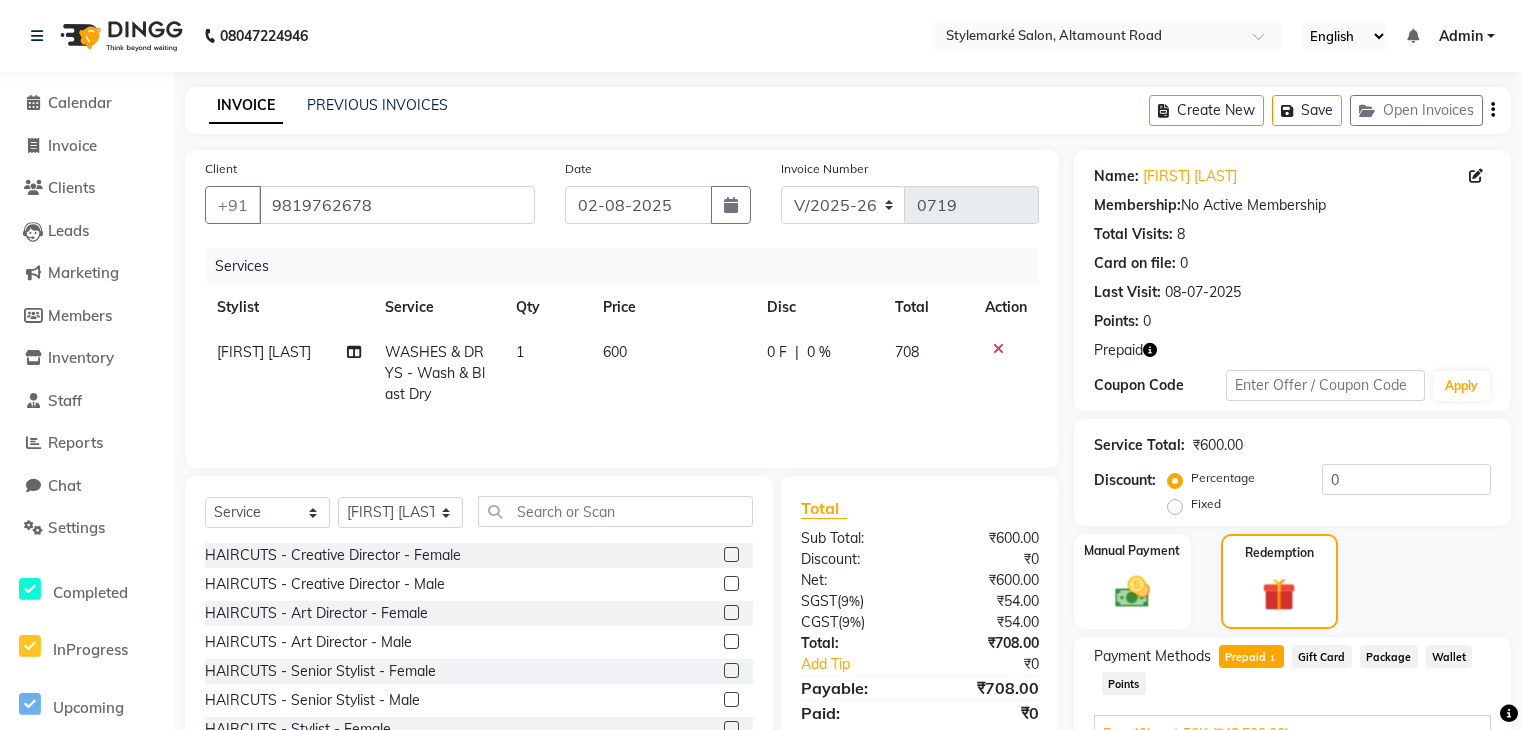 select on "service" 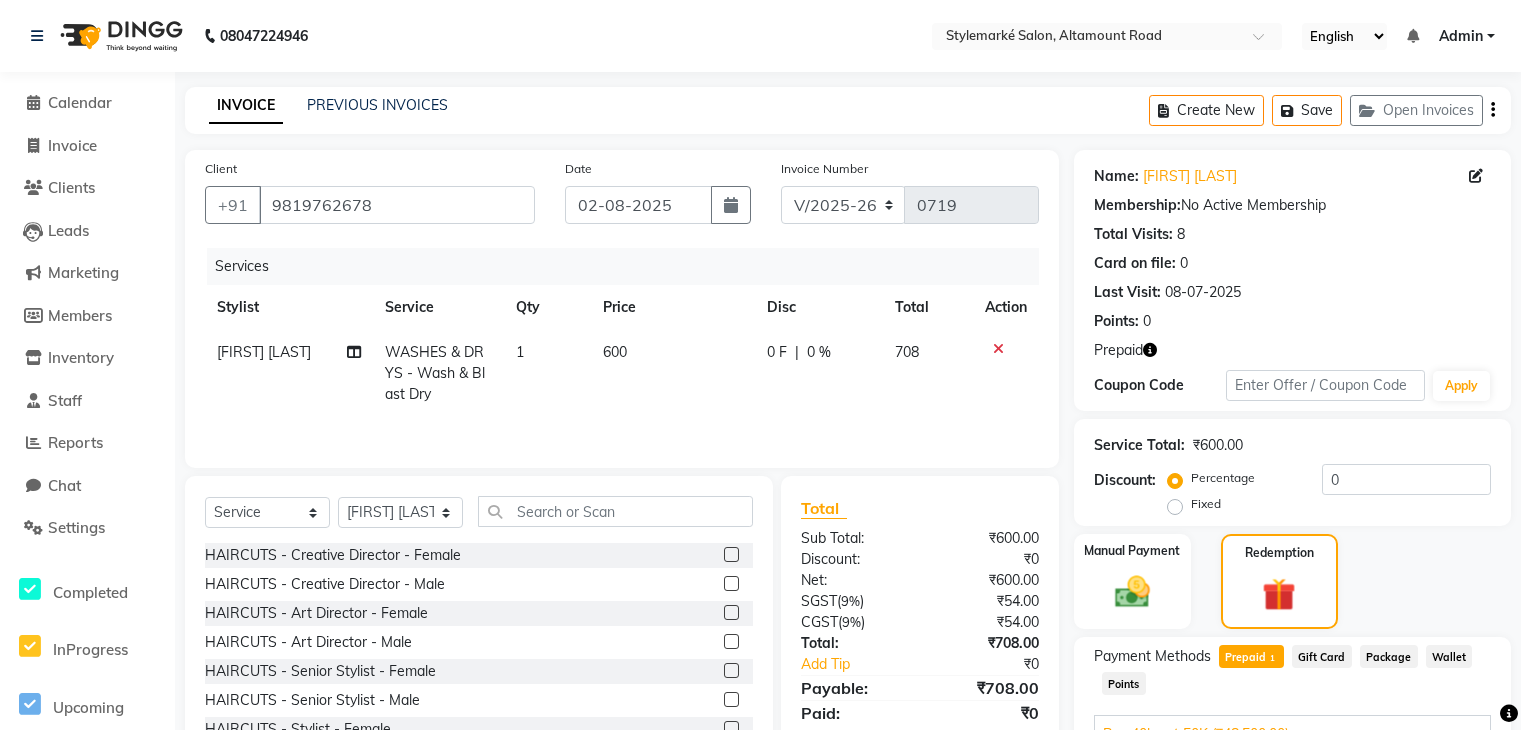 scroll, scrollTop: 0, scrollLeft: 0, axis: both 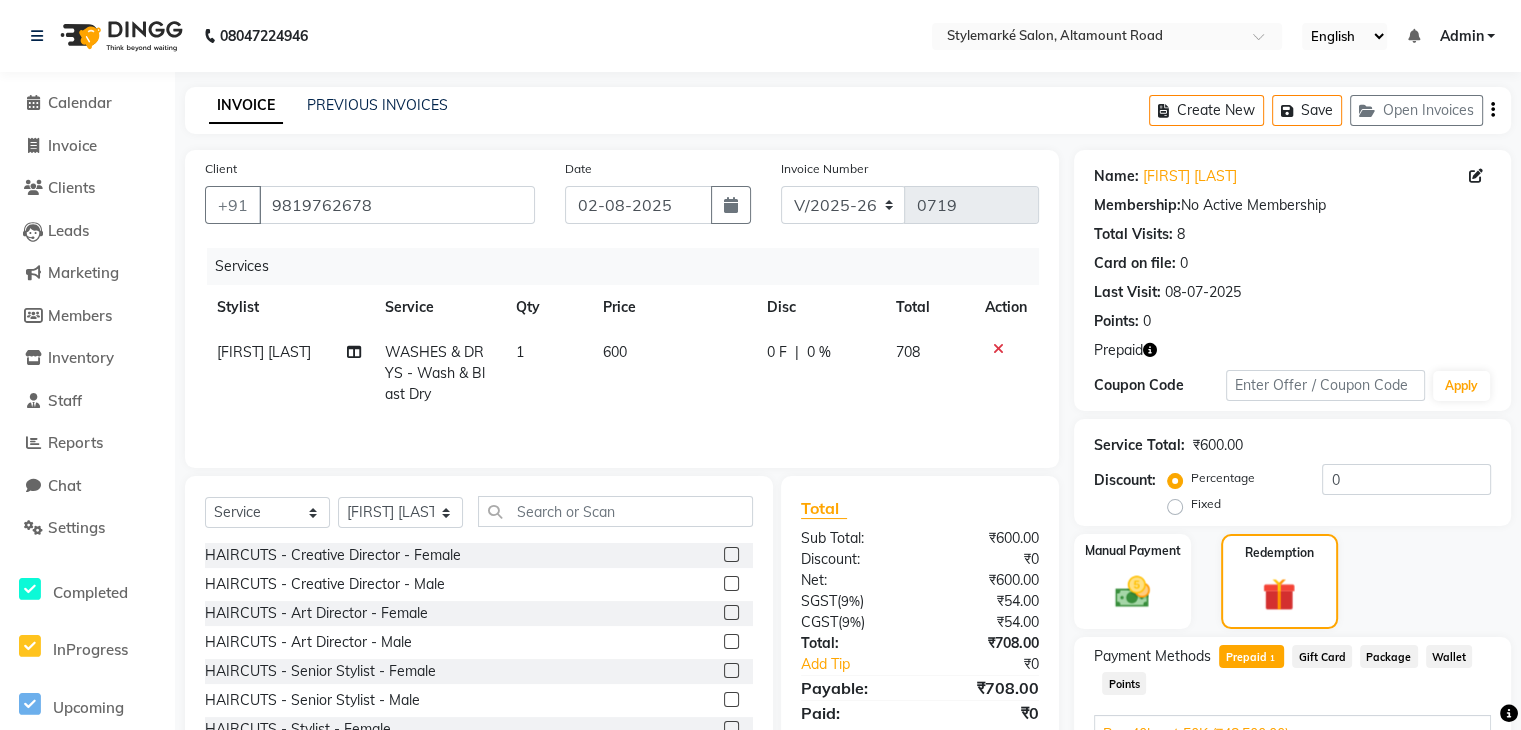 click on "WASHES & DRYS - Wash & Blast Dry" 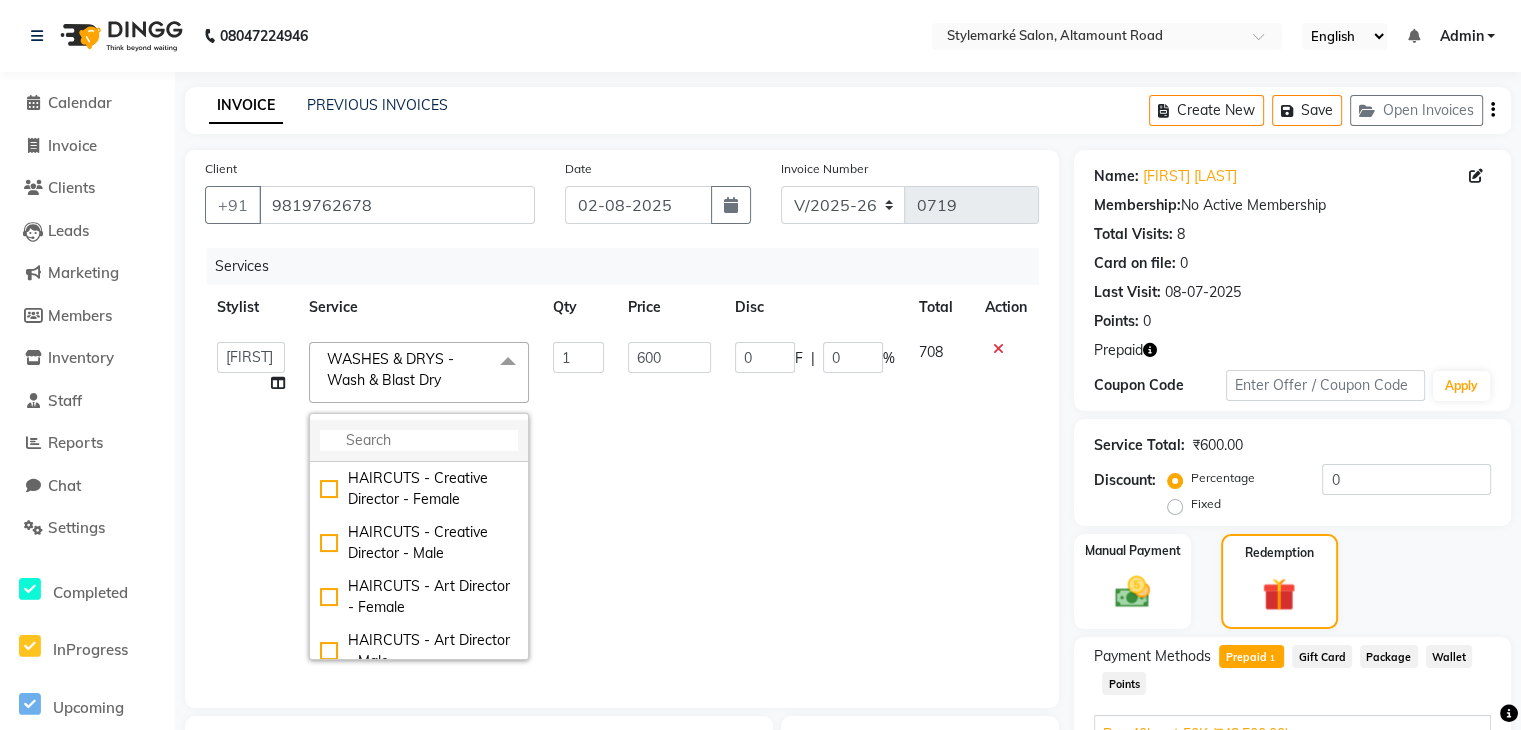 click 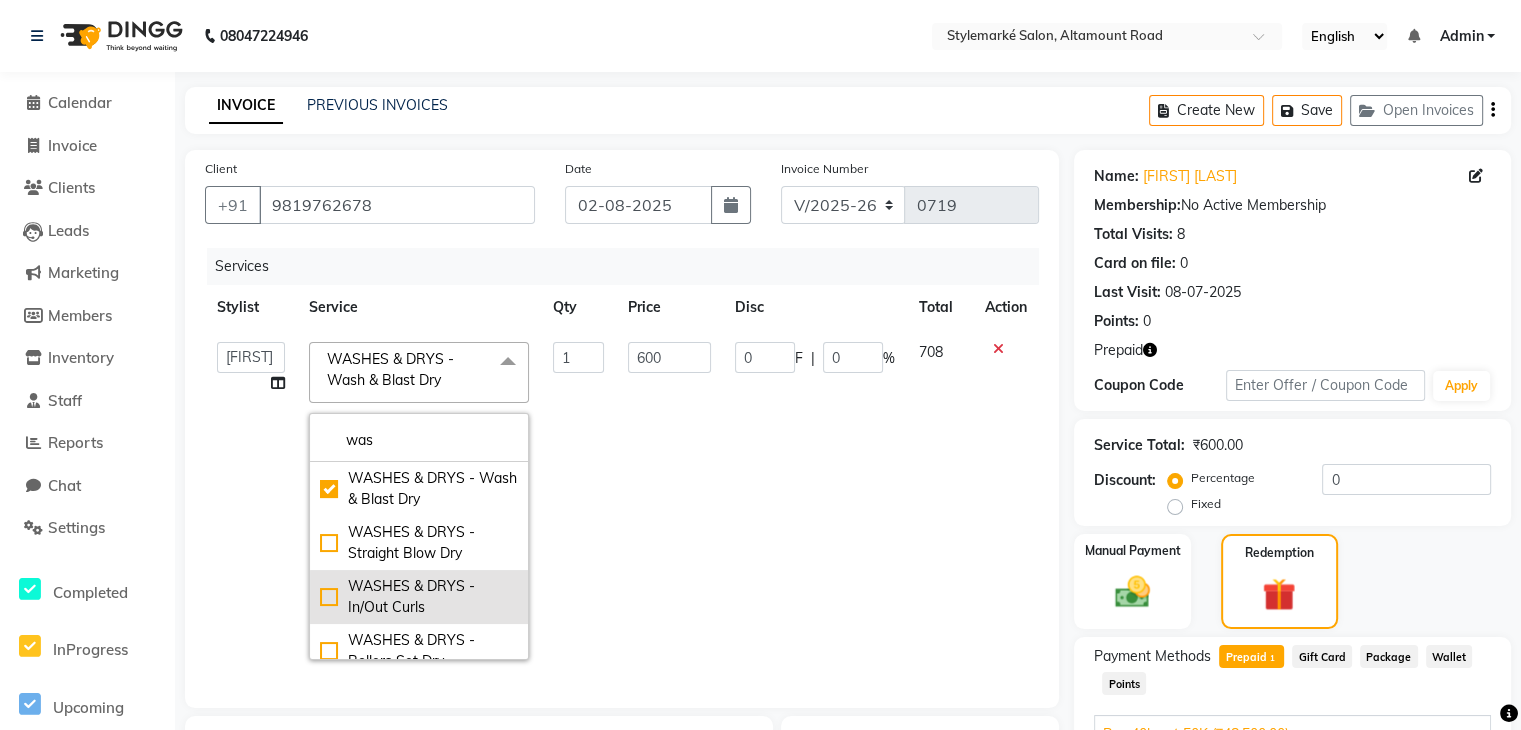 type on "was" 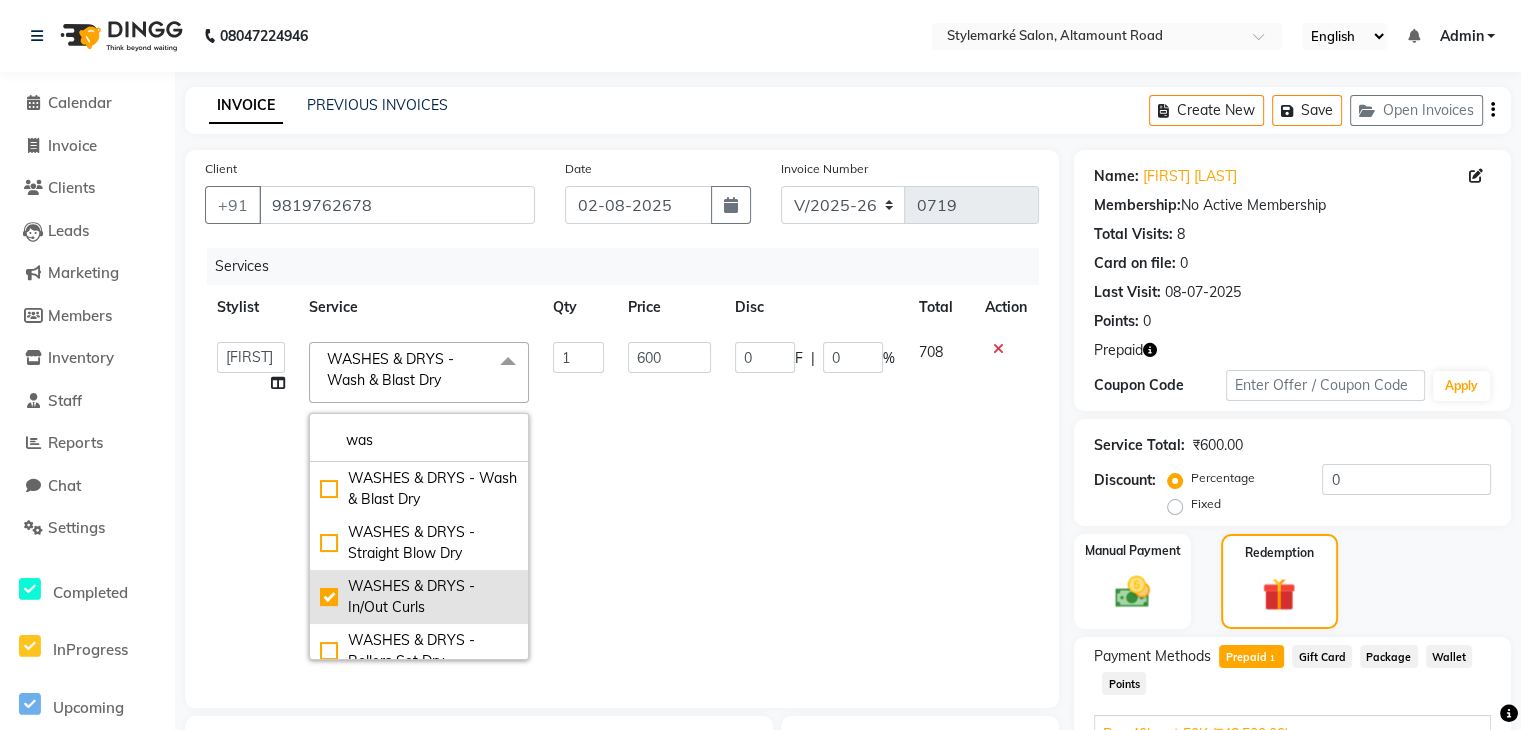 type on "48500" 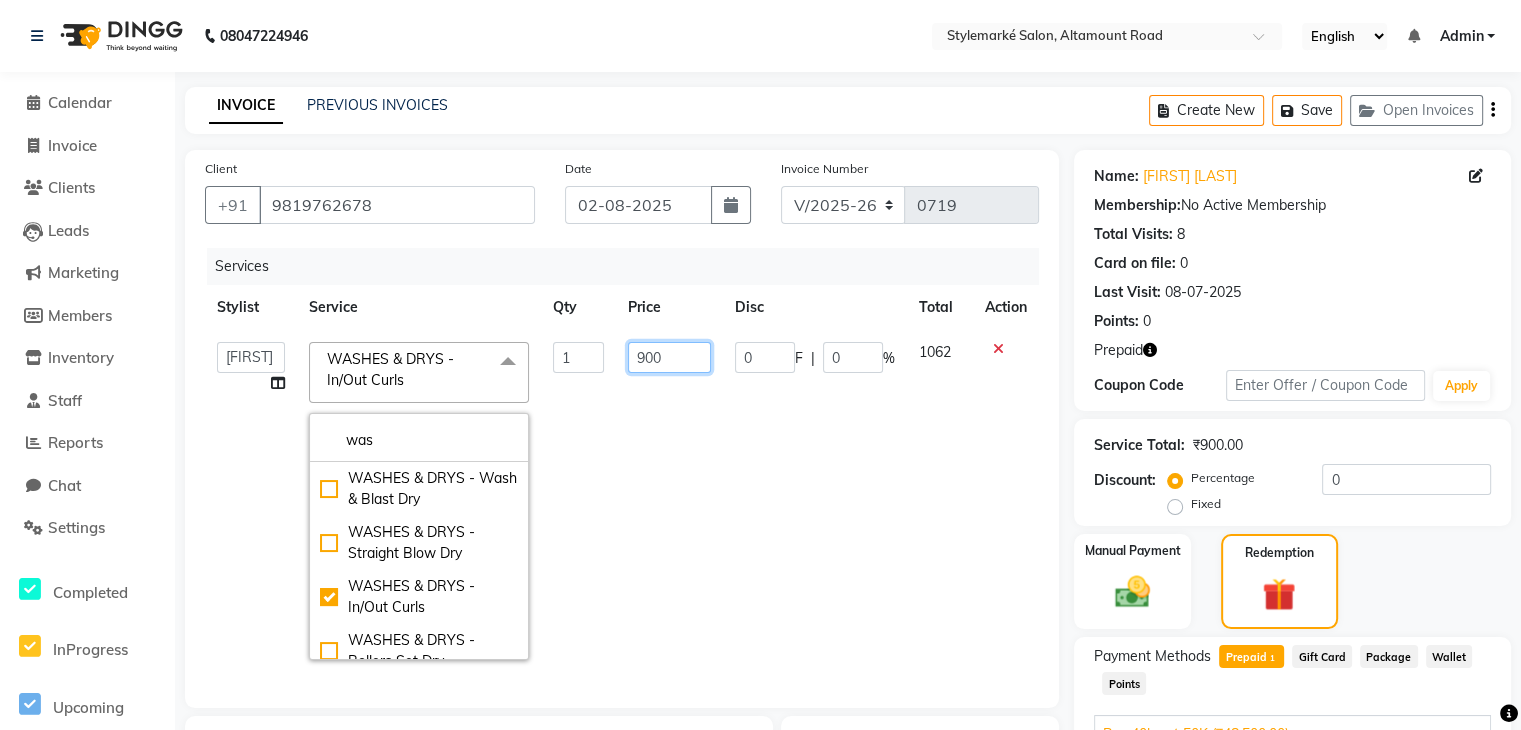 click on "900" 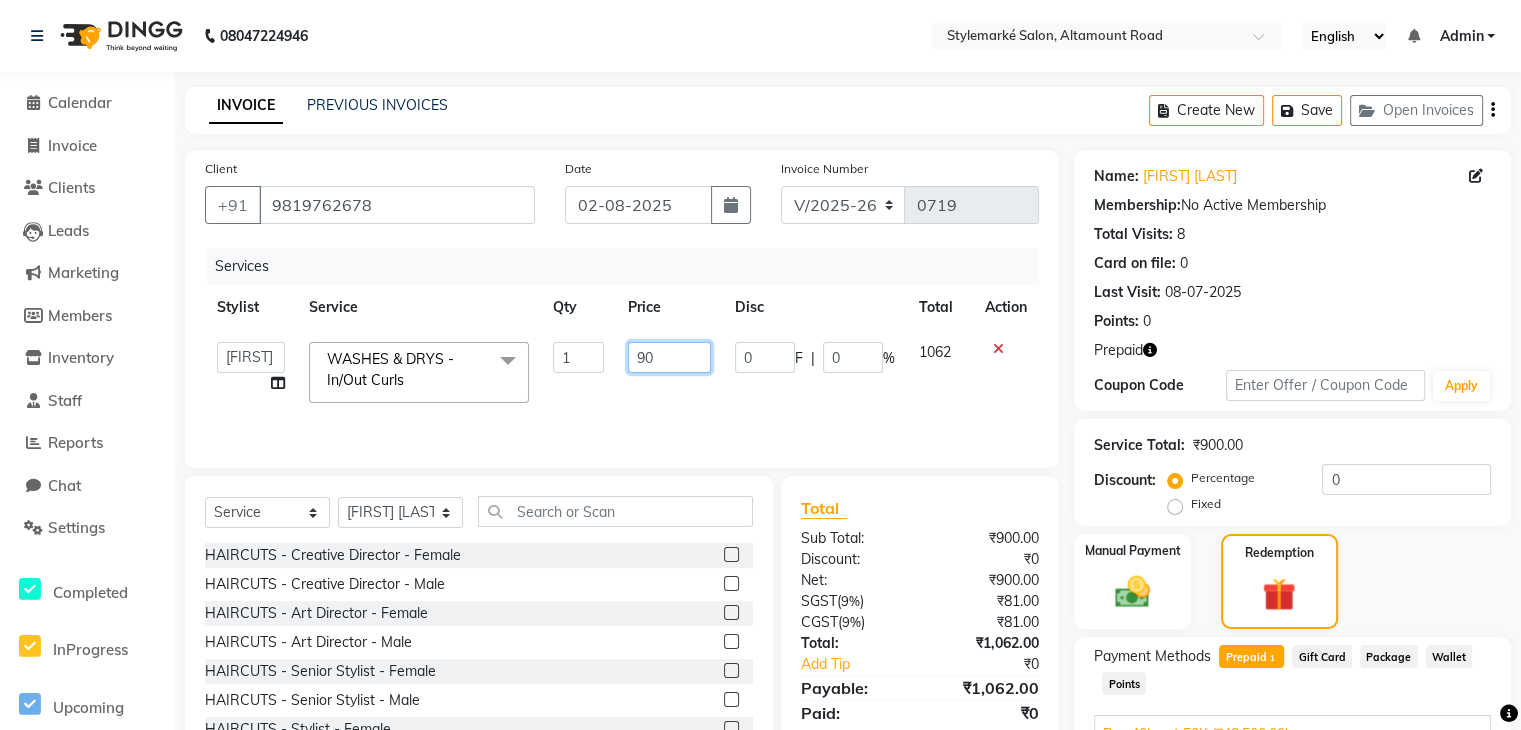 type on "9" 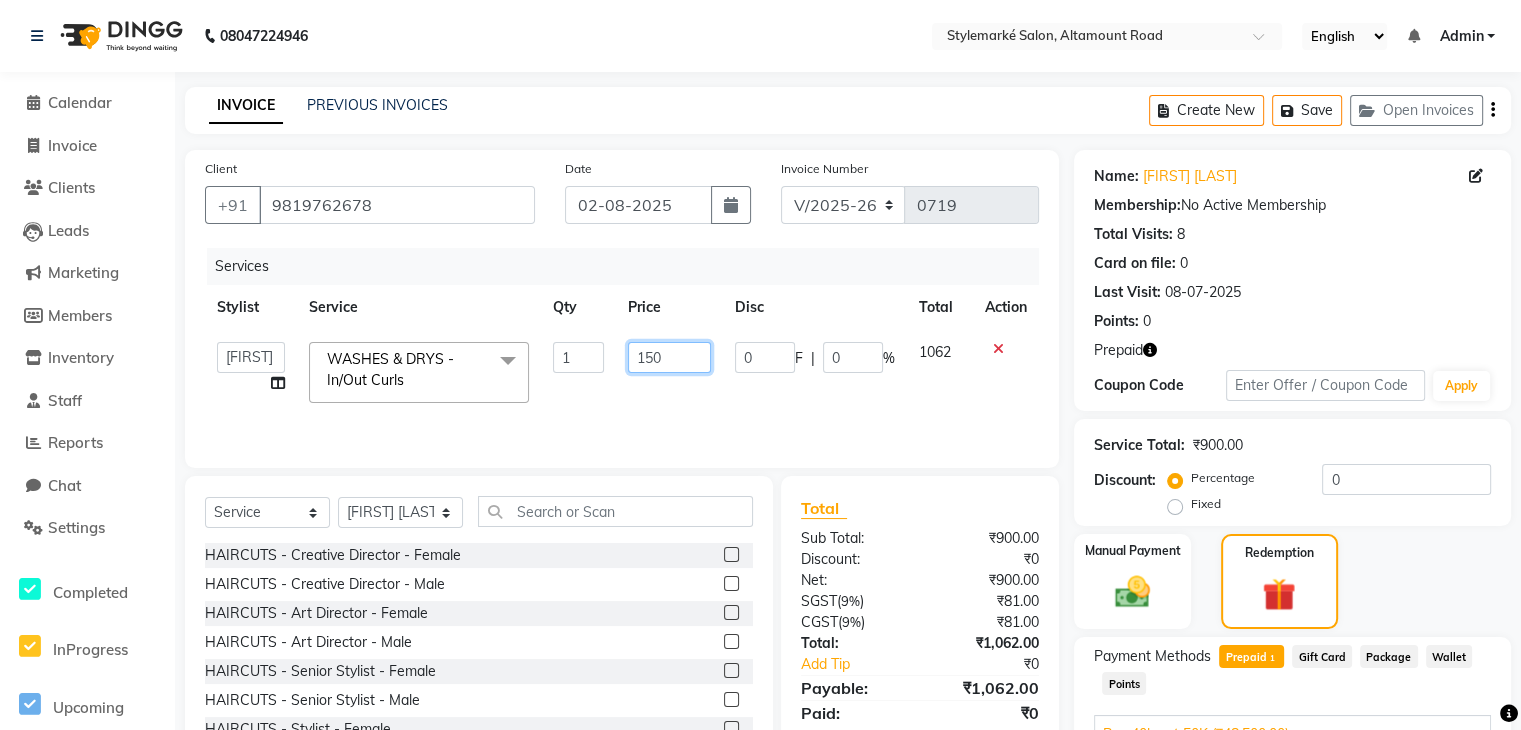 type on "1500" 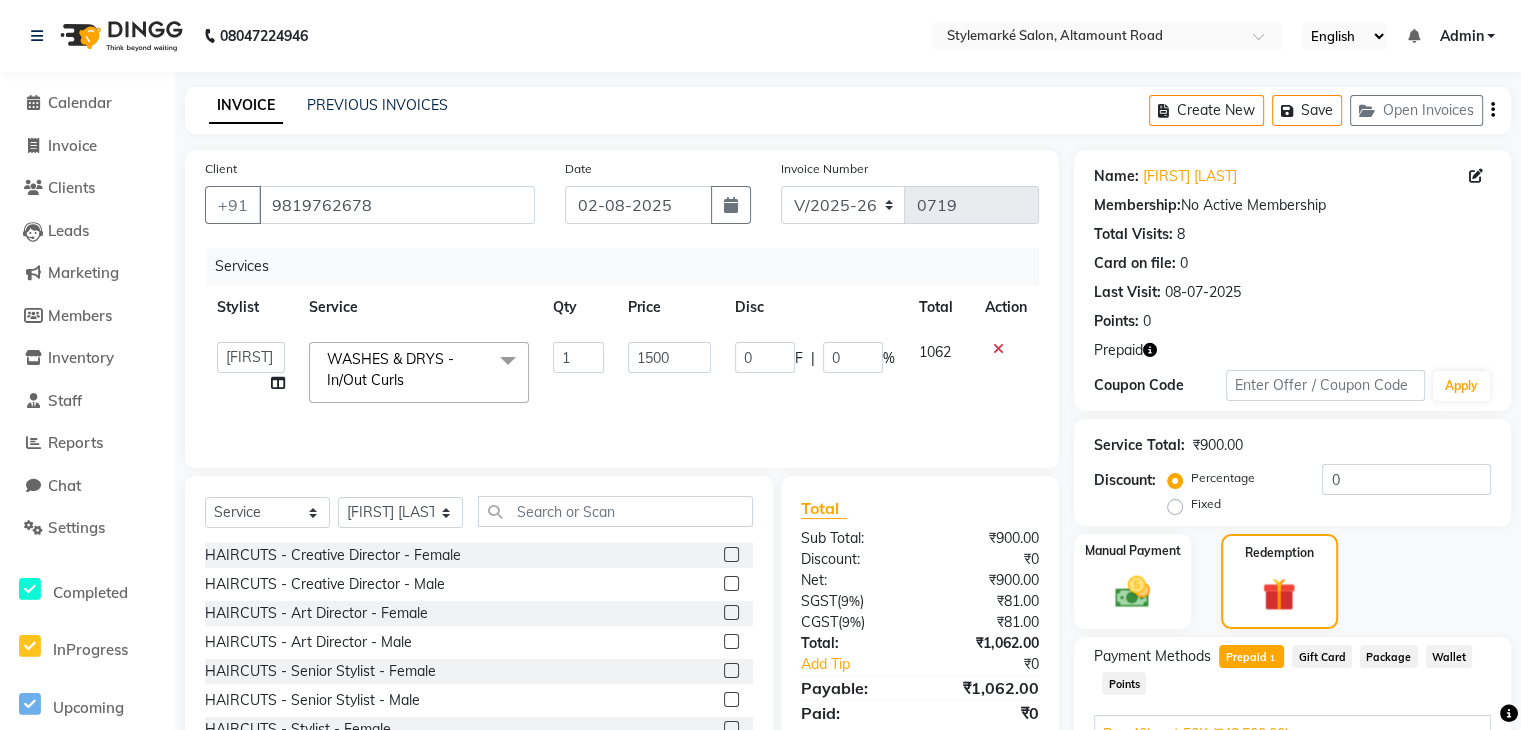 click on "1062" 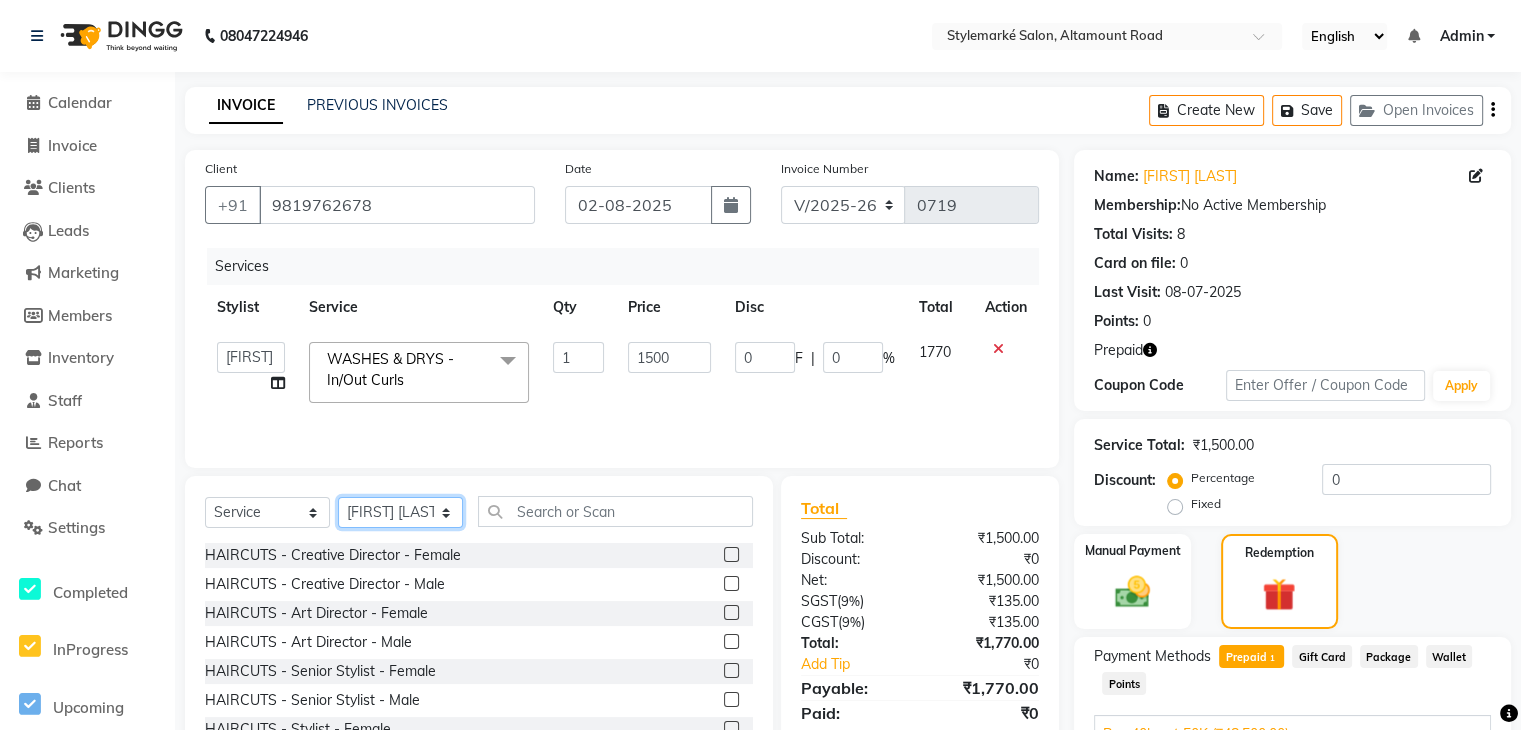 click on "Select Stylist Ganesh Mariya ⁠Mansi Dhanu ⁠Nisha Patel Salman Salmani Shafique Salmani" 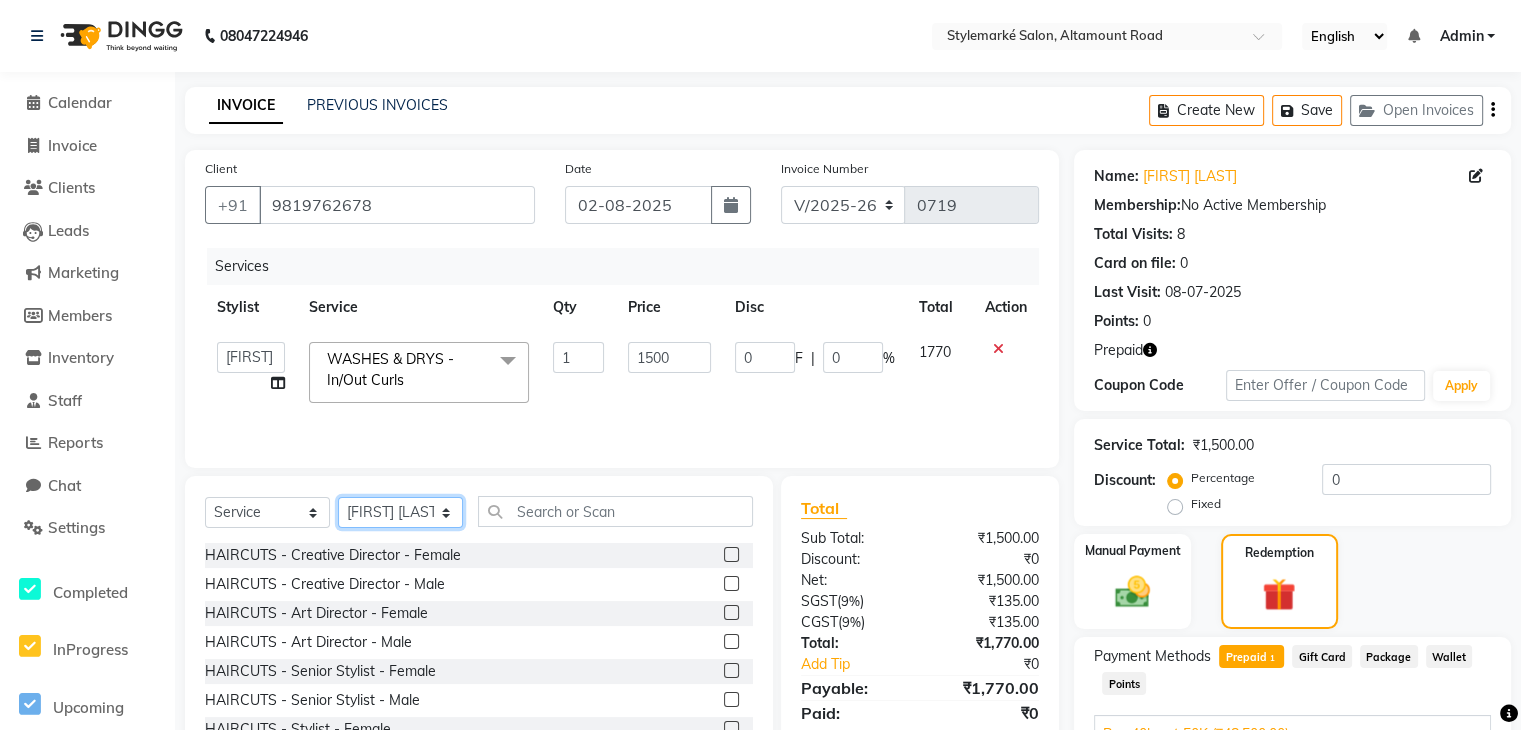 select on "71240" 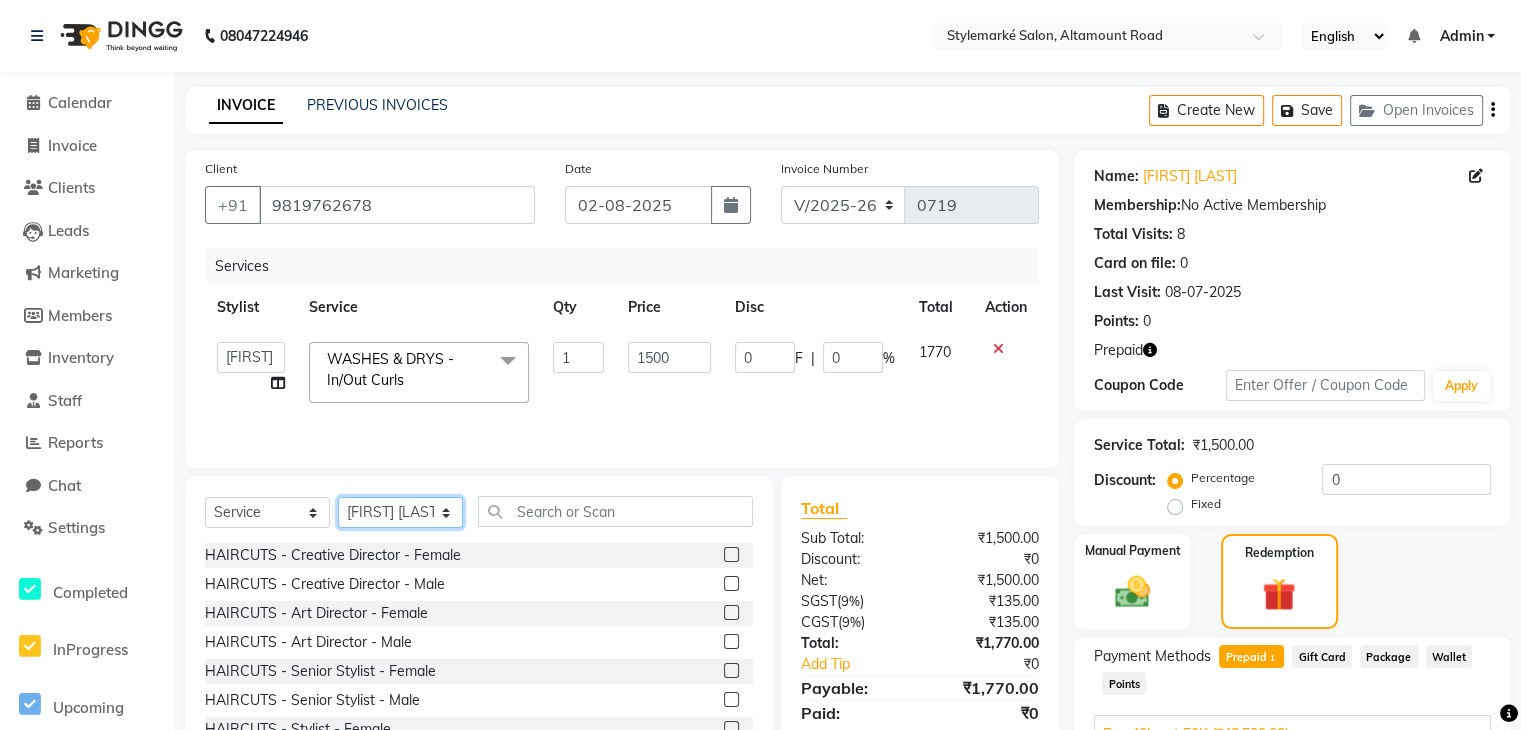 click on "Select Stylist Ganesh Mariya ⁠Mansi Dhanu ⁠Nisha Patel Salman Salmani Shafique Salmani" 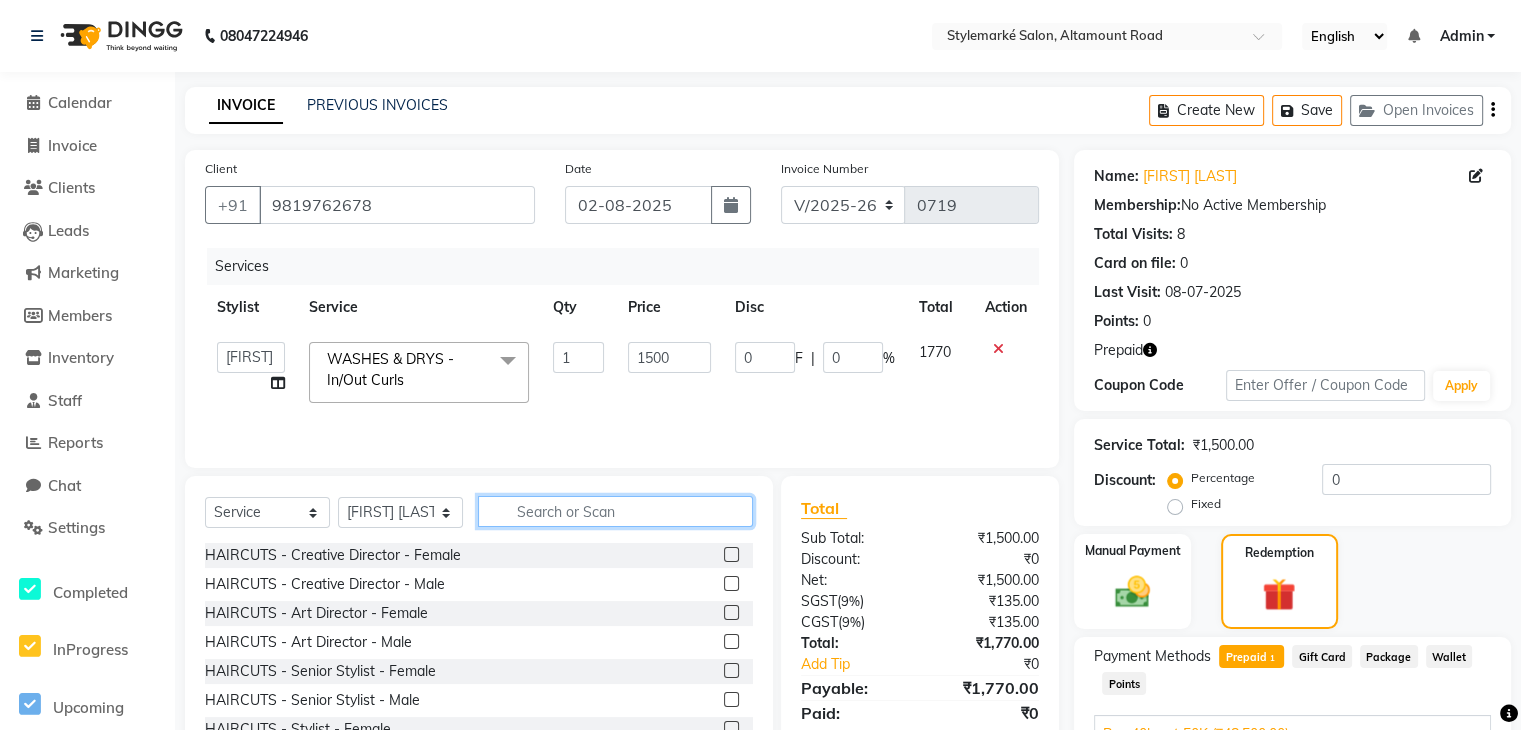 click 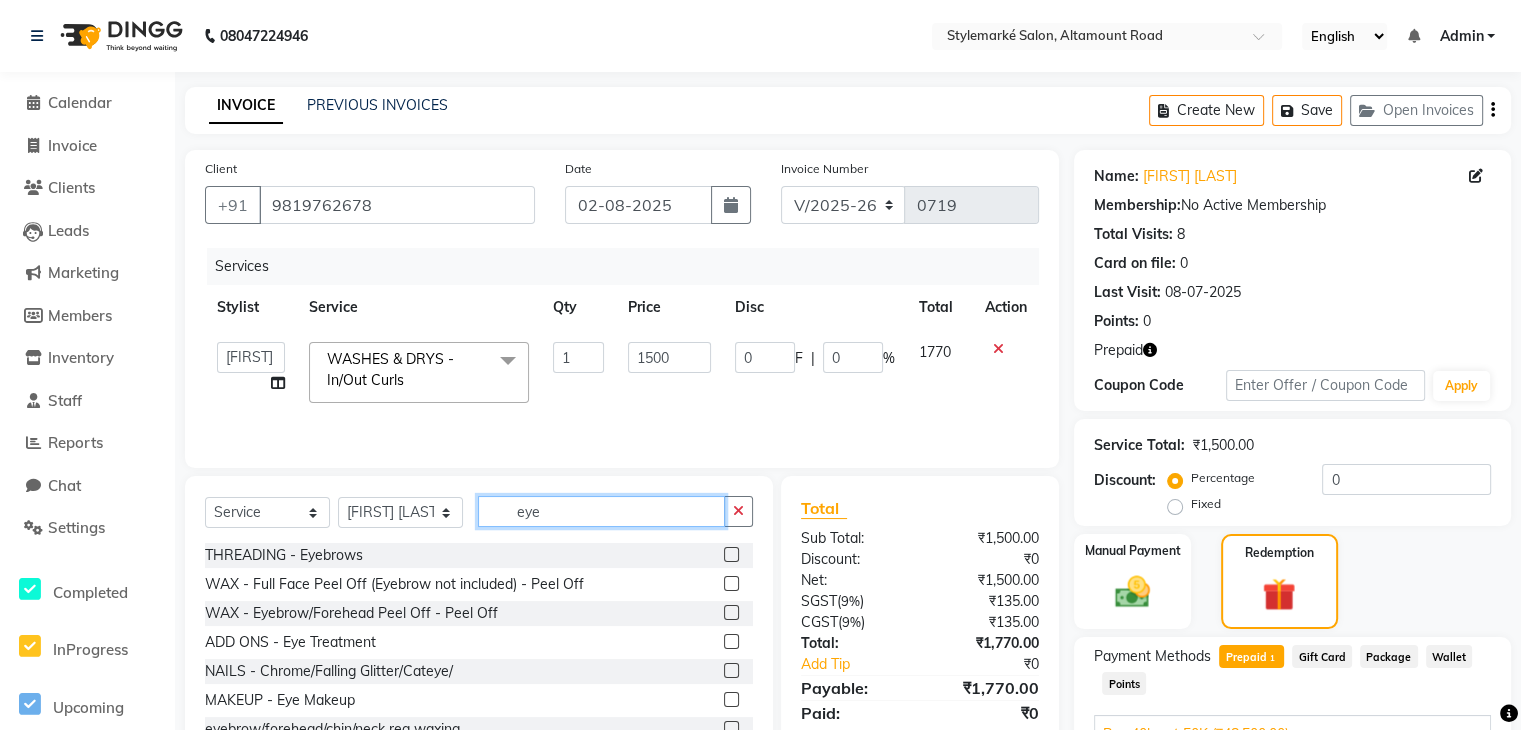 type on "eye" 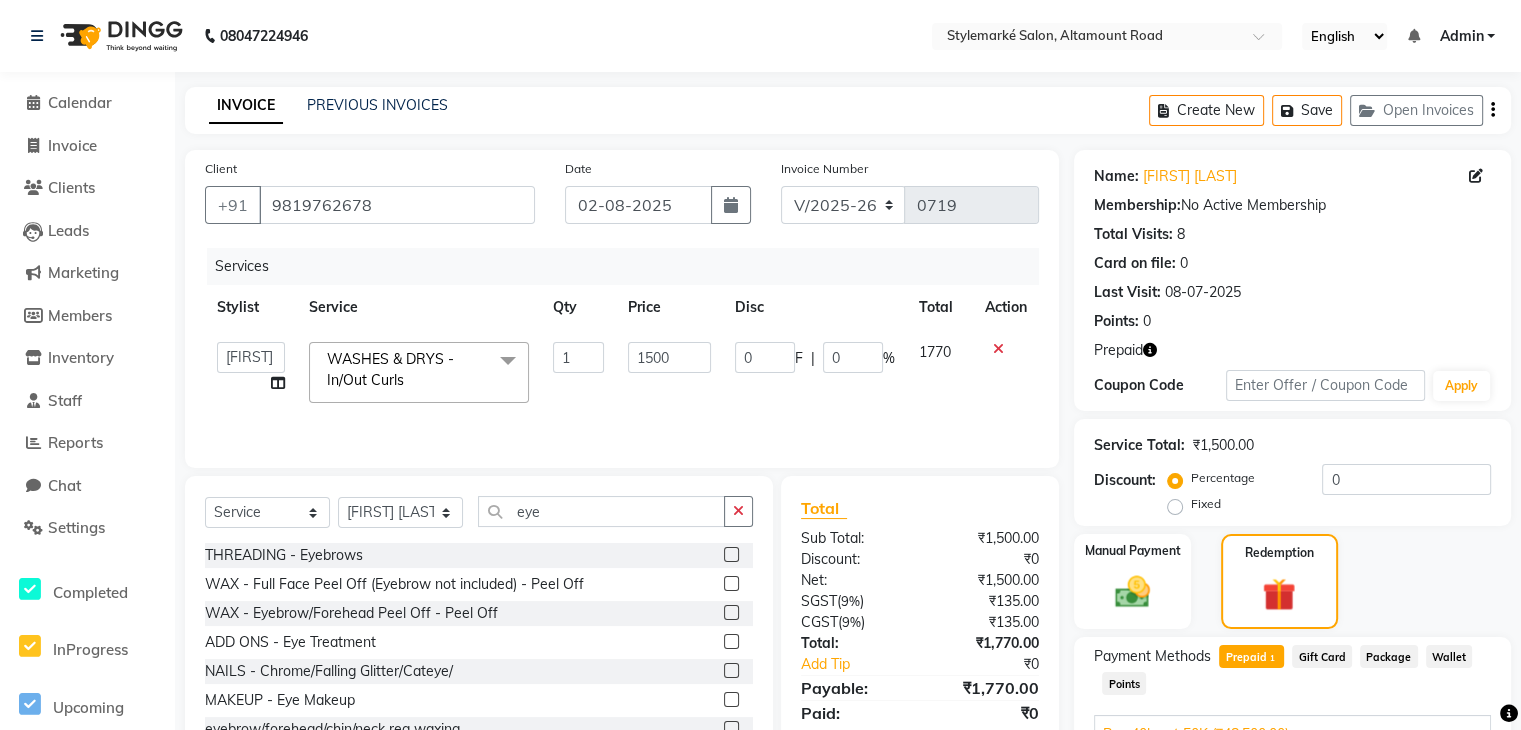 click 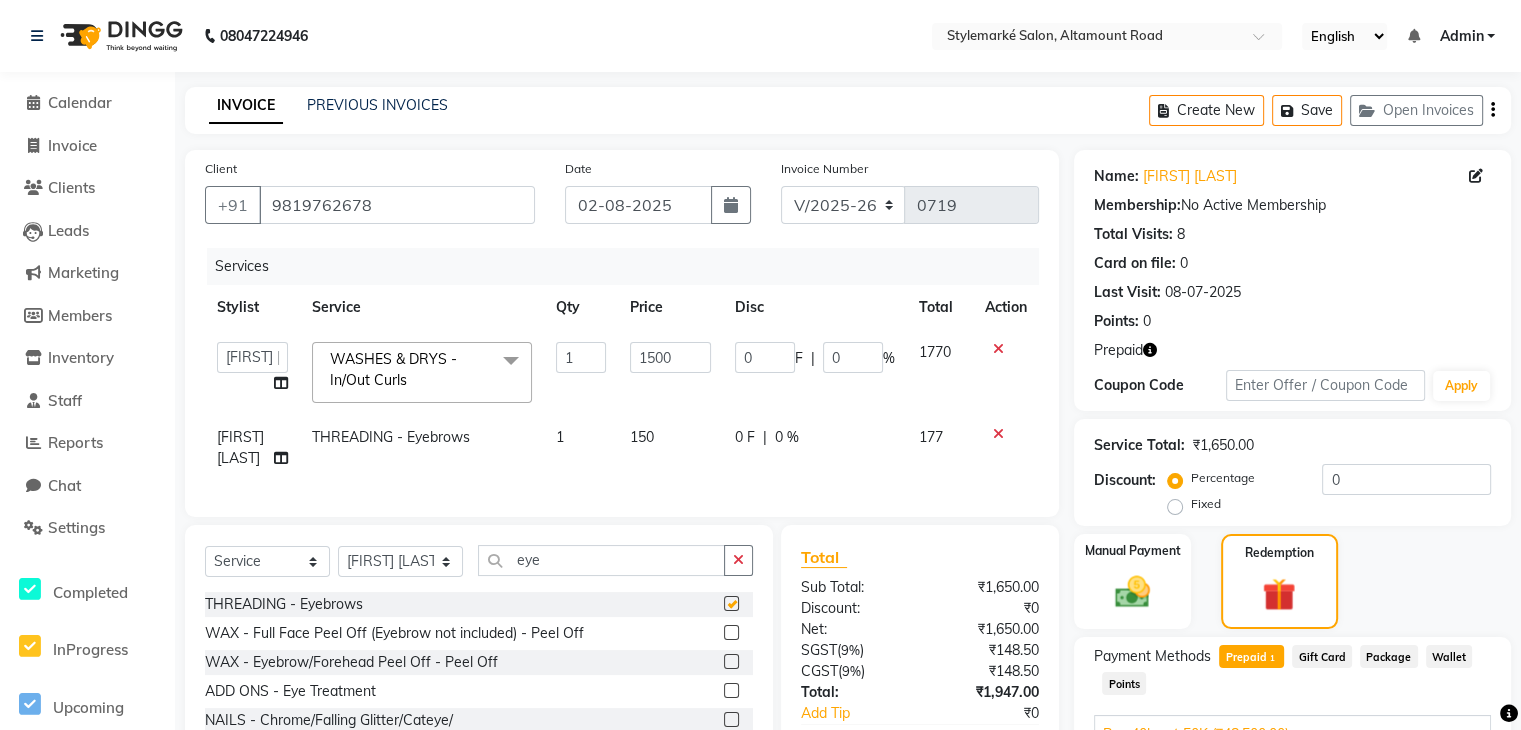 checkbox on "false" 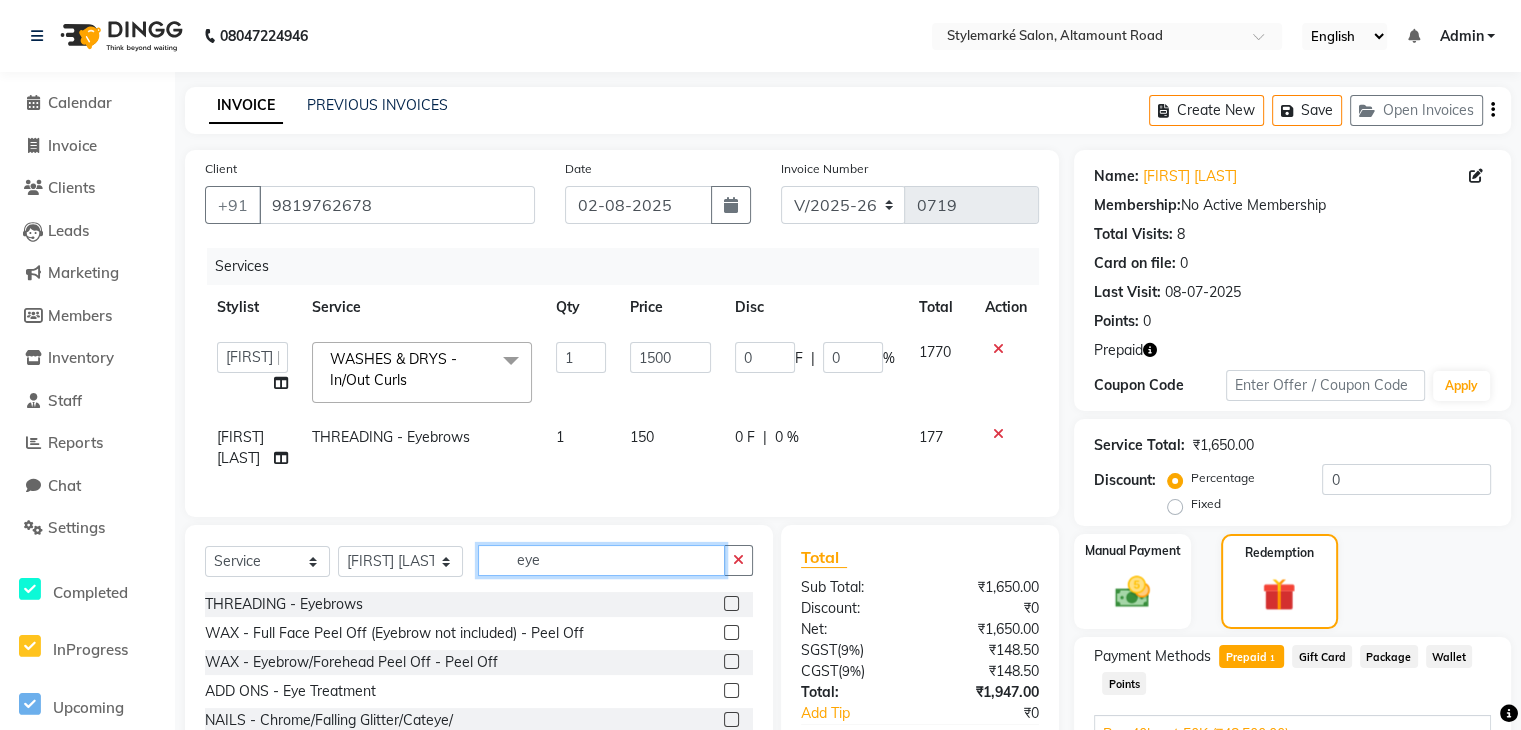 click on "eye" 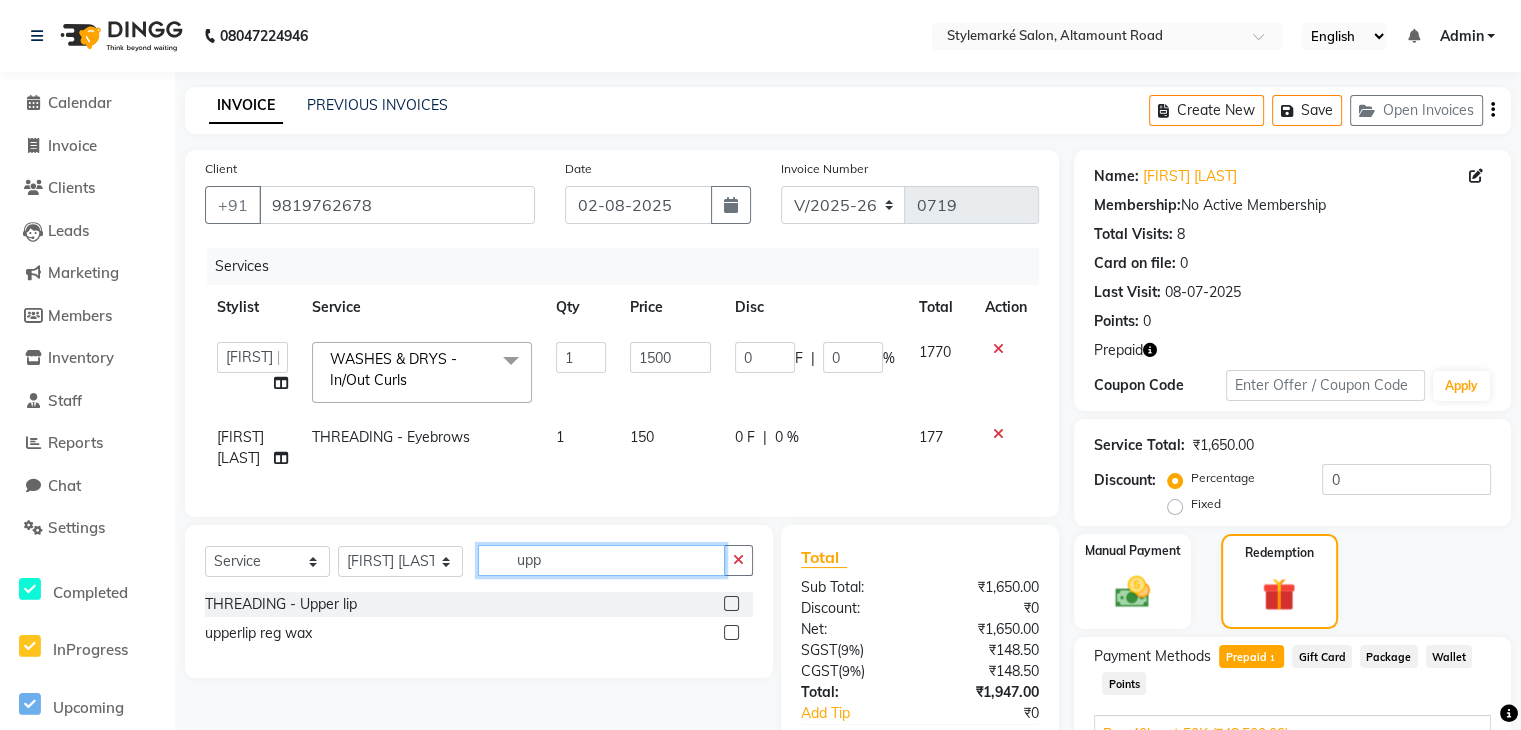 type on "upp" 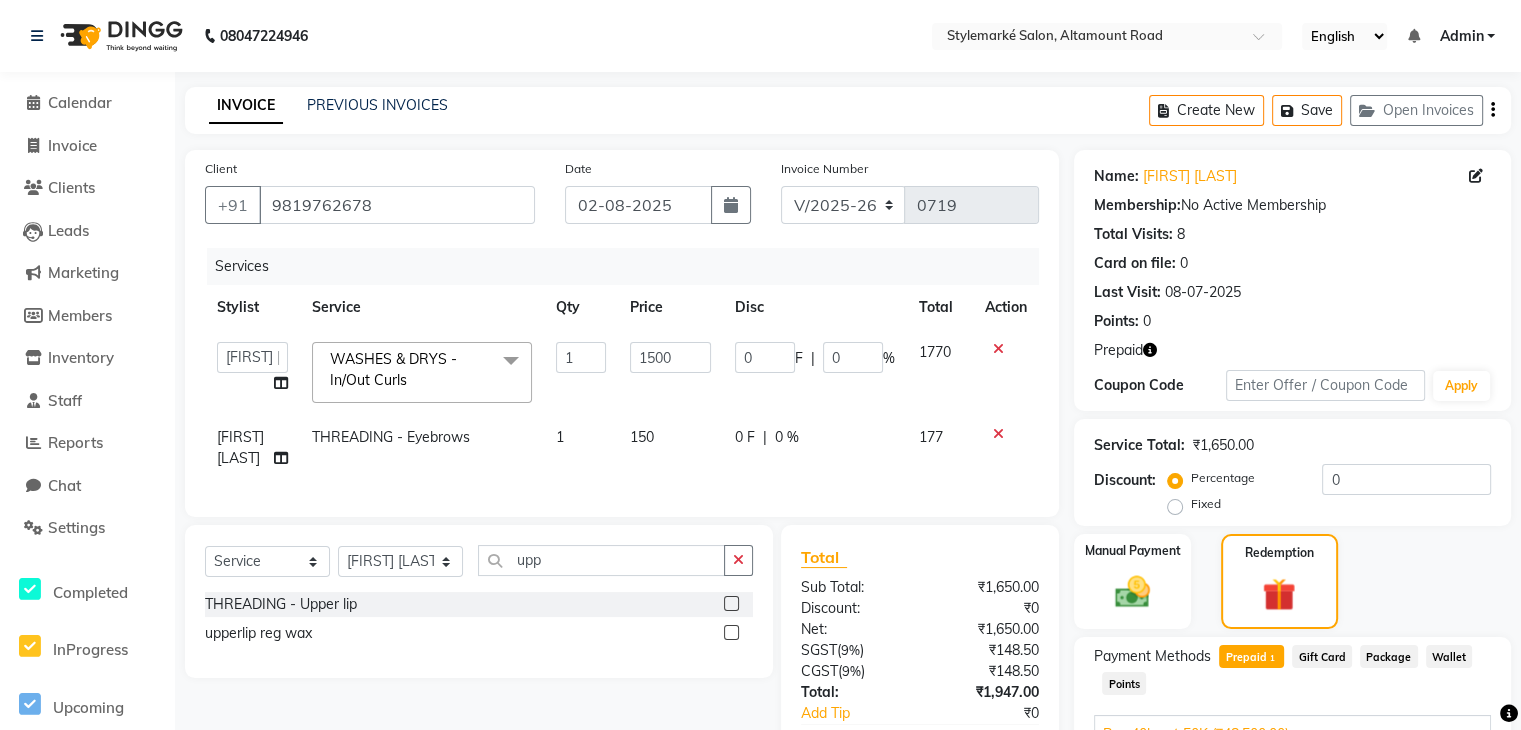 click 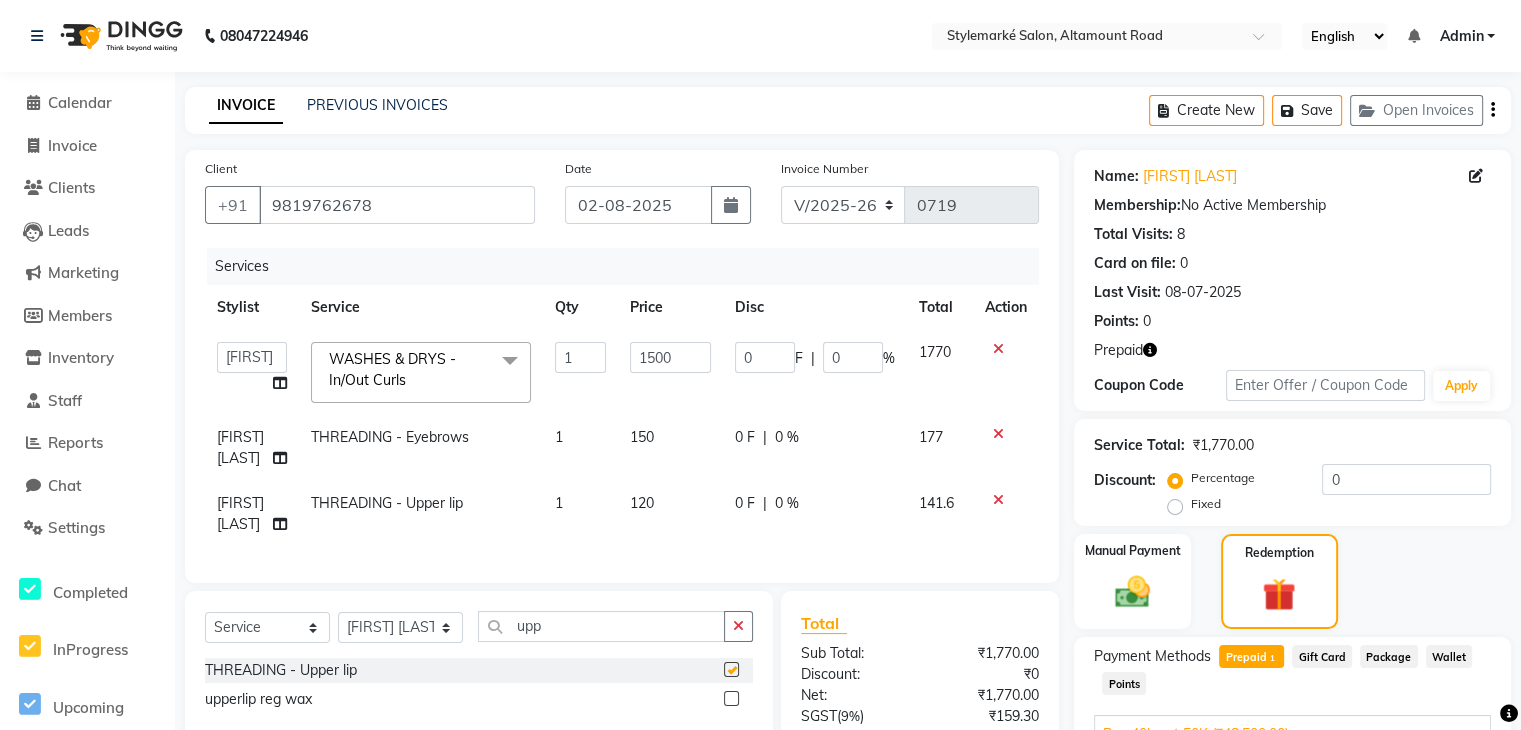 checkbox on "false" 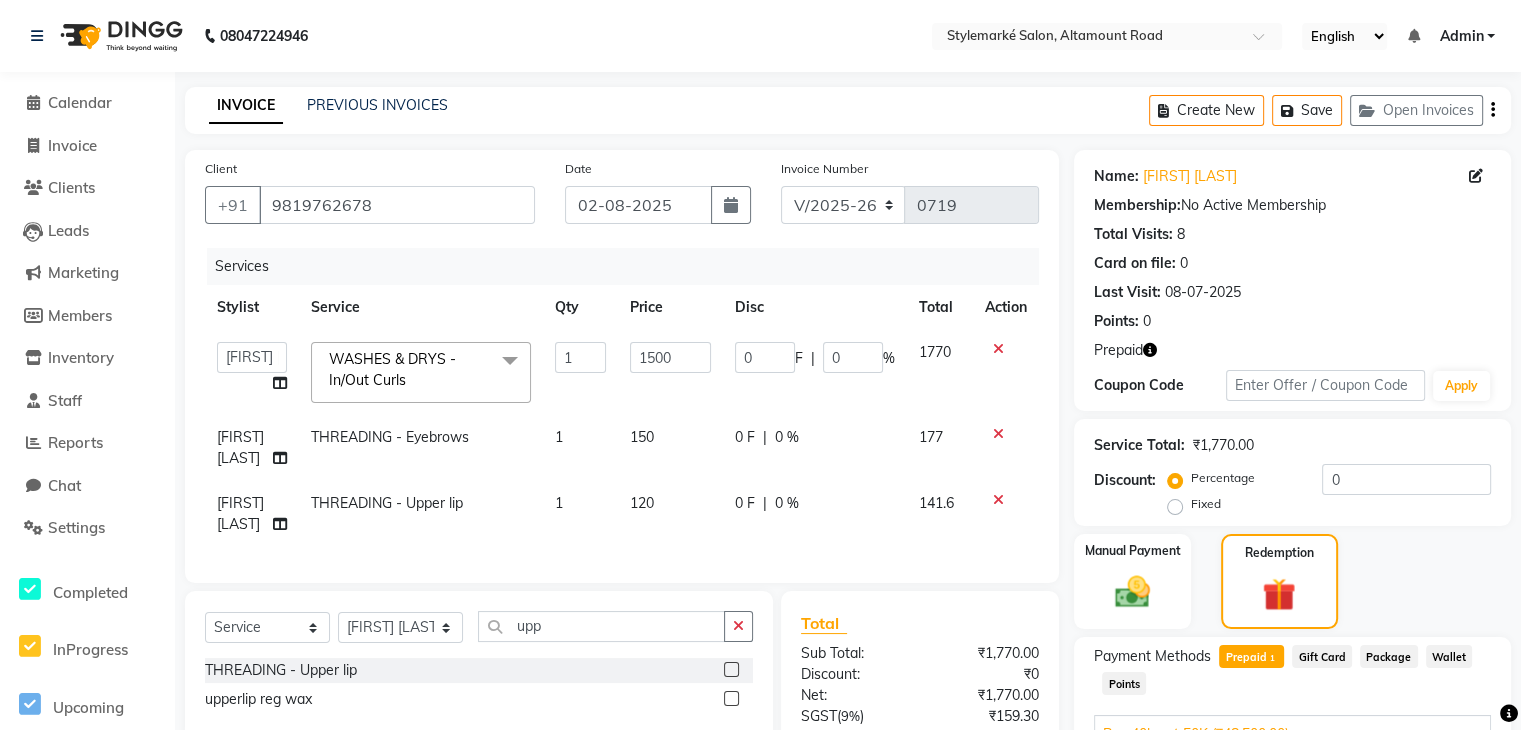 click 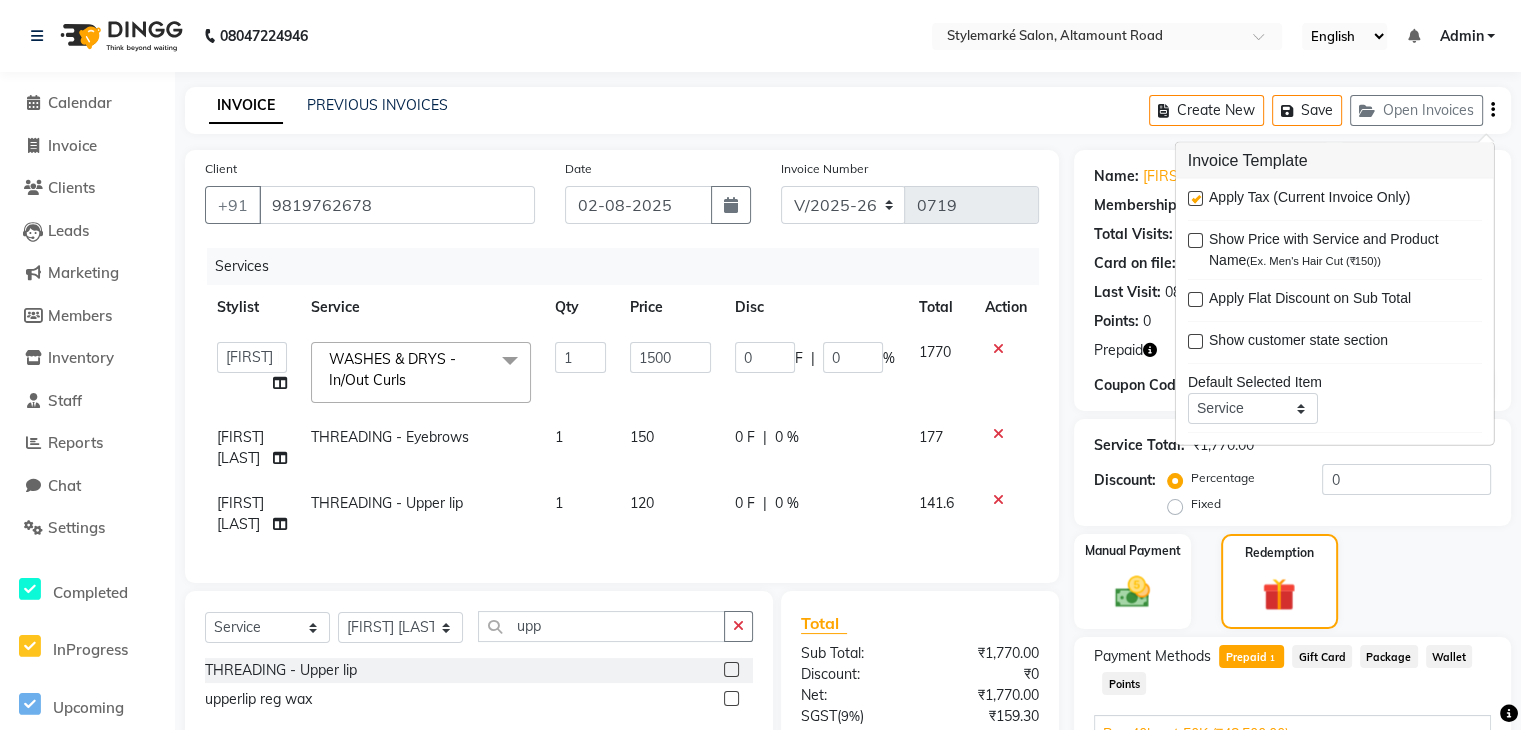 click at bounding box center [1195, 198] 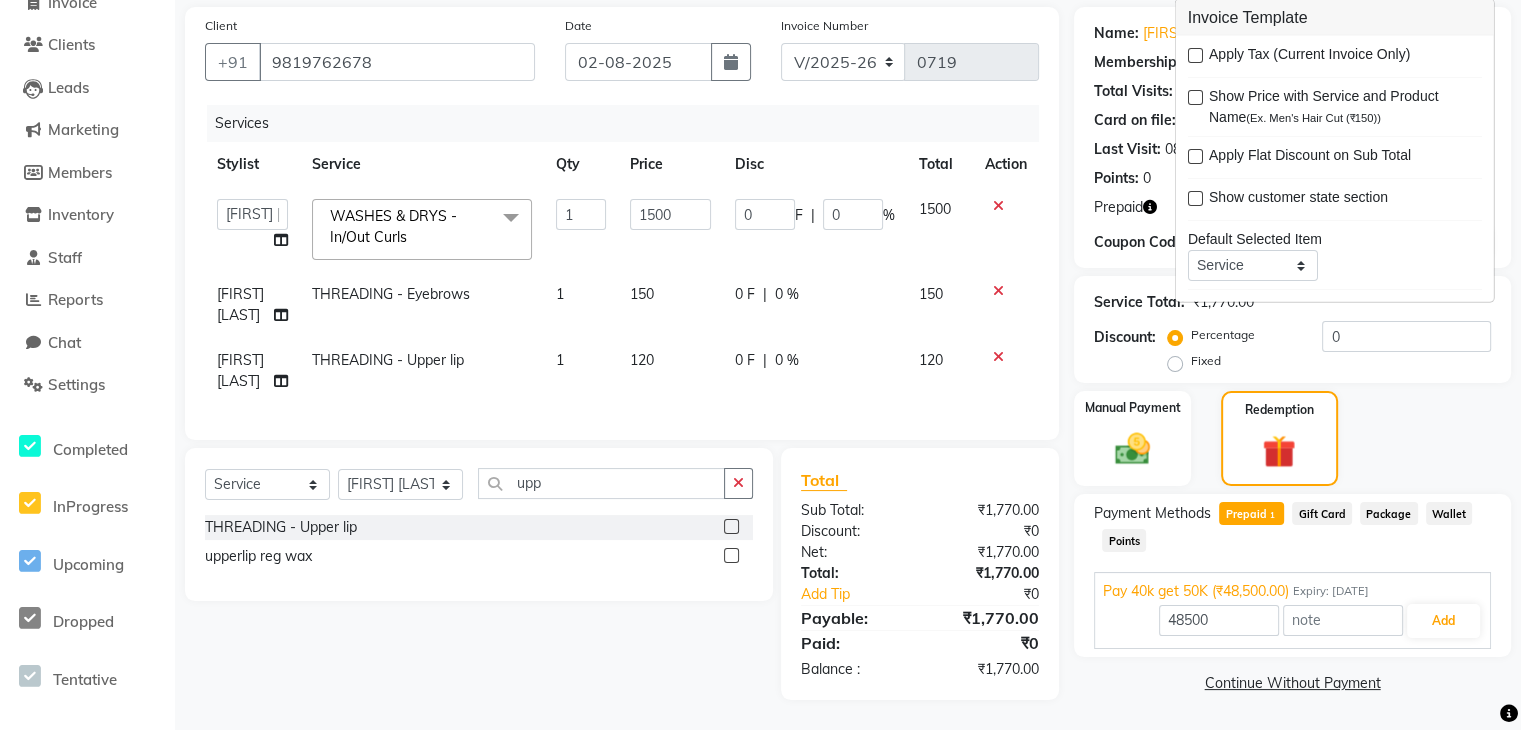 scroll, scrollTop: 0, scrollLeft: 0, axis: both 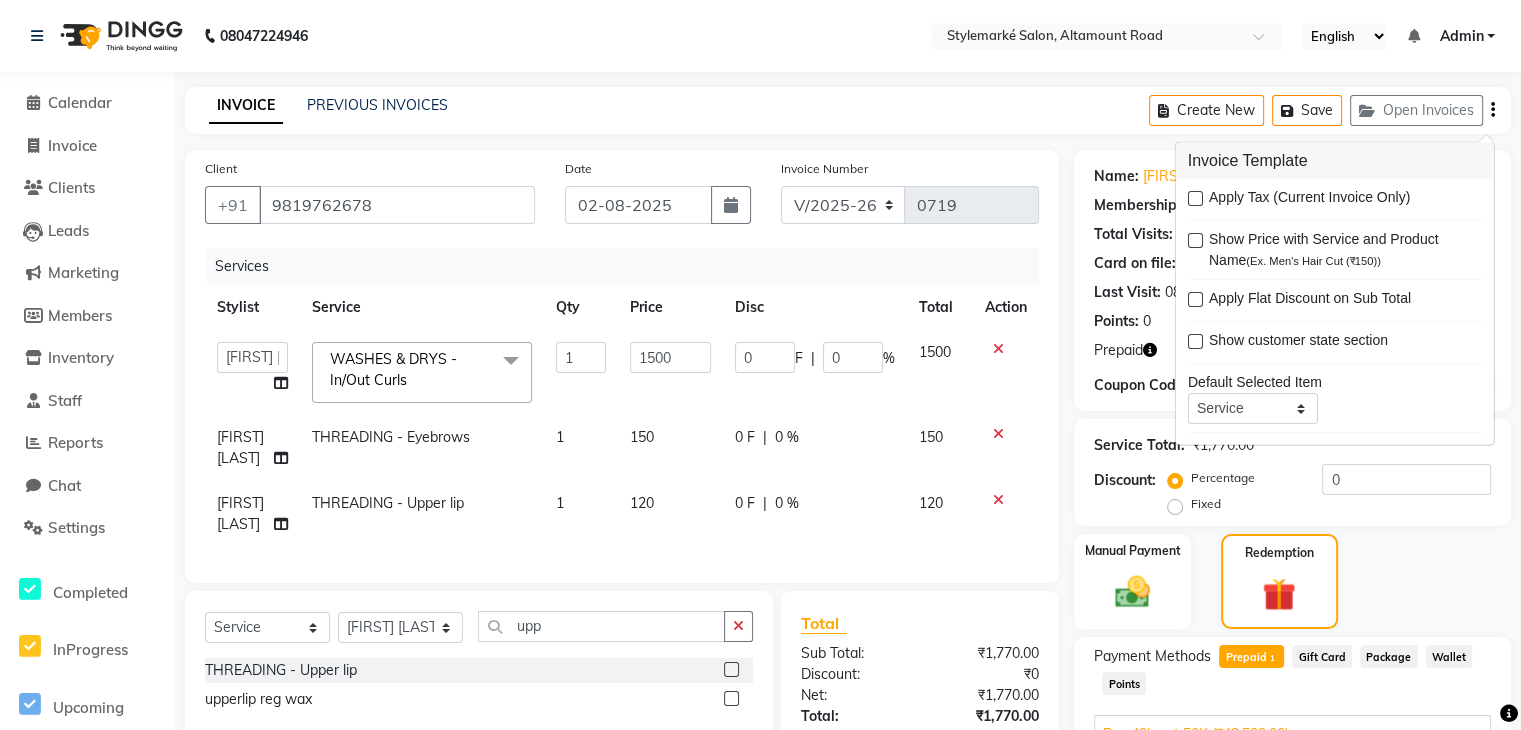 click 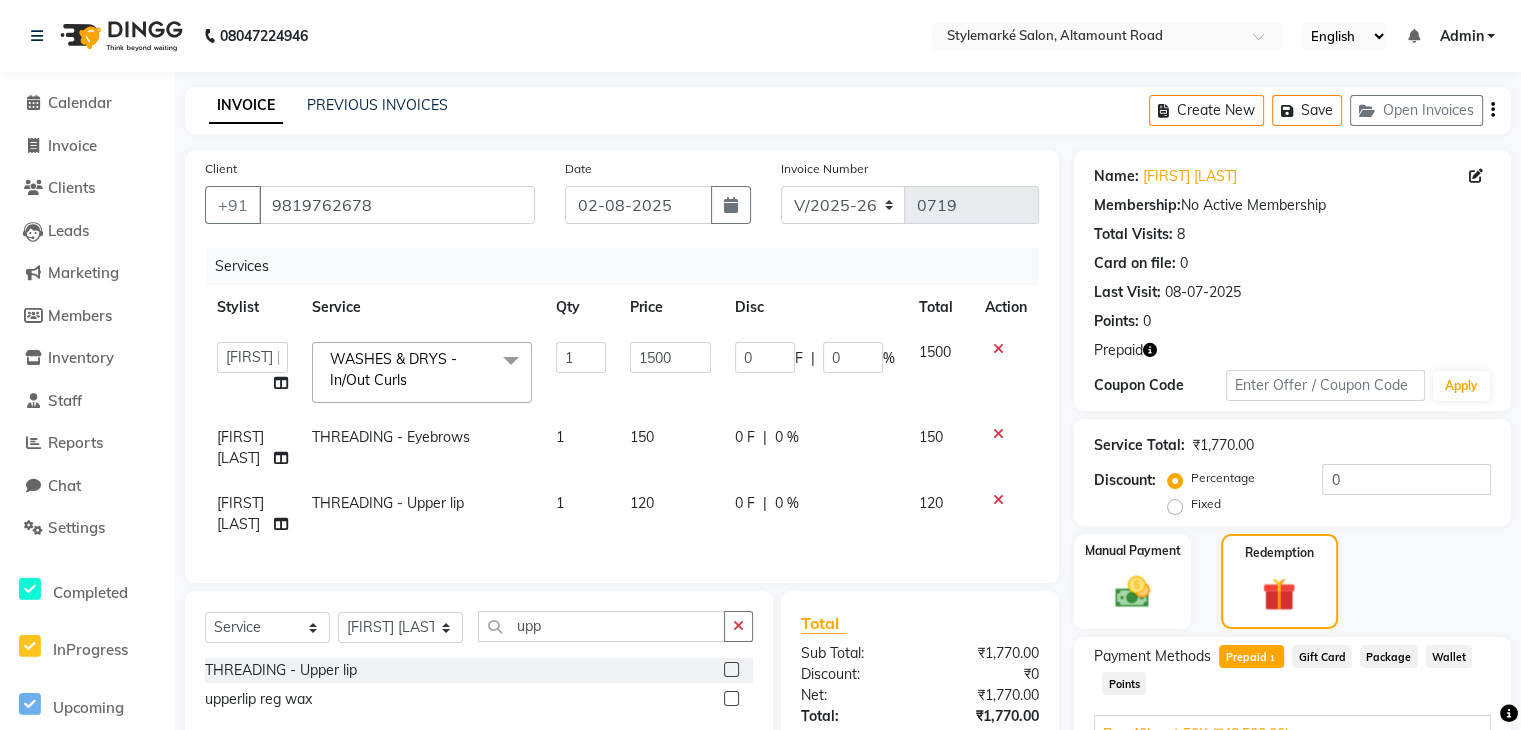 click 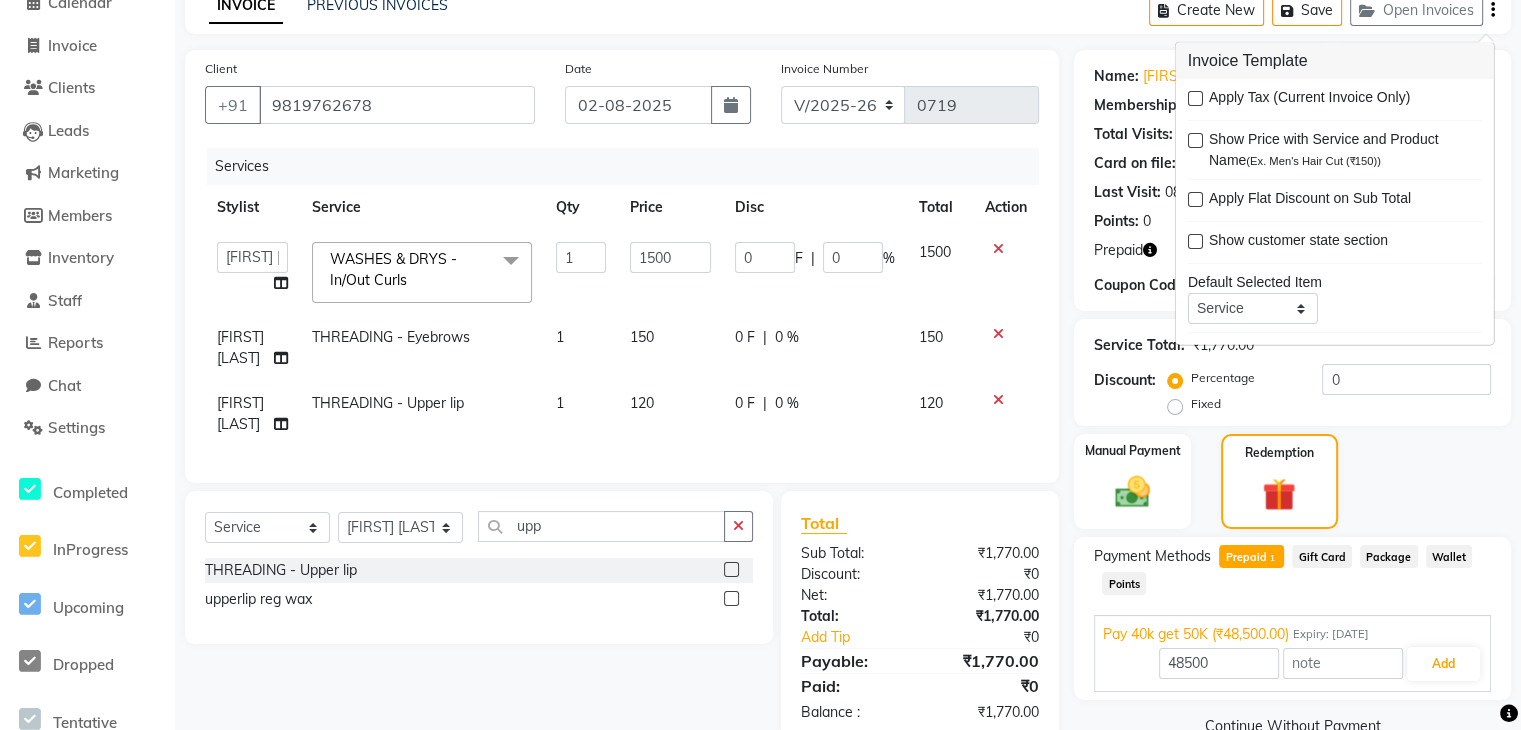 scroll, scrollTop: 158, scrollLeft: 0, axis: vertical 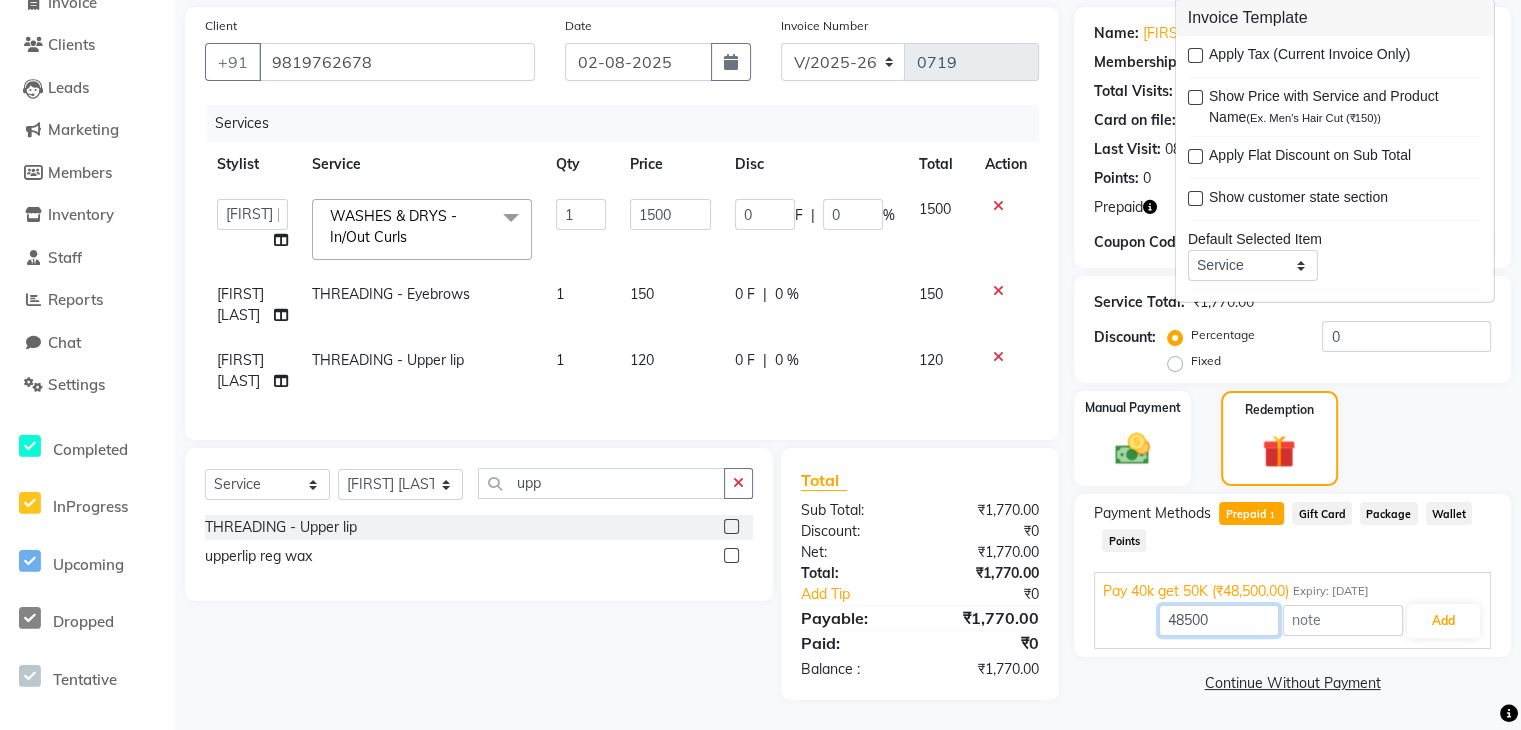 click on "48500" at bounding box center (1219, 620) 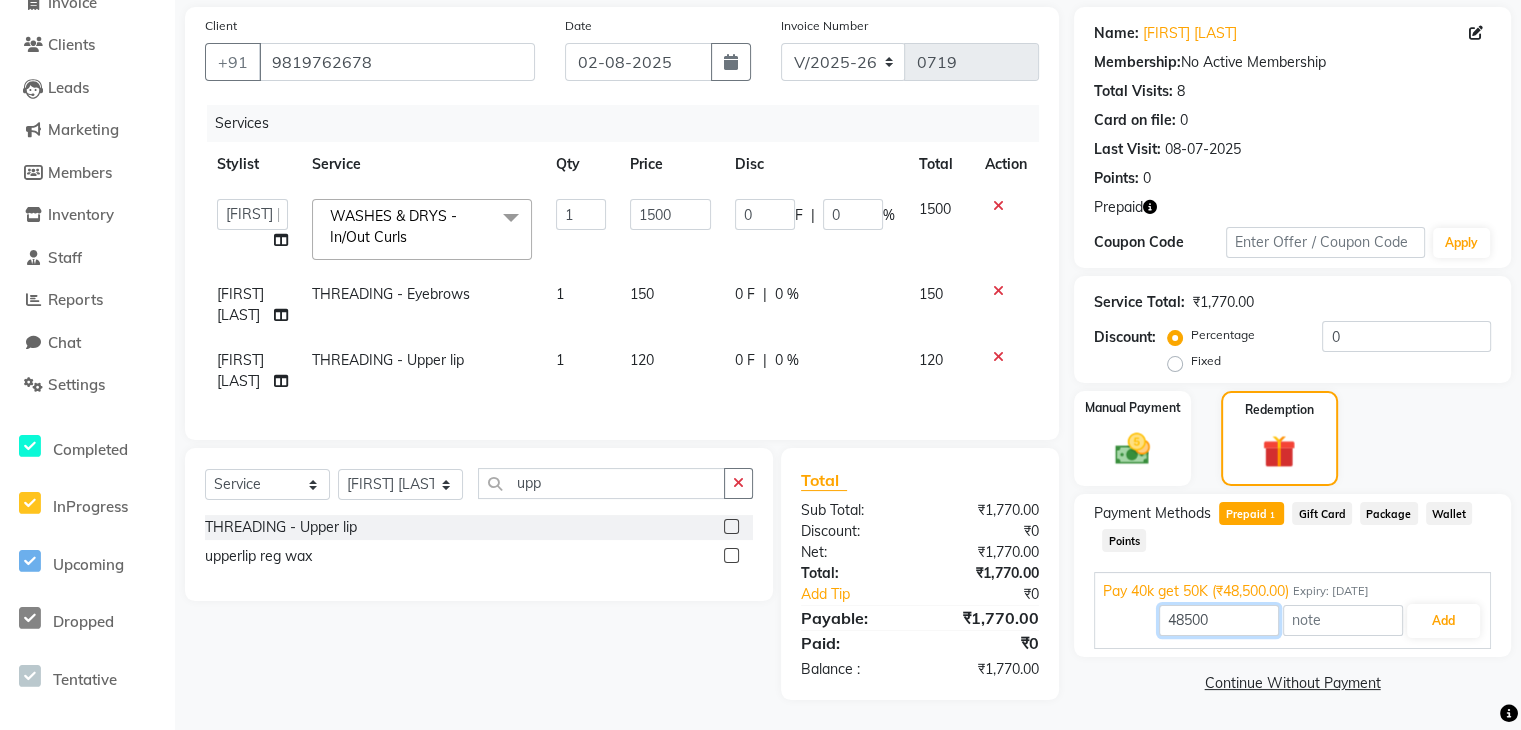 click on "48500" at bounding box center [1219, 620] 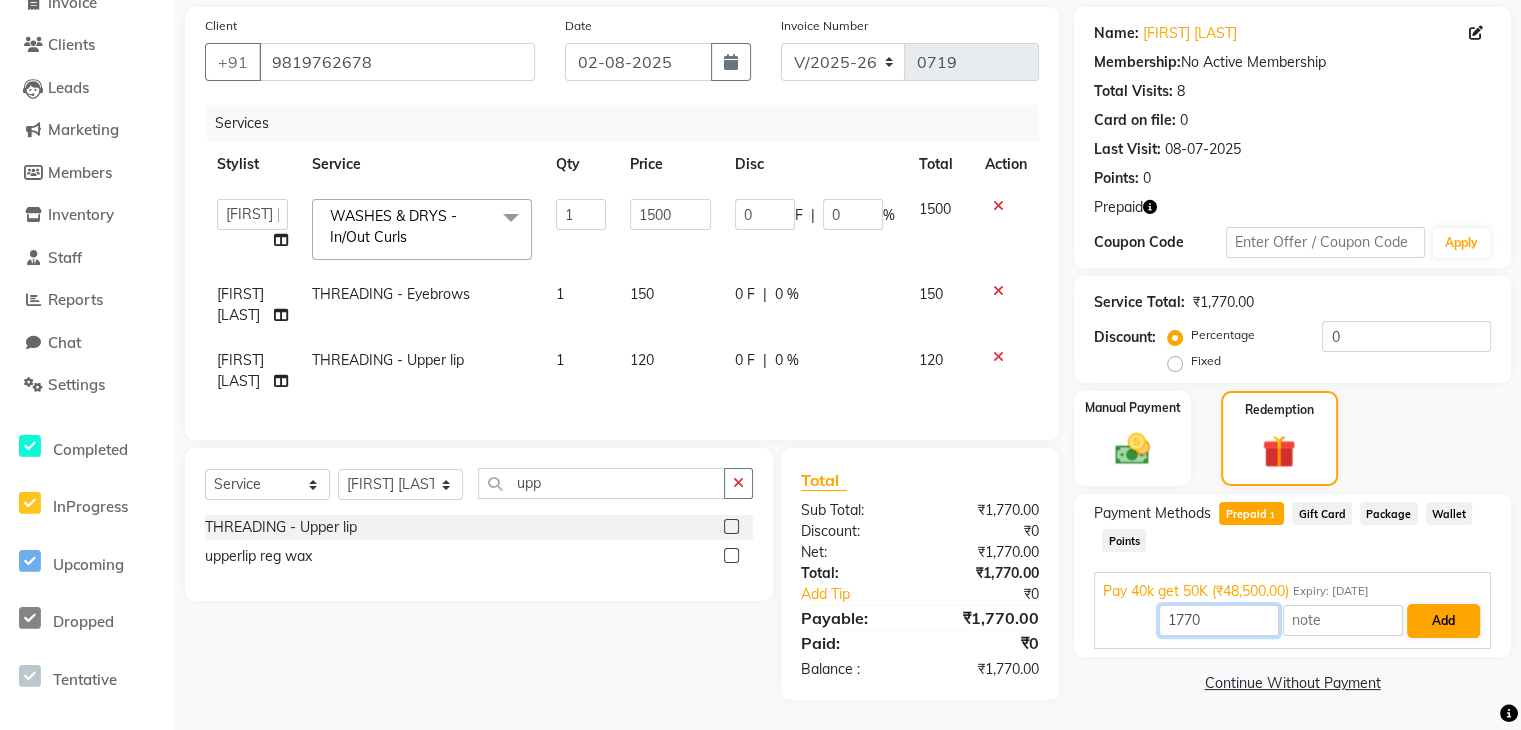 type on "1770" 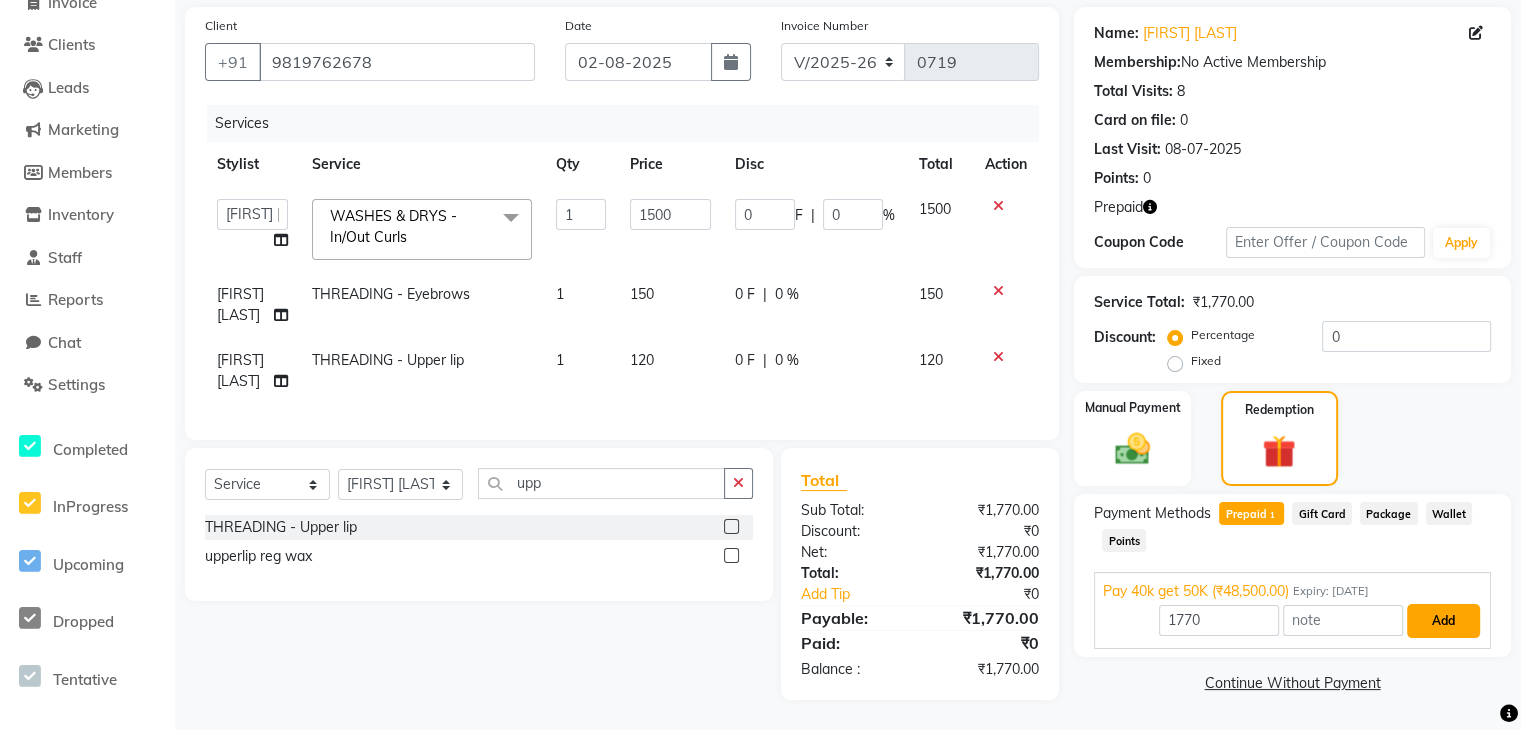 click on "Add" at bounding box center (1443, 621) 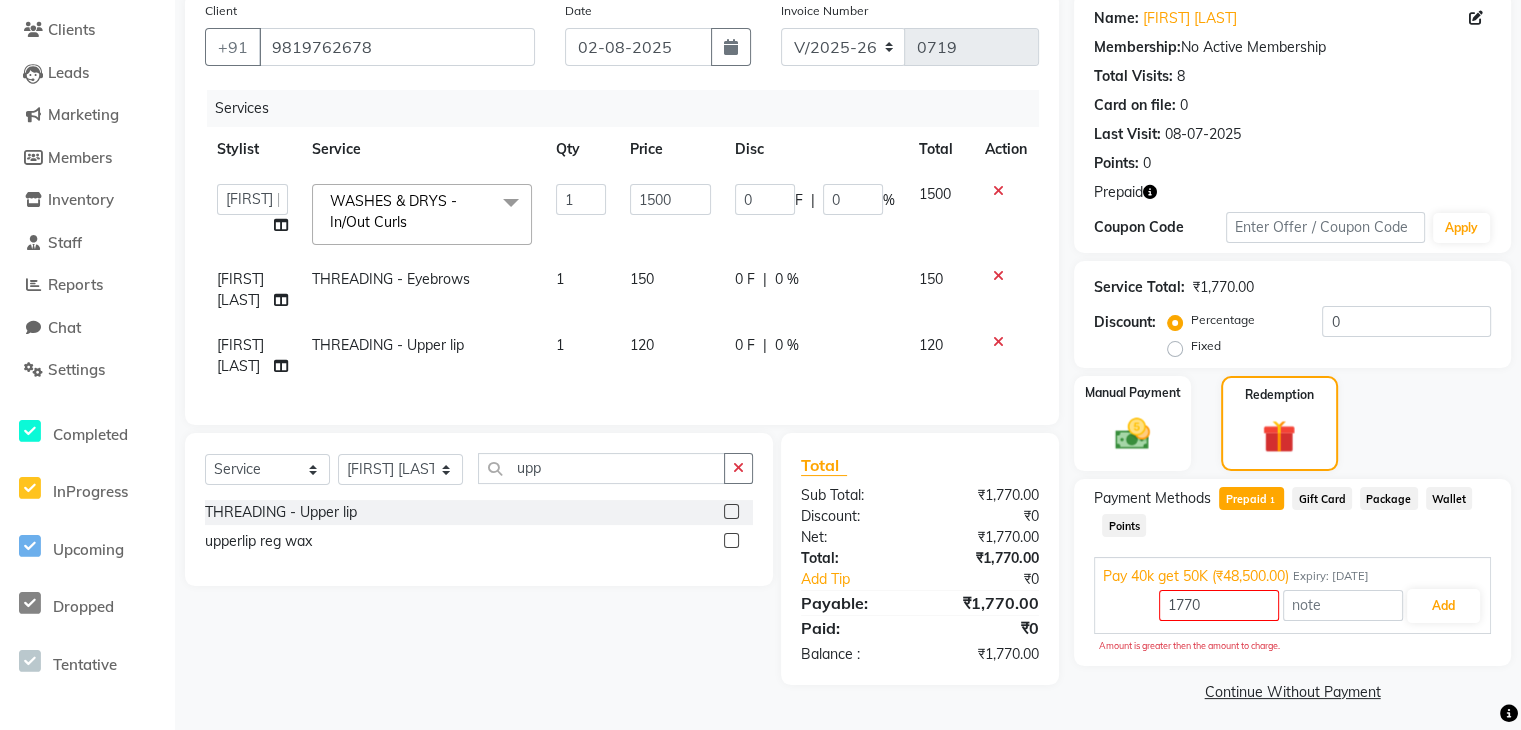 click on "Payment Methods" 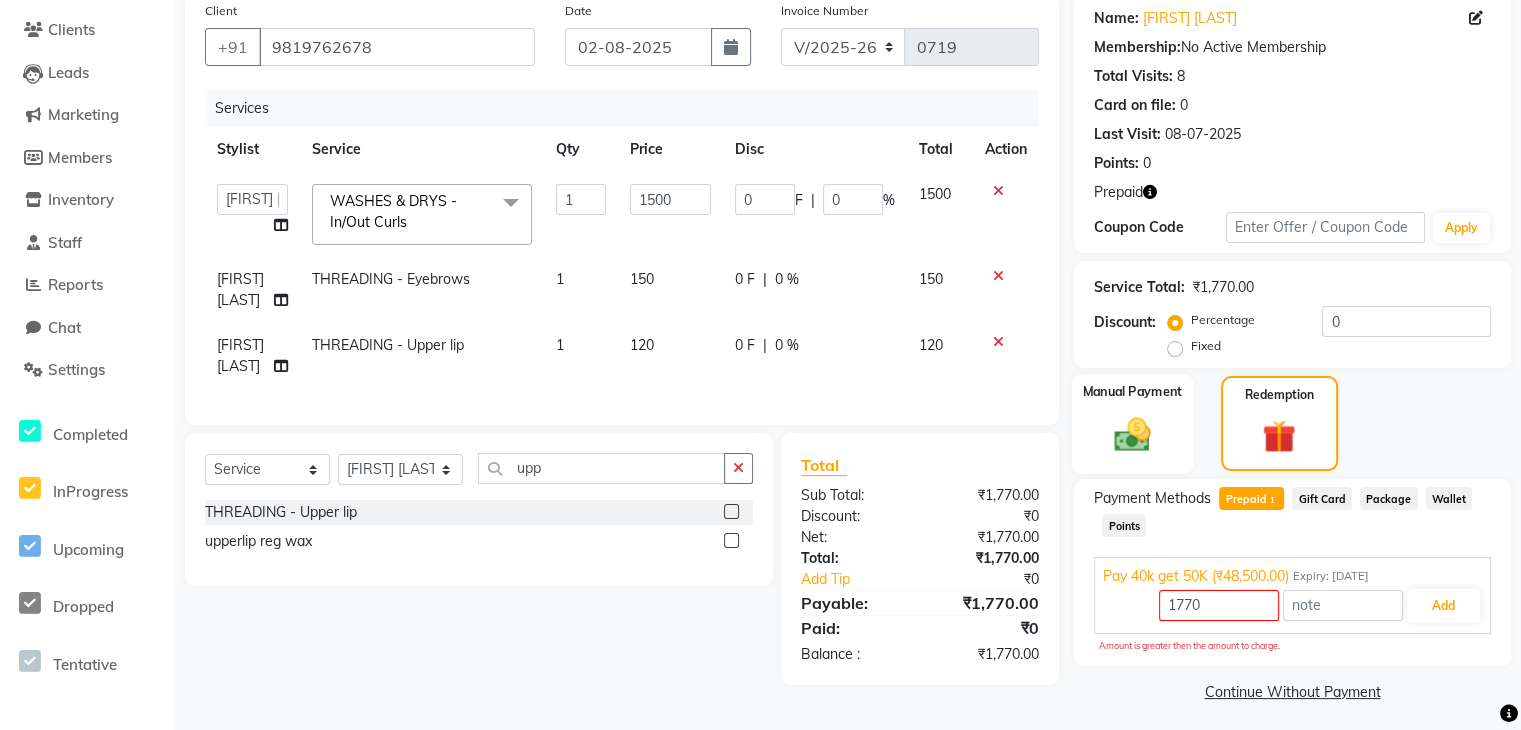 click on "Manual Payment" 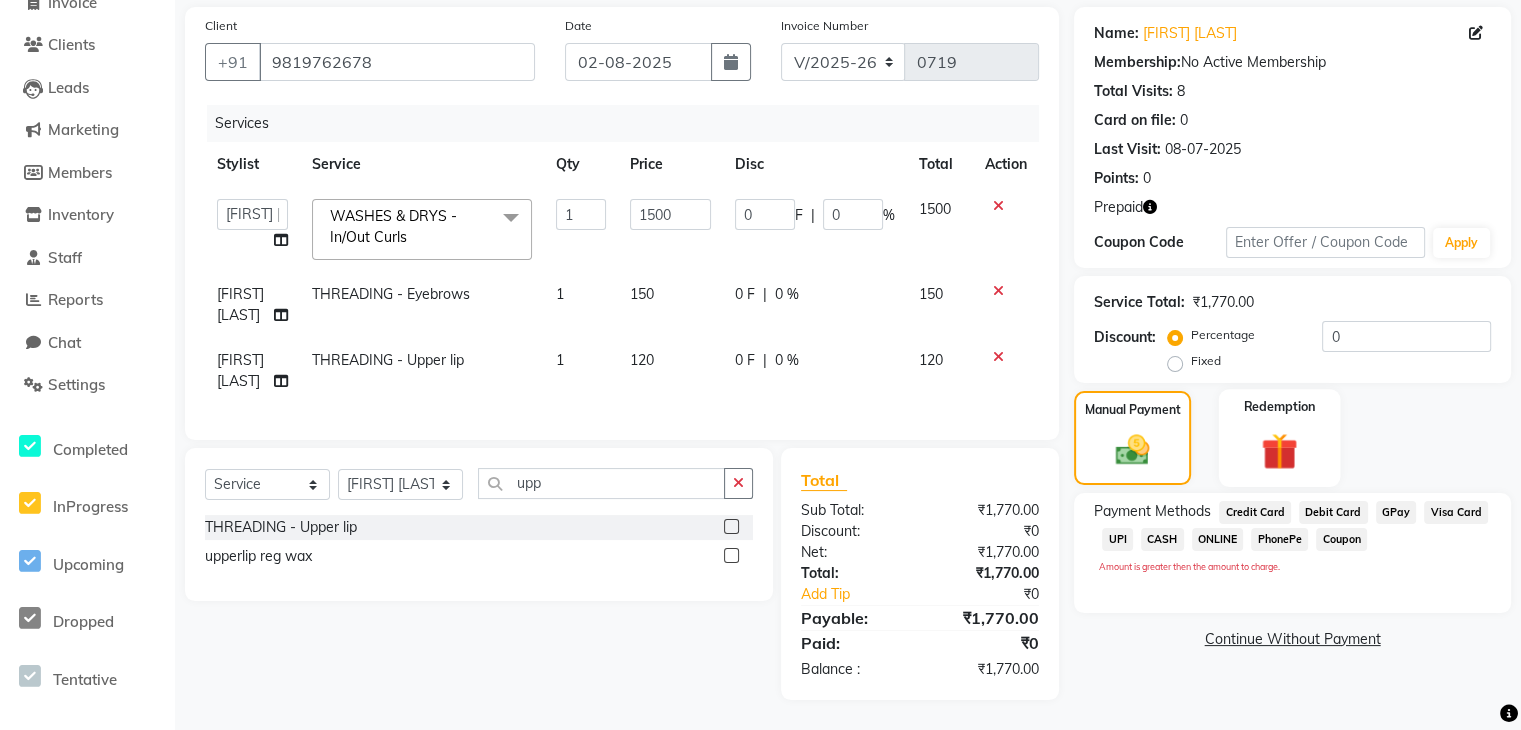 click 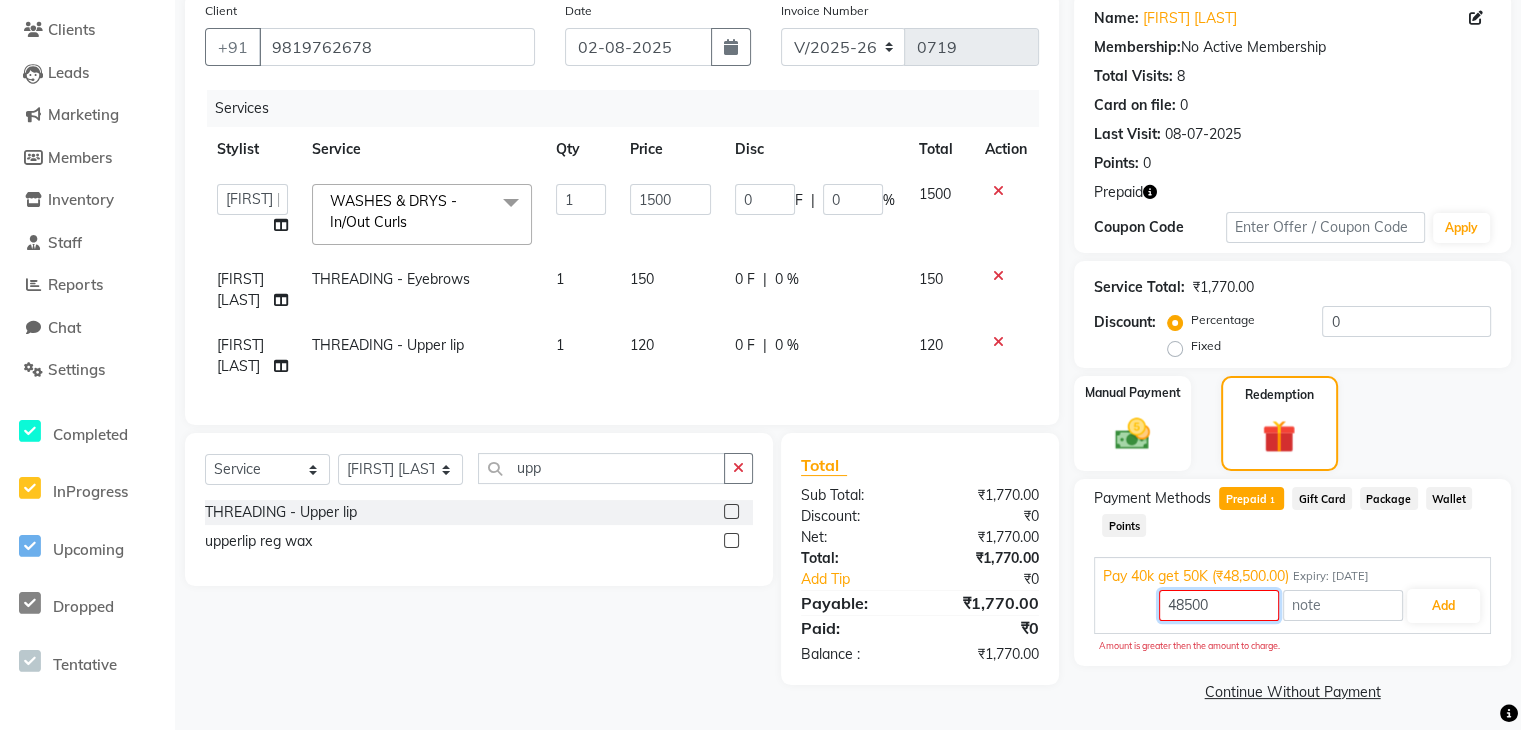 click on "48500" at bounding box center [1219, 605] 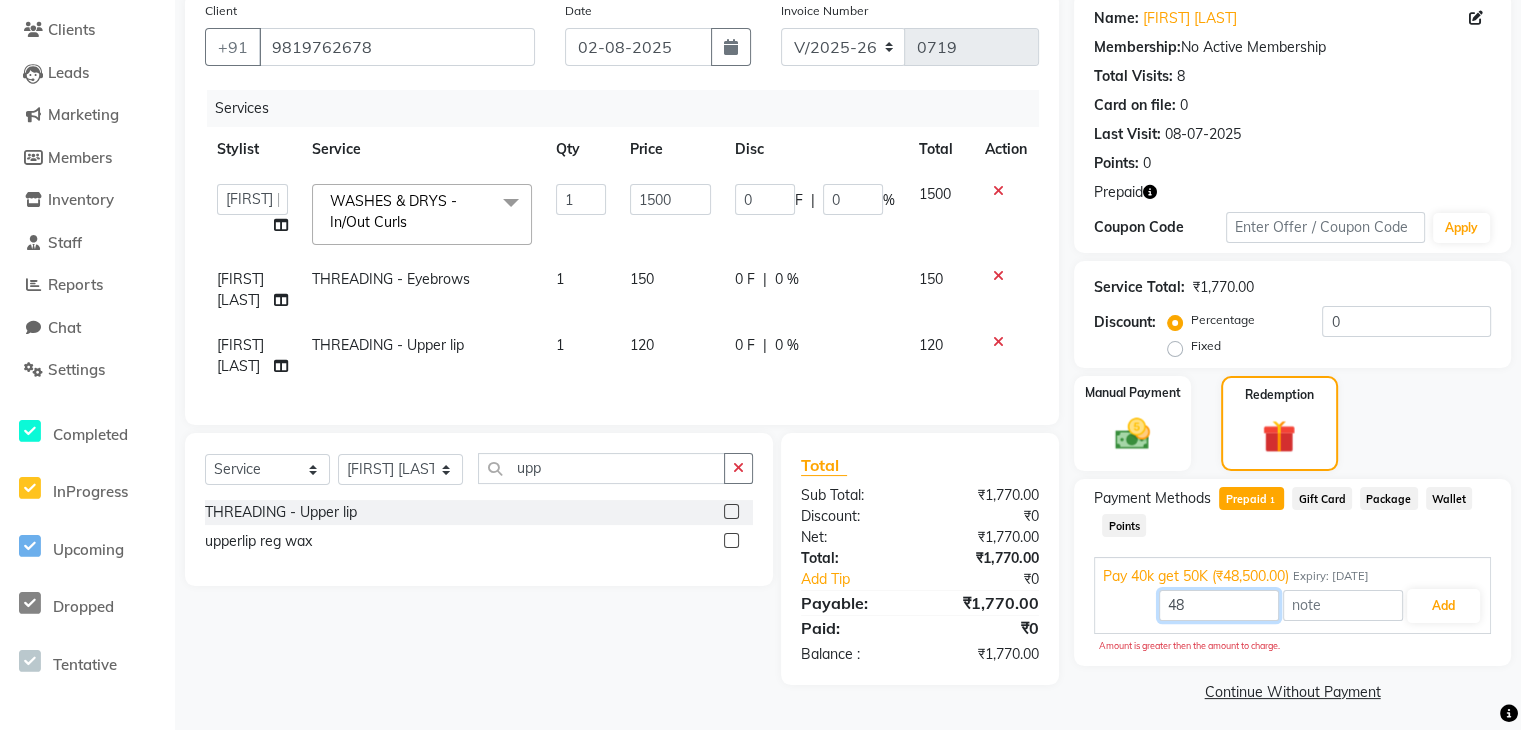 type on "4" 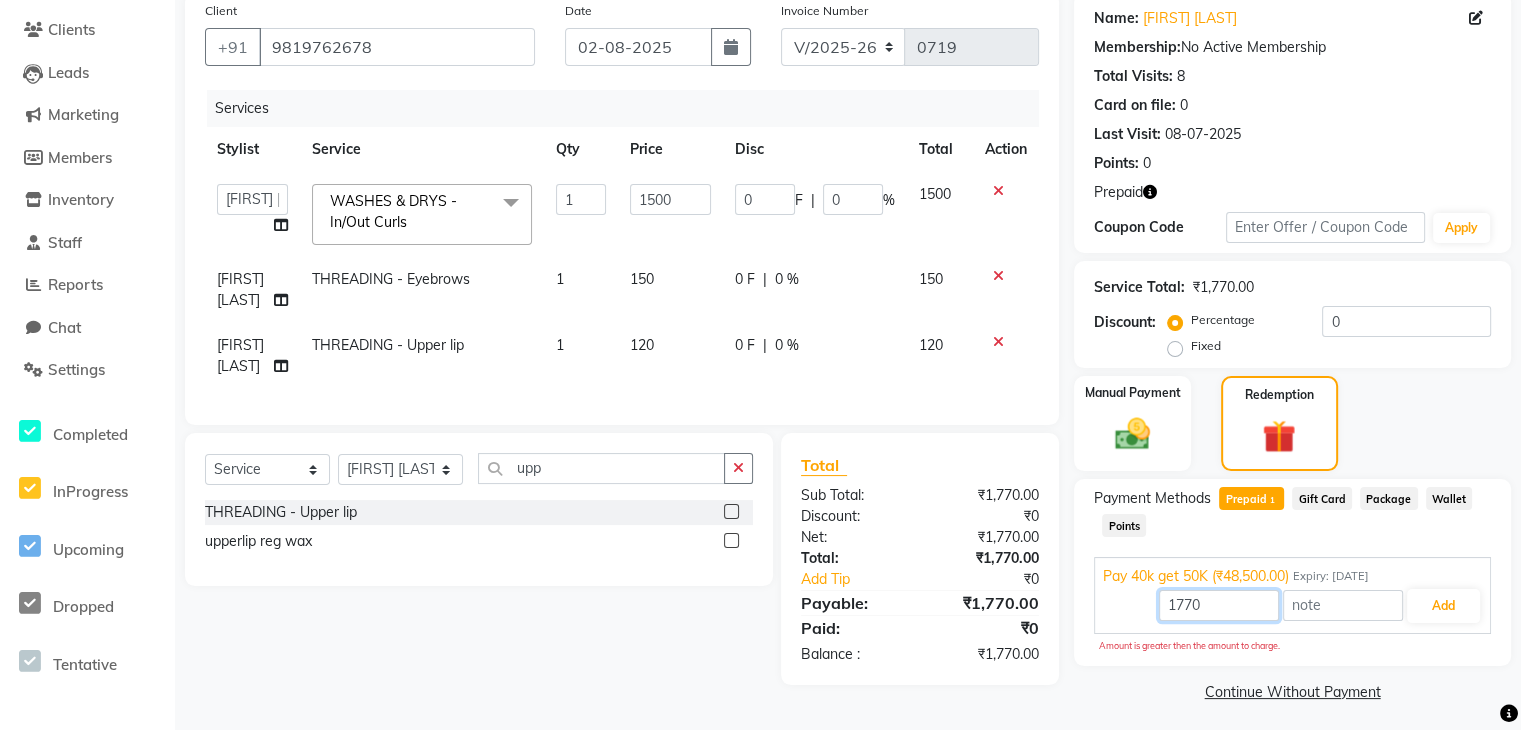 click on "1770" at bounding box center [1219, 605] 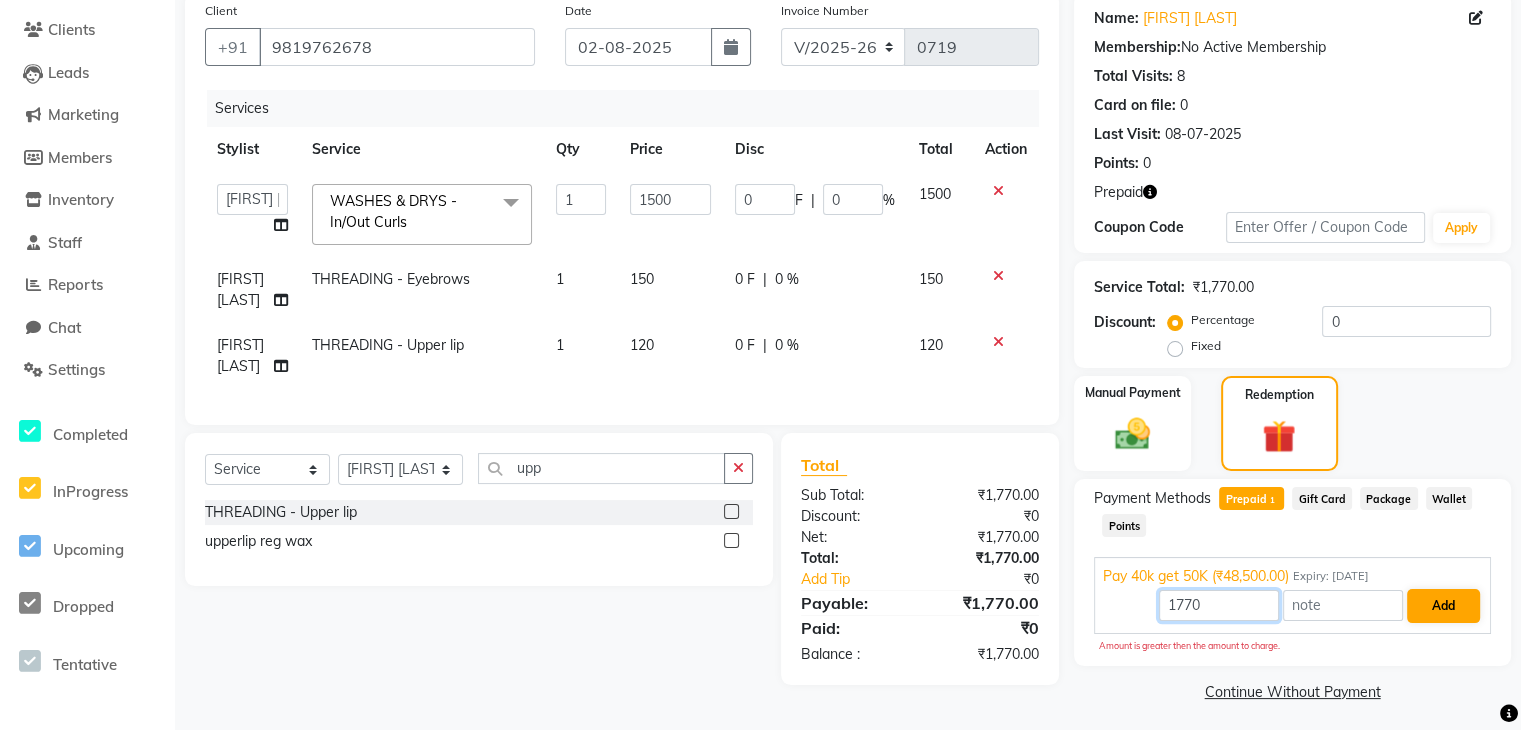 type on "1770" 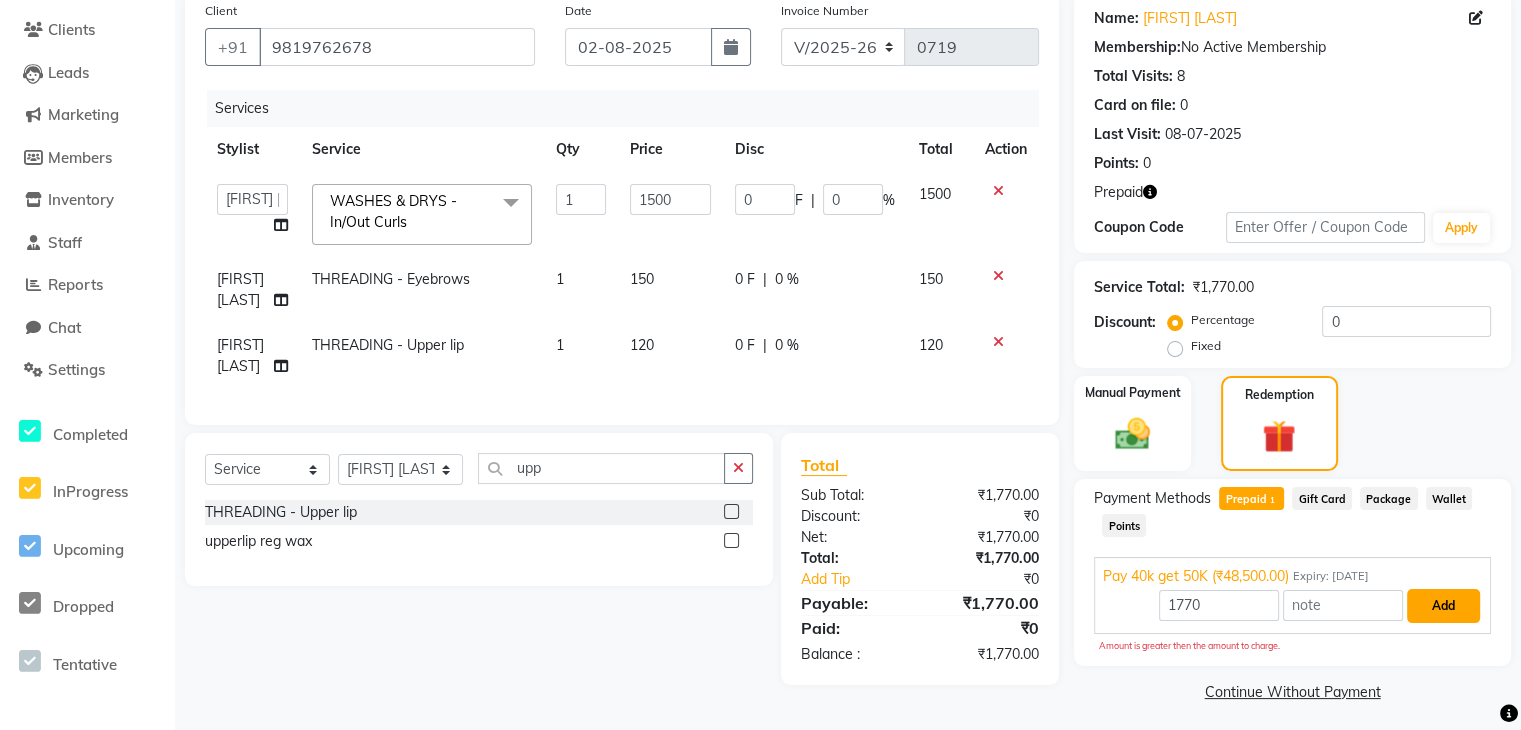 click on "Add" at bounding box center (1443, 606) 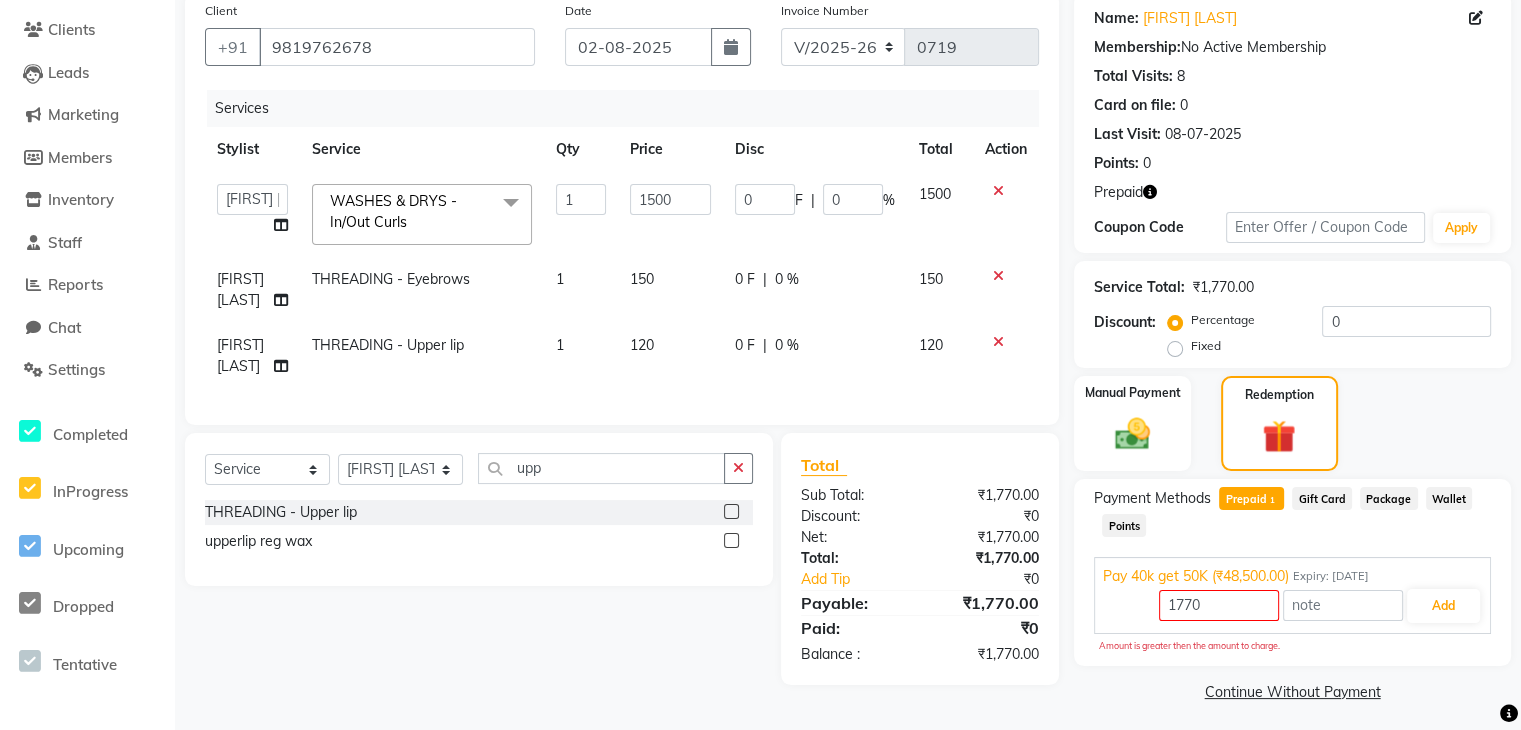 click on "Payment Methods" 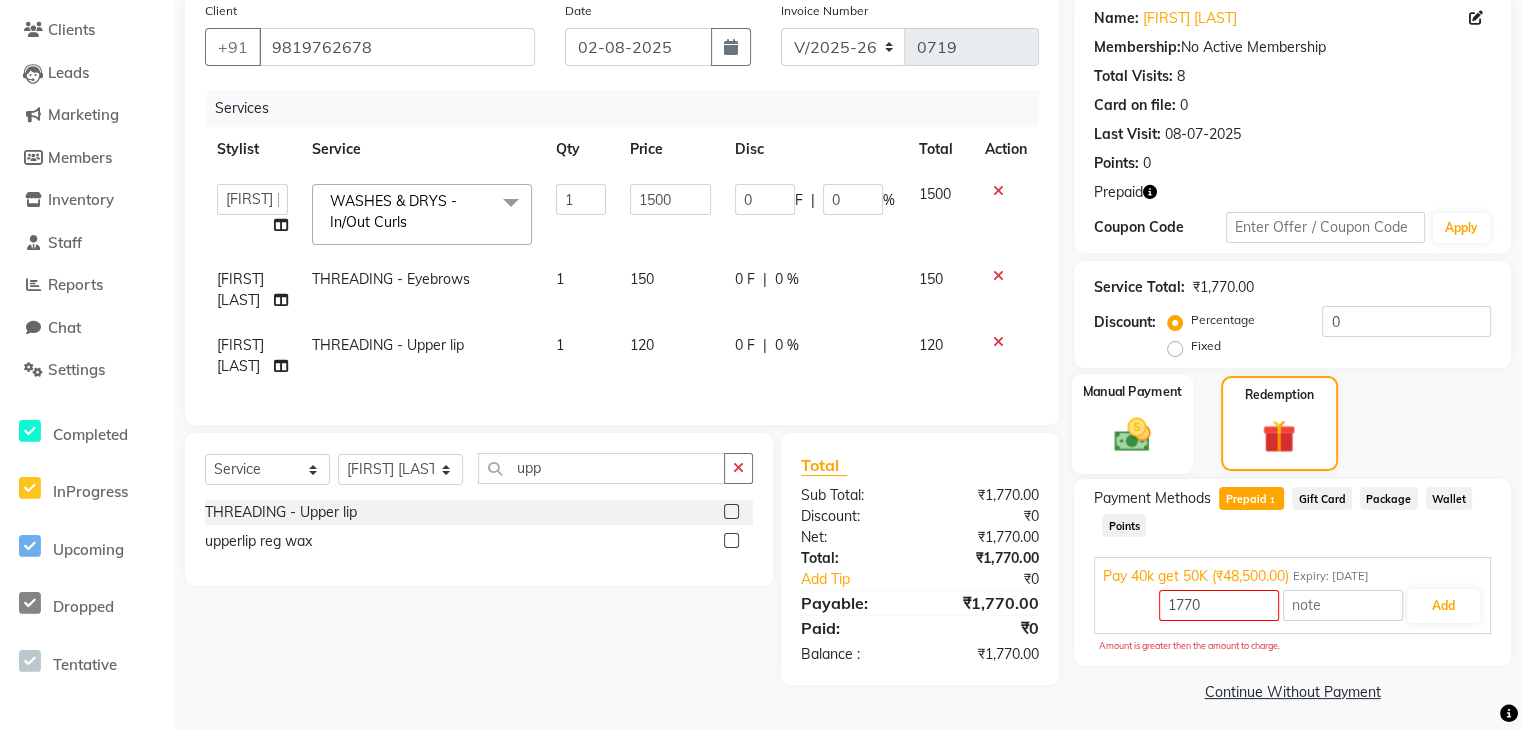 click 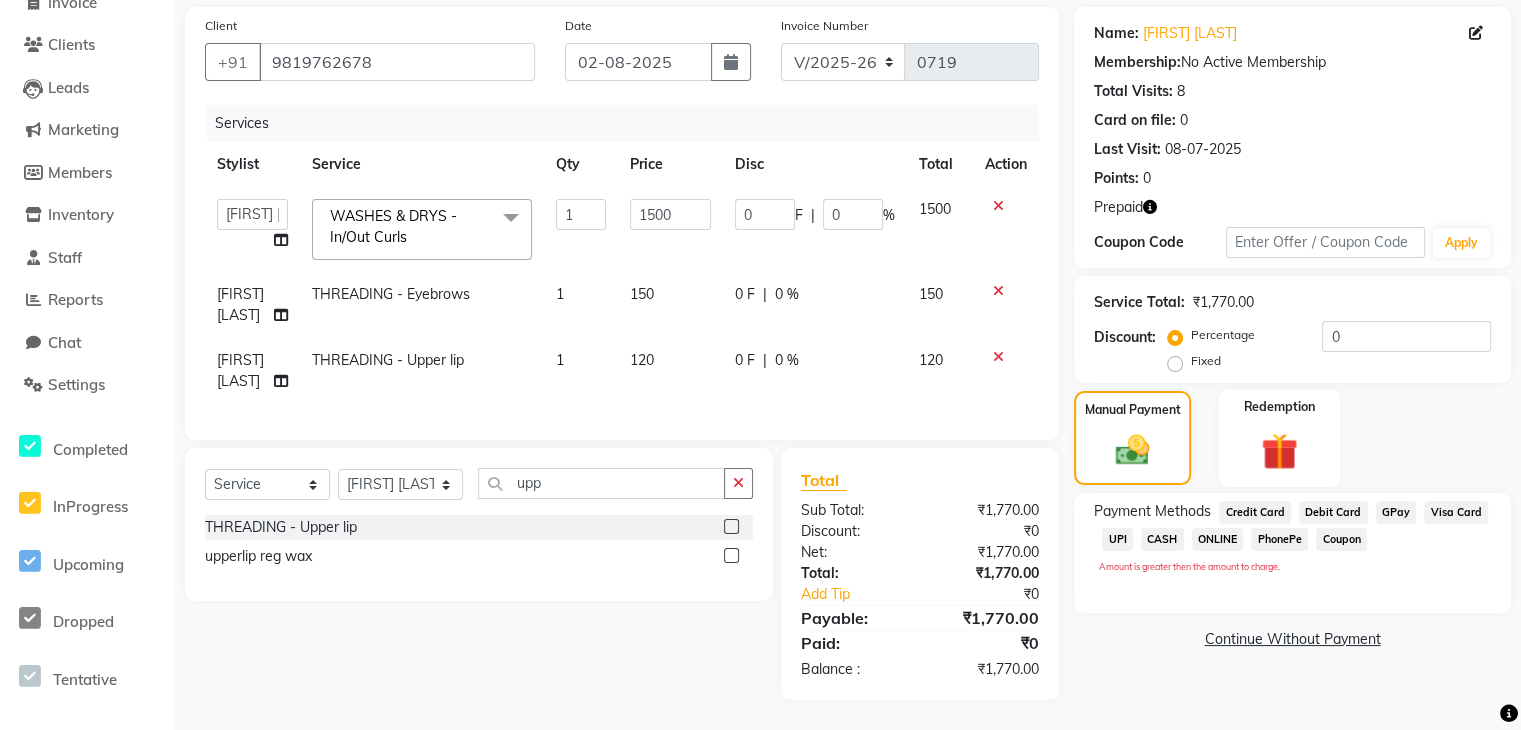 click on "Redemption" 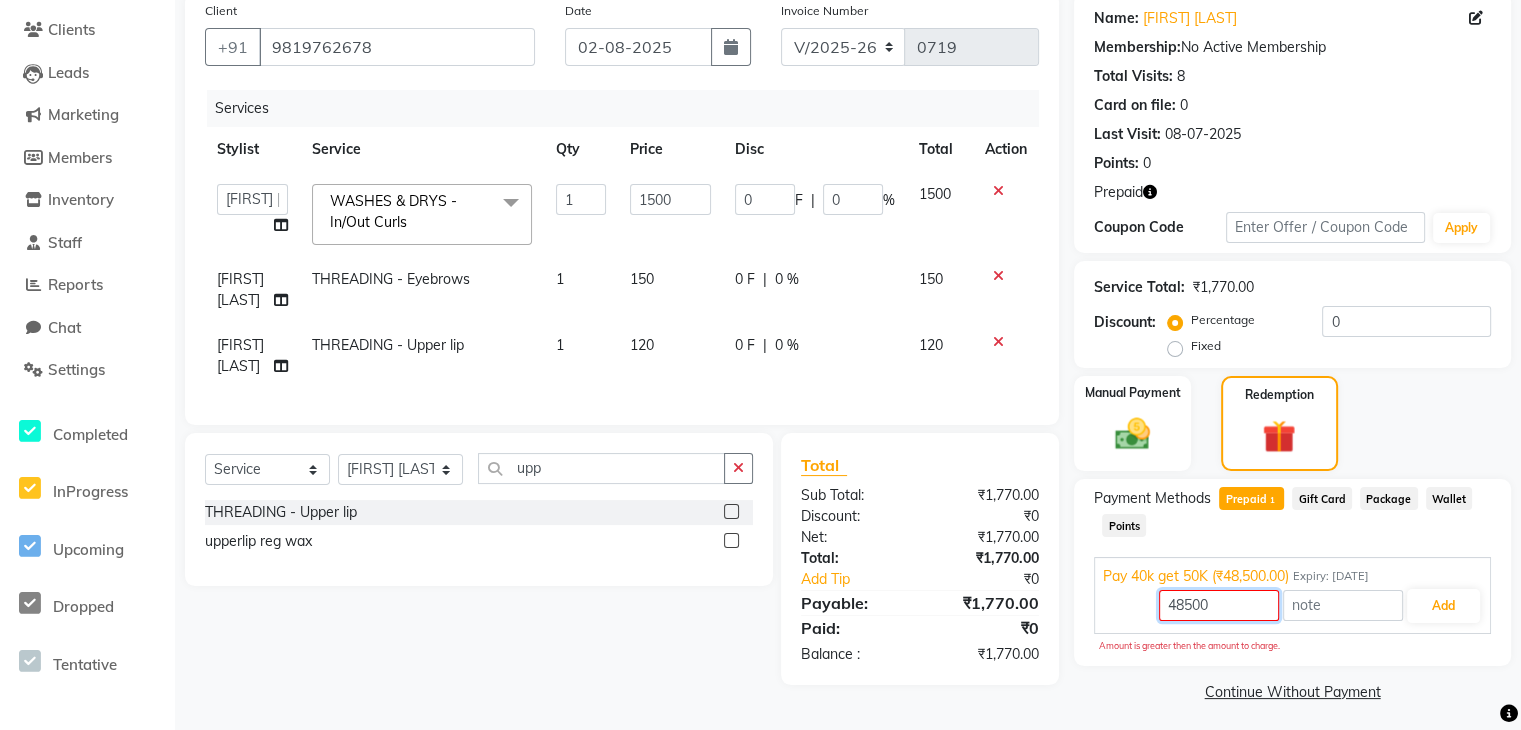 click on "48500" at bounding box center [1219, 605] 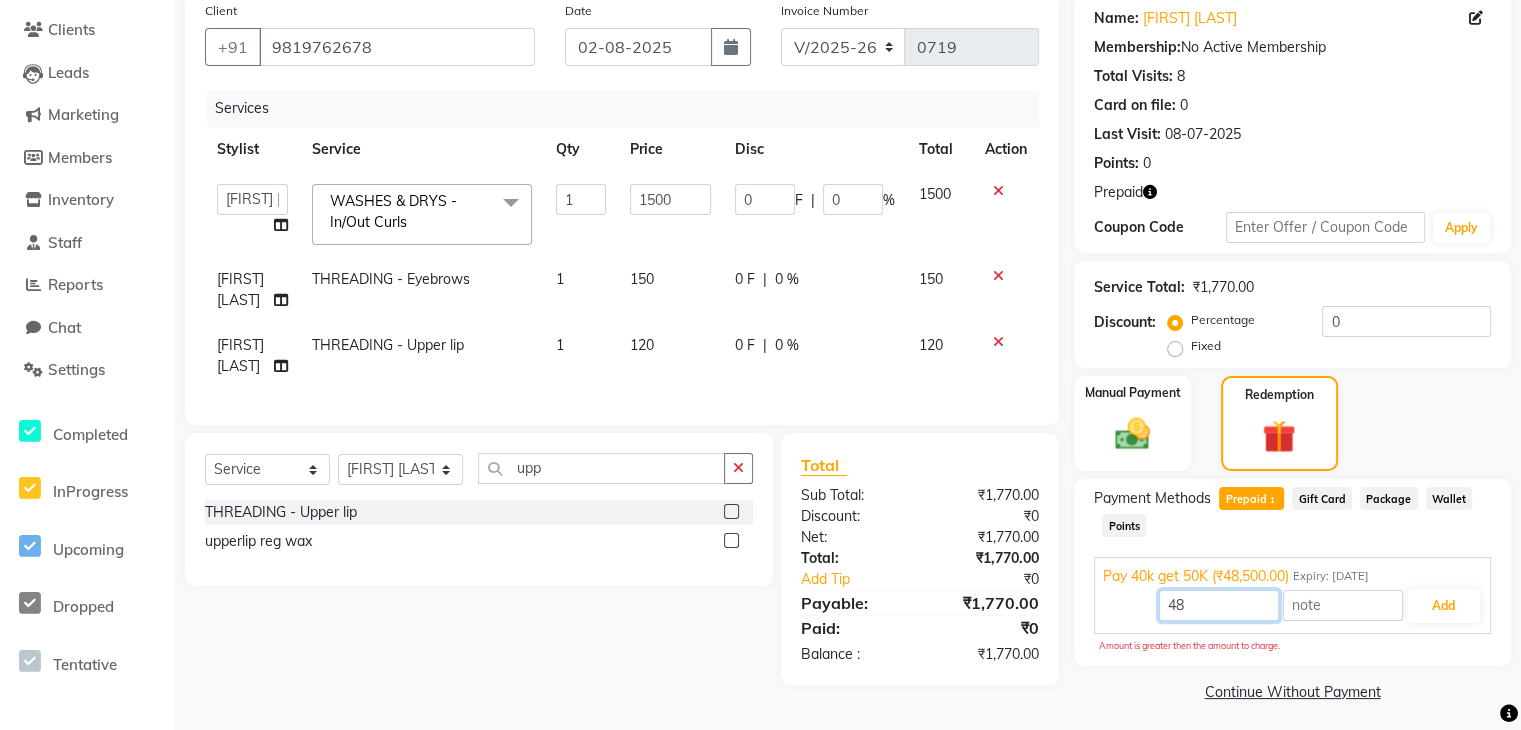 type on "4" 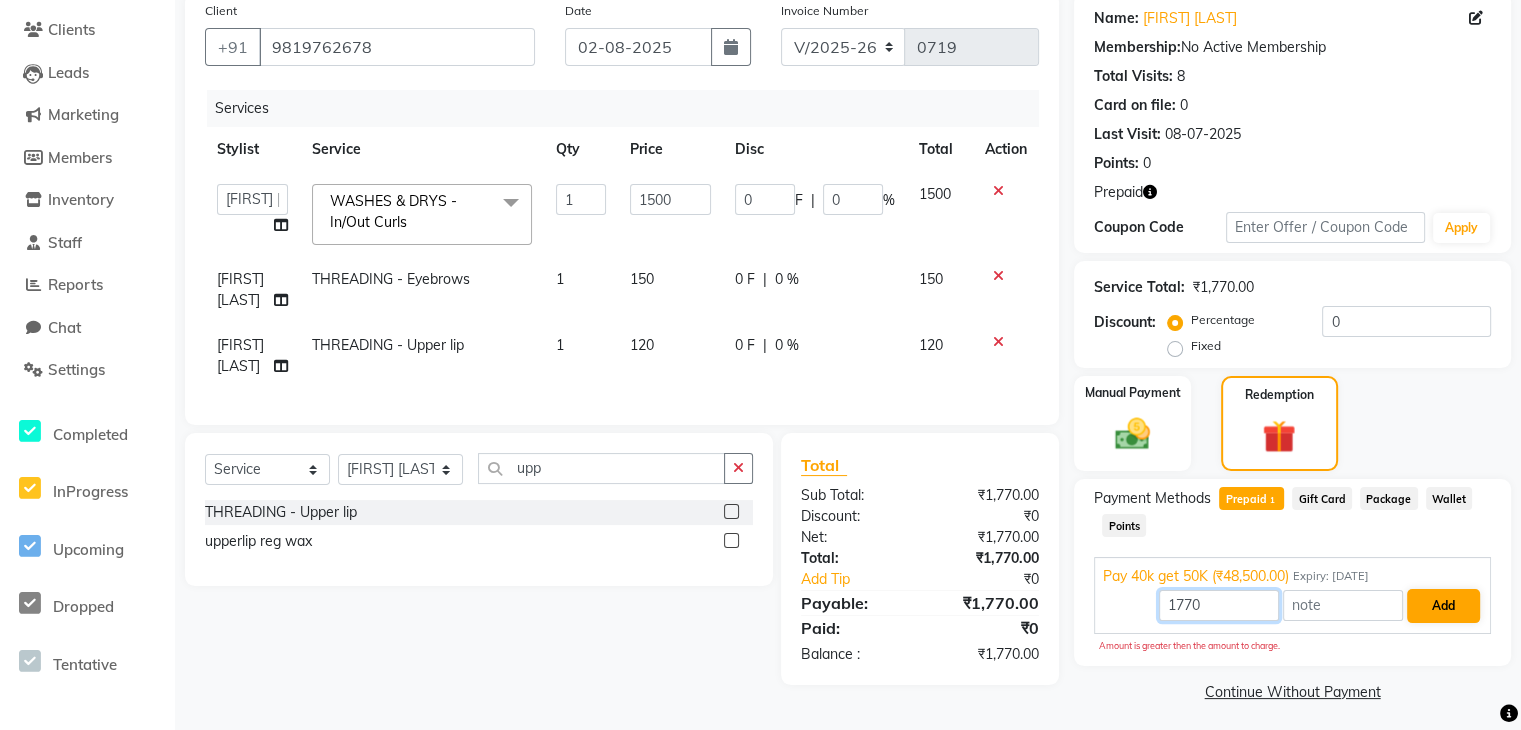 type on "1770" 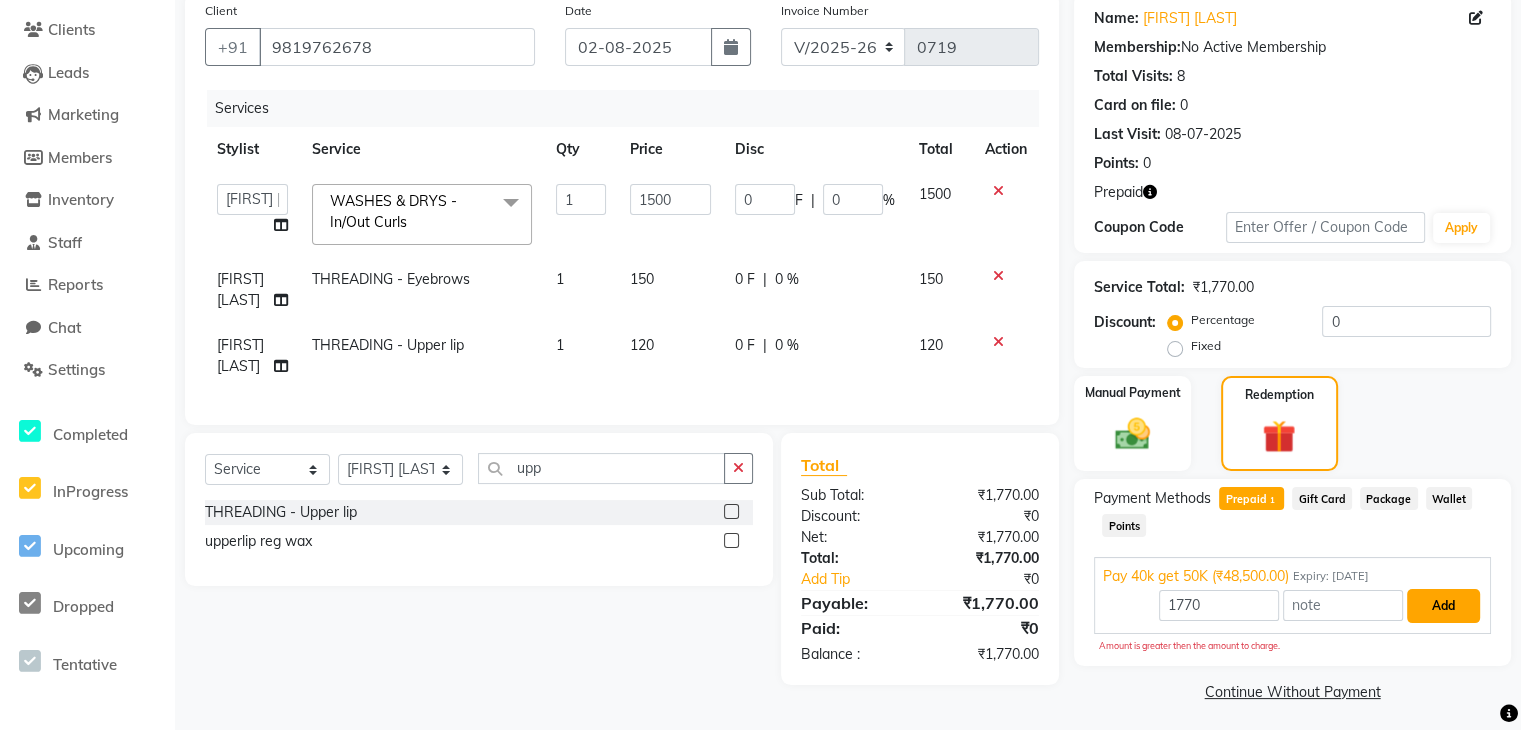 click on "Add" at bounding box center [1443, 606] 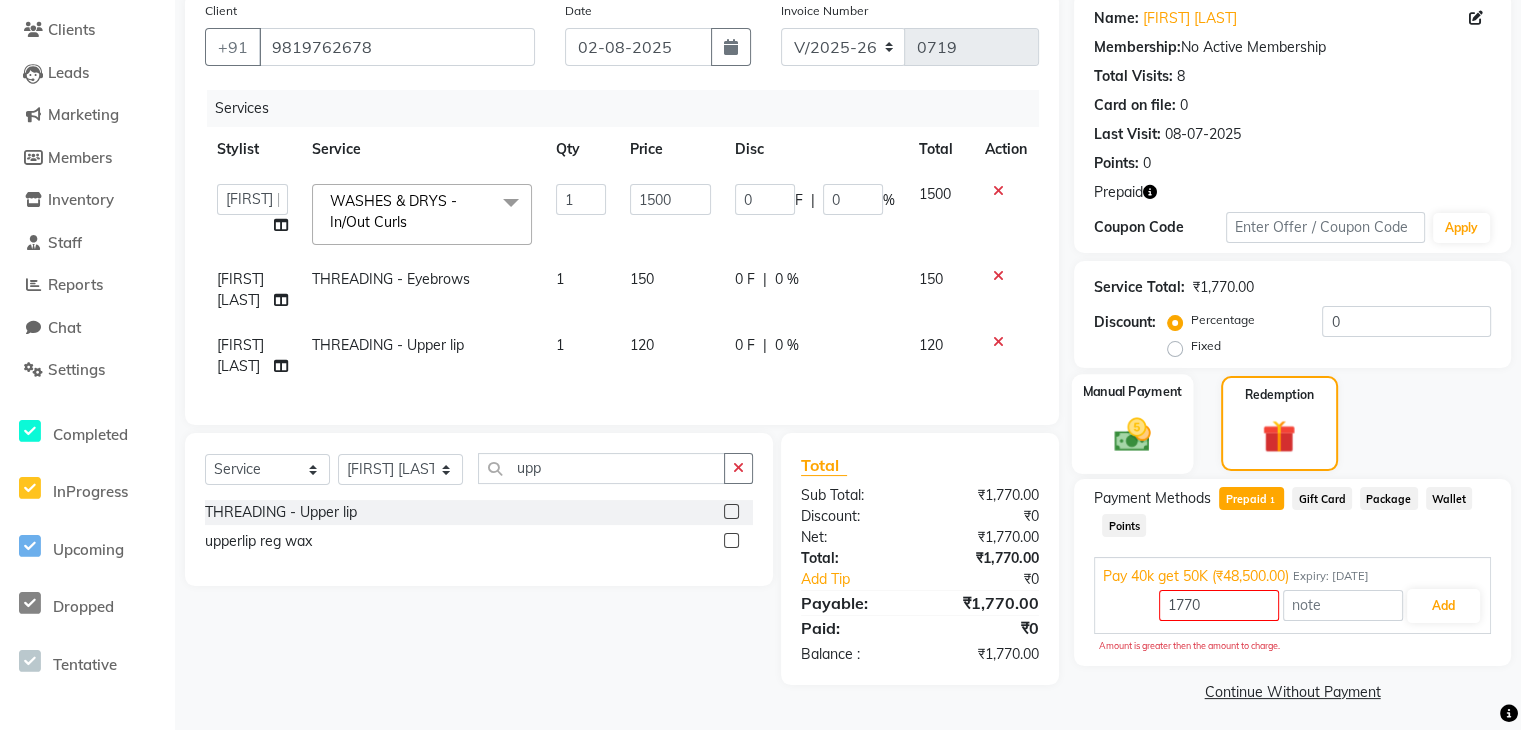 click on "Manual Payment" 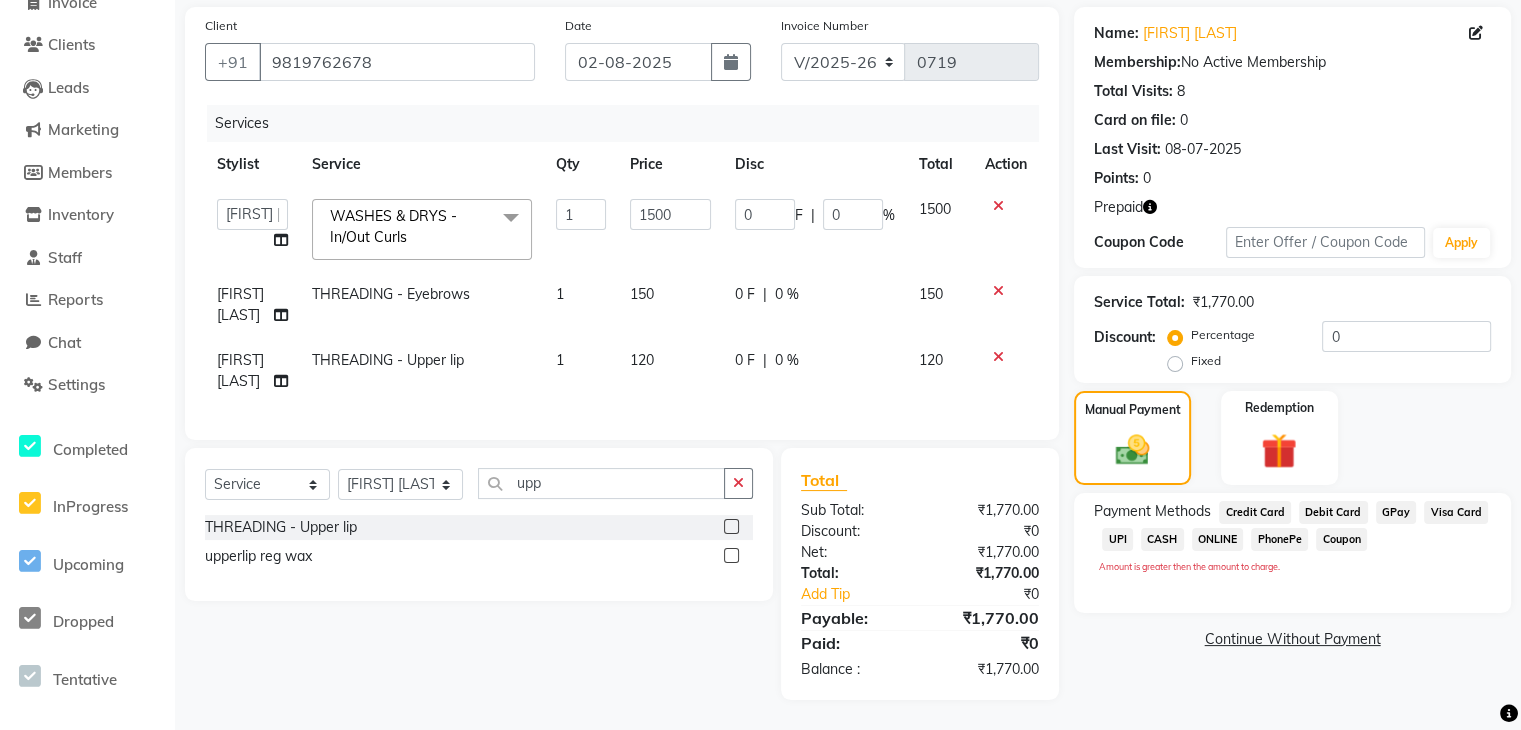 click on "UPI" 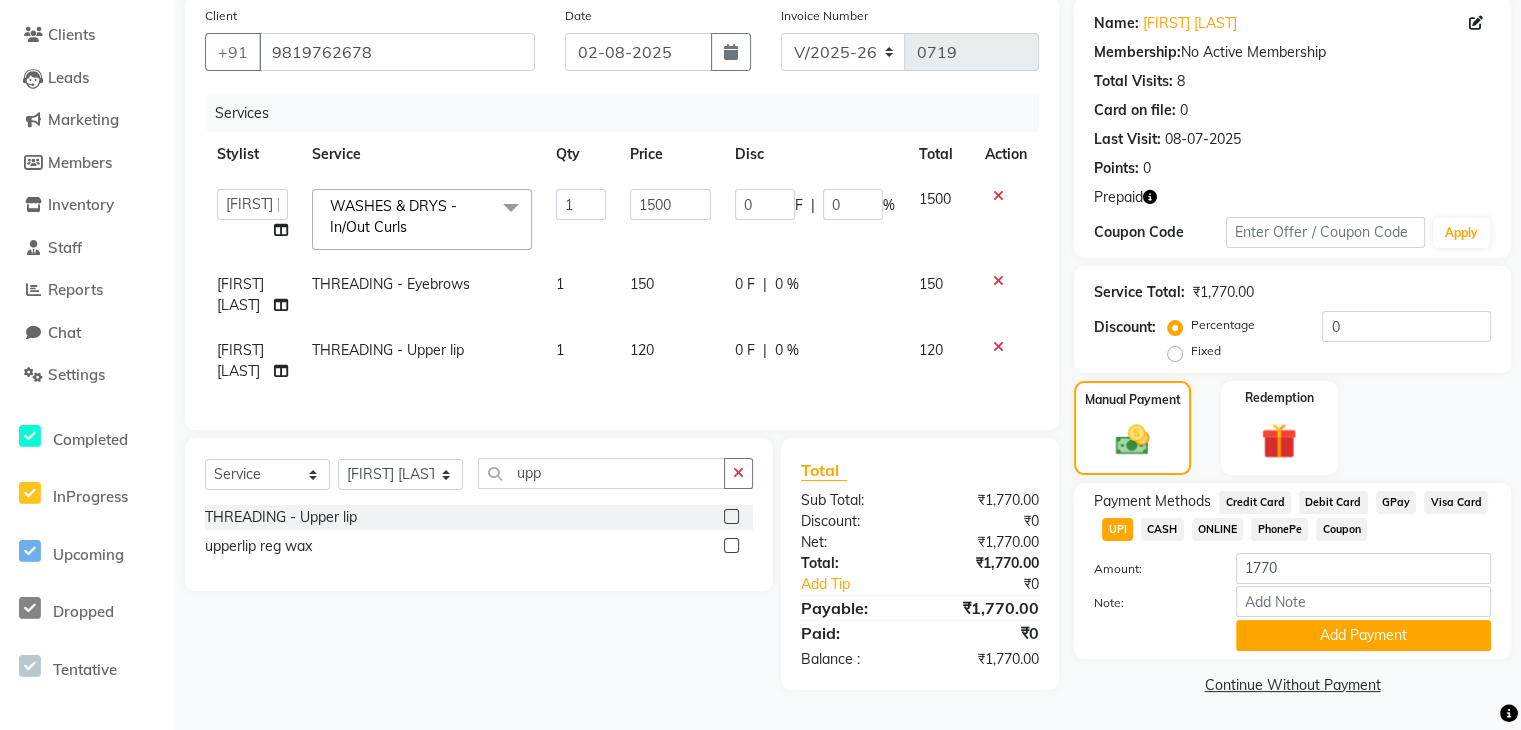 click on "CASH" 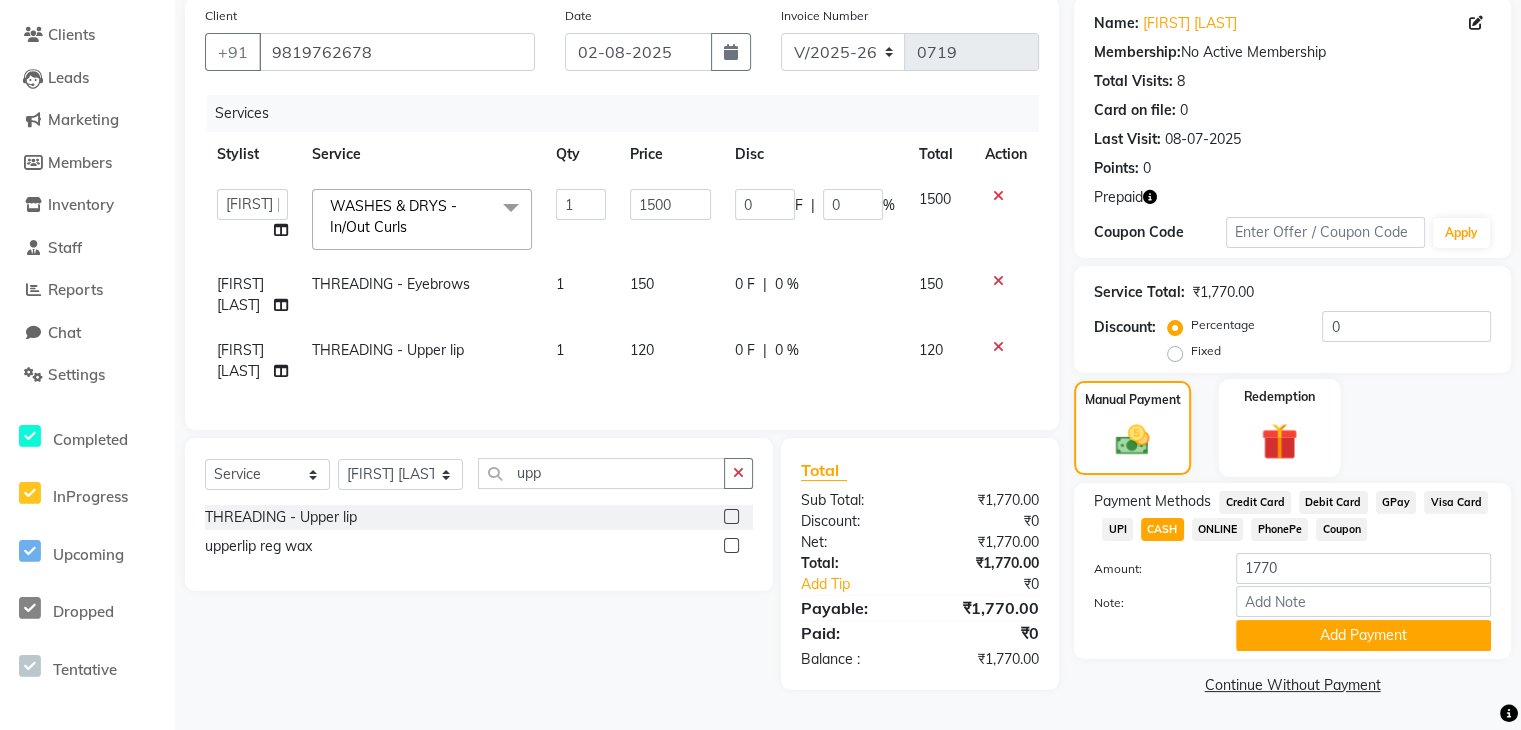 click 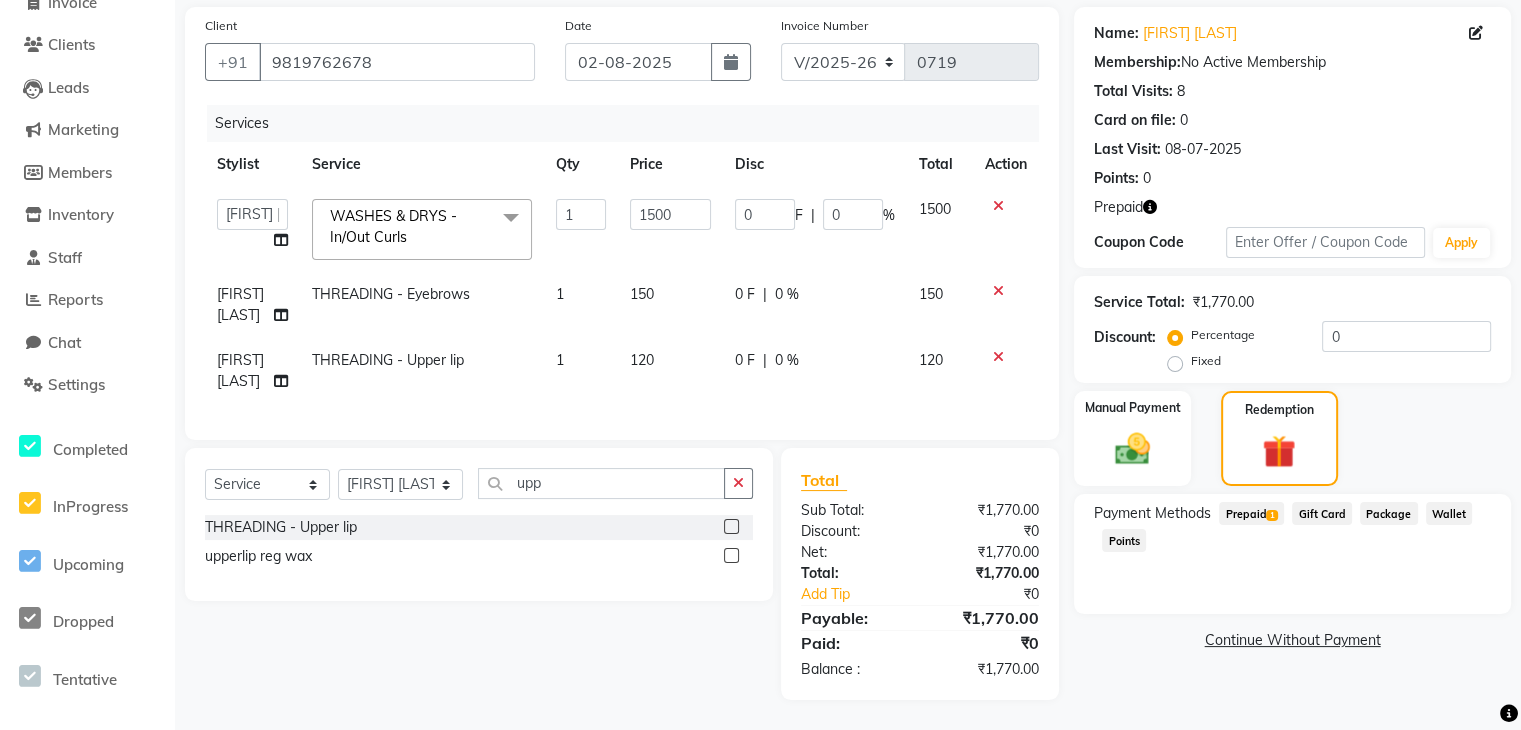 click on "Prepaid  1" 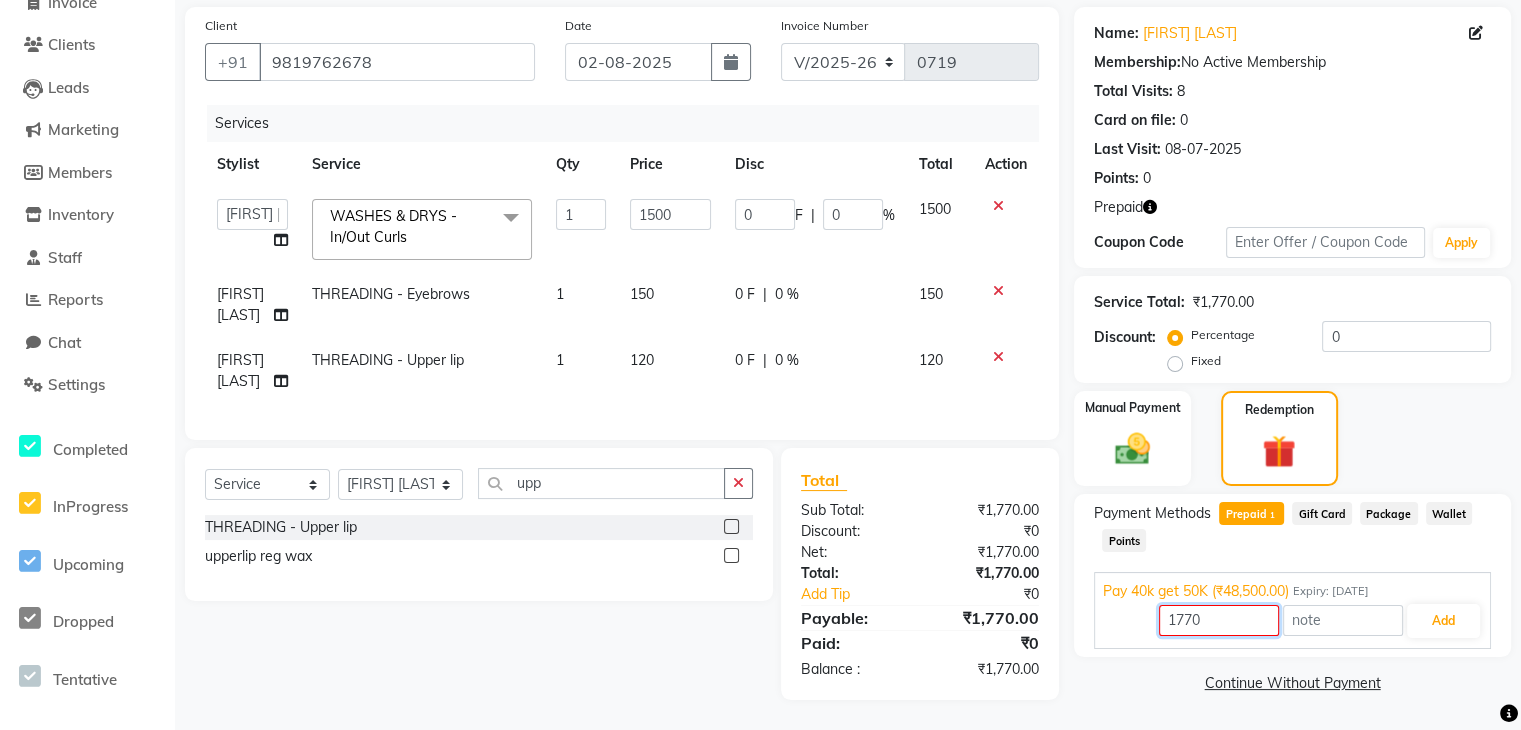 click on "1770" at bounding box center (1219, 620) 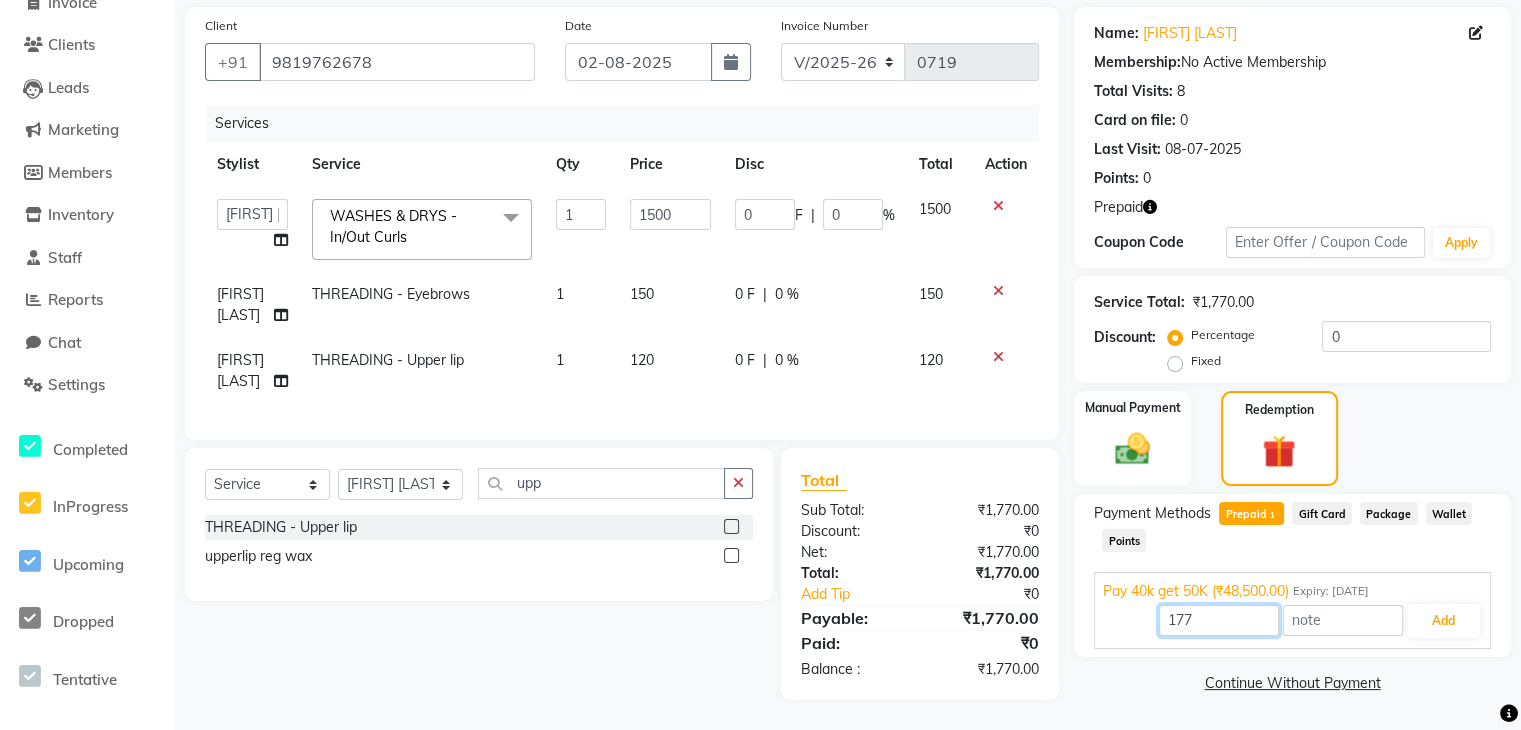 type on "1770" 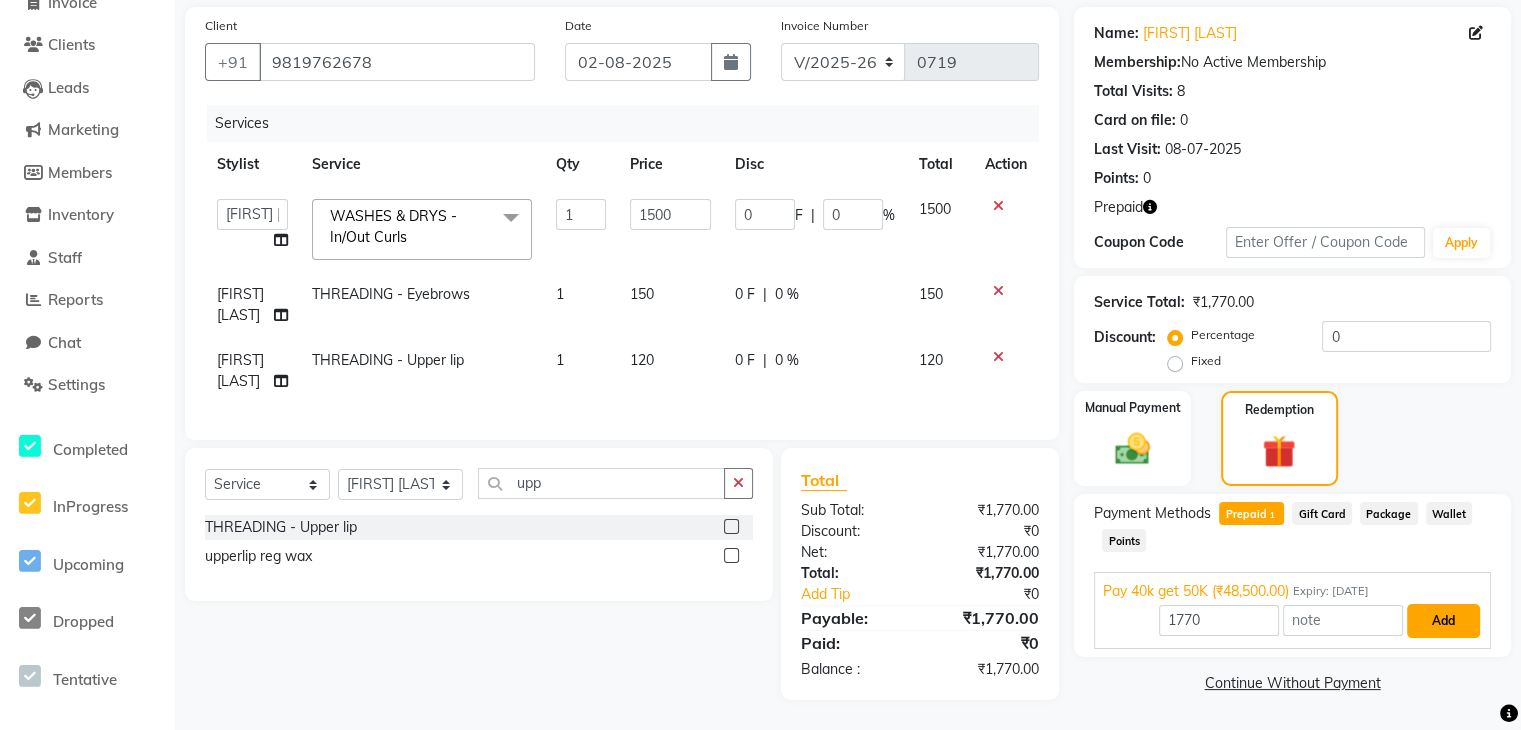 click on "Add" at bounding box center (1443, 621) 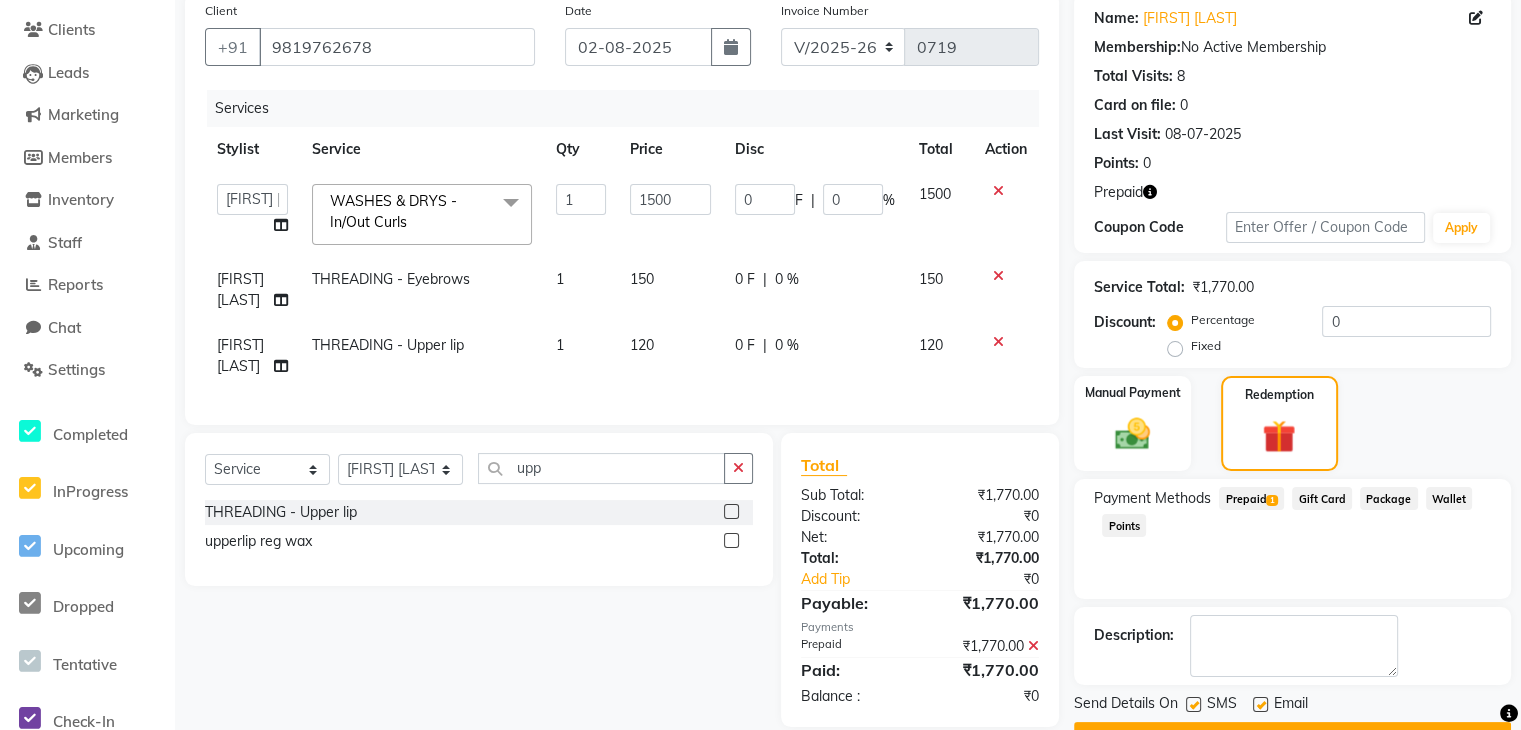 scroll, scrollTop: 211, scrollLeft: 0, axis: vertical 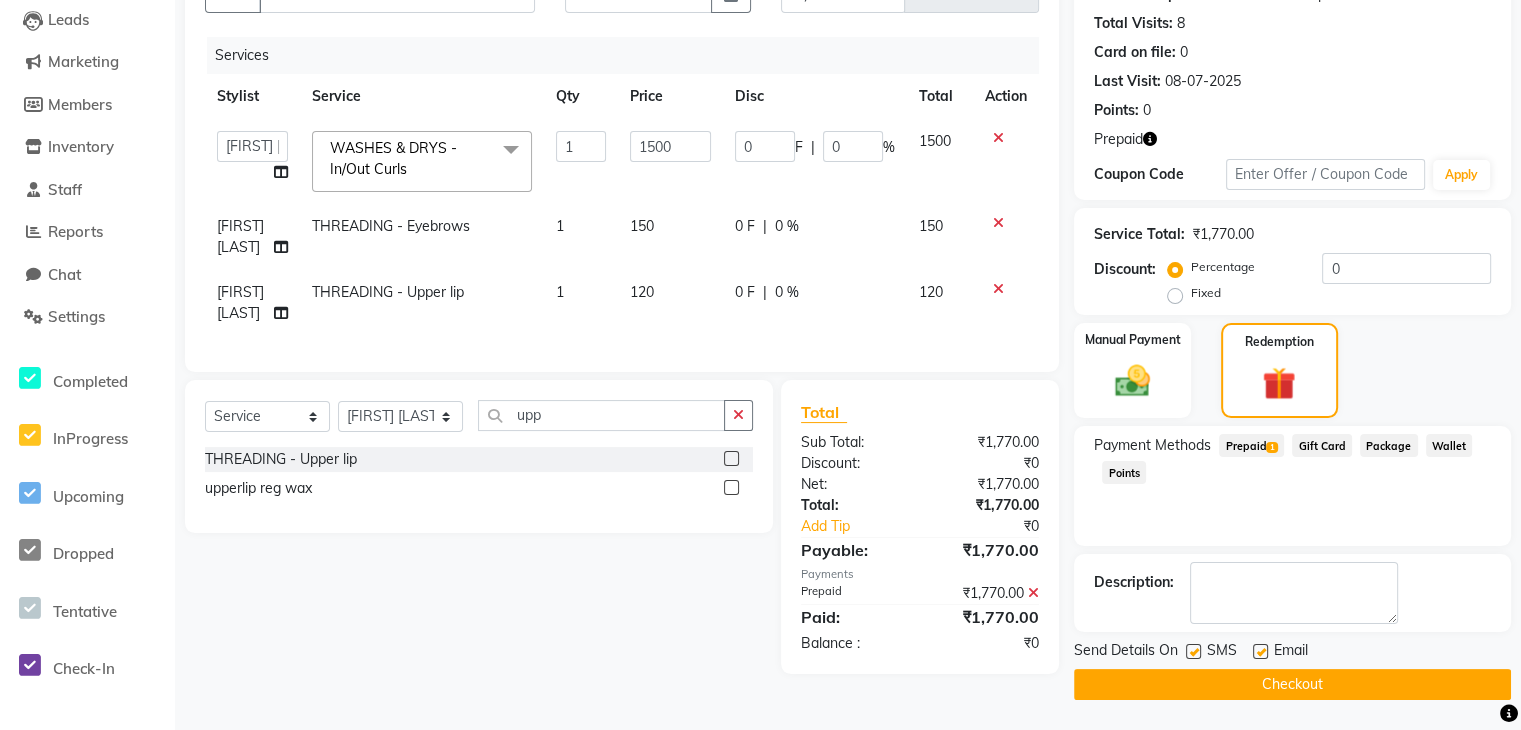 click on "Checkout" 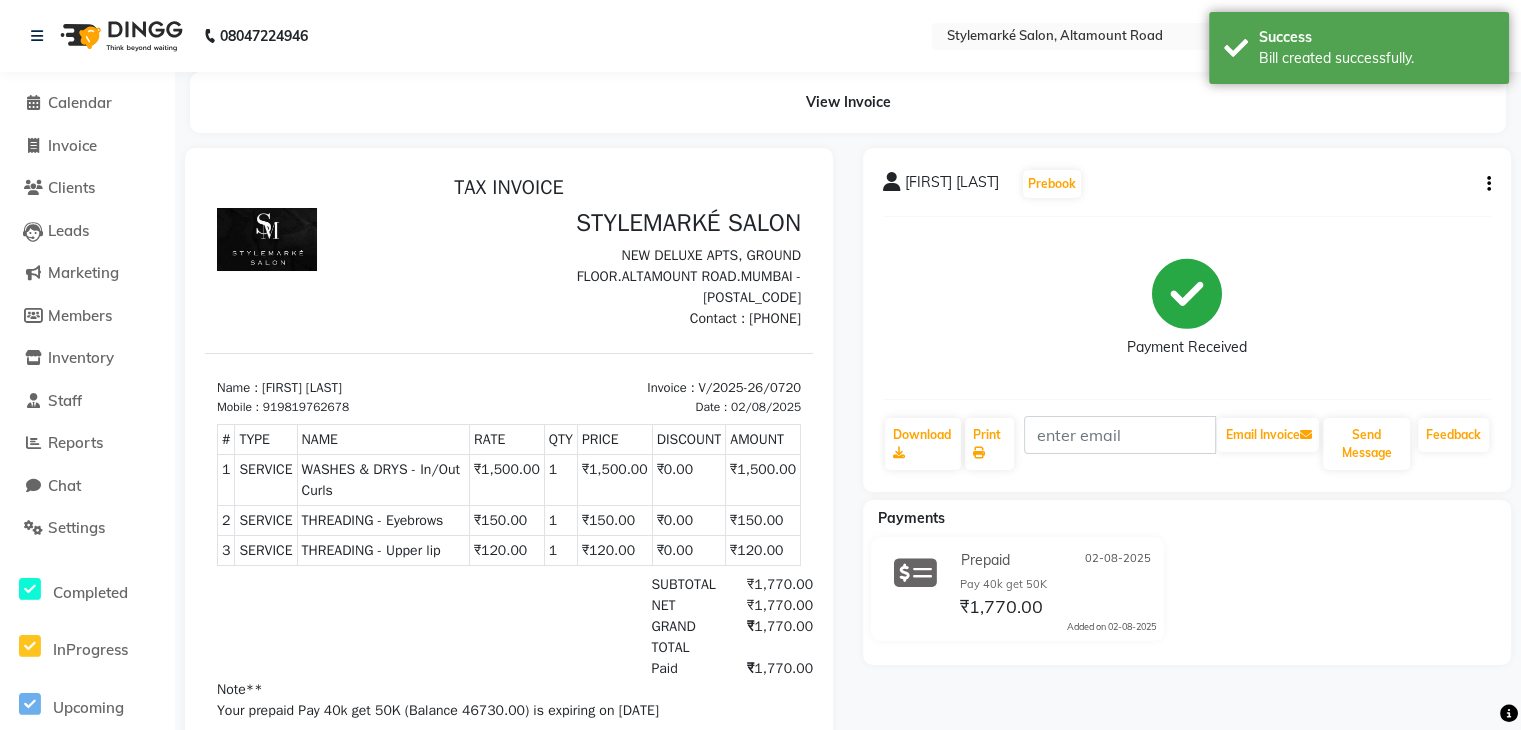 scroll, scrollTop: 100, scrollLeft: 0, axis: vertical 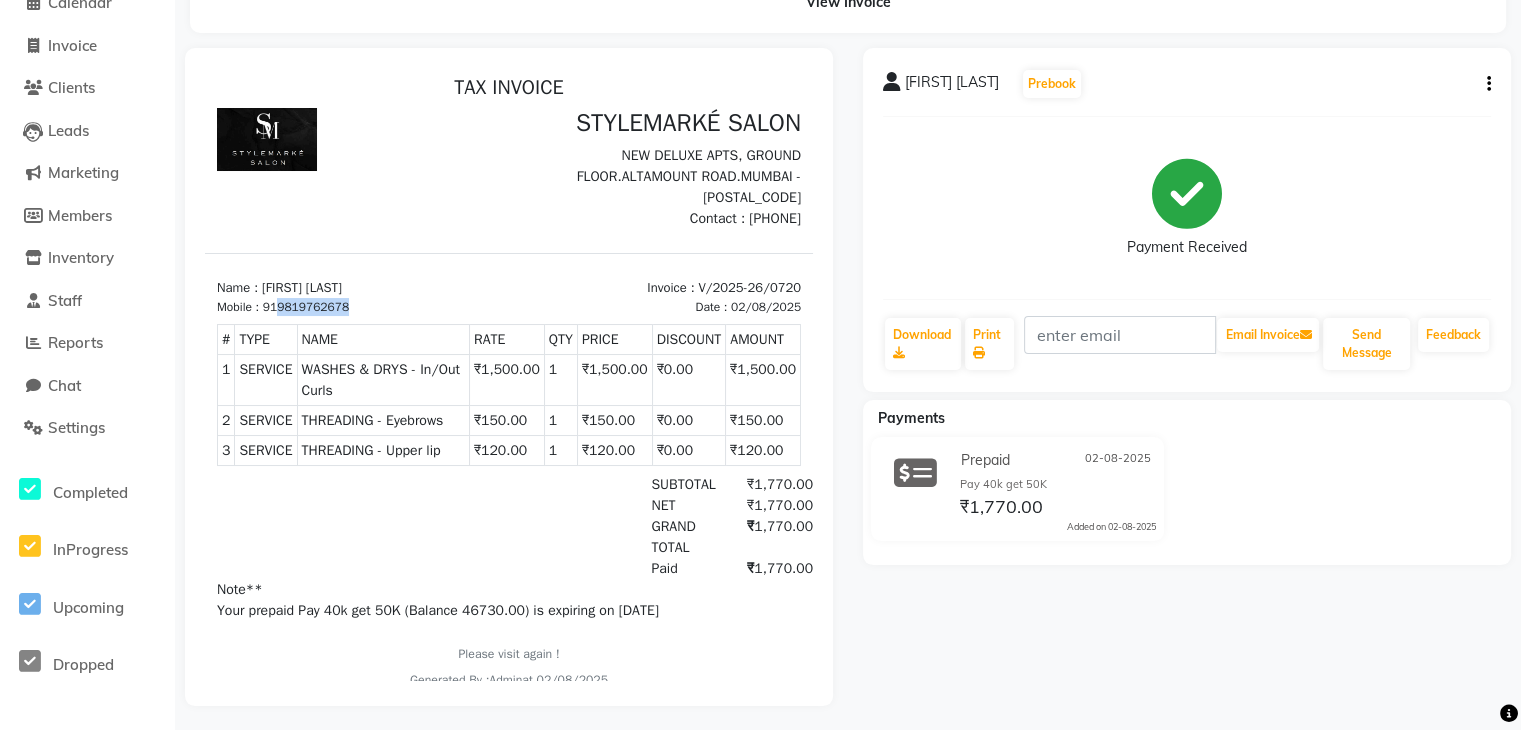 drag, startPoint x: 280, startPoint y: 306, endPoint x: 348, endPoint y: 302, distance: 68.117546 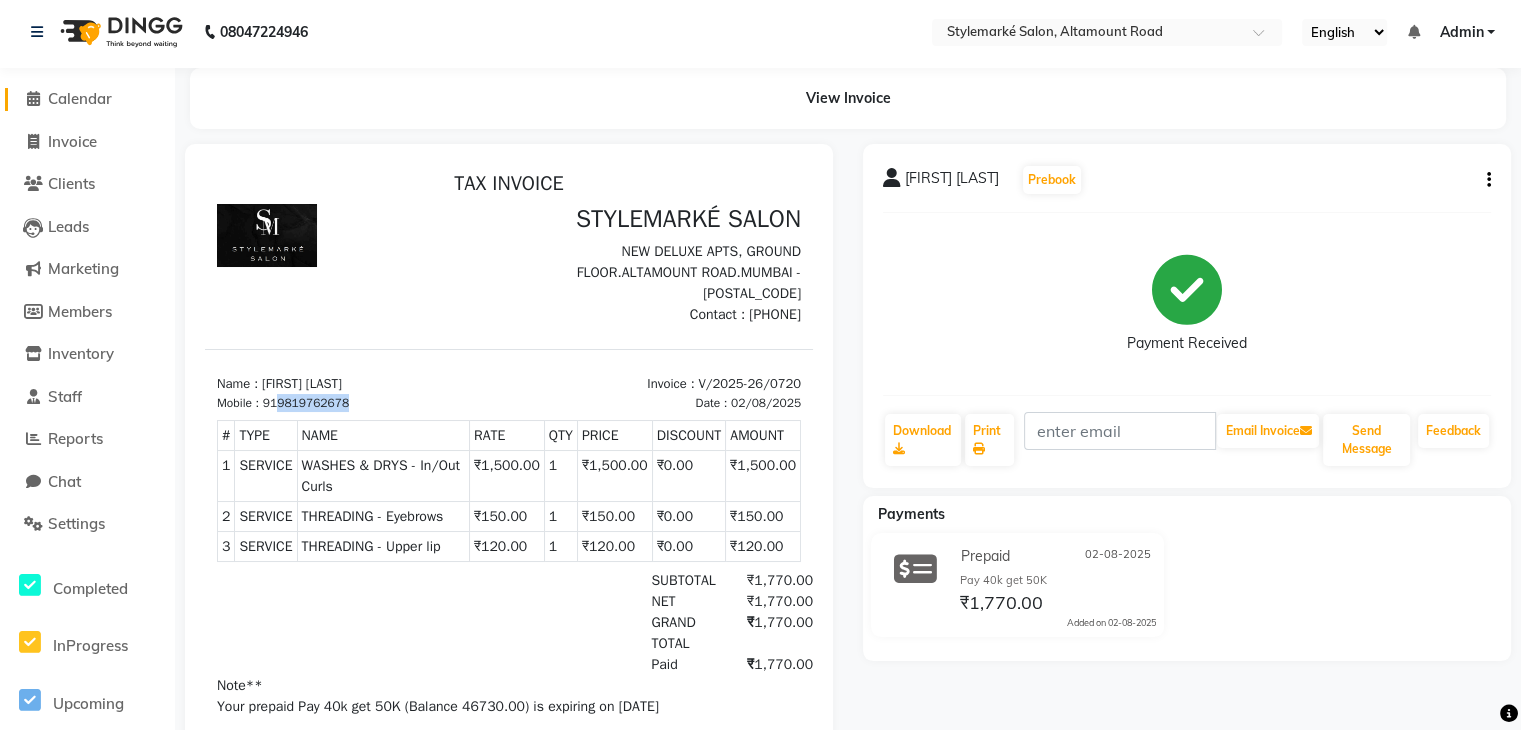 scroll, scrollTop: 0, scrollLeft: 0, axis: both 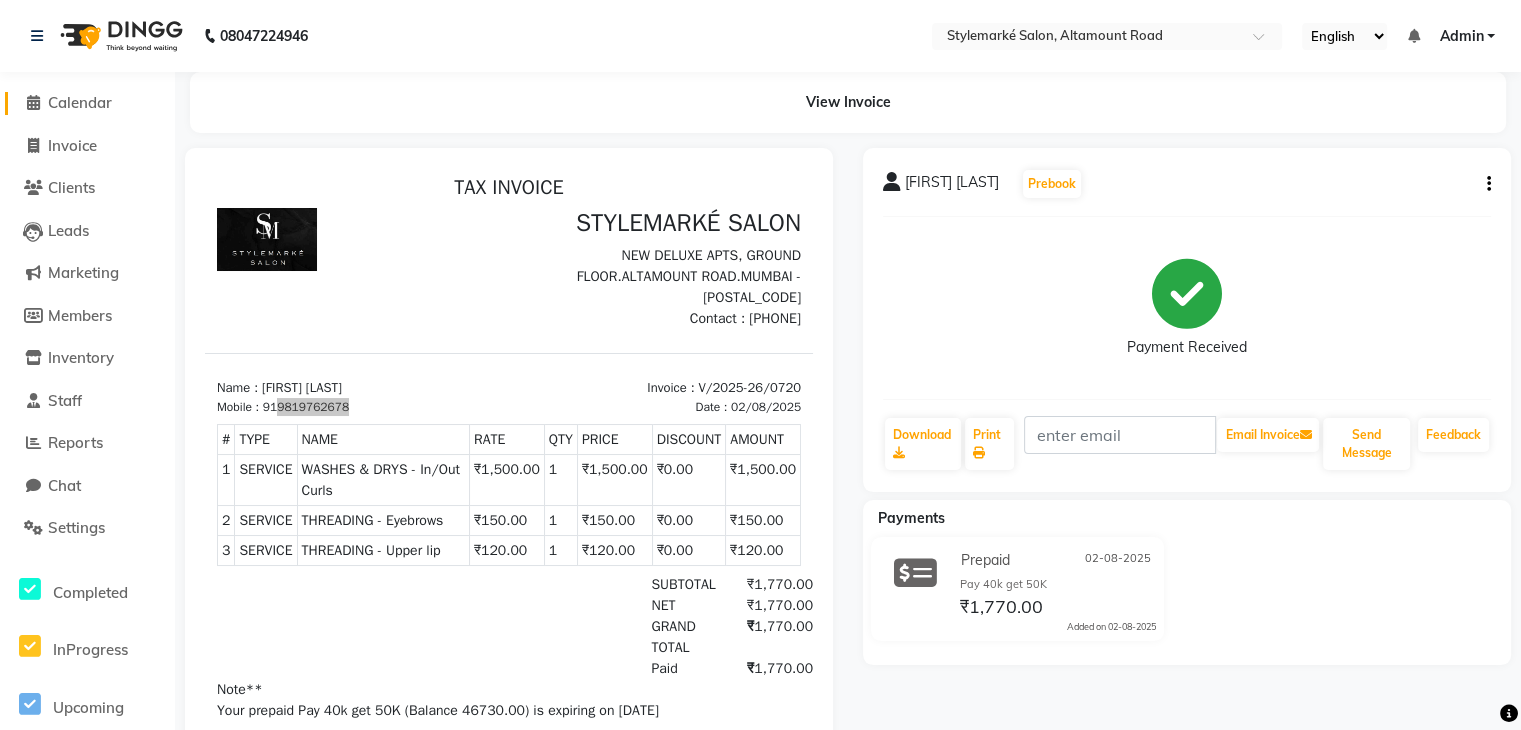 click on "Calendar" 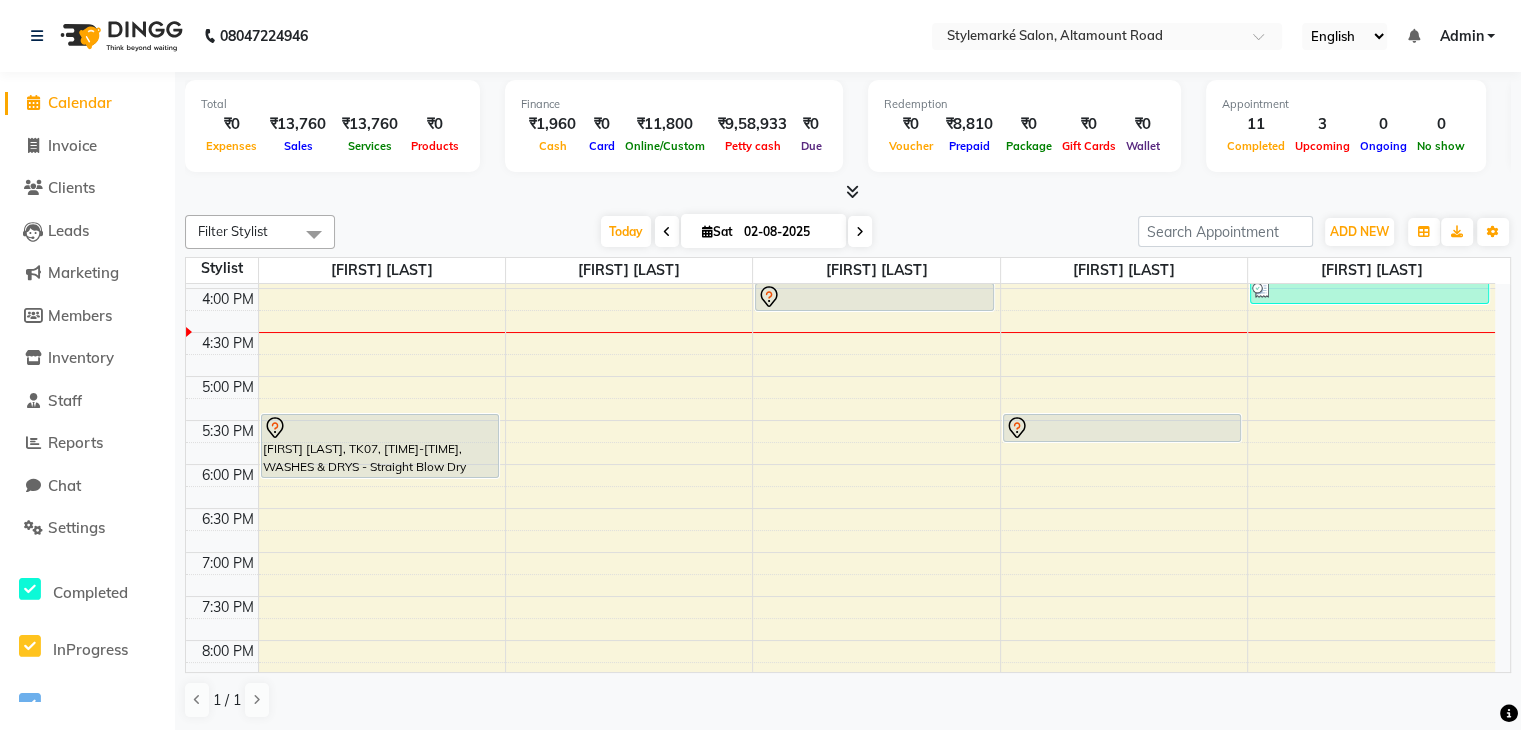 scroll, scrollTop: 411, scrollLeft: 0, axis: vertical 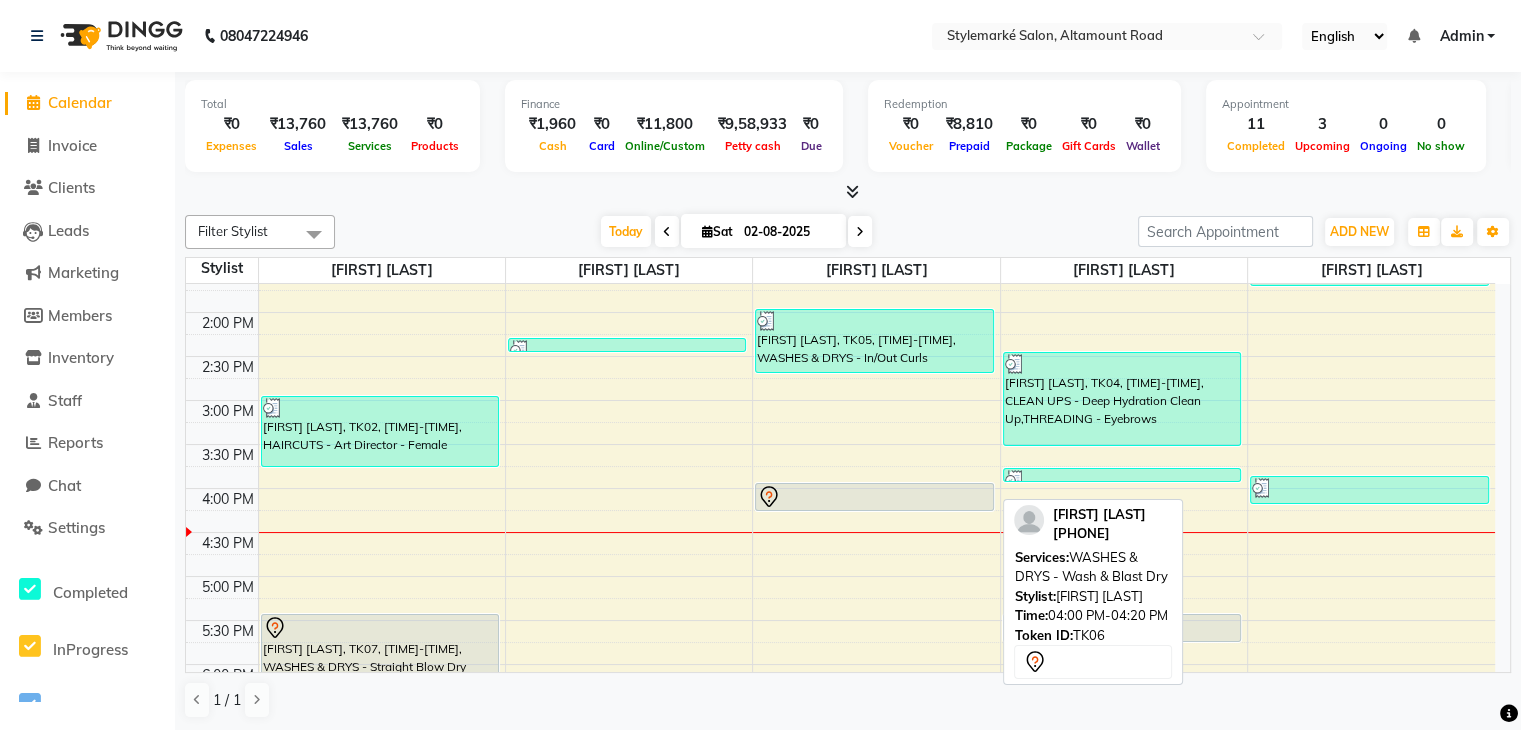 click at bounding box center (874, 497) 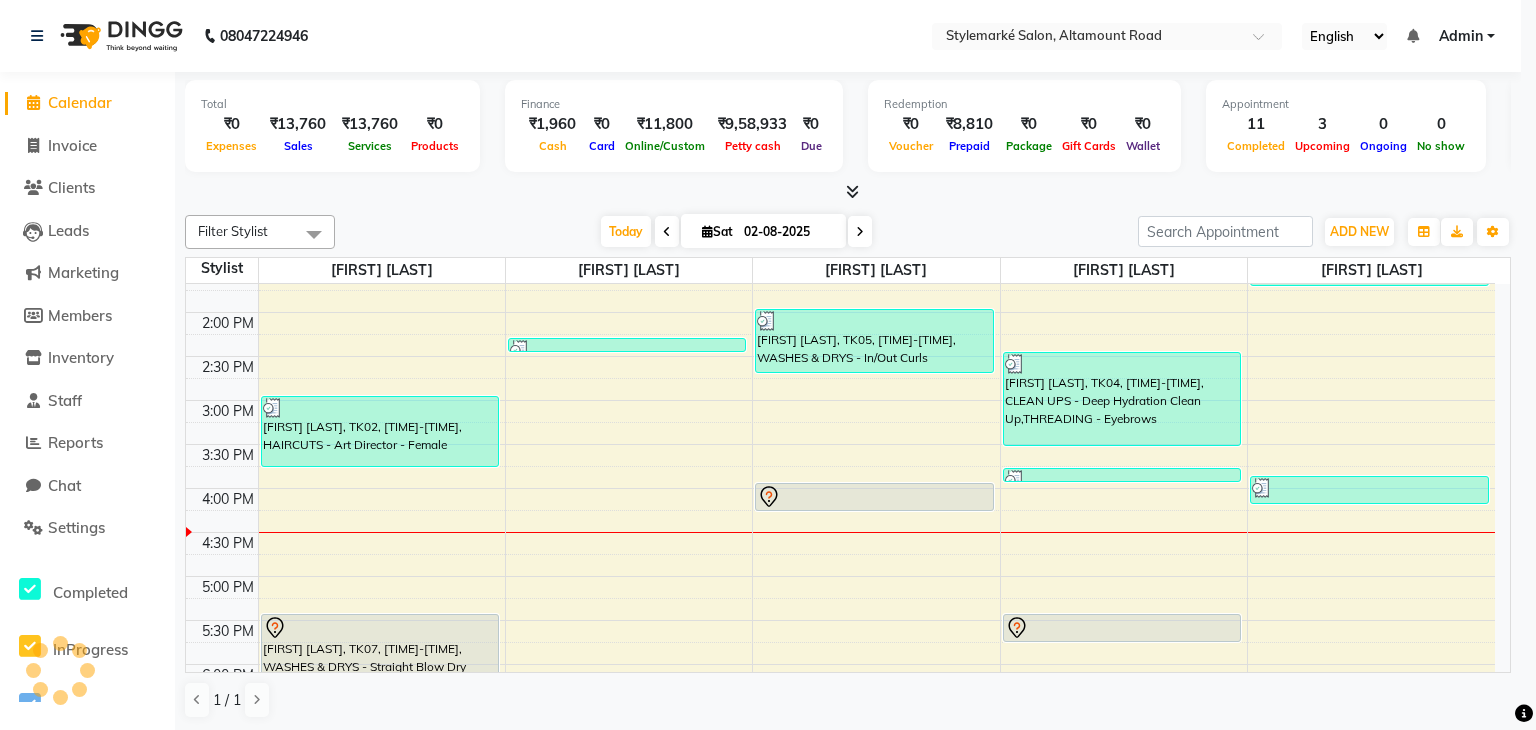 select on "7" 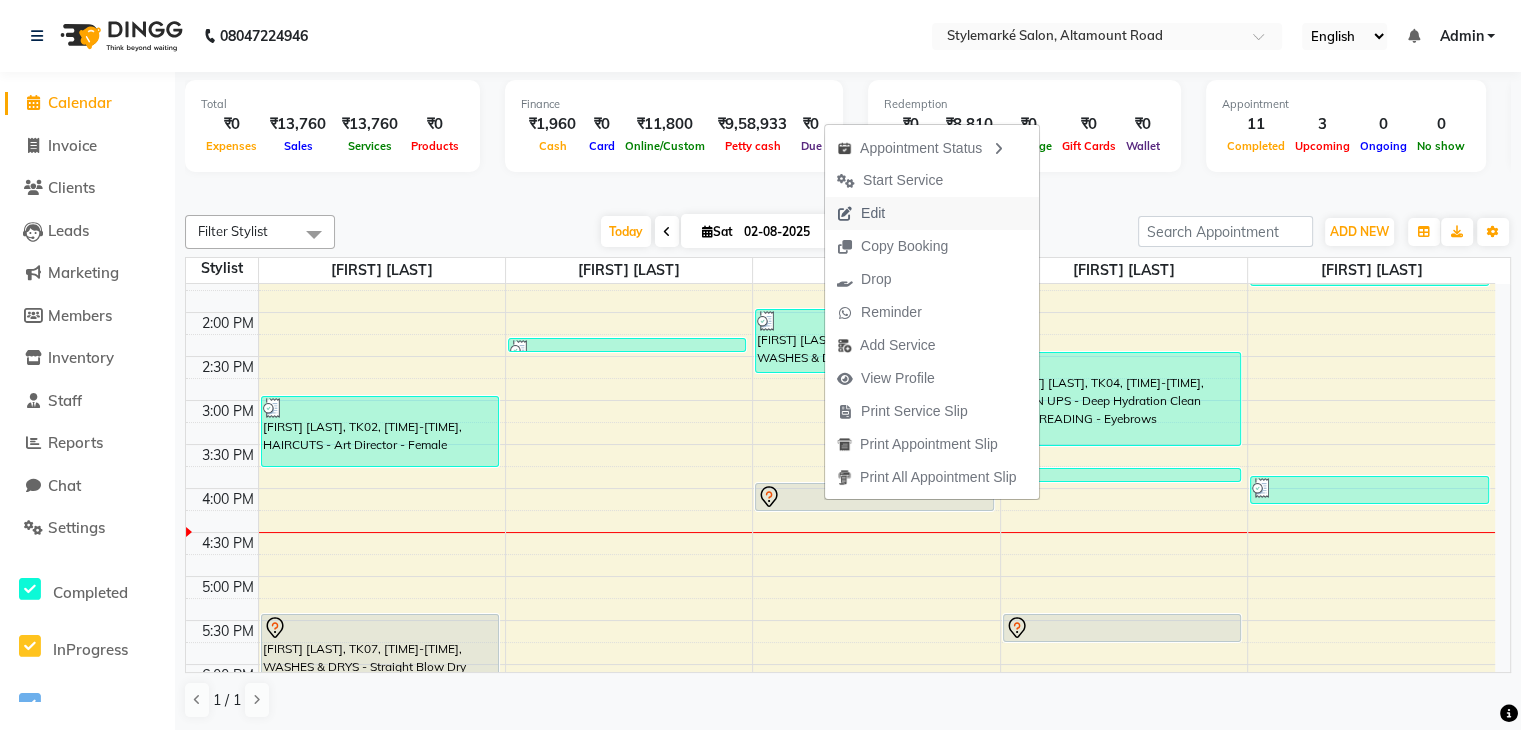 click on "Edit" at bounding box center [873, 213] 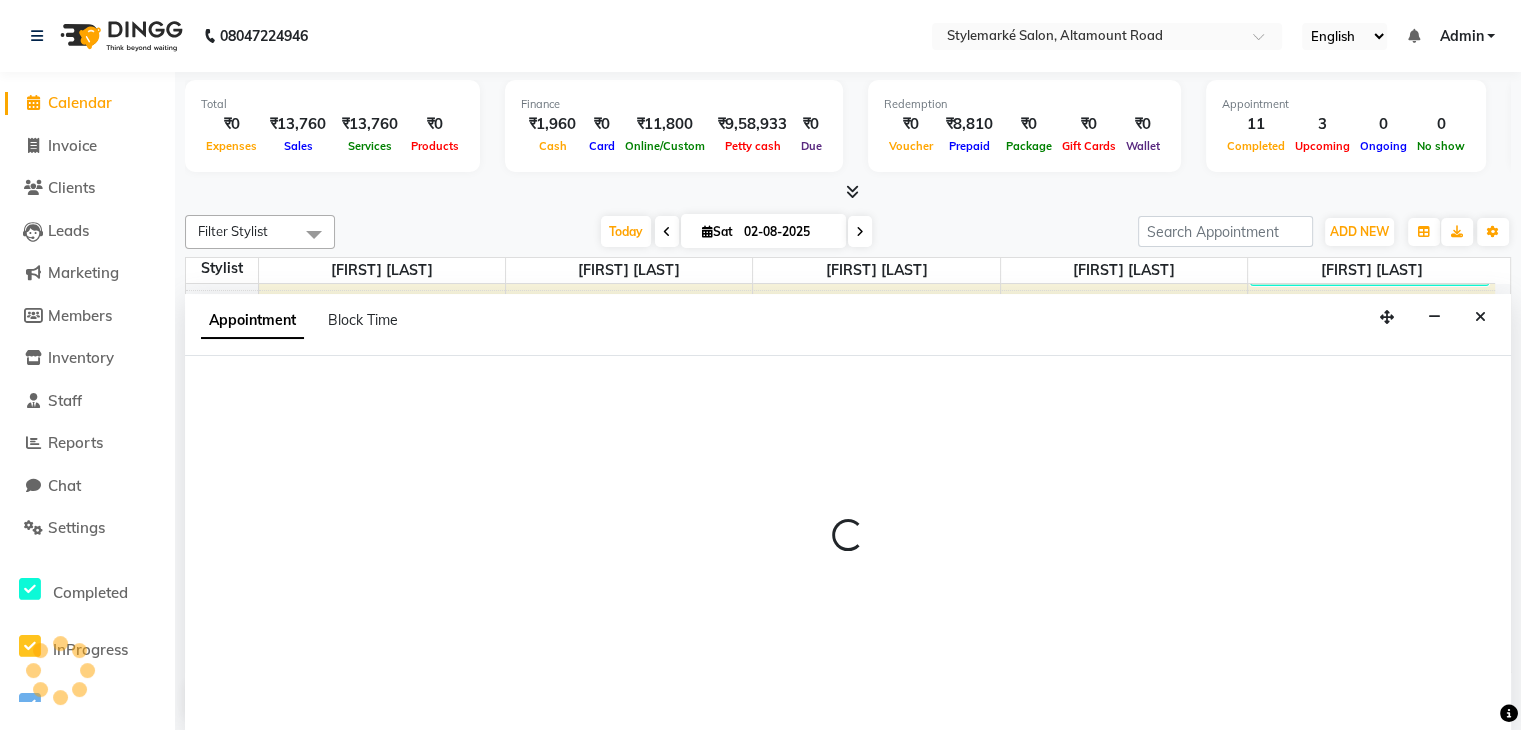 scroll, scrollTop: 1, scrollLeft: 0, axis: vertical 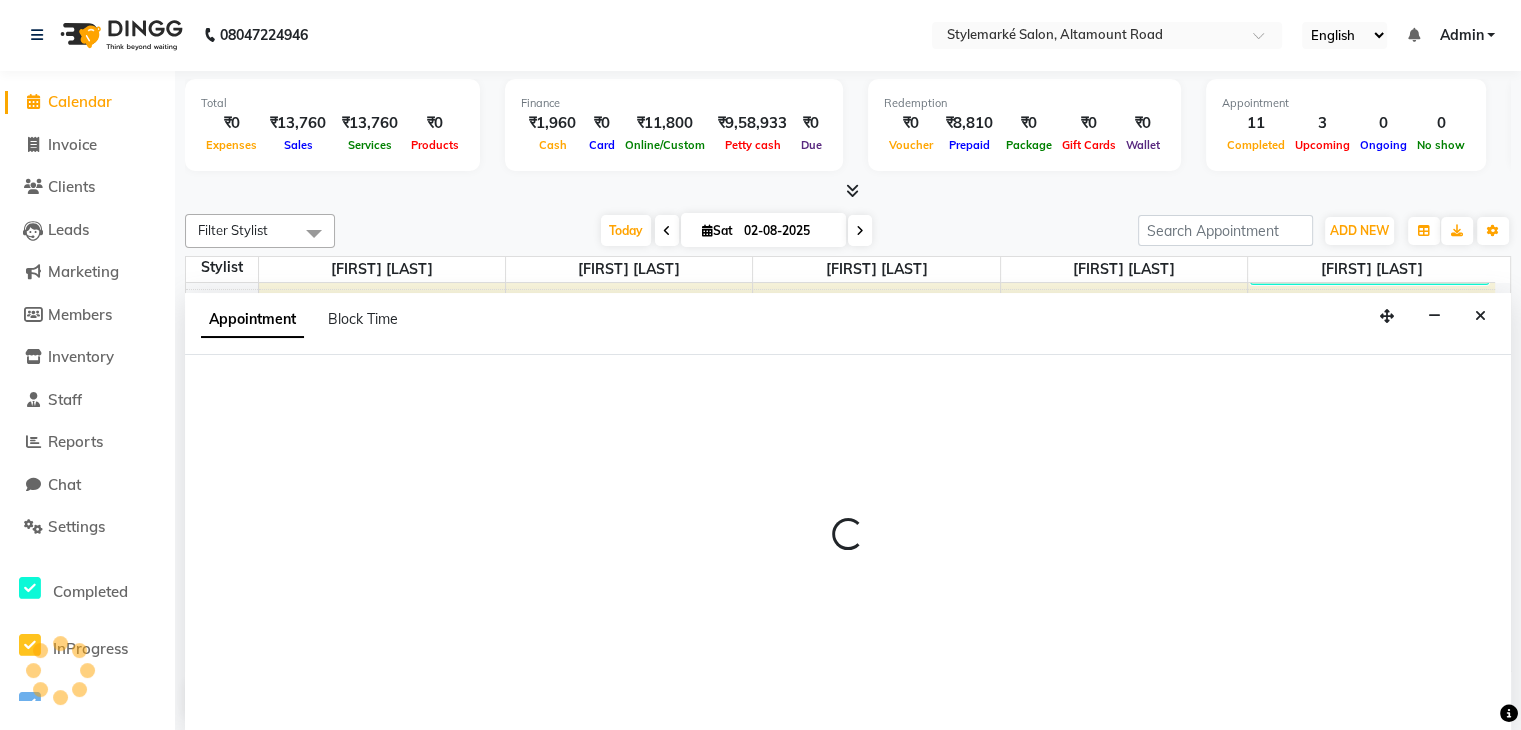 select on "tentative" 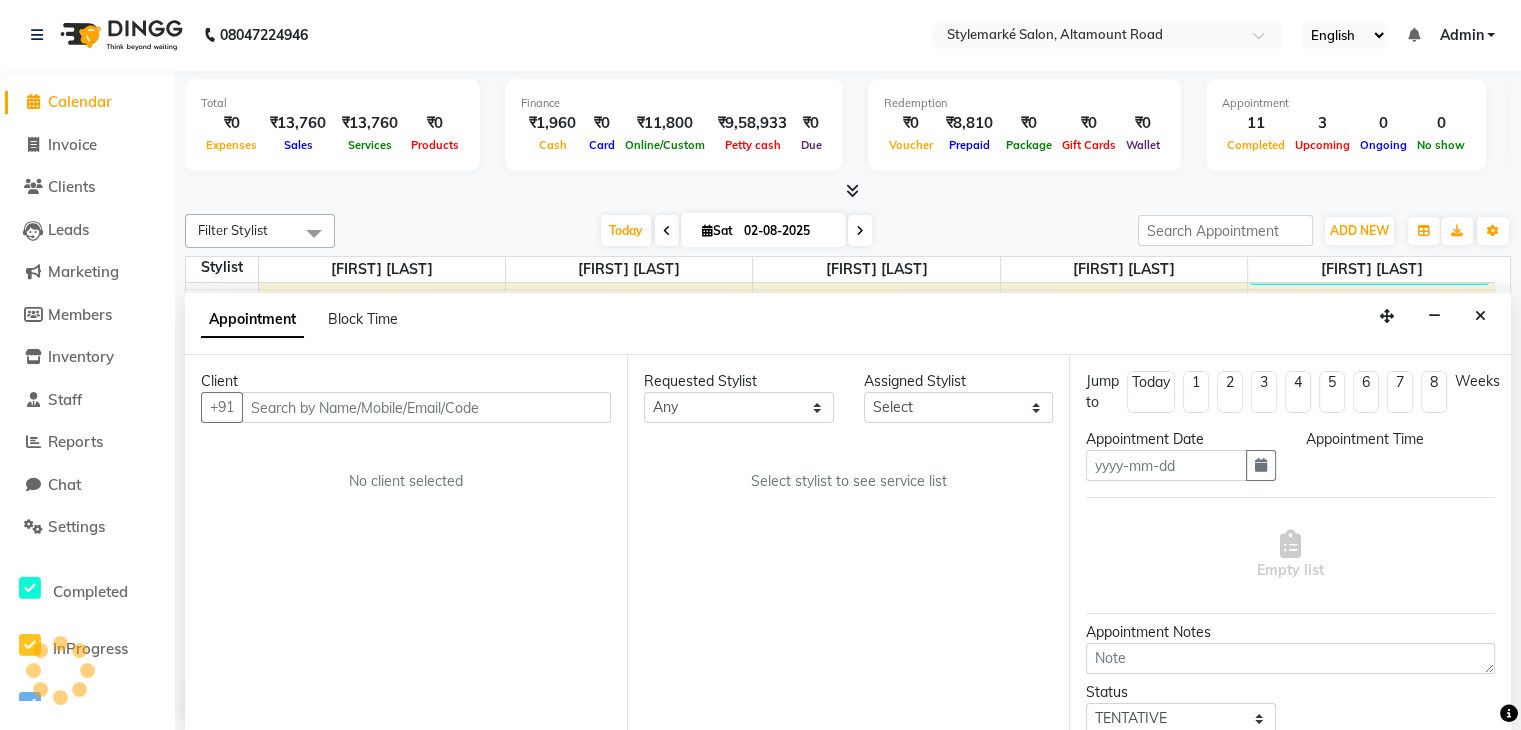 type on "02-08-2025" 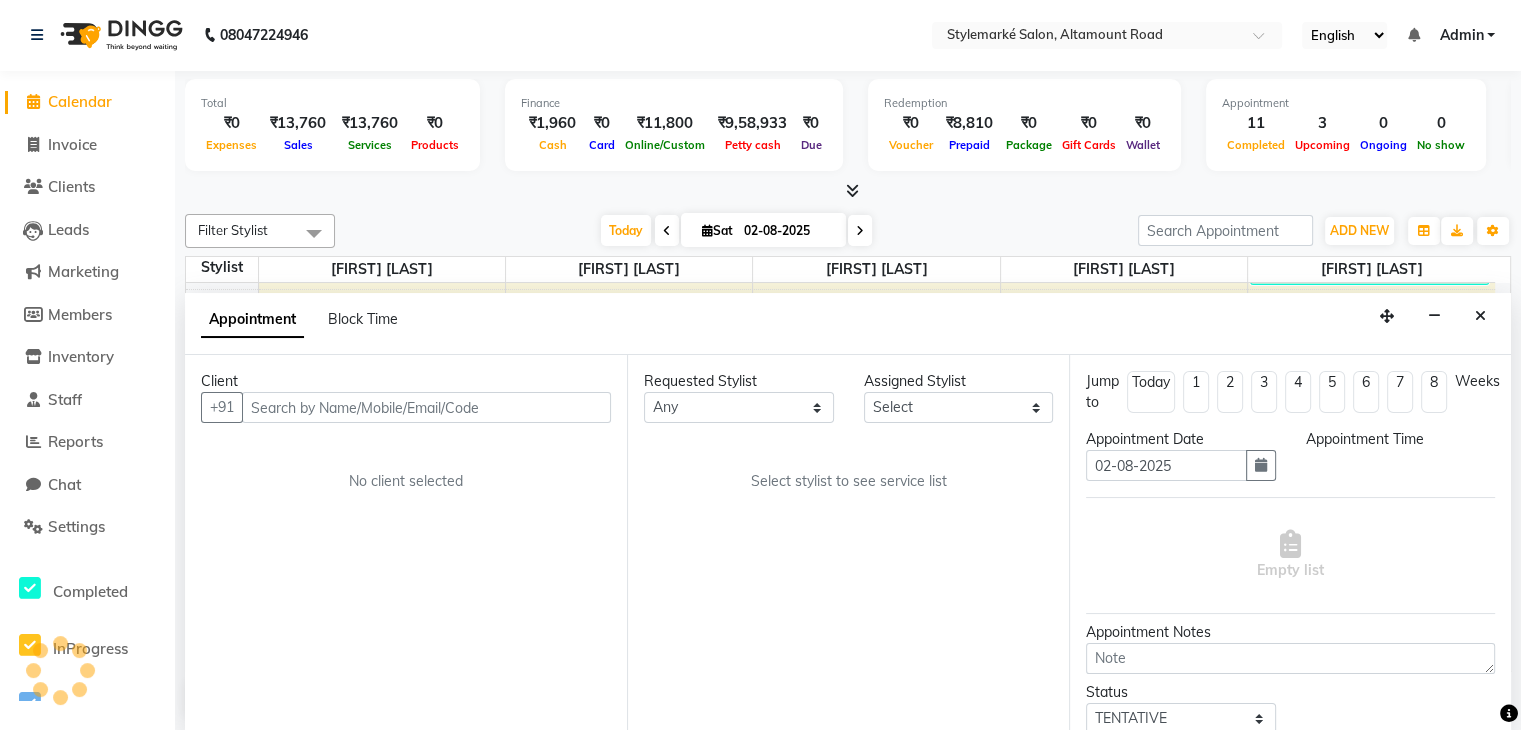 select on "960" 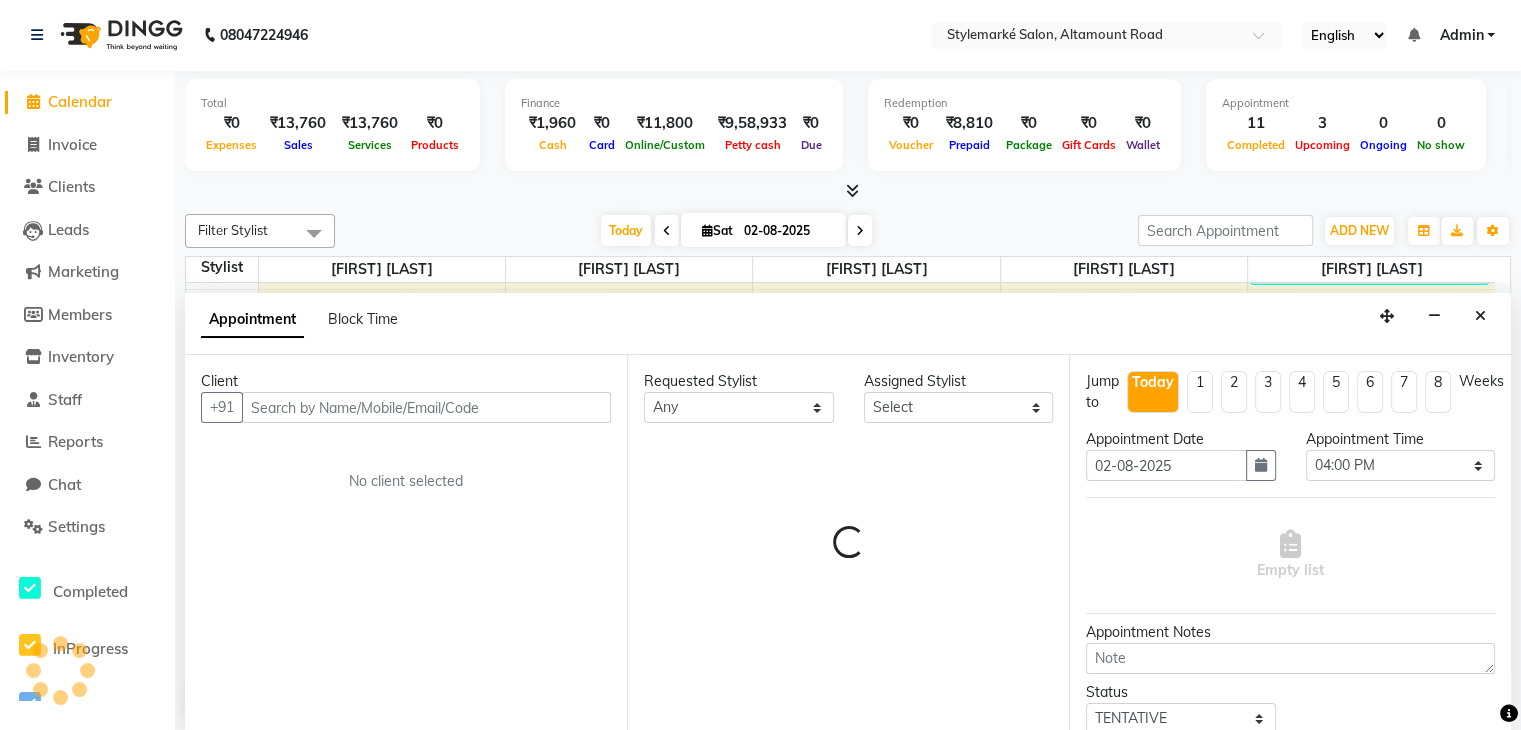 select on "71241" 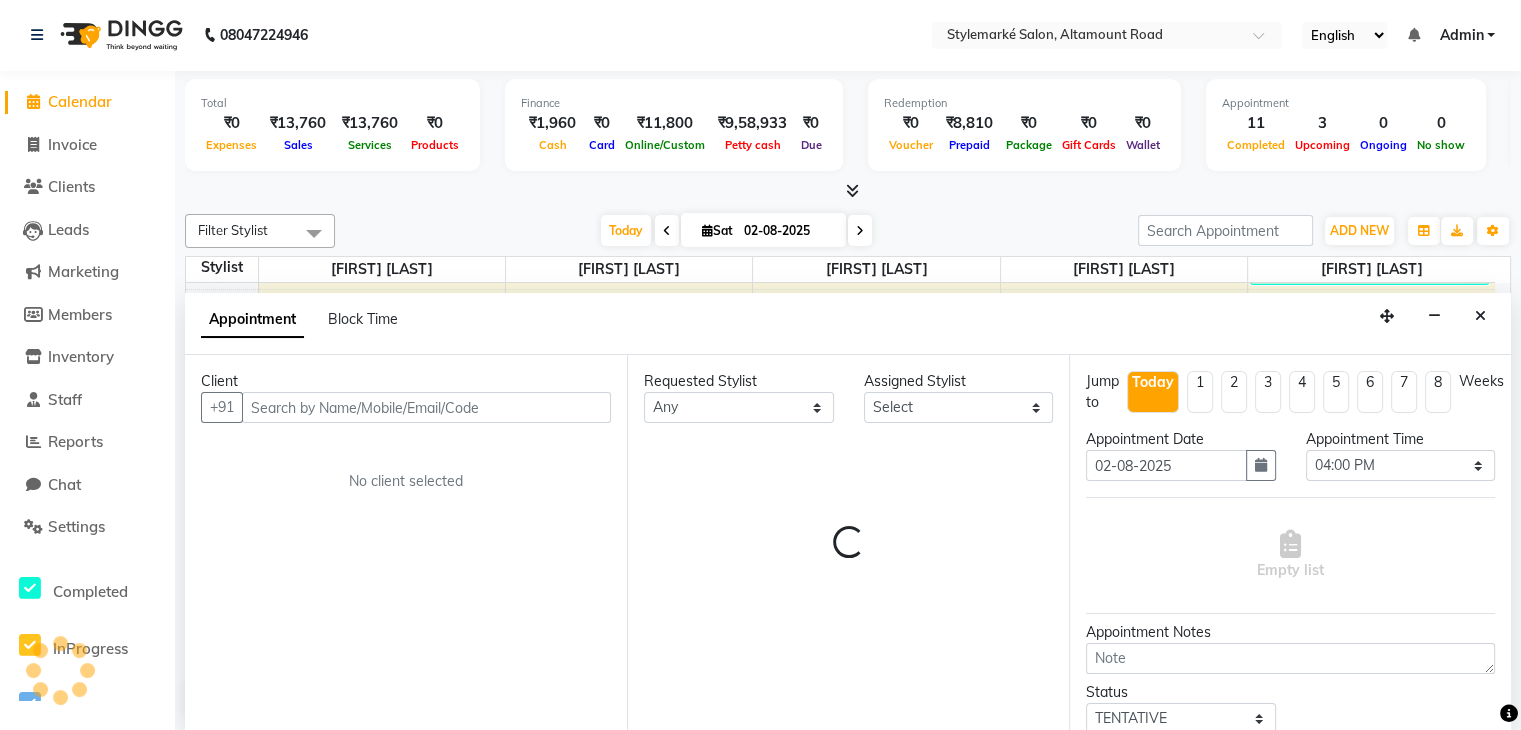 select on "71241" 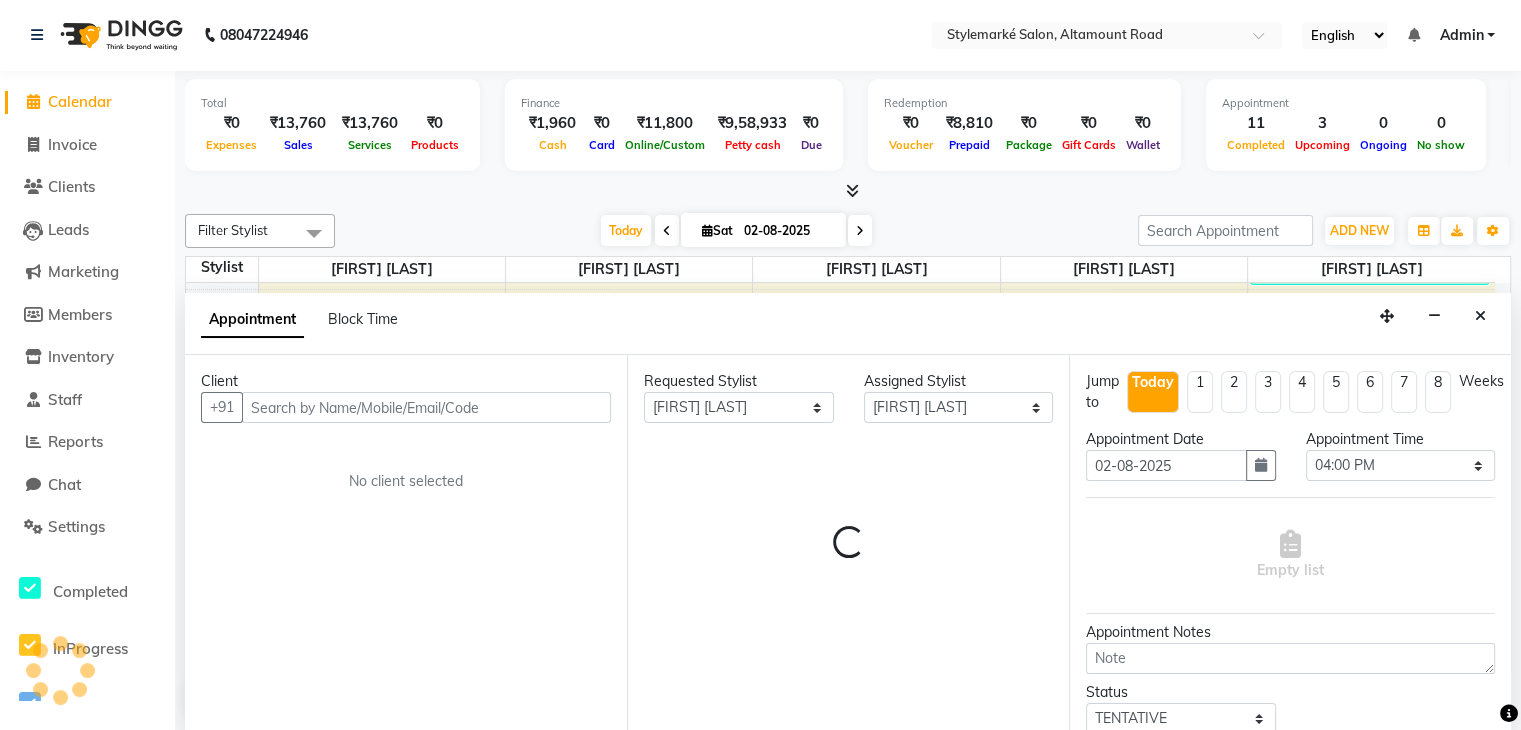 scroll, scrollTop: 0, scrollLeft: 0, axis: both 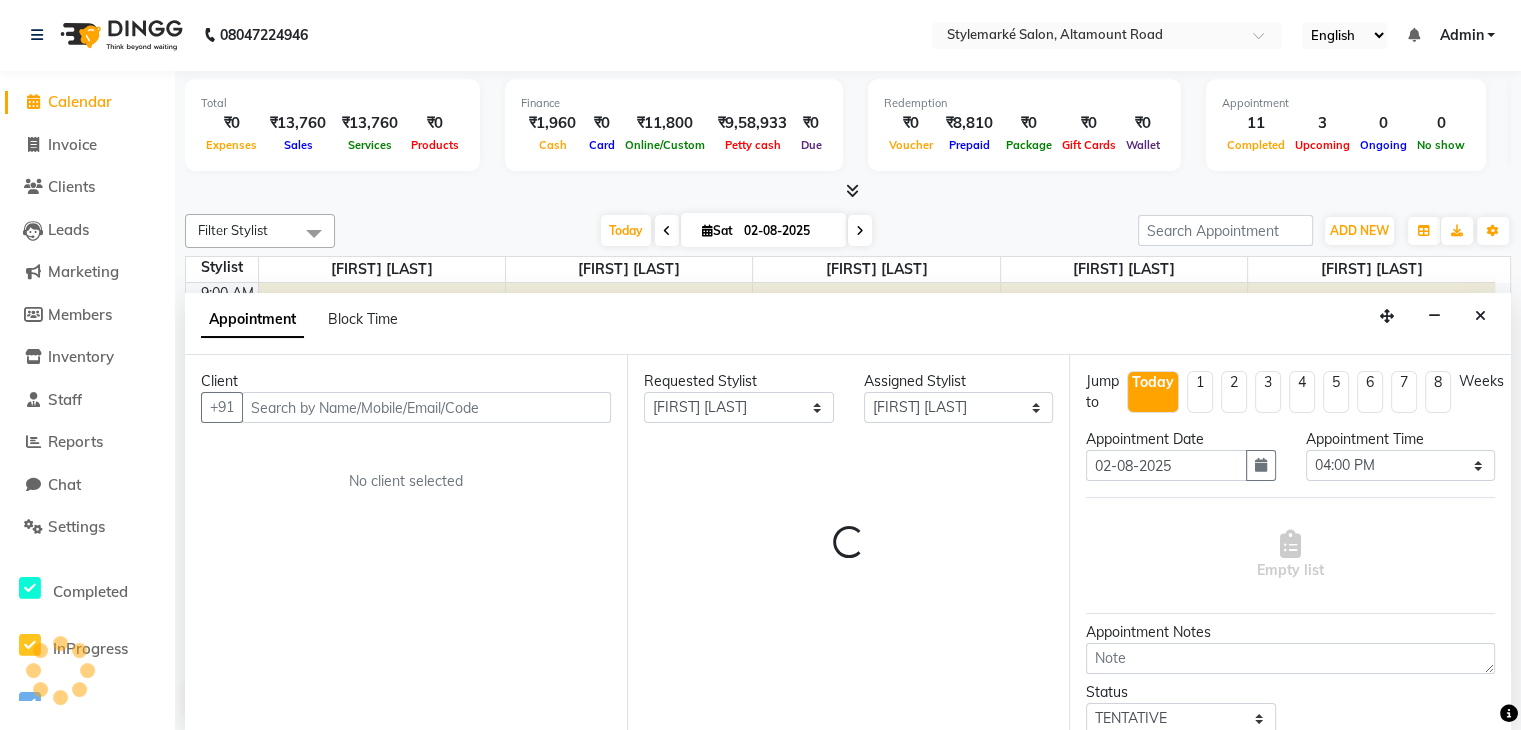select on "3987" 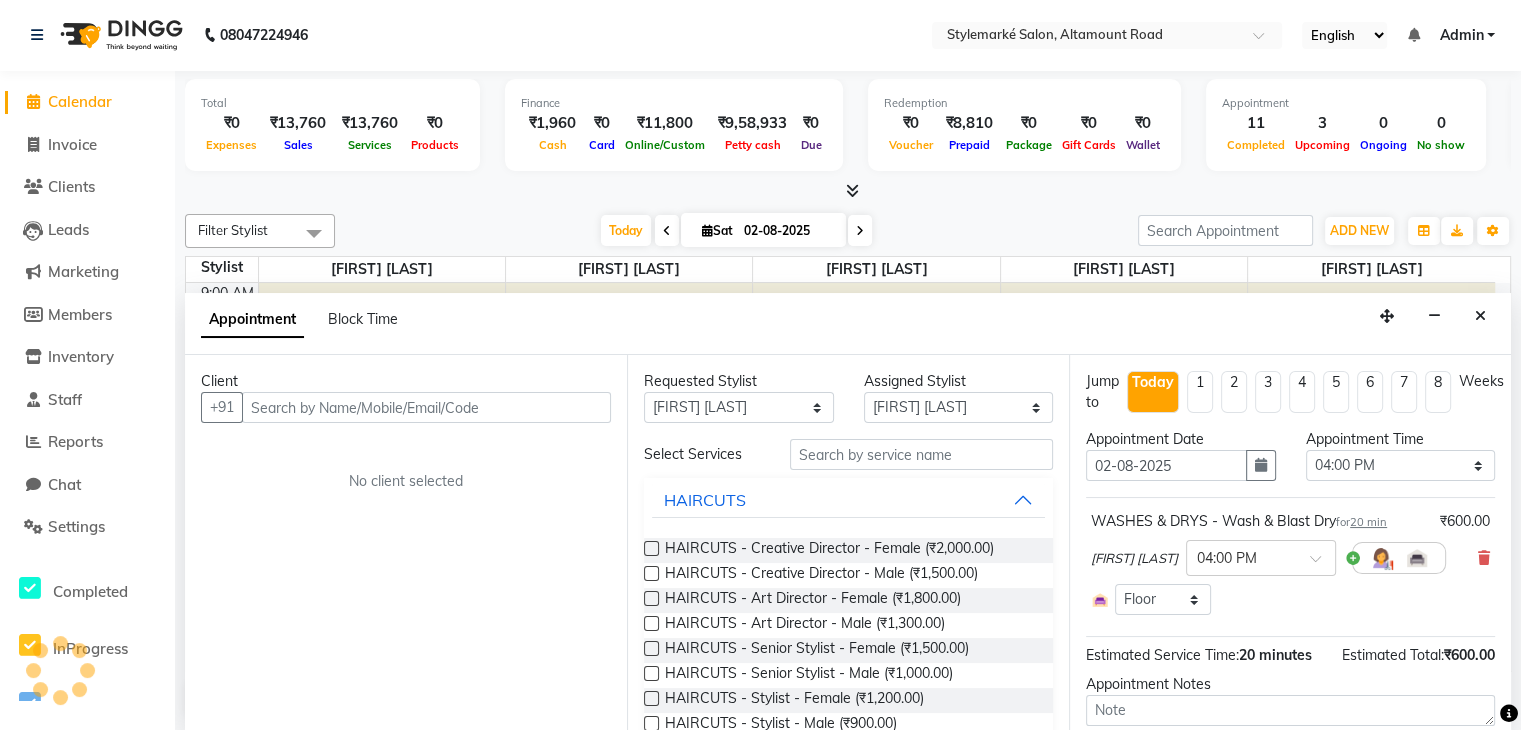 scroll, scrollTop: 612, scrollLeft: 0, axis: vertical 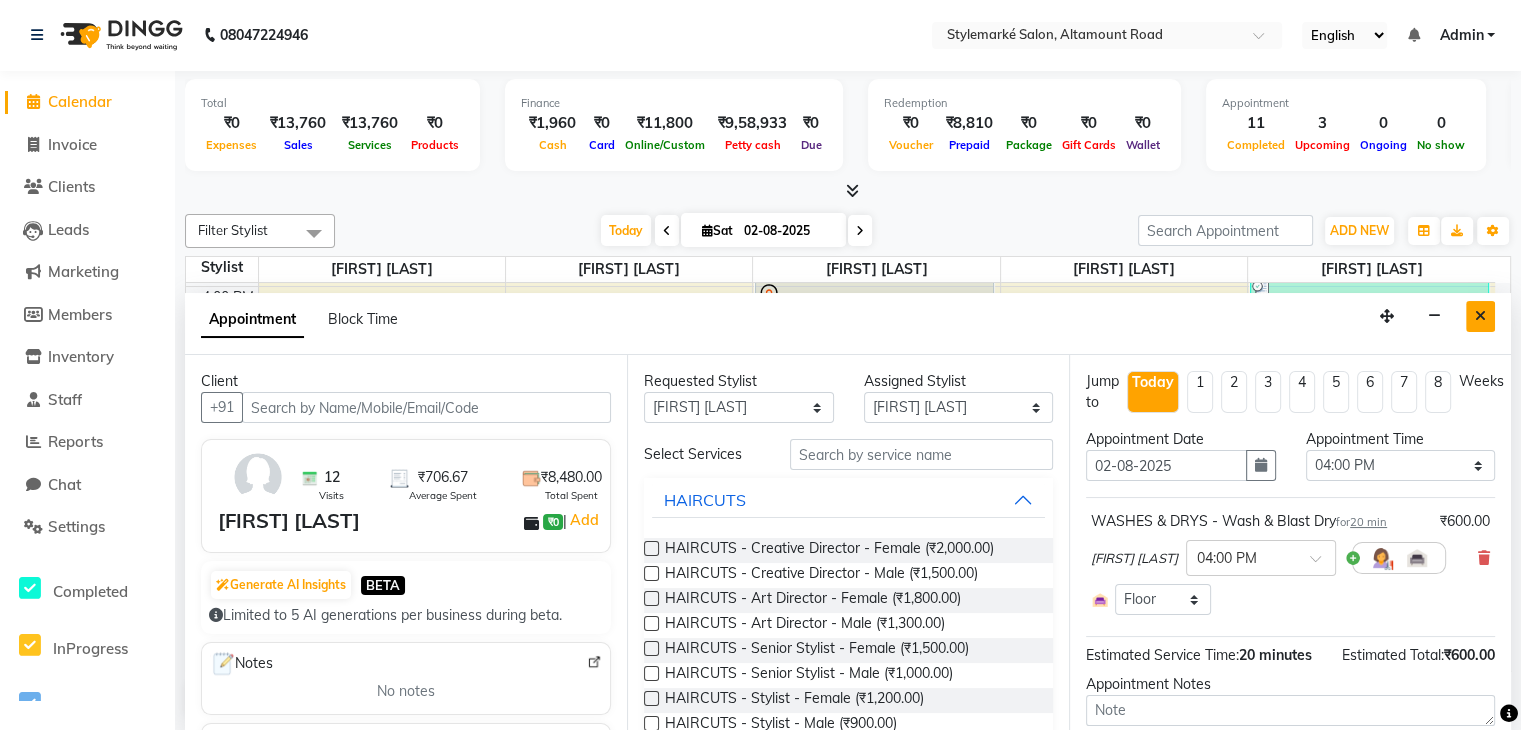 click at bounding box center [1480, 316] 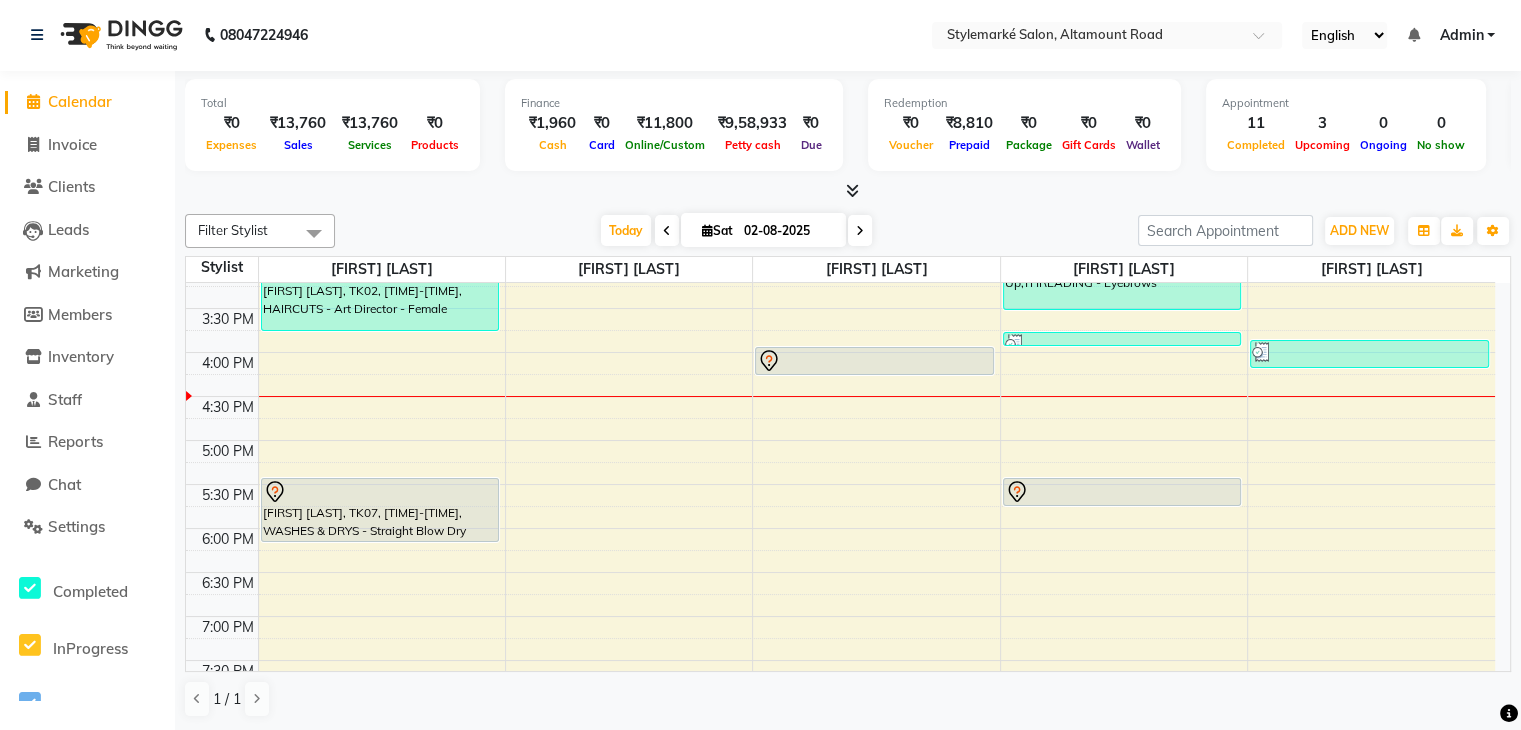 scroll, scrollTop: 512, scrollLeft: 0, axis: vertical 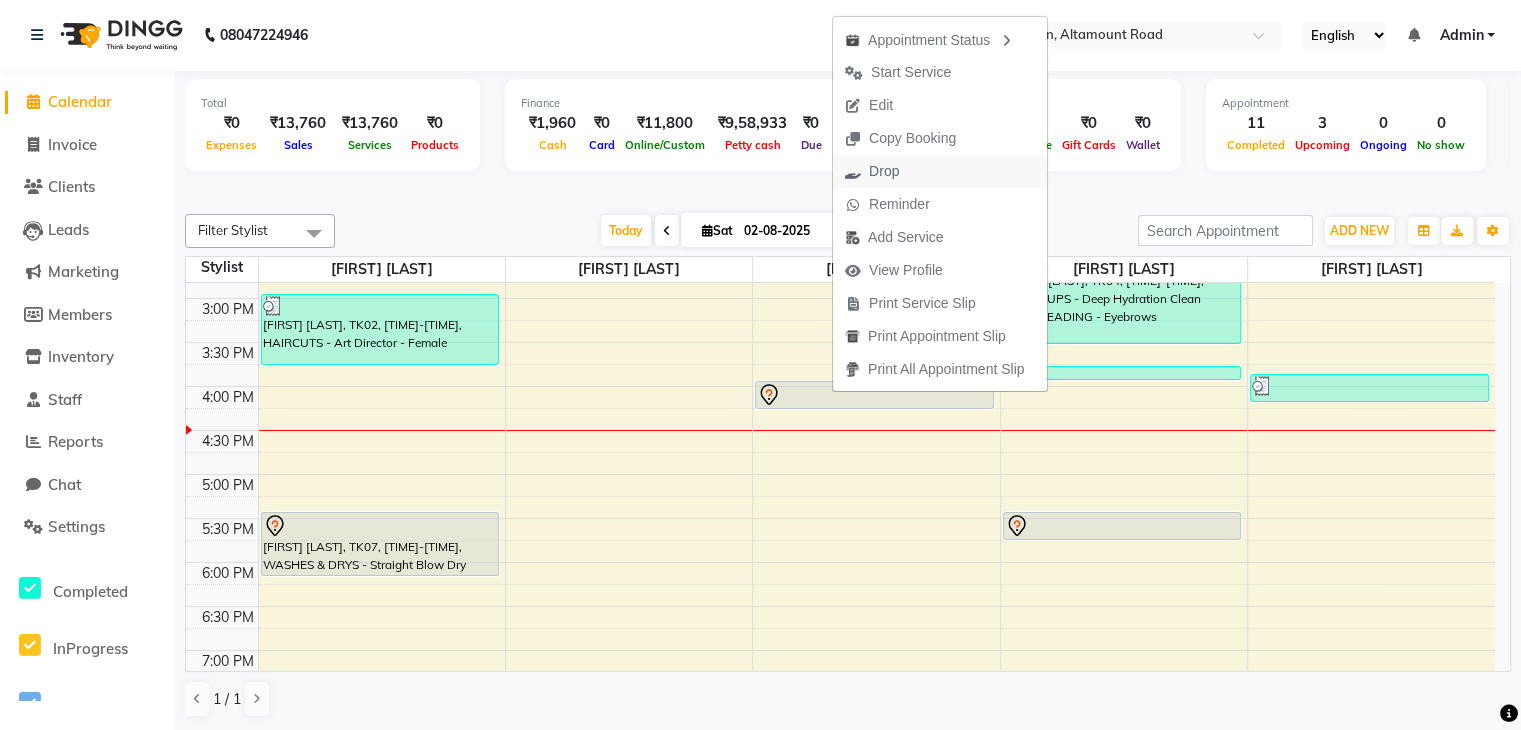 click on "Drop" at bounding box center (872, 171) 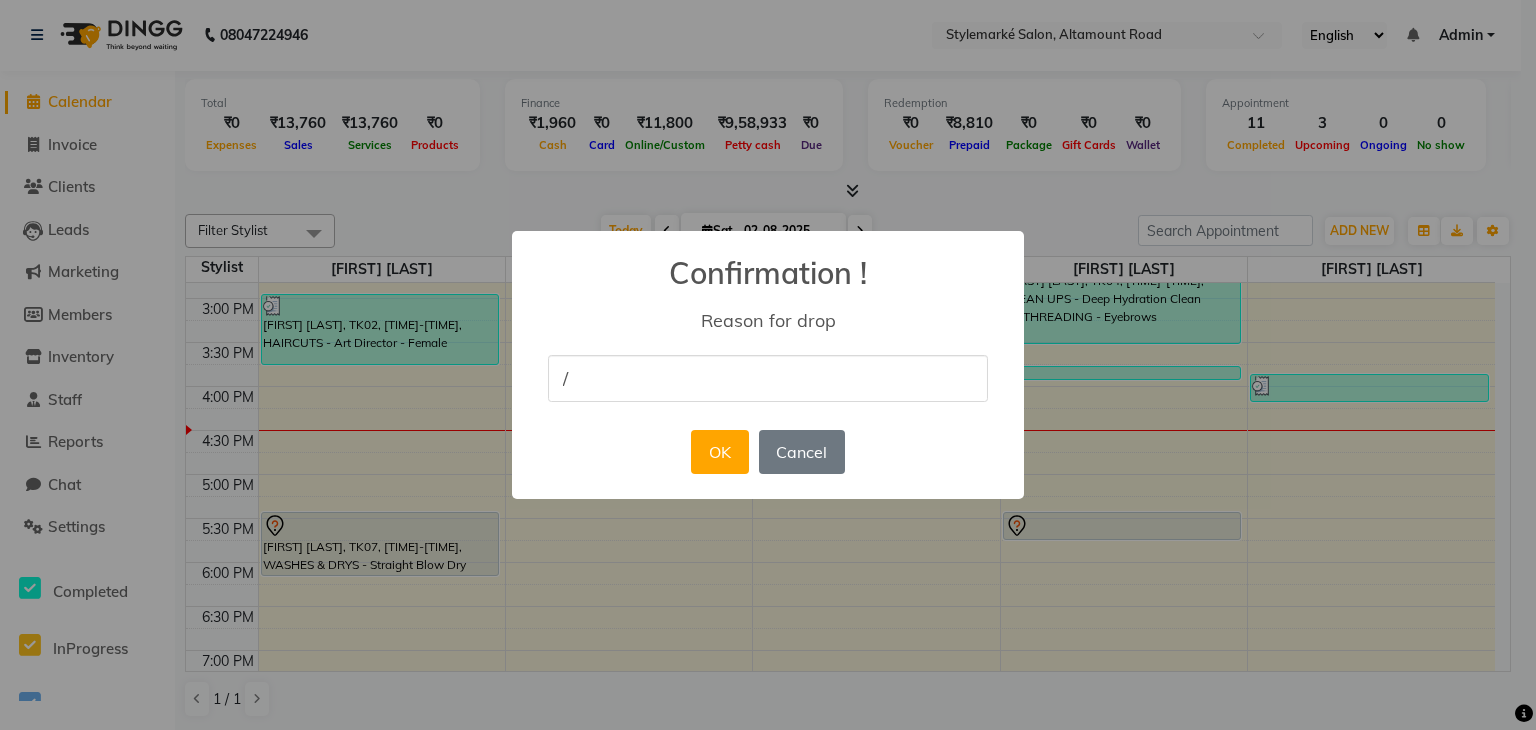 type on "/" 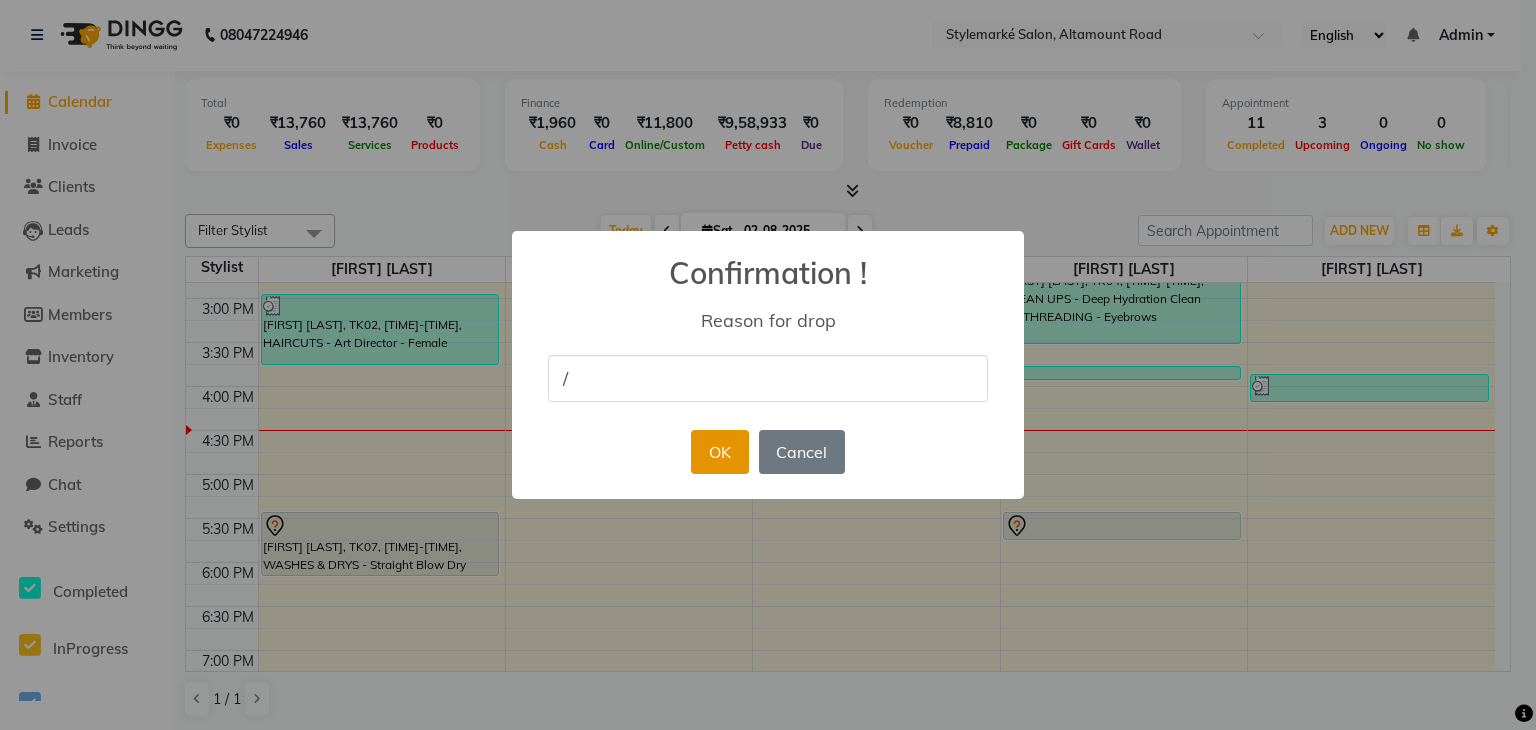 click on "OK" at bounding box center (719, 452) 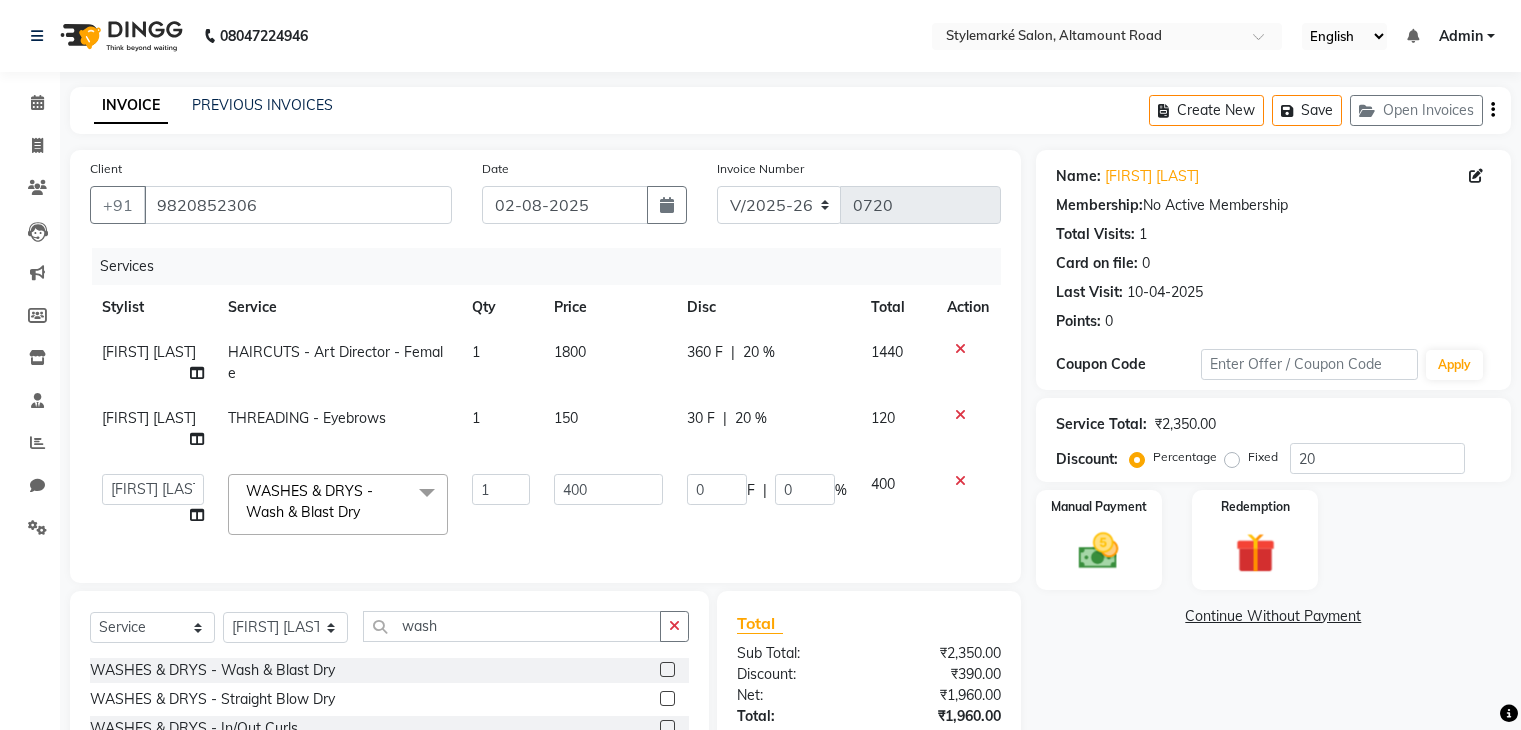 select on "7909" 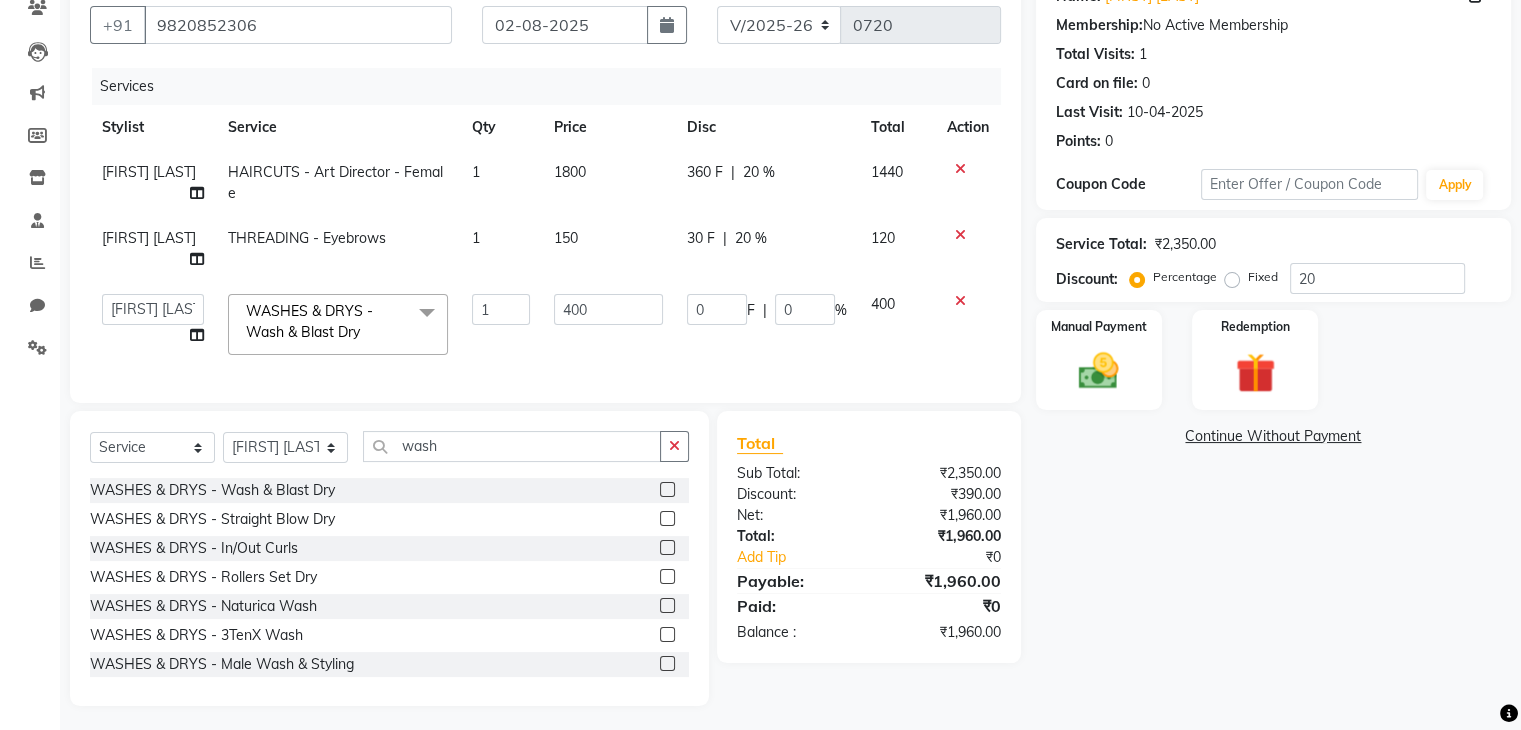 scroll, scrollTop: 0, scrollLeft: 0, axis: both 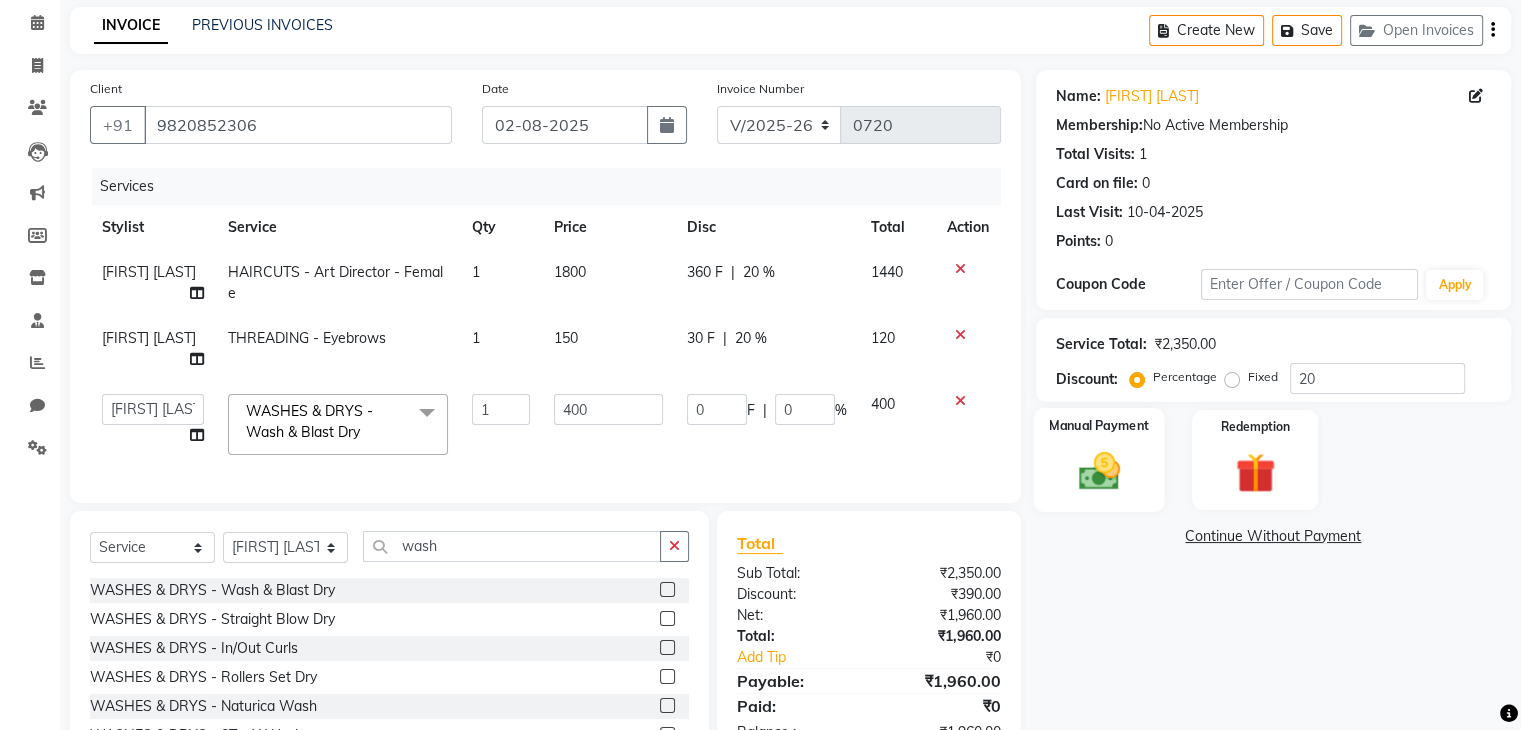 click on "Manual Payment" 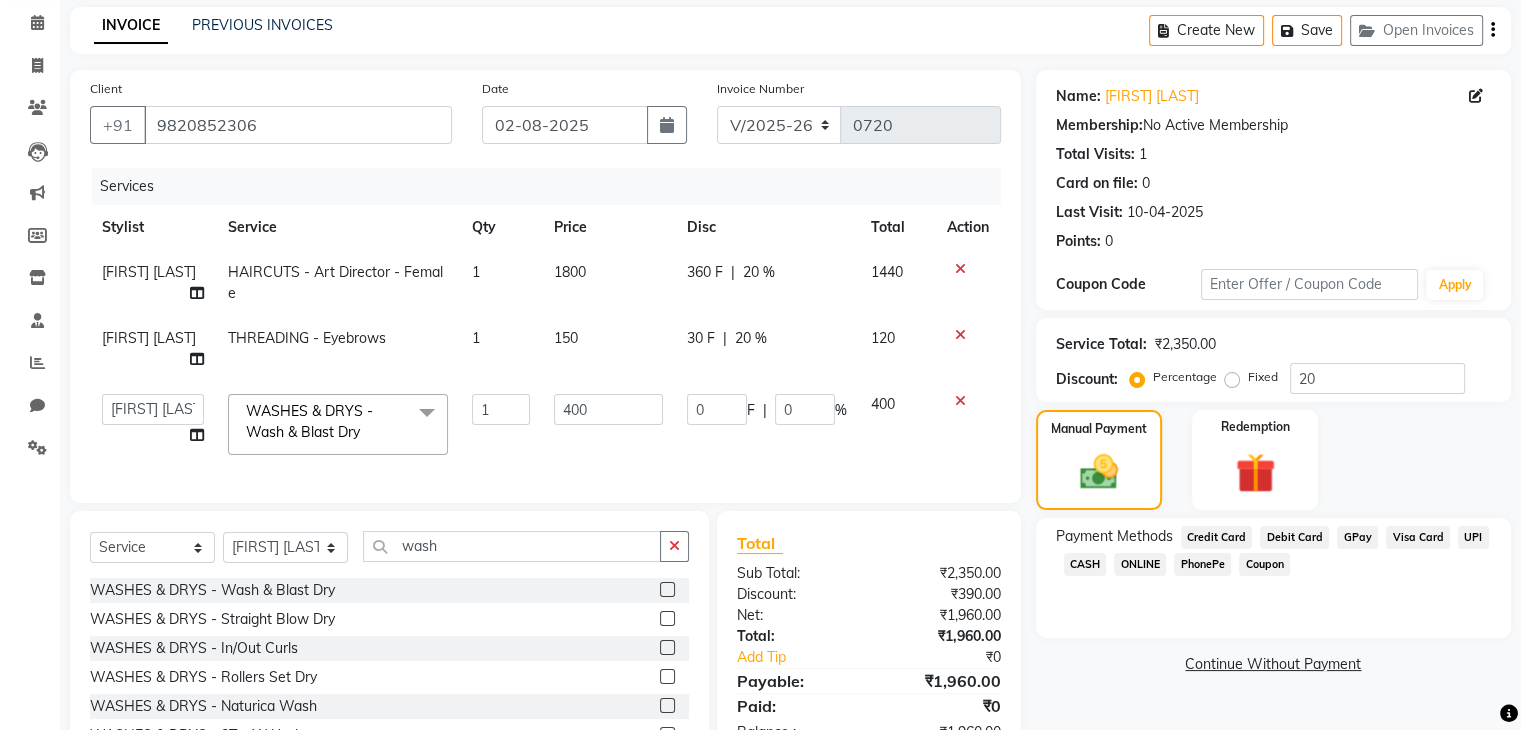 click on "CASH" 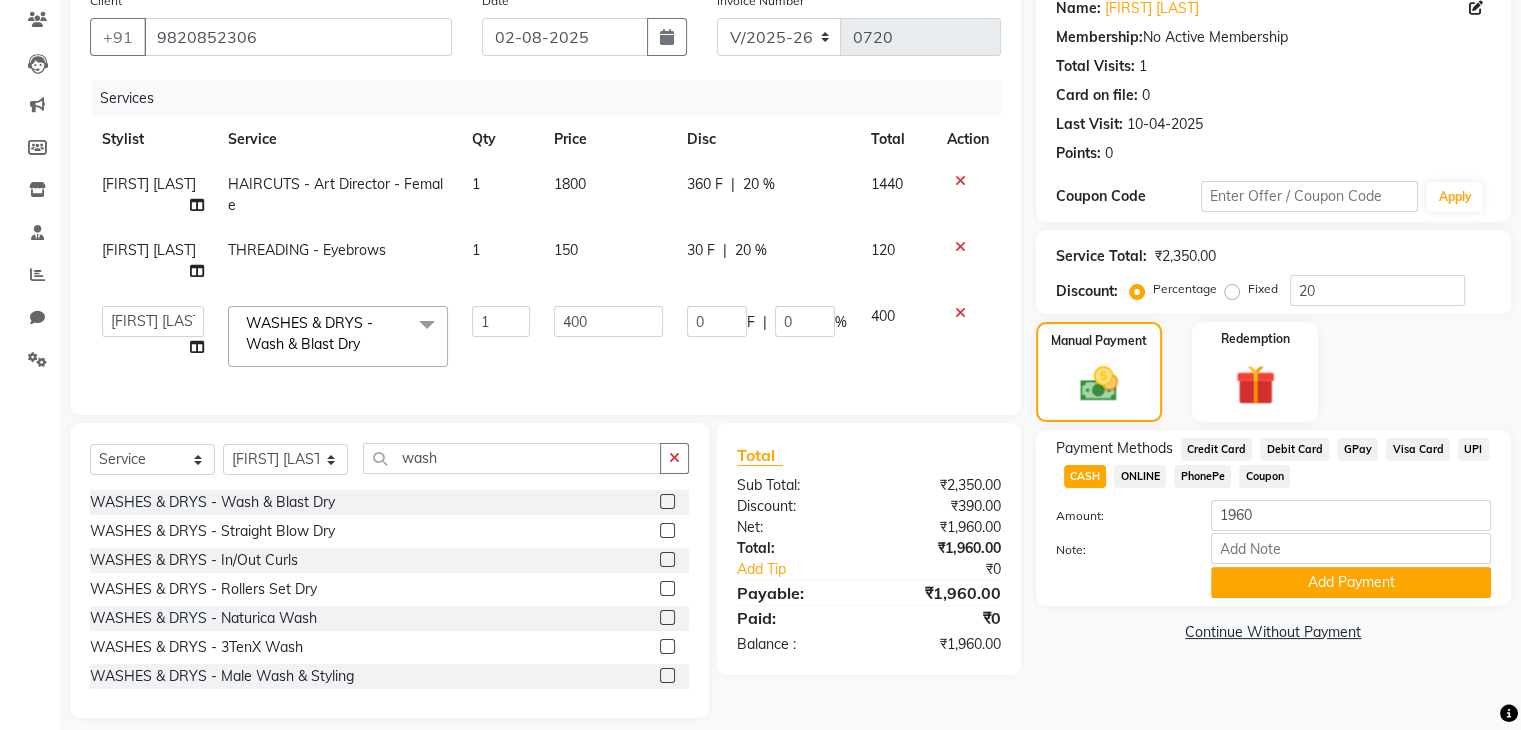 scroll, scrollTop: 180, scrollLeft: 0, axis: vertical 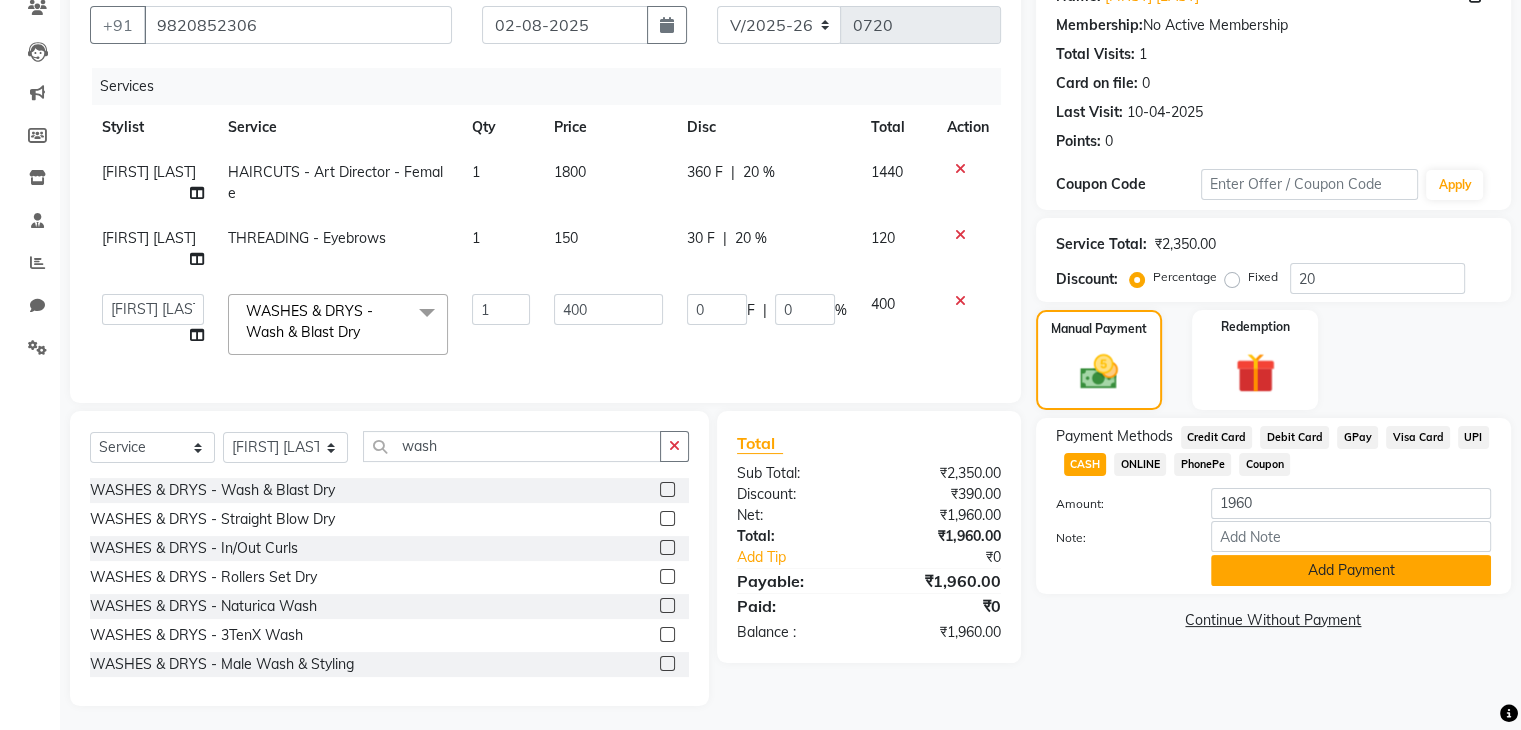 click on "Add Payment" 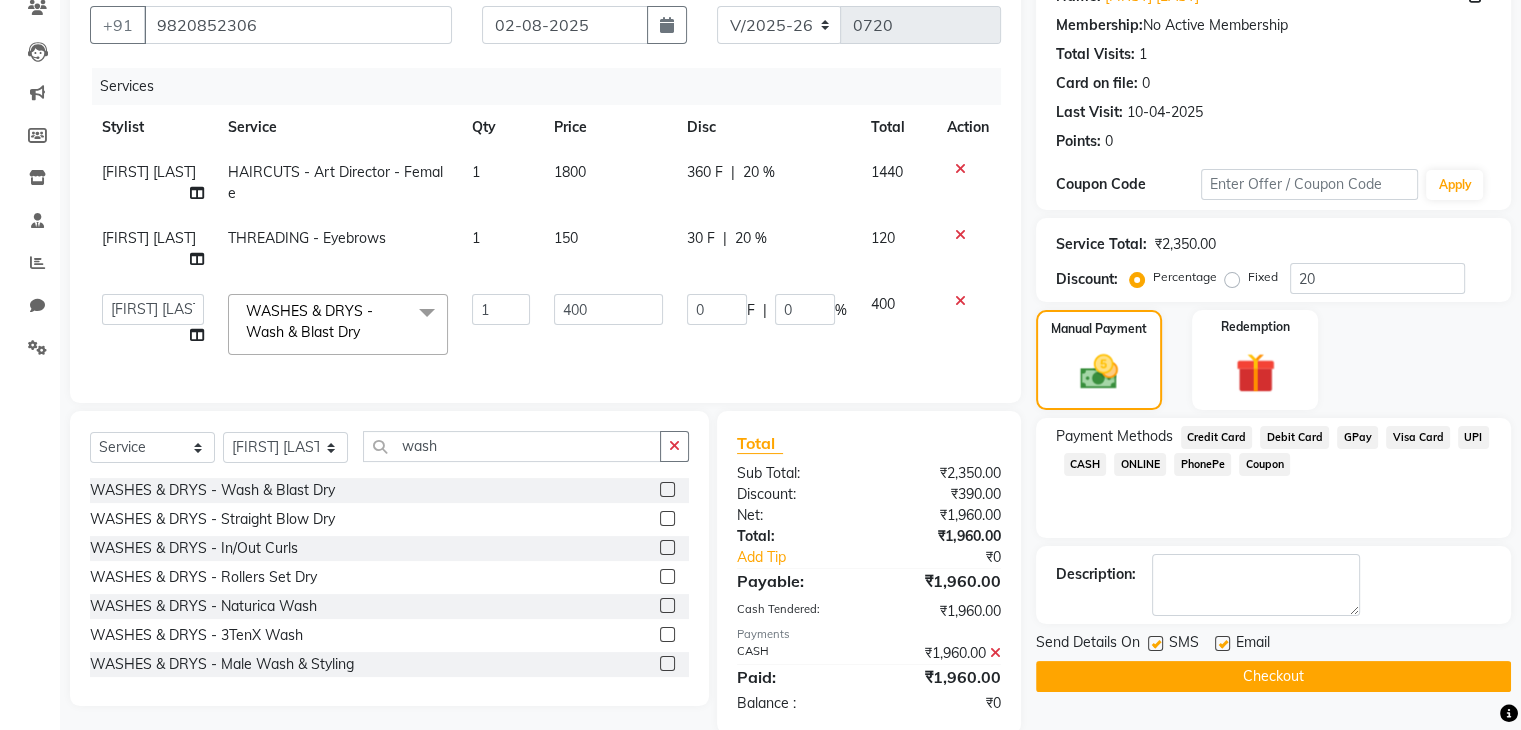 click on "Checkout" 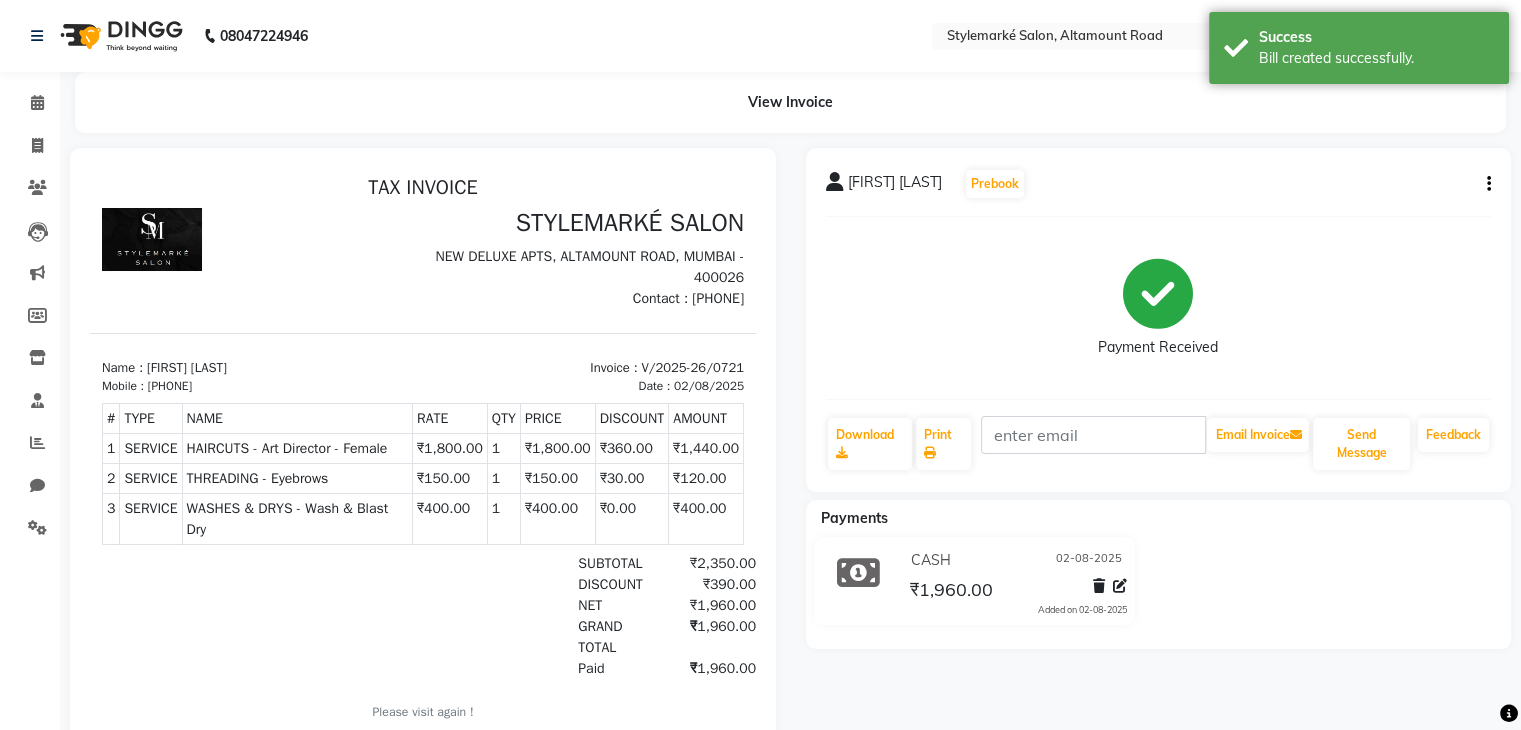 scroll, scrollTop: 0, scrollLeft: 0, axis: both 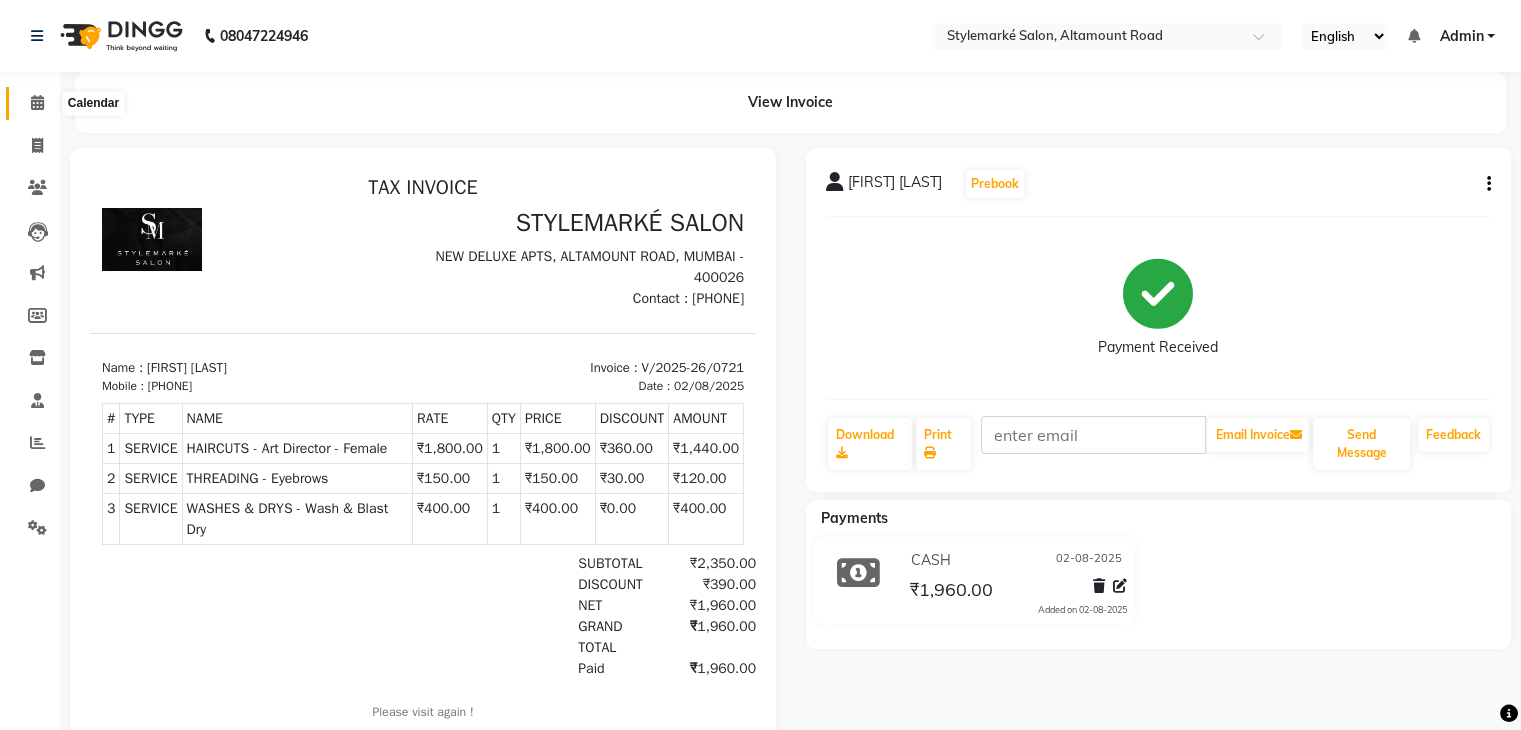 click 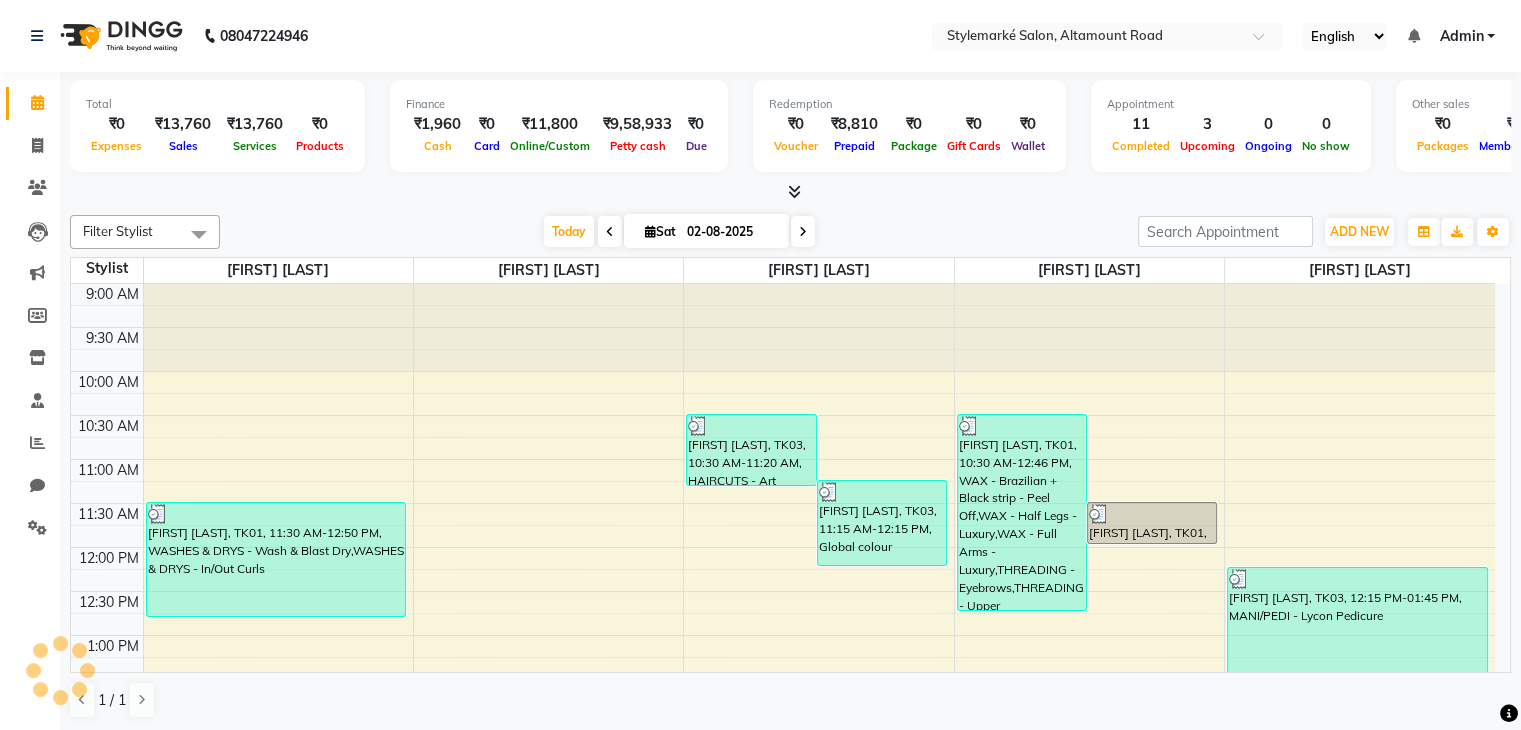 scroll, scrollTop: 0, scrollLeft: 0, axis: both 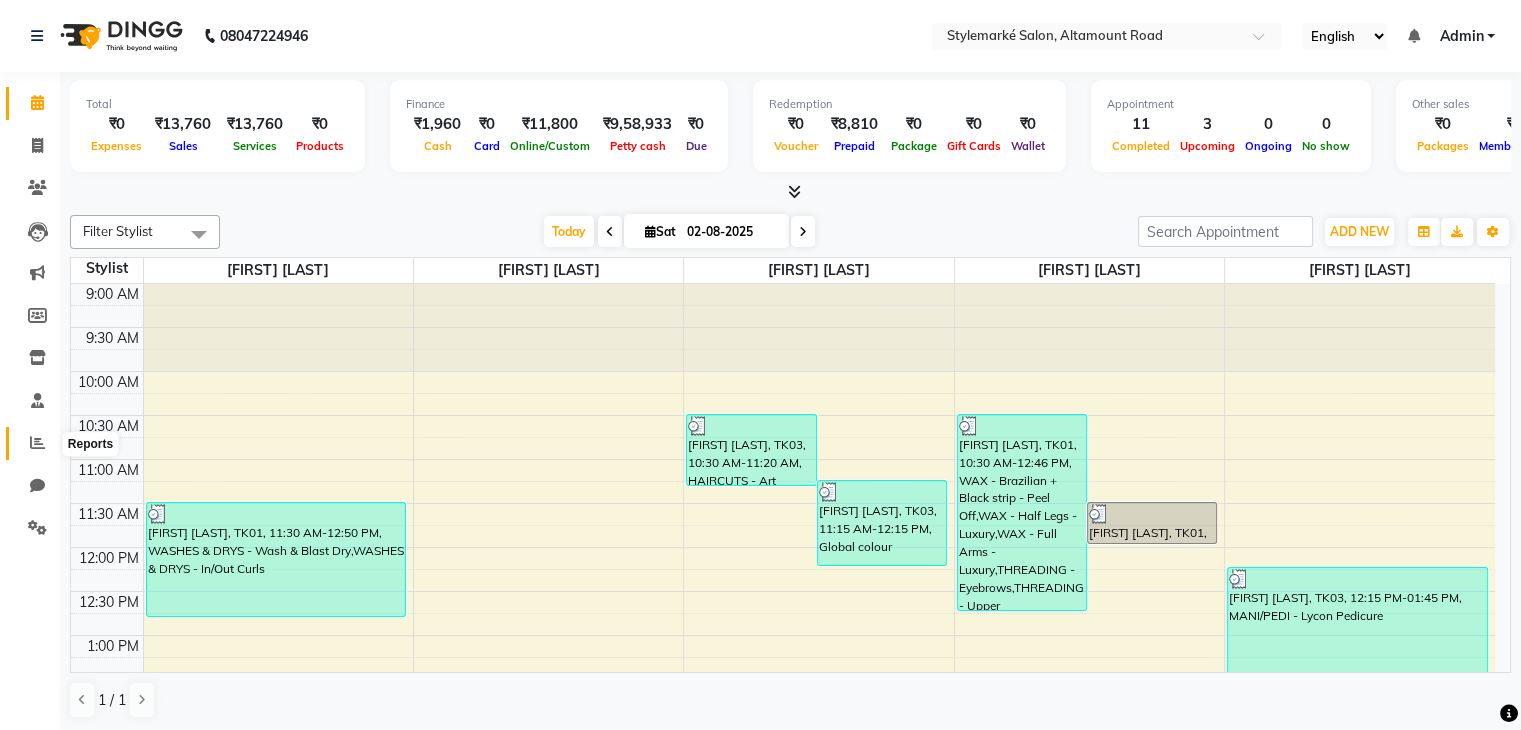 click 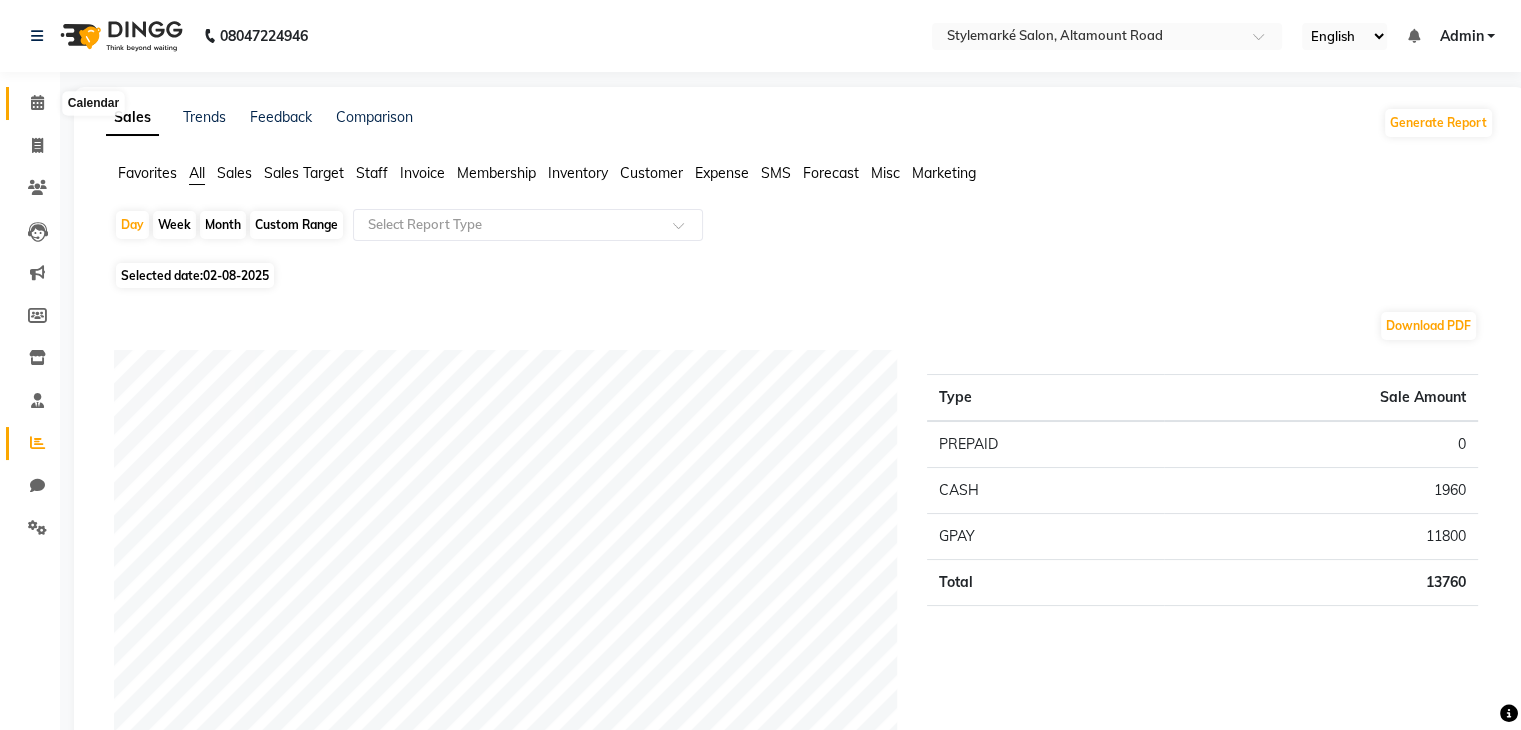 click 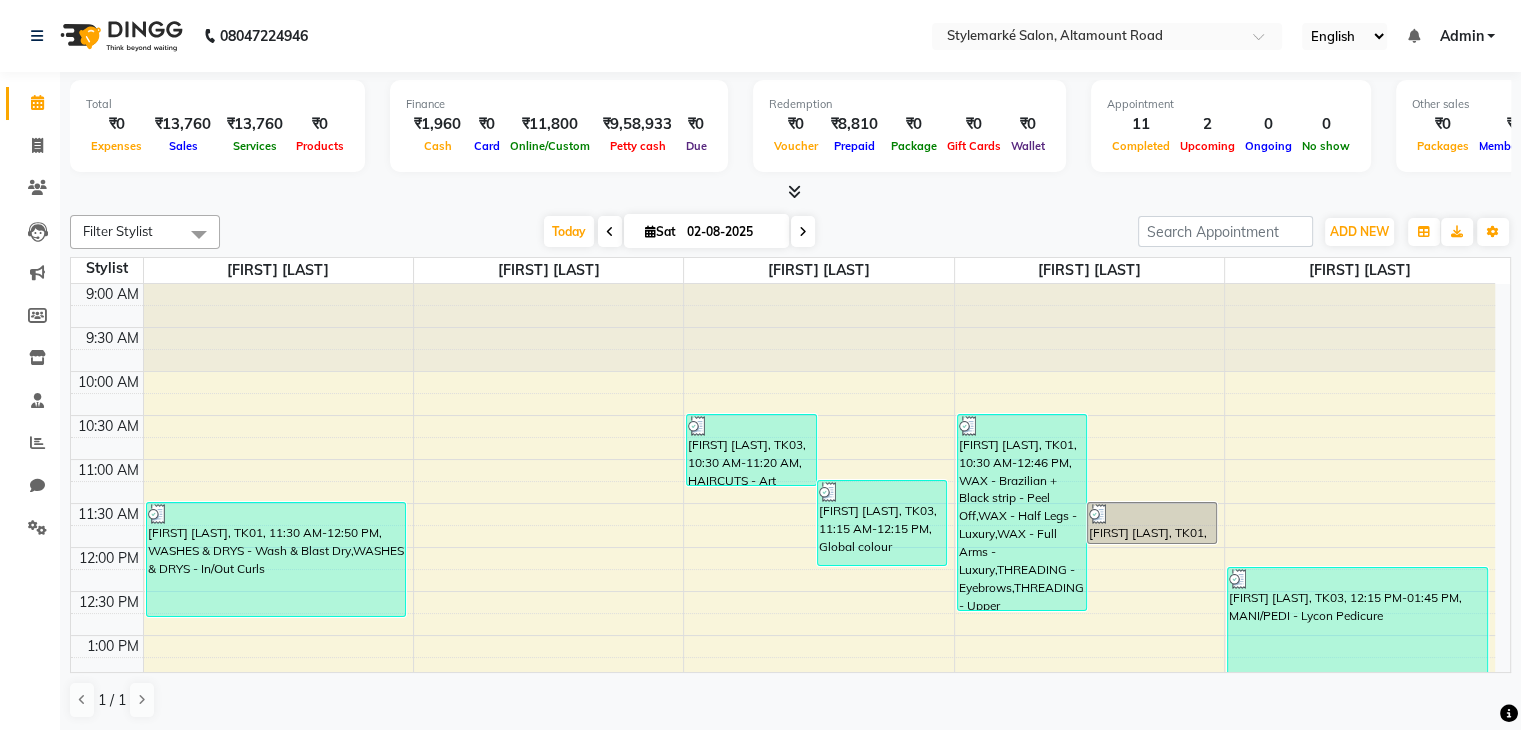 click at bounding box center (803, 232) 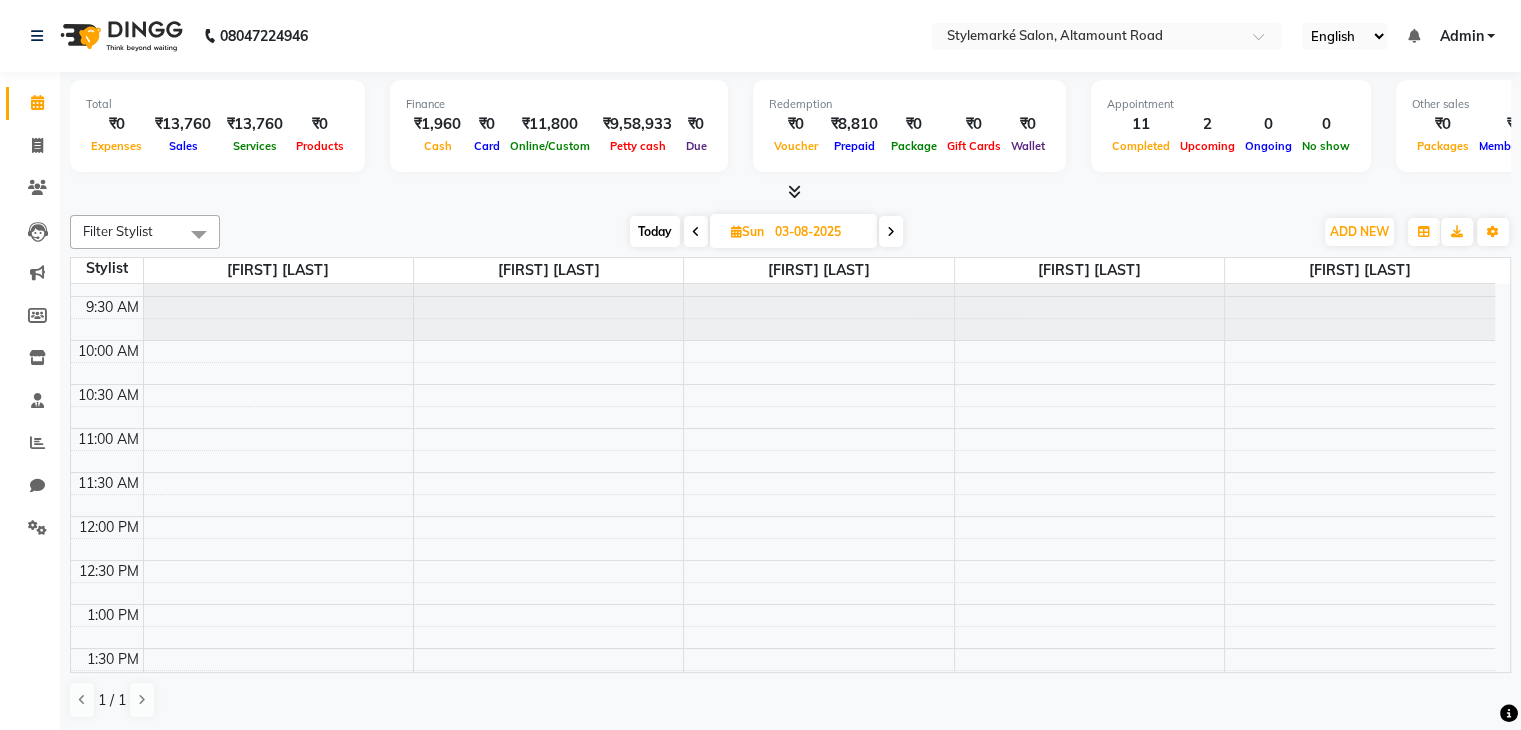 scroll, scrollTop: 0, scrollLeft: 0, axis: both 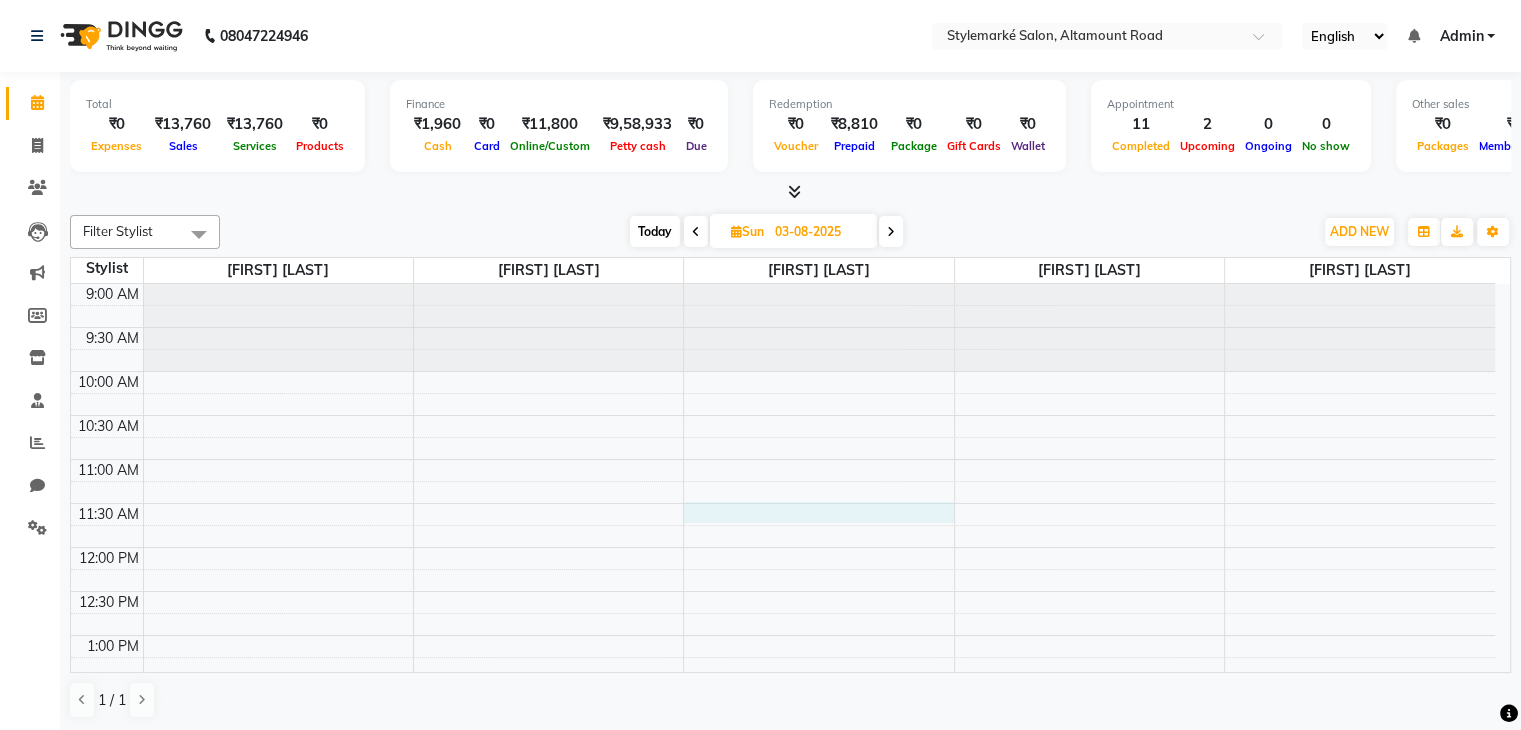 click on "9:00 AM 9:30 AM 10:00 AM 10:30 AM 11:00 AM 11:30 AM 12:00 PM 12:30 PM 1:00 PM 1:30 PM 2:00 PM 2:30 PM 3:00 PM 3:30 PM 4:00 PM 4:30 PM 5:00 PM 5:30 PM 6:00 PM 6:30 PM 7:00 PM 7:30 PM 8:00 PM 8:30 PM" at bounding box center (783, 811) 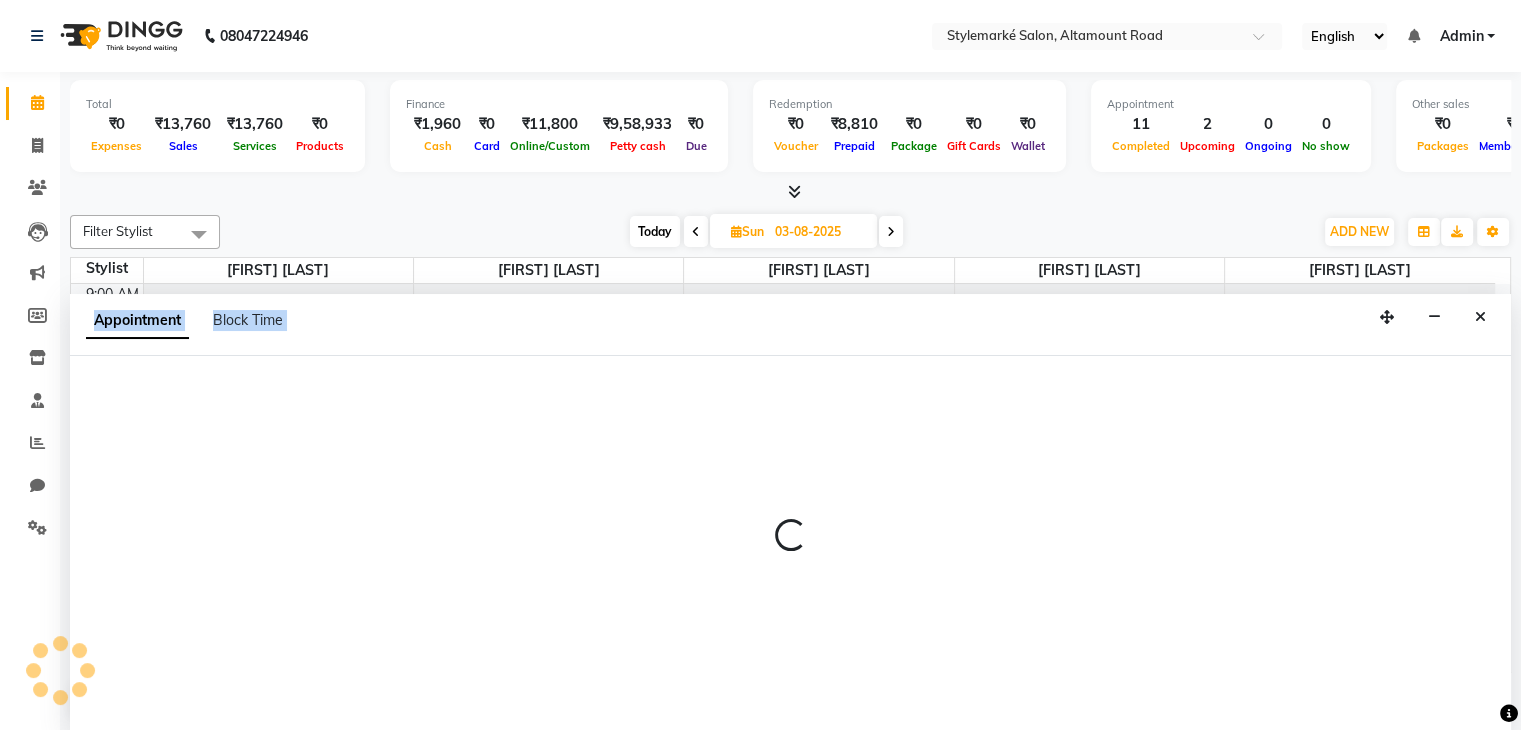 scroll, scrollTop: 1, scrollLeft: 0, axis: vertical 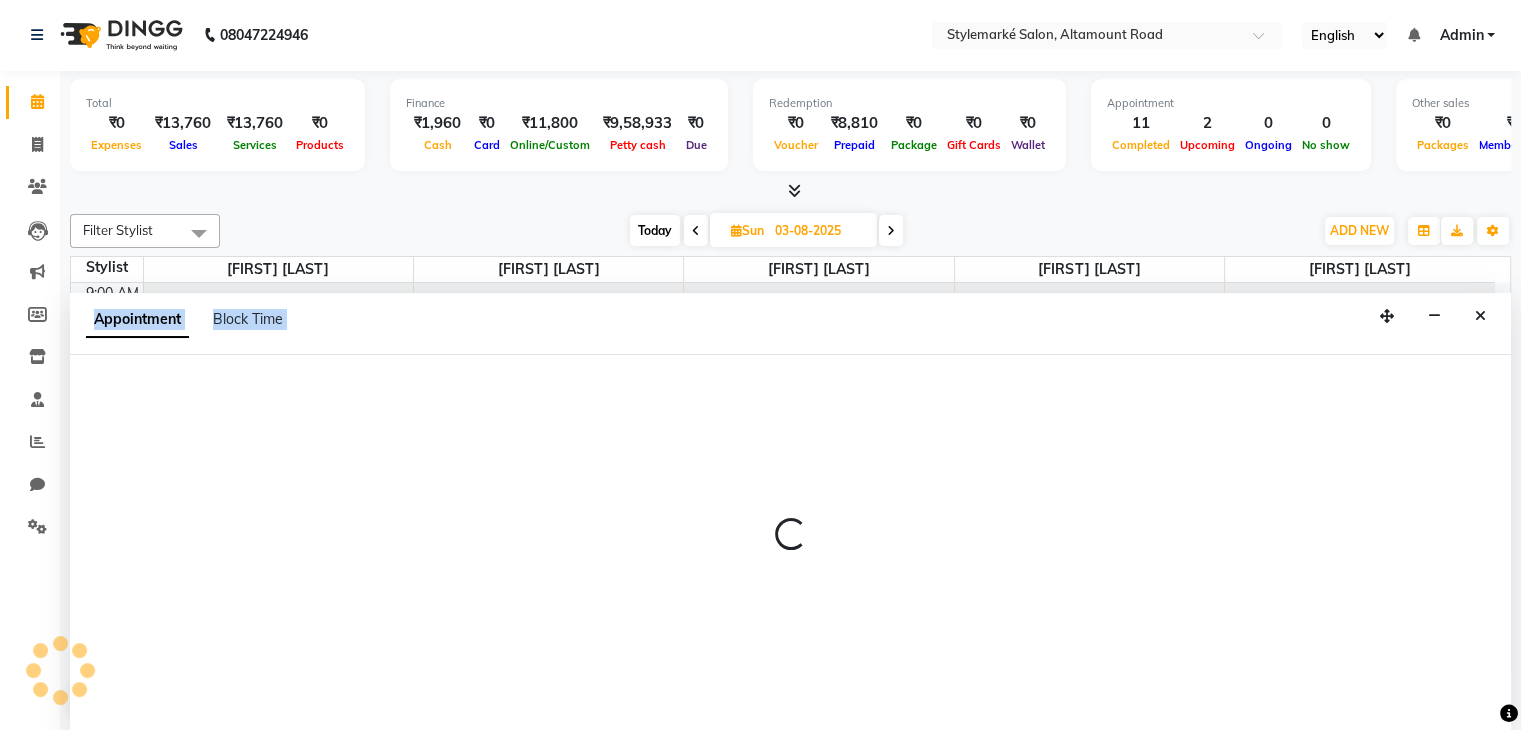 select on "71241" 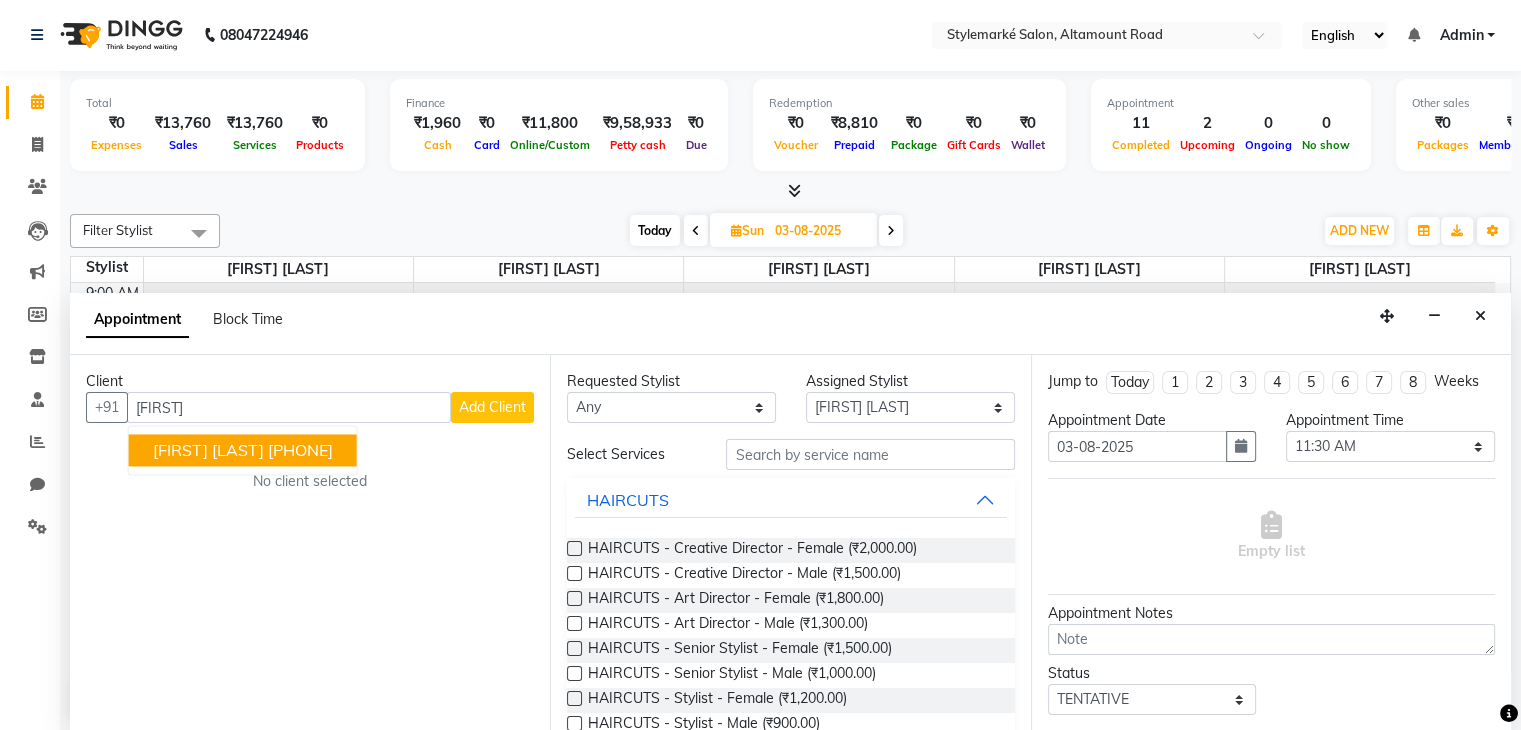 click on "Sabina Nanawat  9820457504" at bounding box center (243, 451) 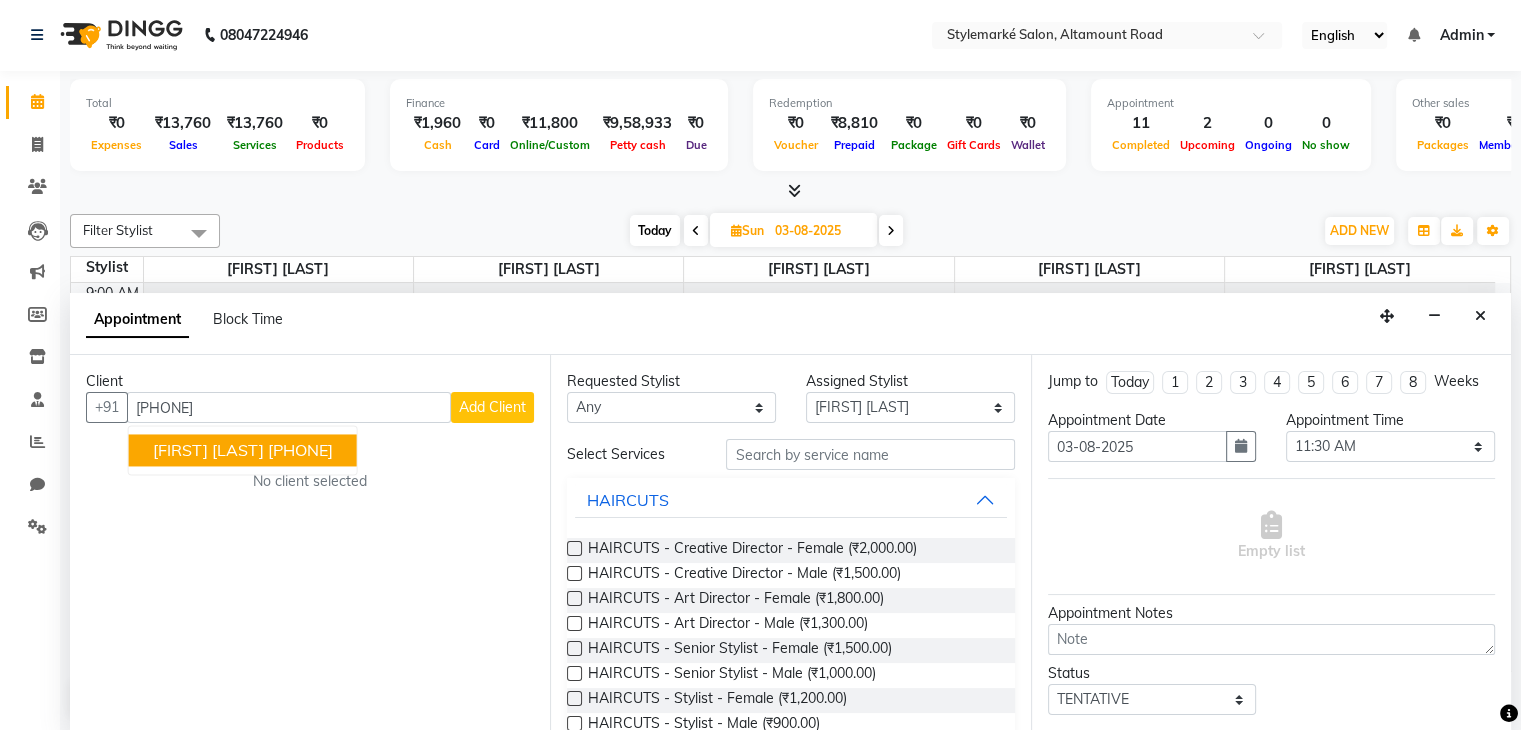 click on "Client +91 9820457504 Sabina Nanawat  9820457504 Add Client  No client selected" at bounding box center (310, 543) 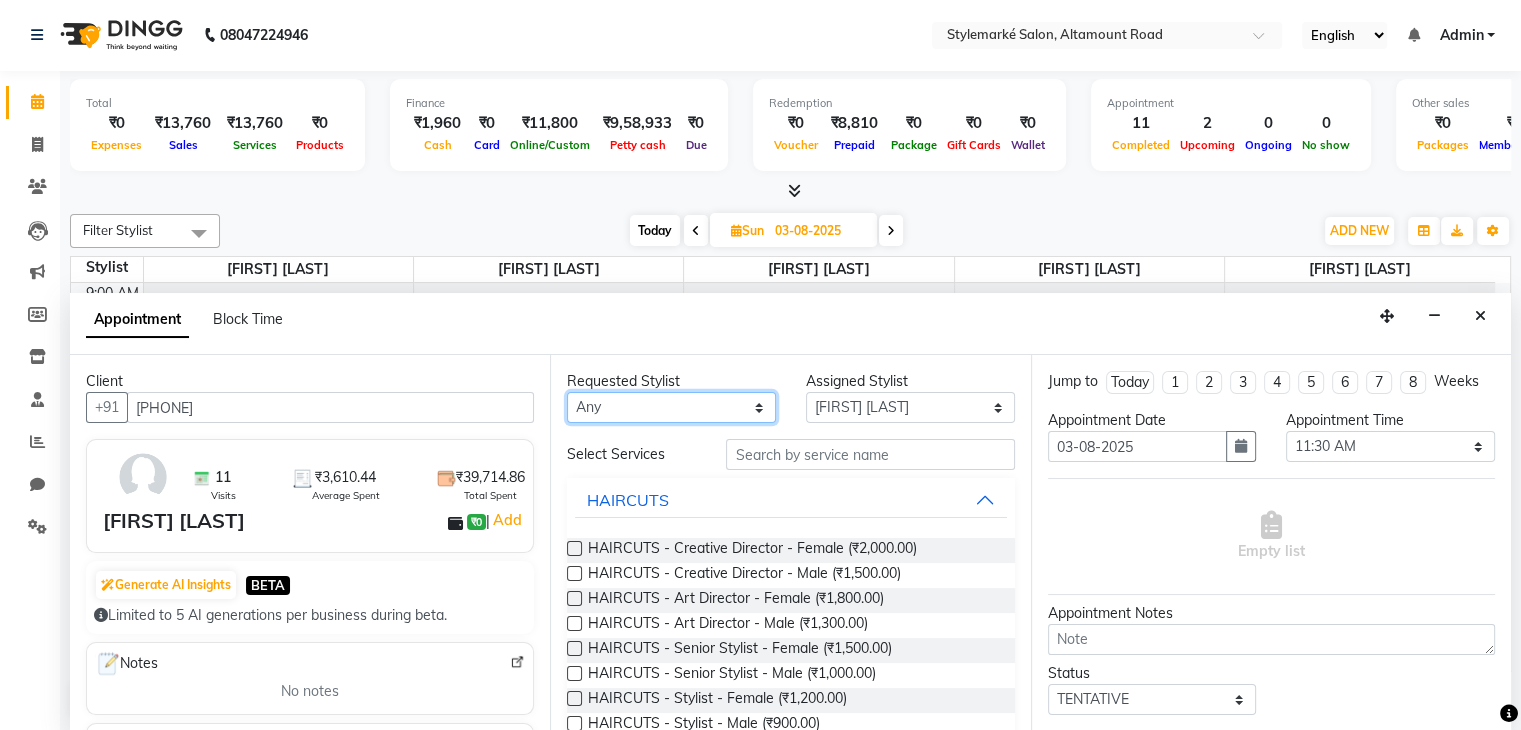 click on "Any [FIRST] [LAST] ⁠[FIRST] [LAST] ⁠[FIRST] [LAST] [FIRST] [LAST] [FIRST] [LAST]" at bounding box center (671, 407) 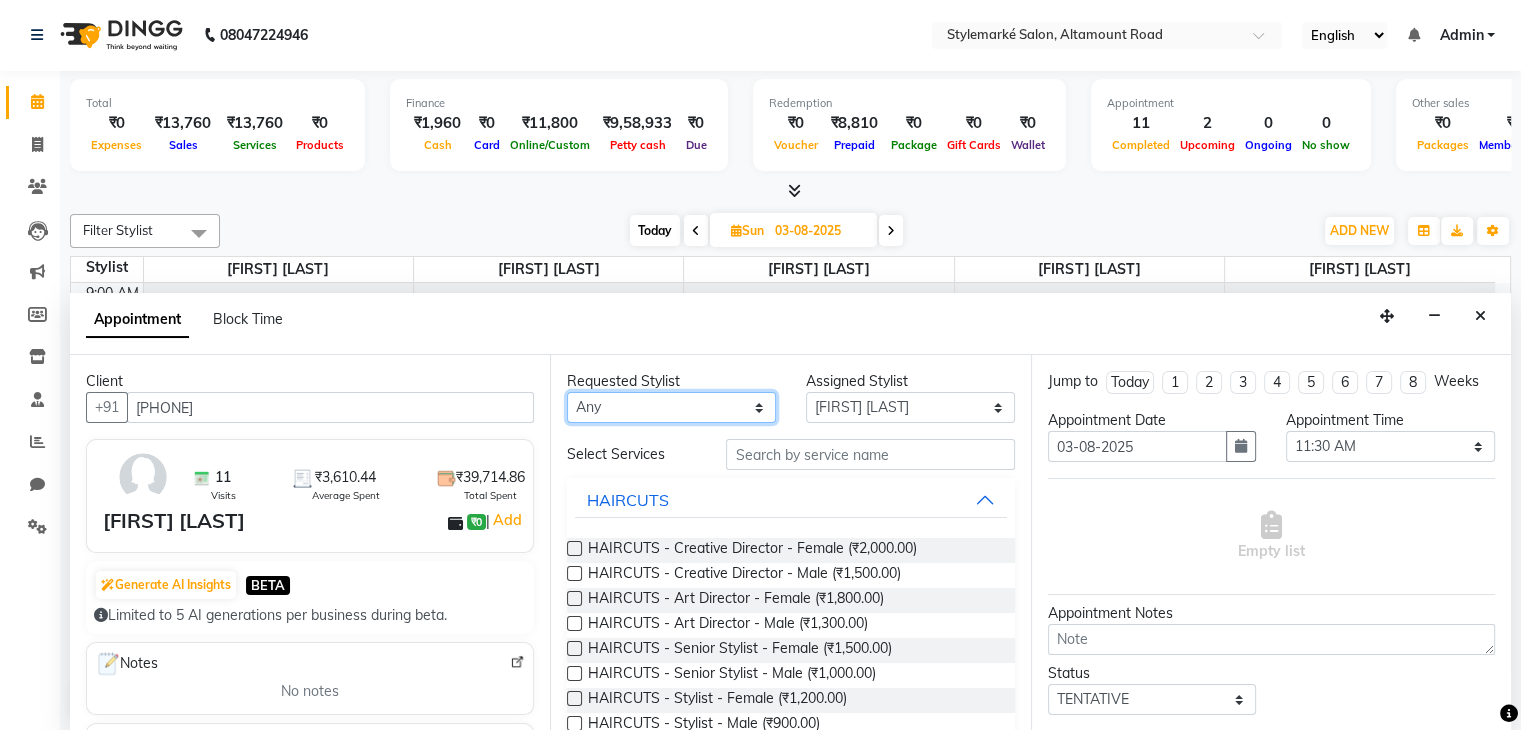 select on "71241" 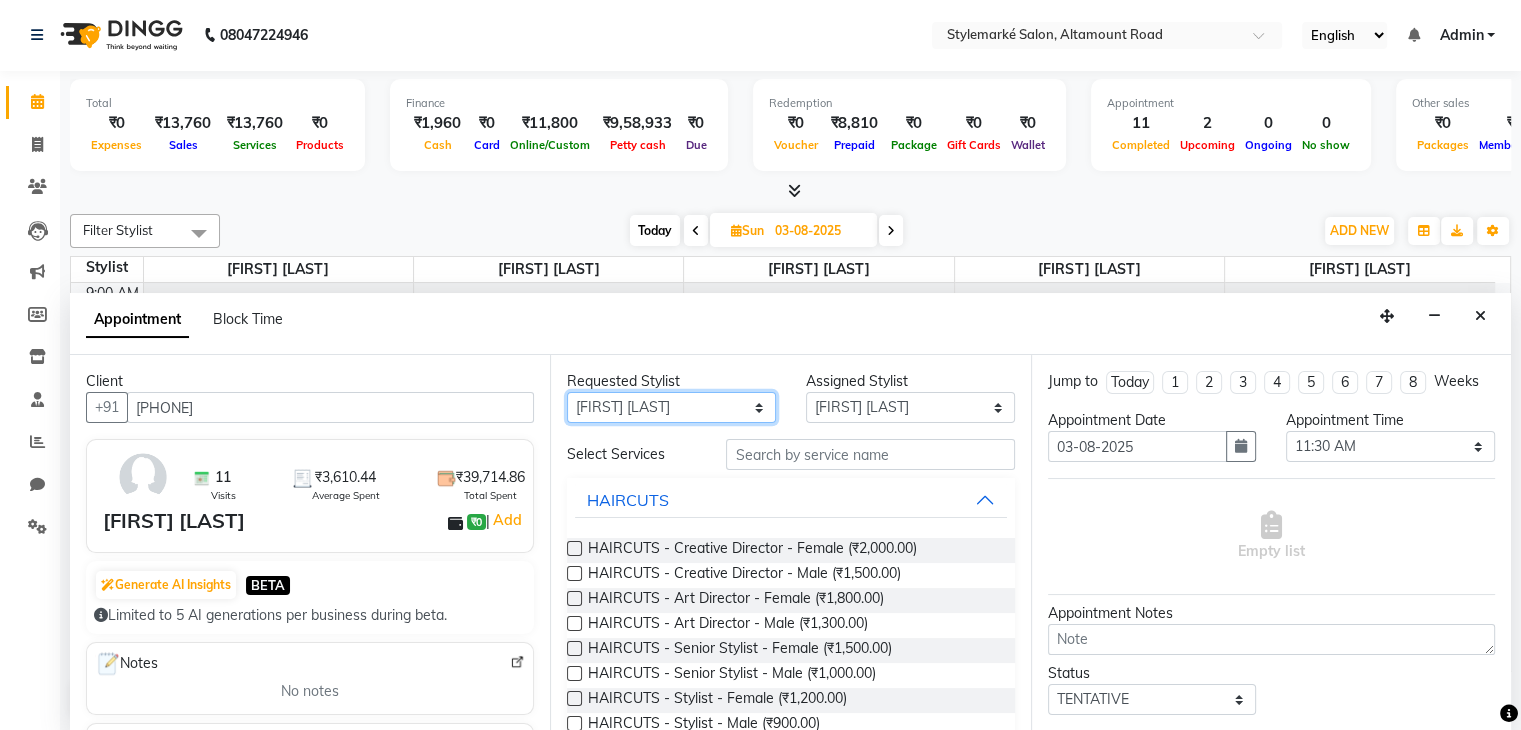 click on "Any [FIRST] [LAST] ⁠[FIRST] [LAST] ⁠[FIRST] [LAST] [FIRST] [LAST] [FIRST] [LAST]" at bounding box center (671, 407) 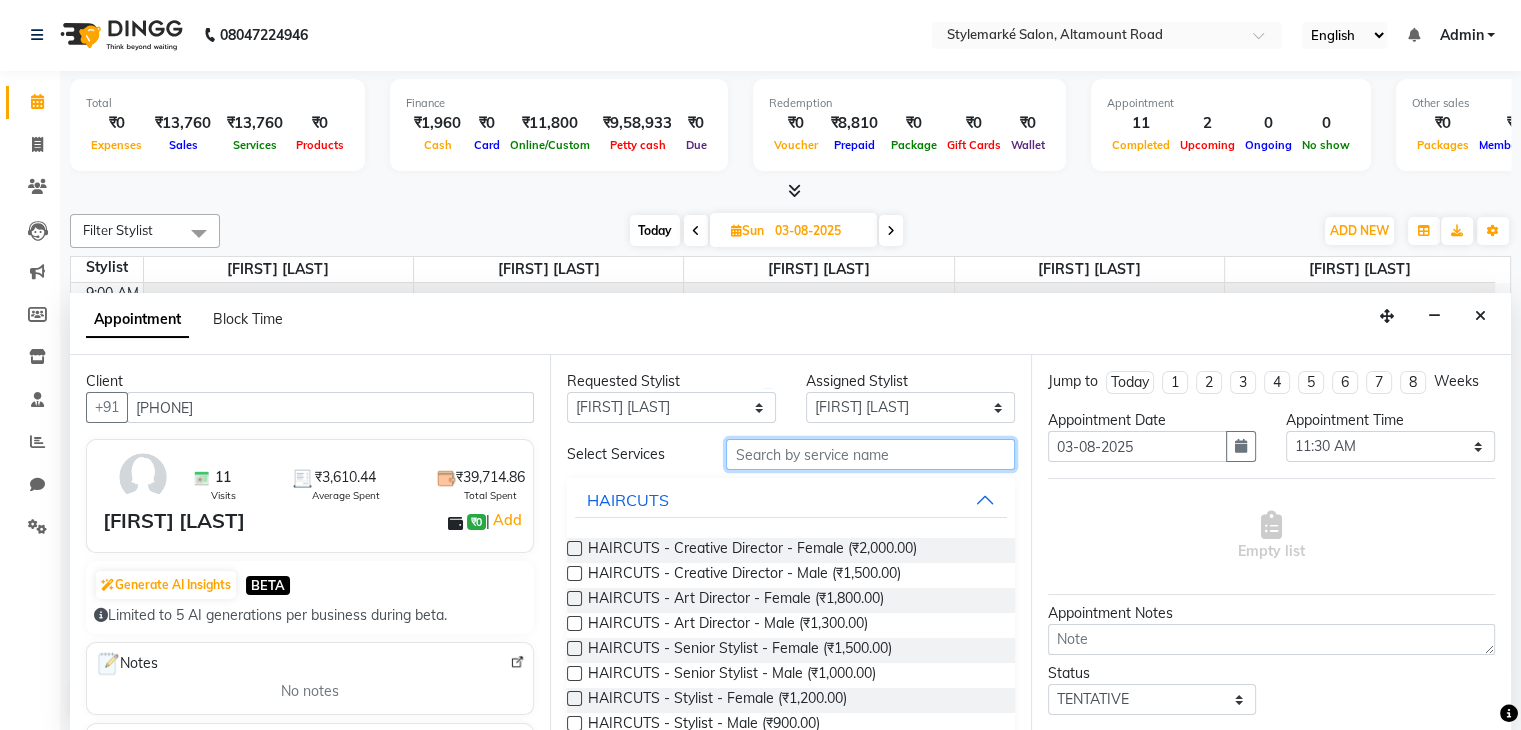 click at bounding box center [870, 454] 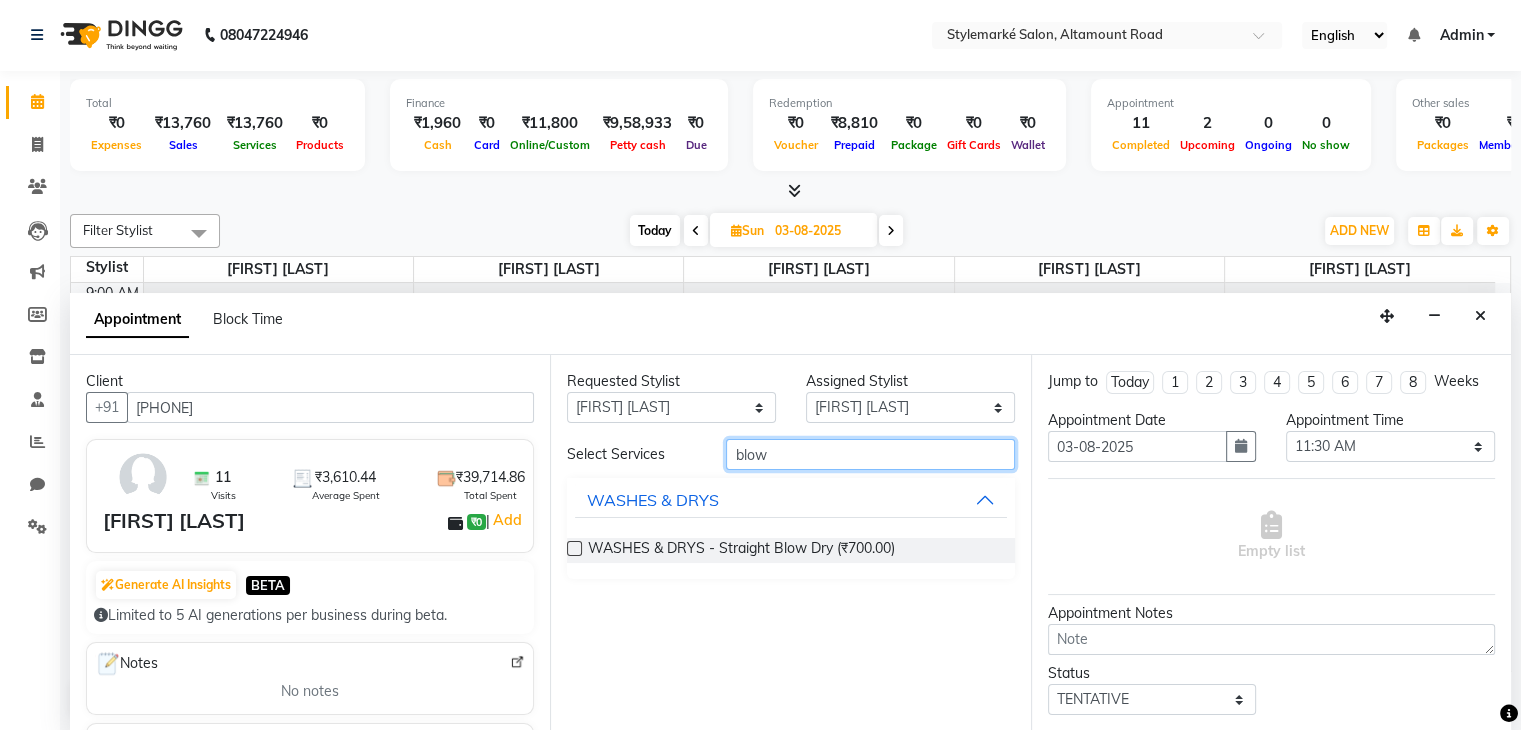 type on "blow" 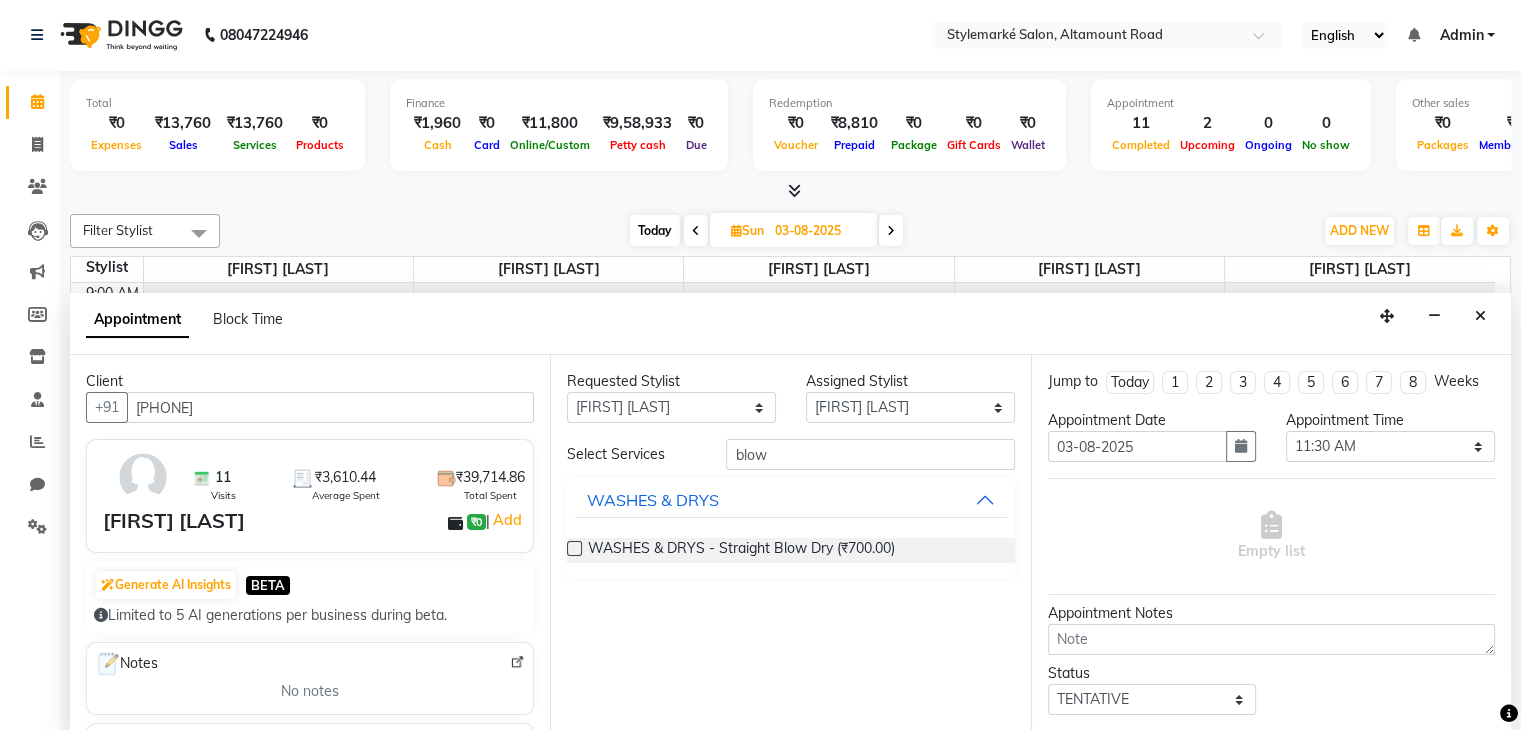 click at bounding box center [574, 548] 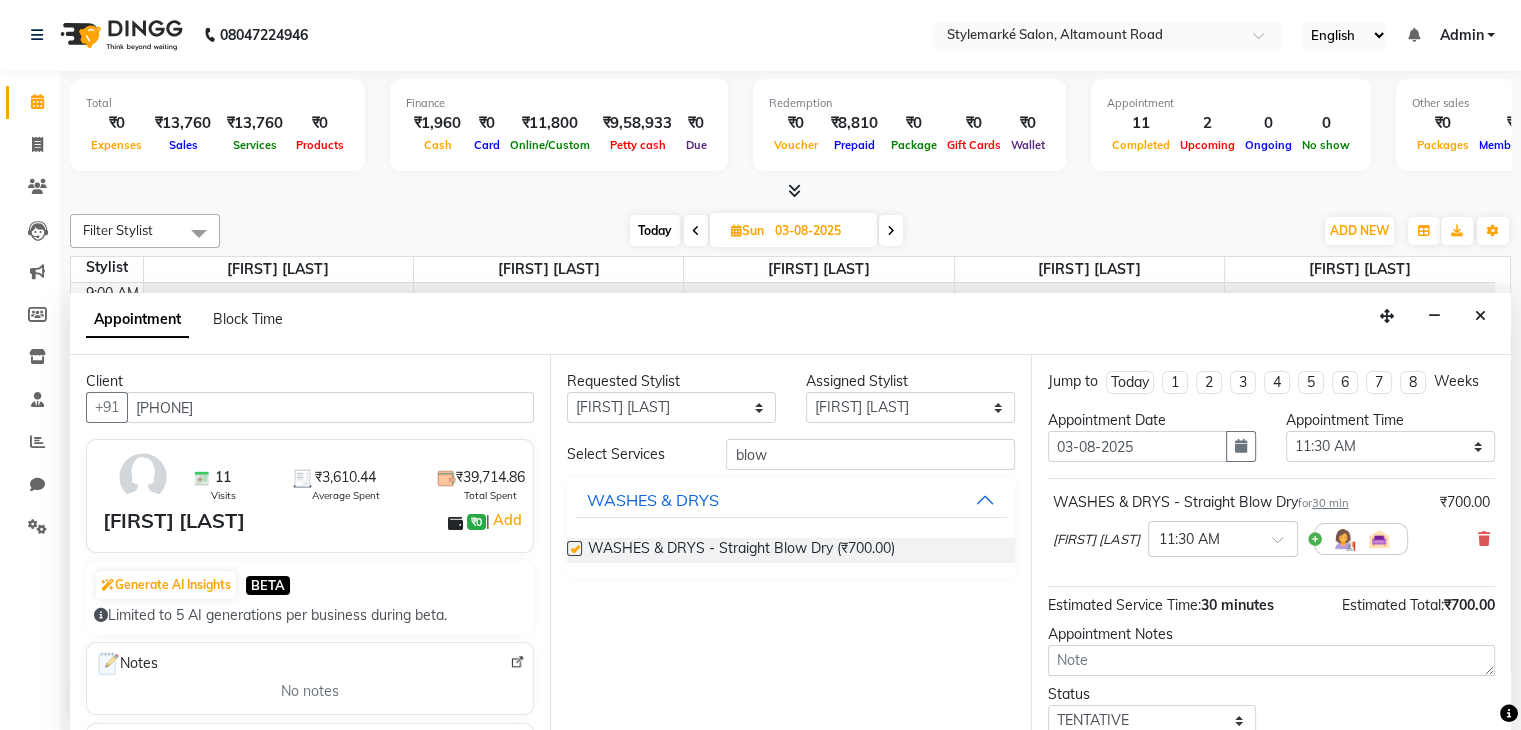 checkbox on "false" 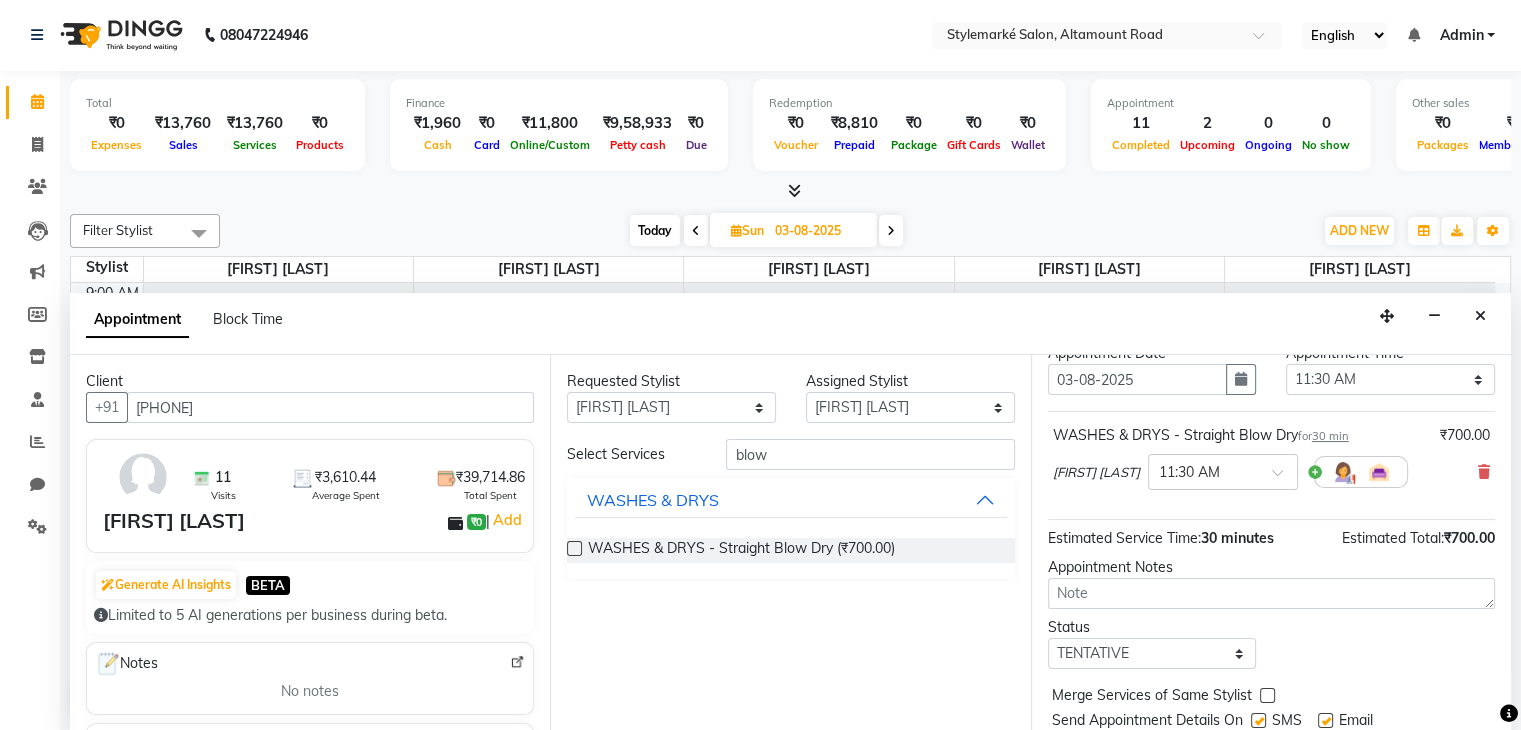 scroll, scrollTop: 130, scrollLeft: 0, axis: vertical 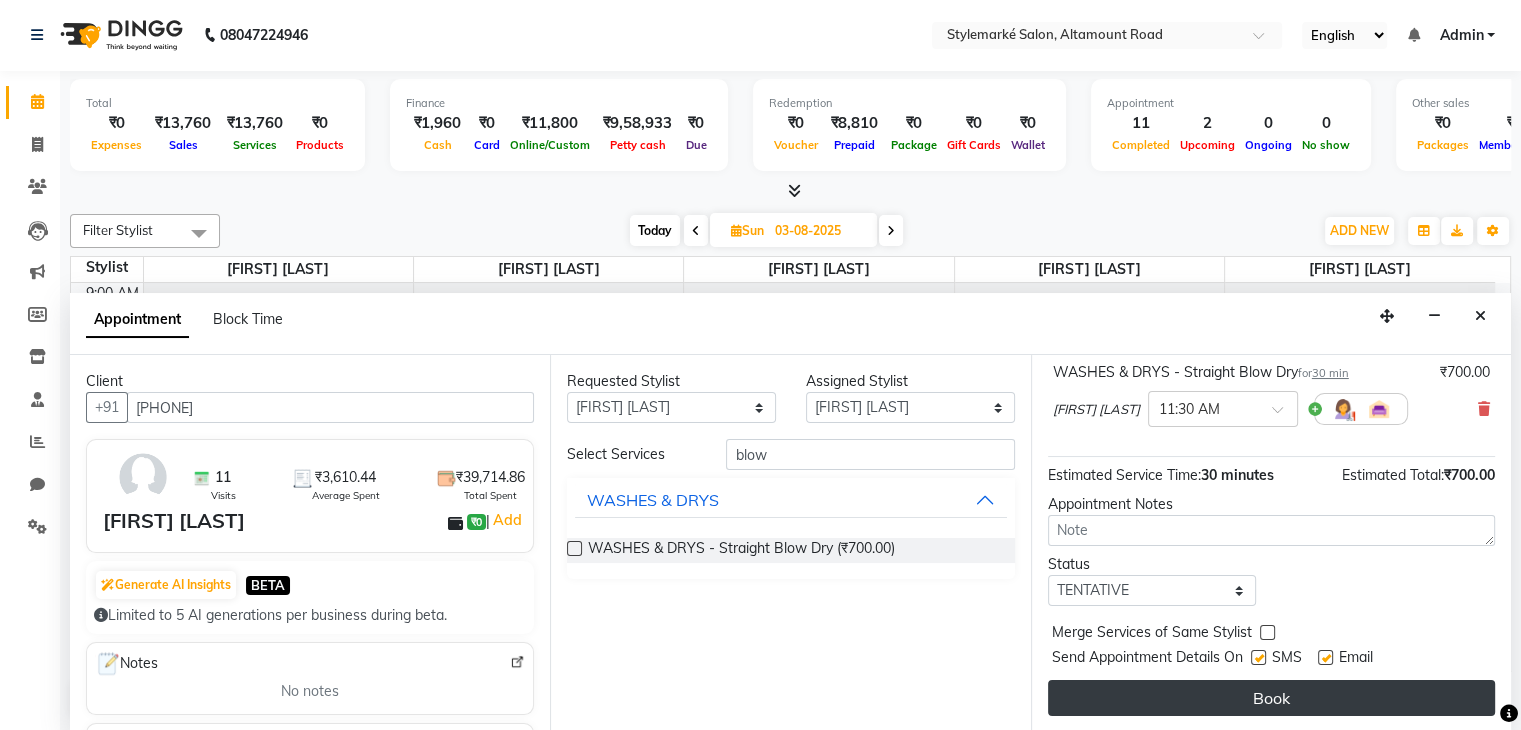 click on "Book" at bounding box center [1271, 698] 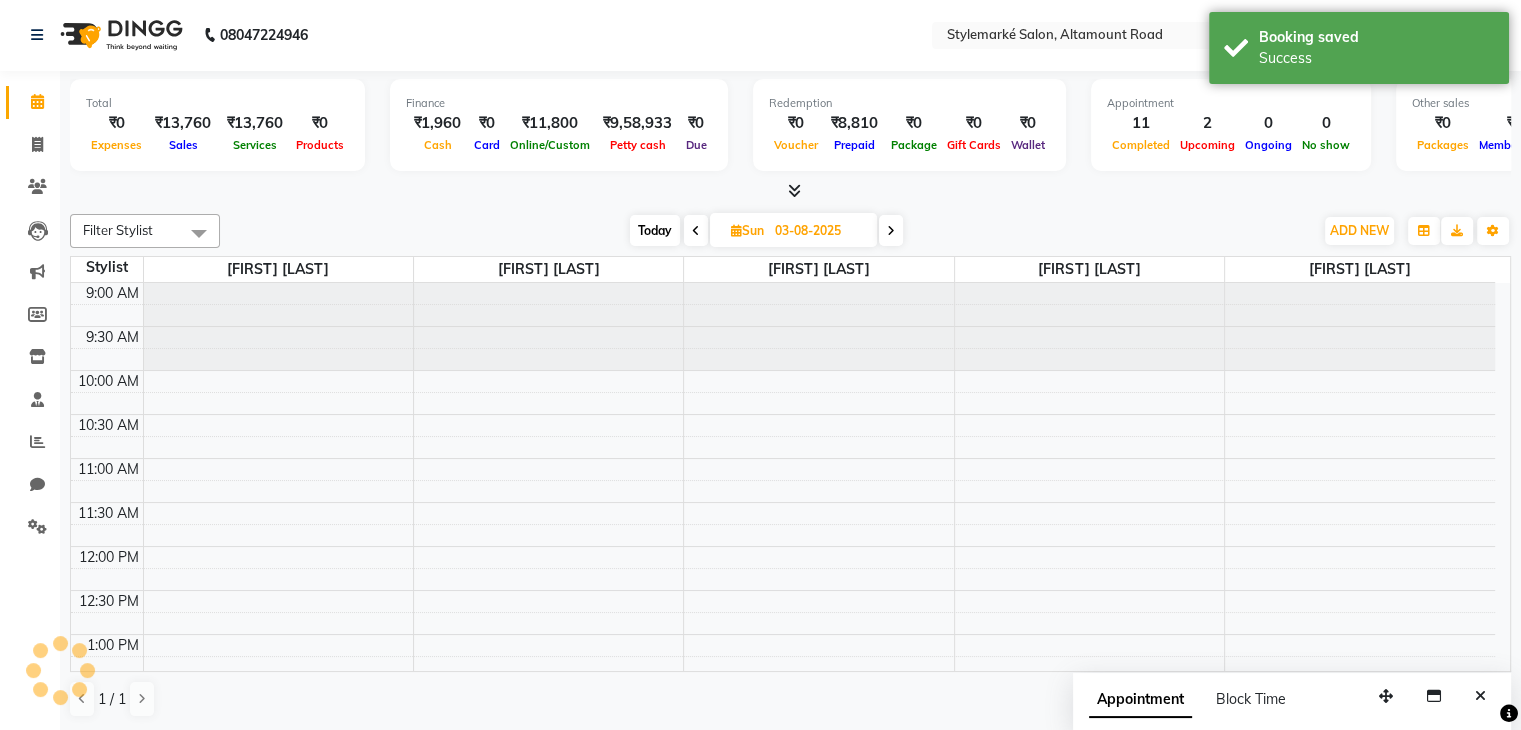 scroll, scrollTop: 0, scrollLeft: 0, axis: both 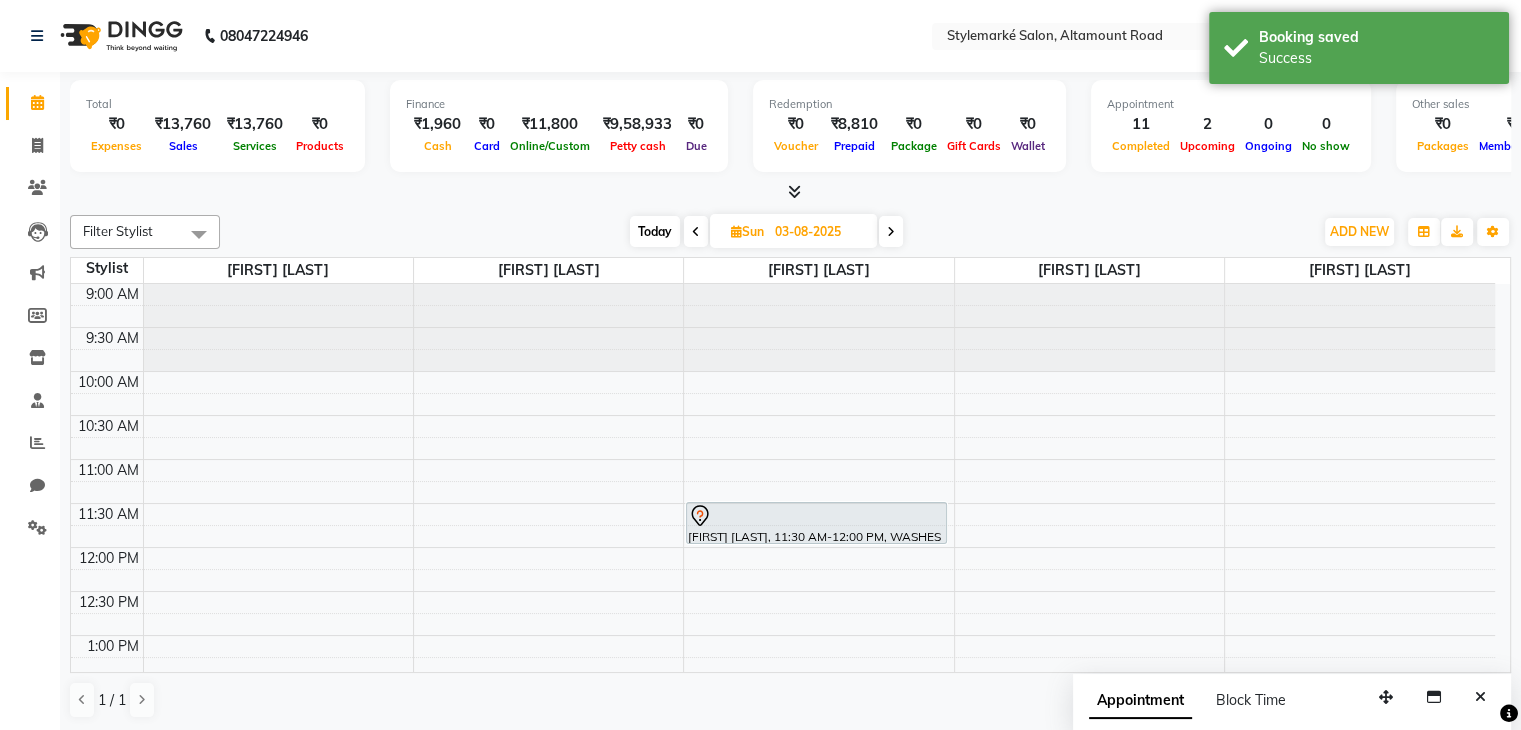 click on "Today" at bounding box center [655, 231] 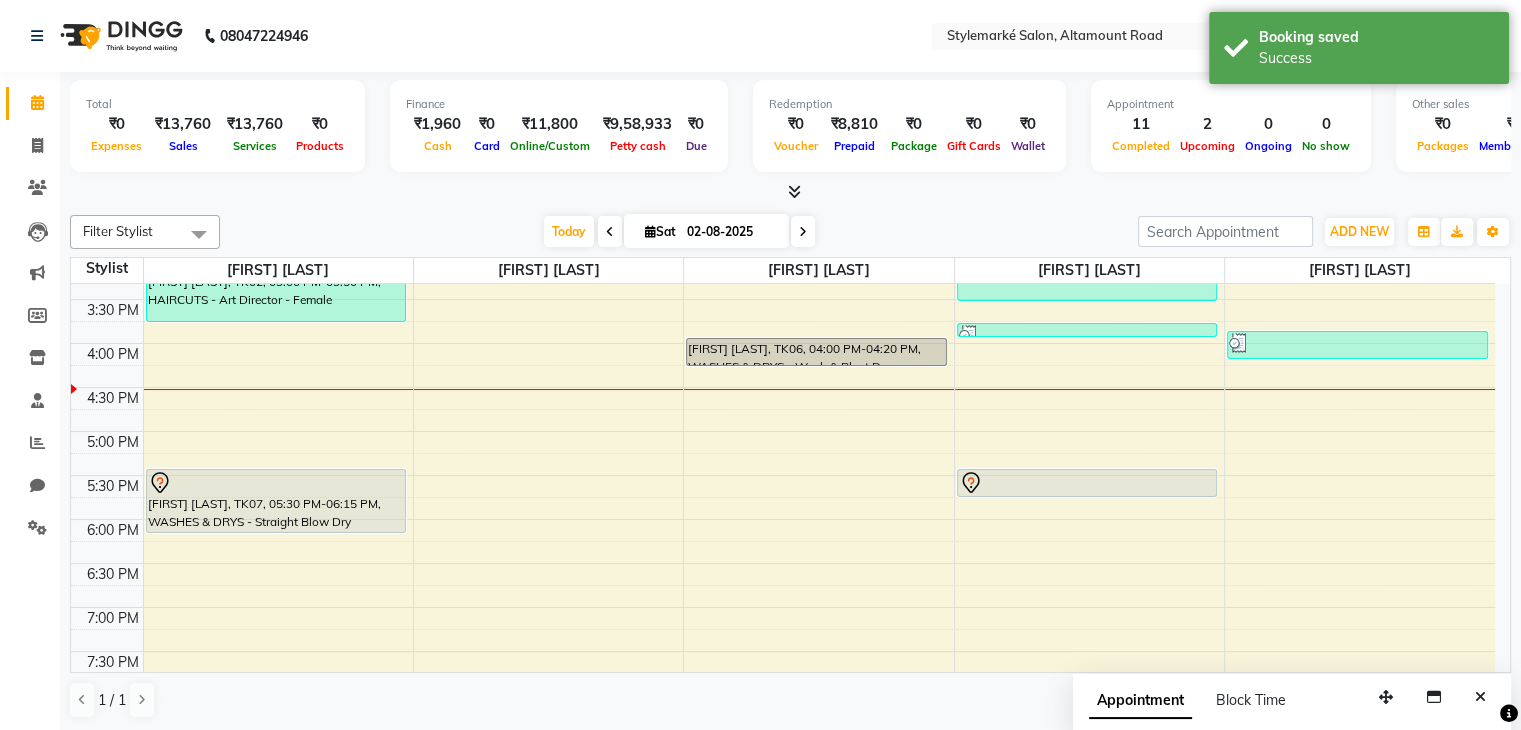 scroll, scrollTop: 511, scrollLeft: 0, axis: vertical 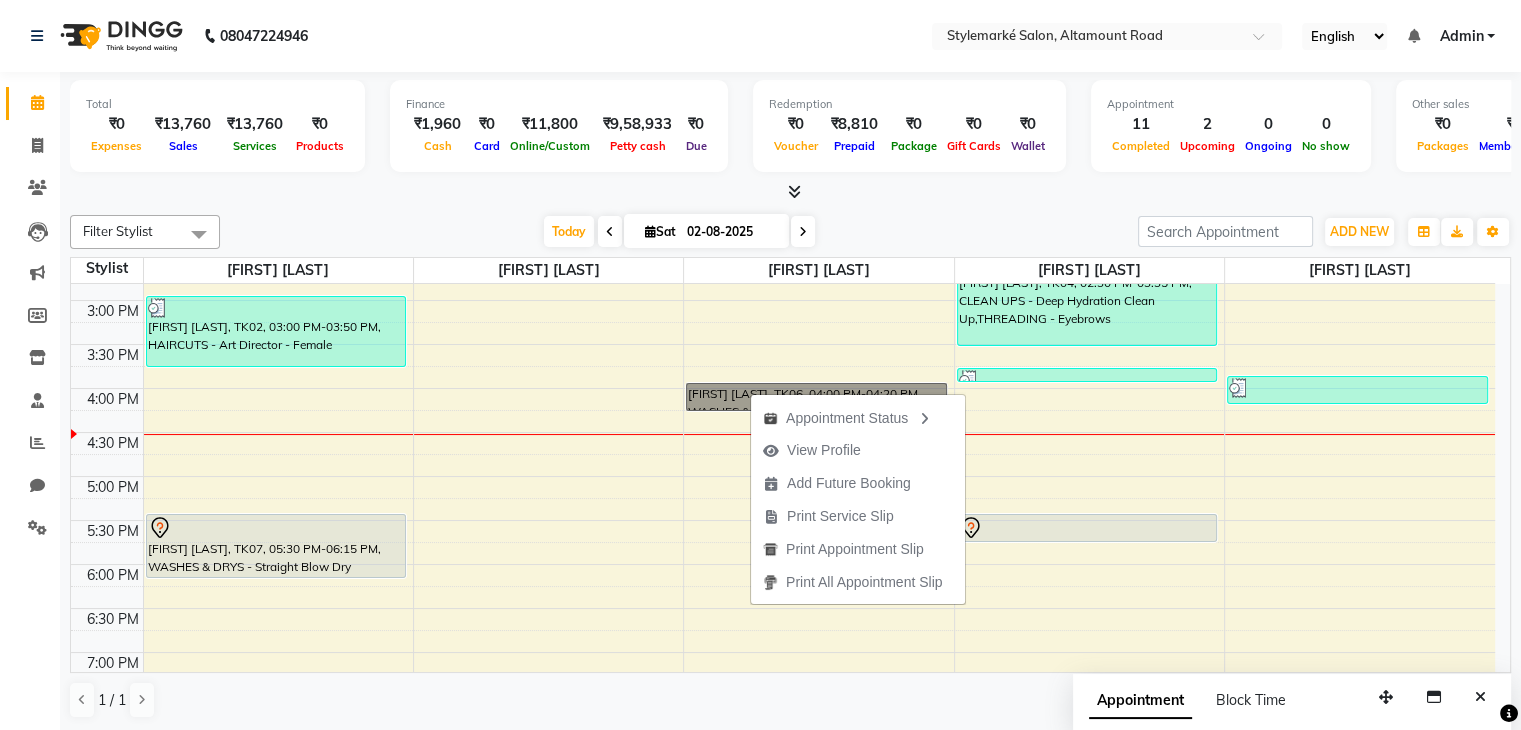 click on "9:00 AM 9:30 AM 10:00 AM 10:30 AM 11:00 AM 11:30 AM 12:00 PM 12:30 PM 1:00 PM 1:30 PM 2:00 PM 2:30 PM 3:00 PM 3:30 PM 4:00 PM 4:30 PM 5:00 PM 5:30 PM 6:00 PM 6:30 PM 7:00 PM 7:30 PM 8:00 PM 8:30 PM     Priya Mehra, TK01, 11:30 AM-12:50 PM, WASHES & DRYS - Wash & Blast Dry,WASHES & DRYS - In/Out Curls     Nimisha Bhansali, TK02, 03:00 PM-03:50 PM, HAIRCUTS - Art Director - Female             Aditi tantia, TK07, 05:30 PM-06:15 PM, WASHES & DRYS - Straight Blow Dry     Sargam Bhandhari, TK05, 02:20 PM-02:28 PM, THREADING - Eyebrows,THREADING - Upper lip     neetu maam, TK03, 10:30 AM-11:20 AM, HAIRCUTS - Art Director - Female     neetu maam, TK03, 11:15 AM-12:15 PM, Global colour     Sargam Bhandhari, TK05, 02:00 PM-02:45 PM, WASHES & DRYS - In/Out Curls    ashni parikh, TK06, 04:00 PM-04:20 PM, WASHES & DRYS - Wash & Blast Dry         Priya Mehra, TK01, 11:30 AM-12:00 PM, WAX - Half Legs - Regular     Rinal Sanghvi, TK04, 02:30 PM-03:35 PM, CLEAN UPS - Deep Hydration Clean Up,THREADING - Eyebrows" at bounding box center [783, 300] 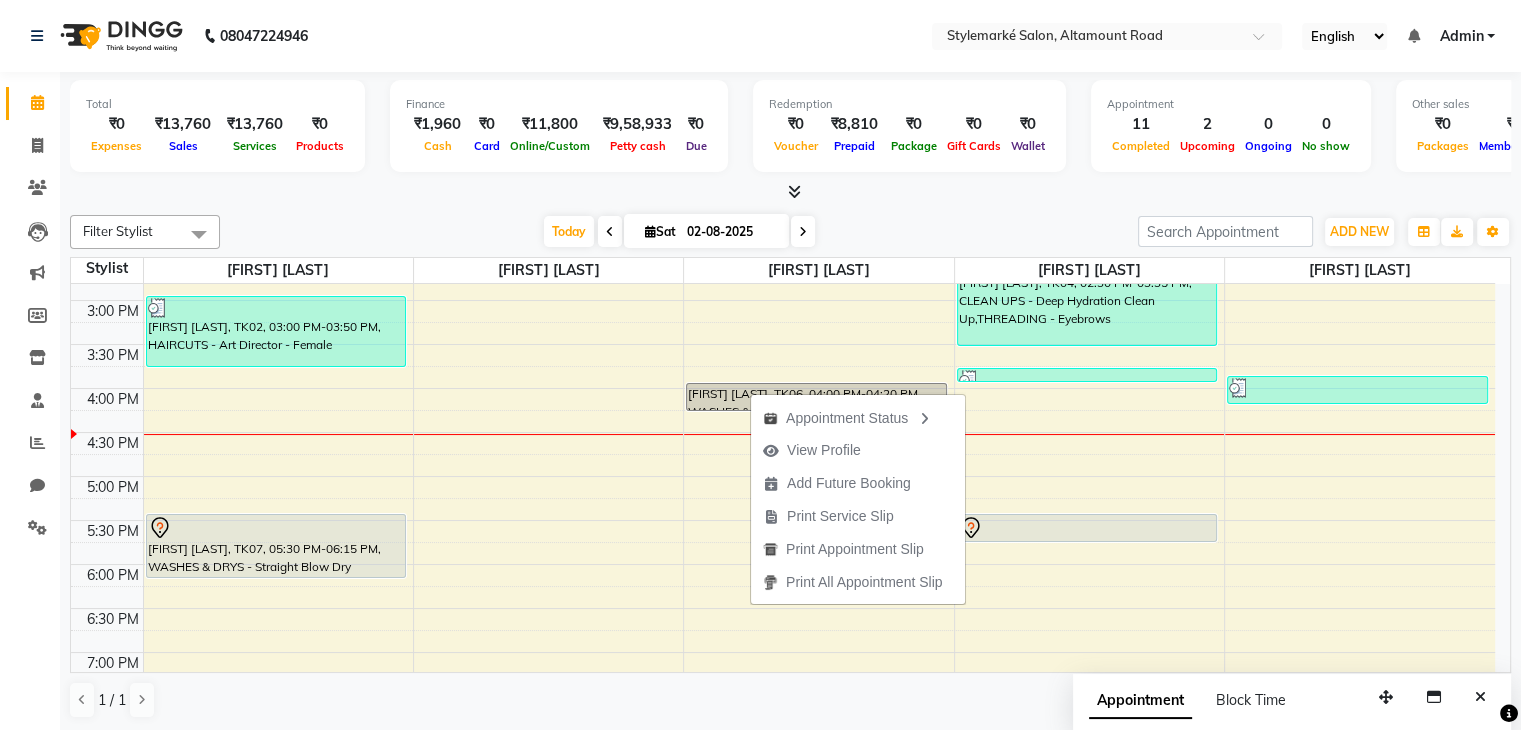 select on "71241" 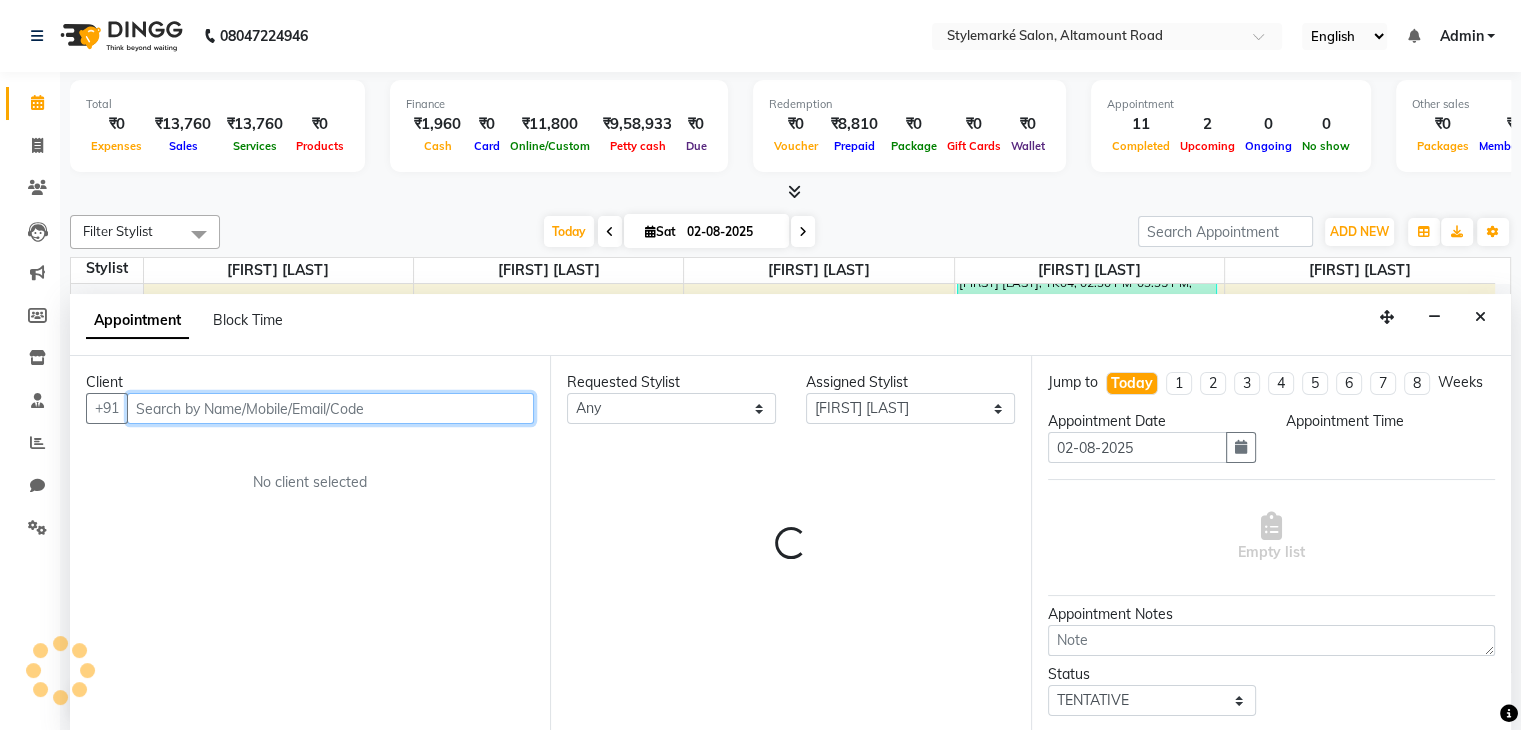select on "990" 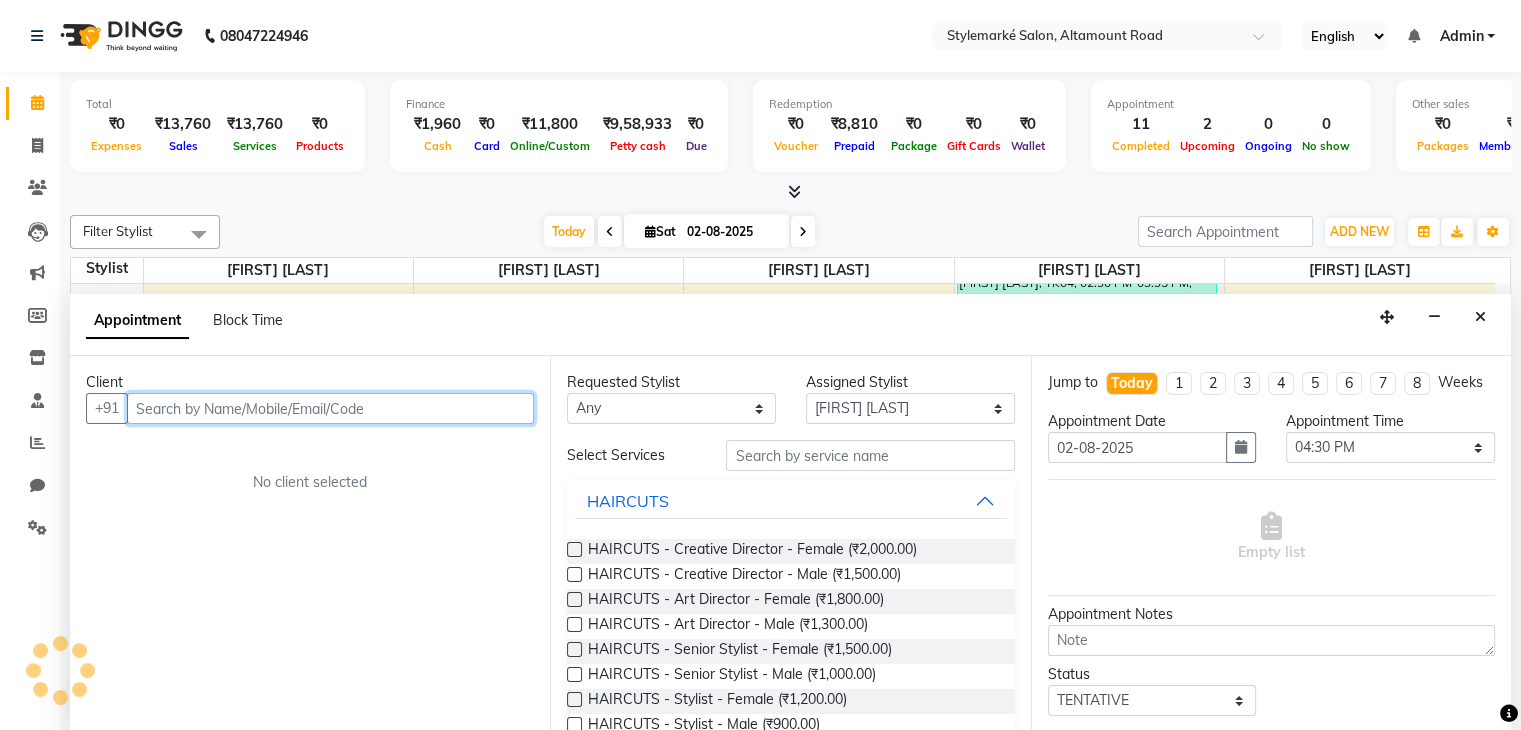 scroll, scrollTop: 1, scrollLeft: 0, axis: vertical 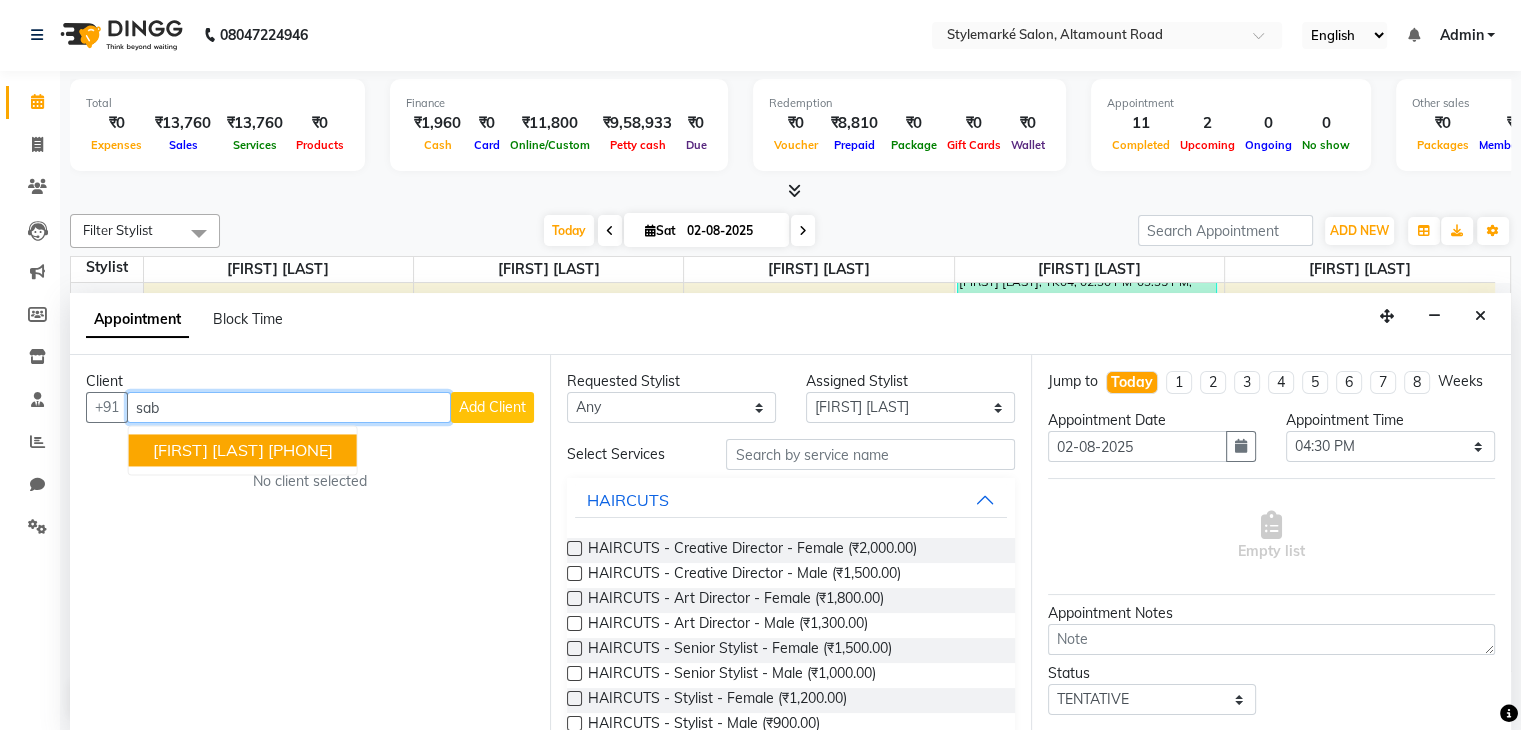 click on "[FIRST] [LAST]" at bounding box center (208, 451) 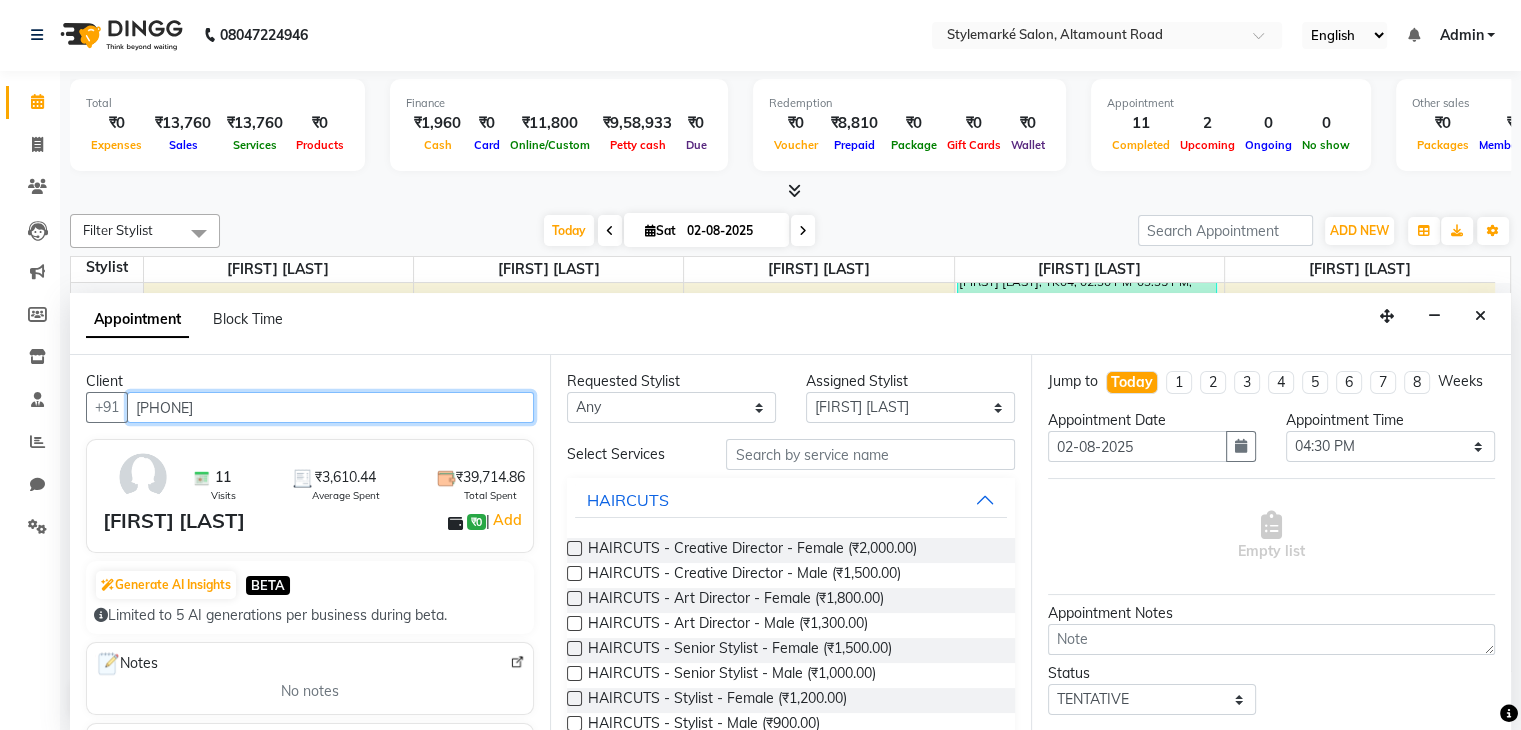 type on "9820457504" 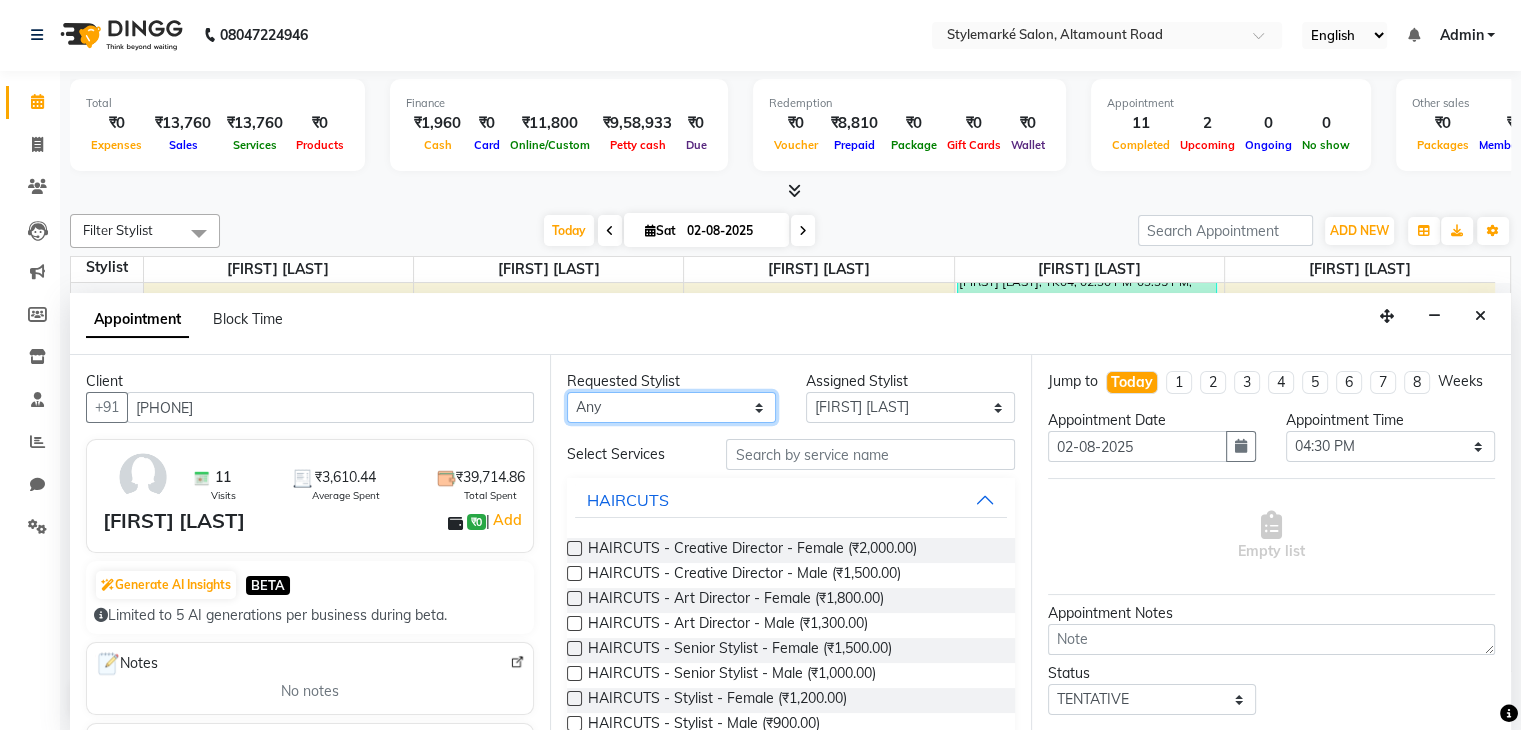 click on "Any [FIRST] [LAST] ⁠[FIRST] [LAST] ⁠[FIRST] [LAST] [FIRST] [LAST] [FIRST] [LAST]" at bounding box center (671, 407) 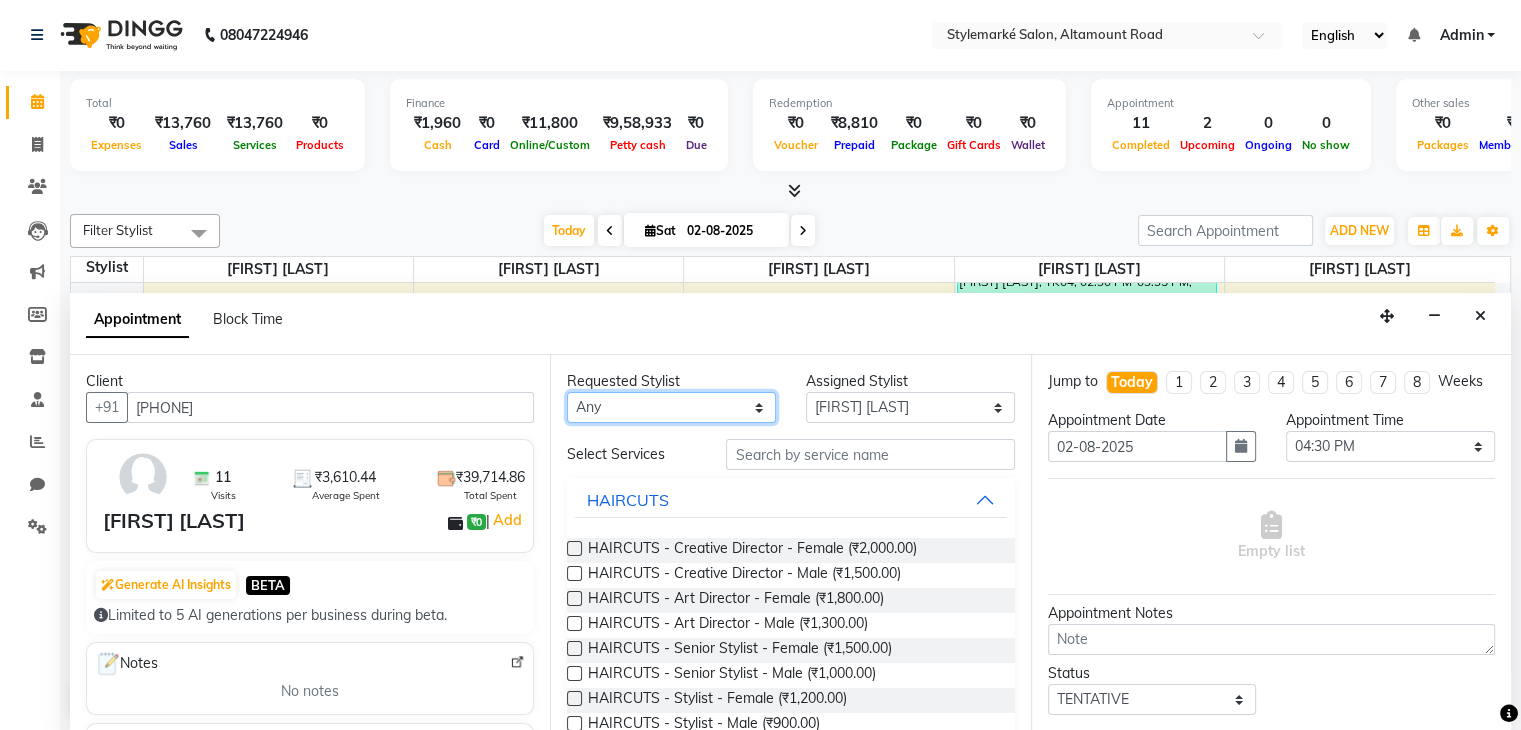 select on "71241" 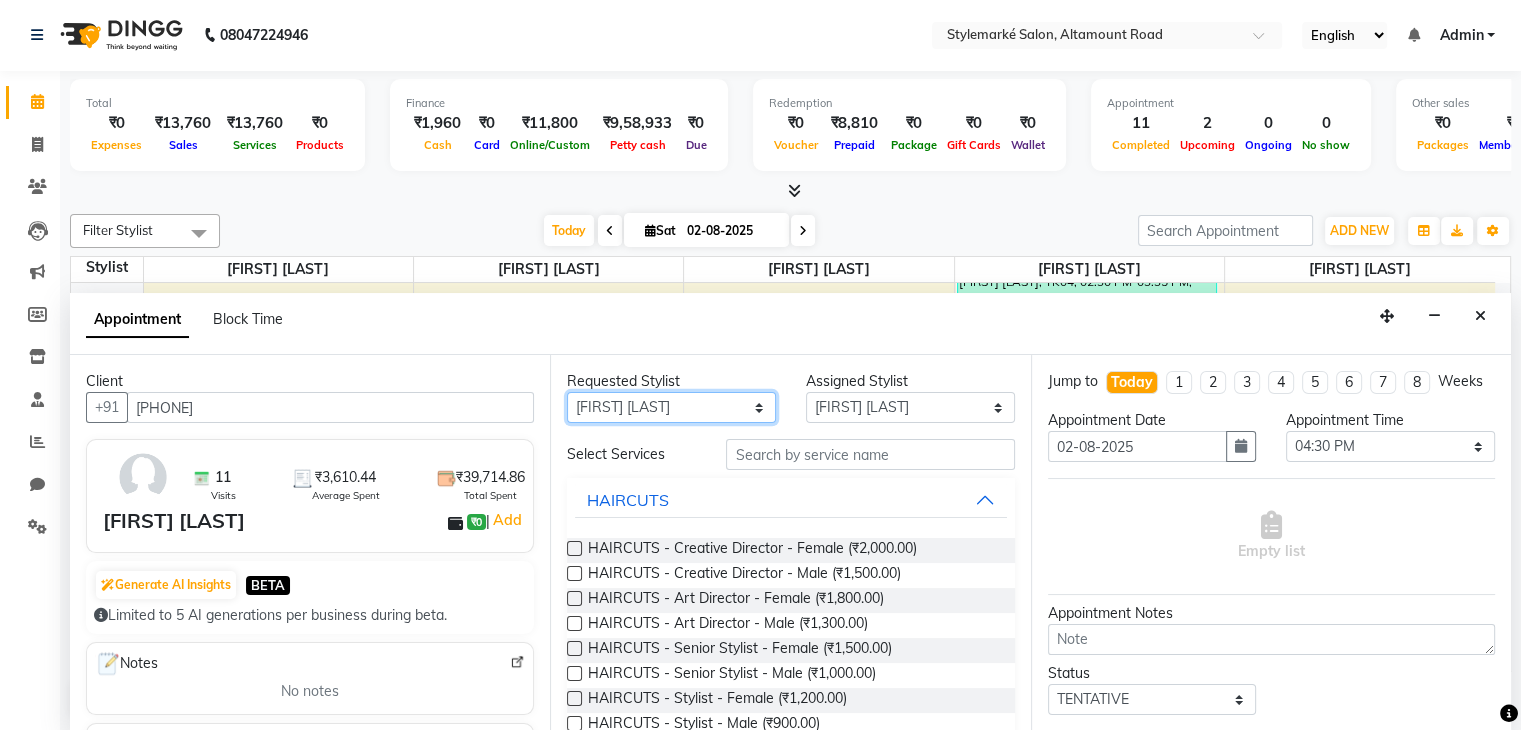 click on "Any [FIRST] [LAST] ⁠[FIRST] [LAST] ⁠[FIRST] [LAST] [FIRST] [LAST] [FIRST] [LAST]" at bounding box center [671, 407] 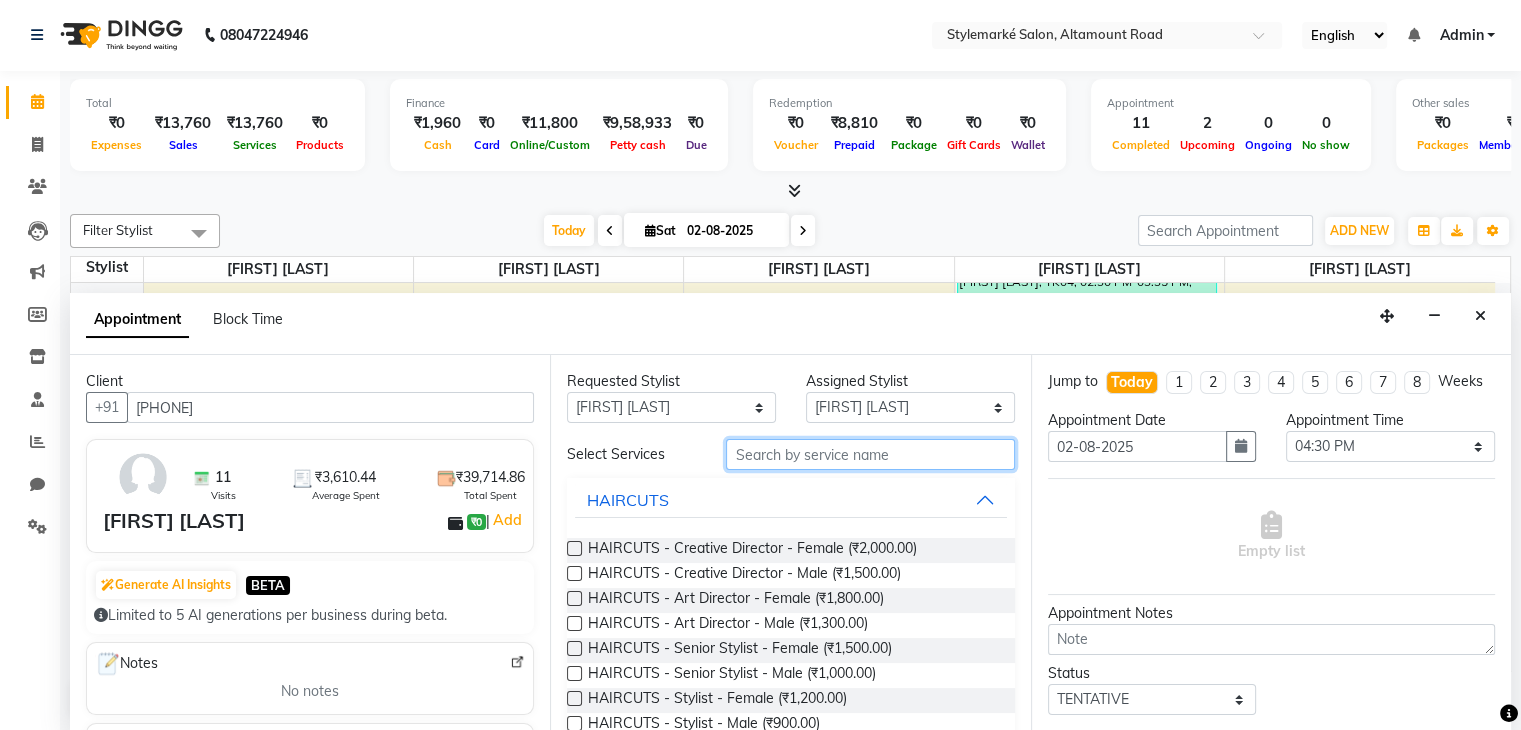 click at bounding box center (870, 454) 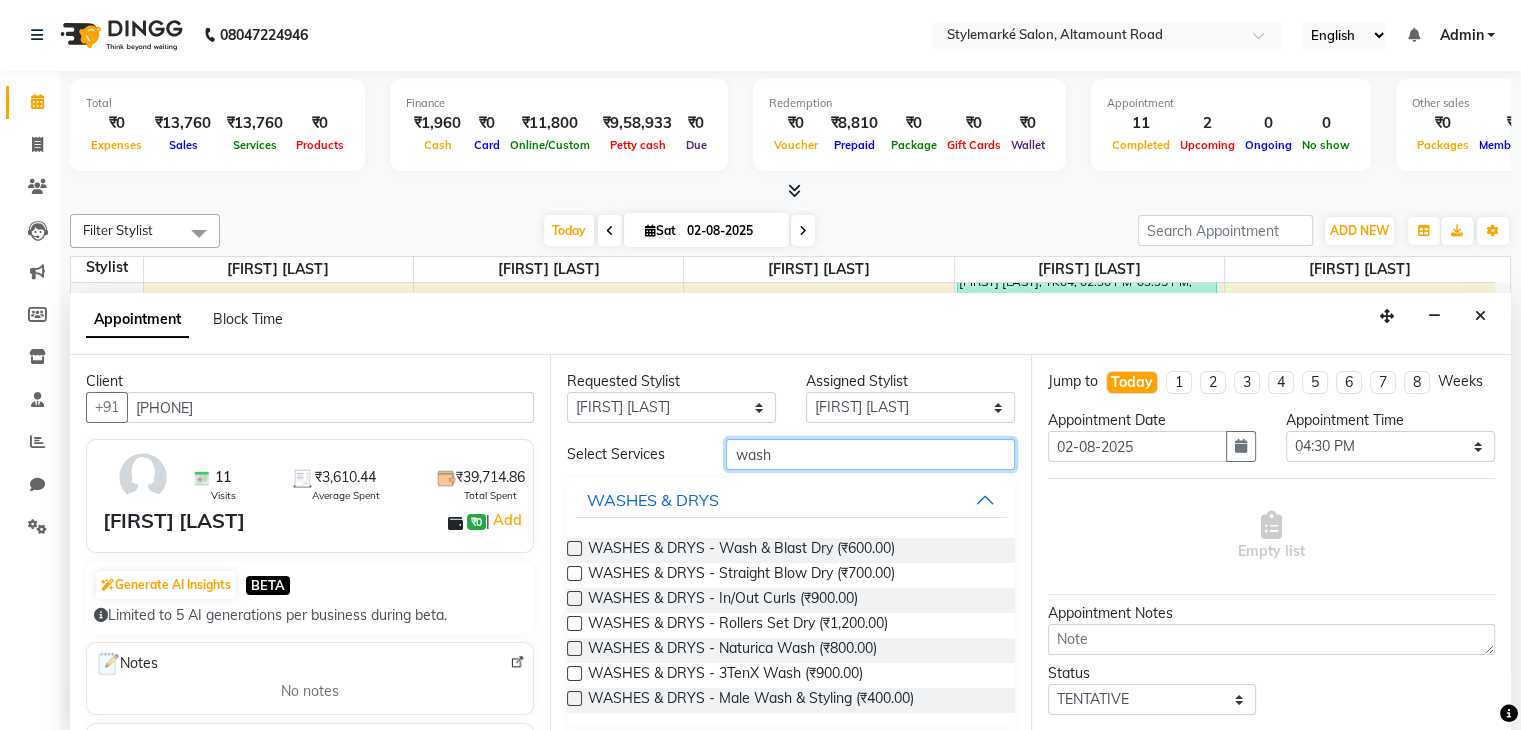 type on "wash" 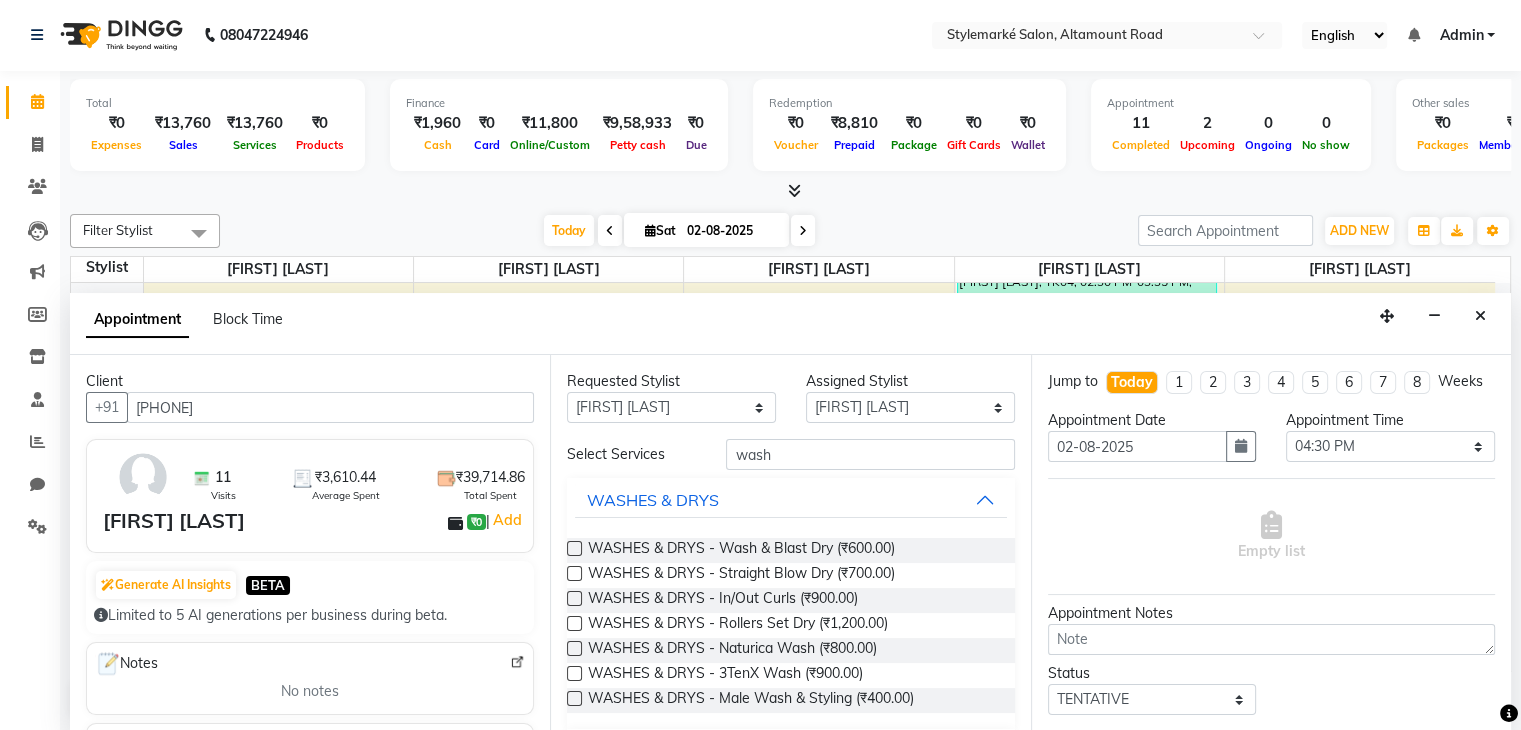 click at bounding box center (574, 548) 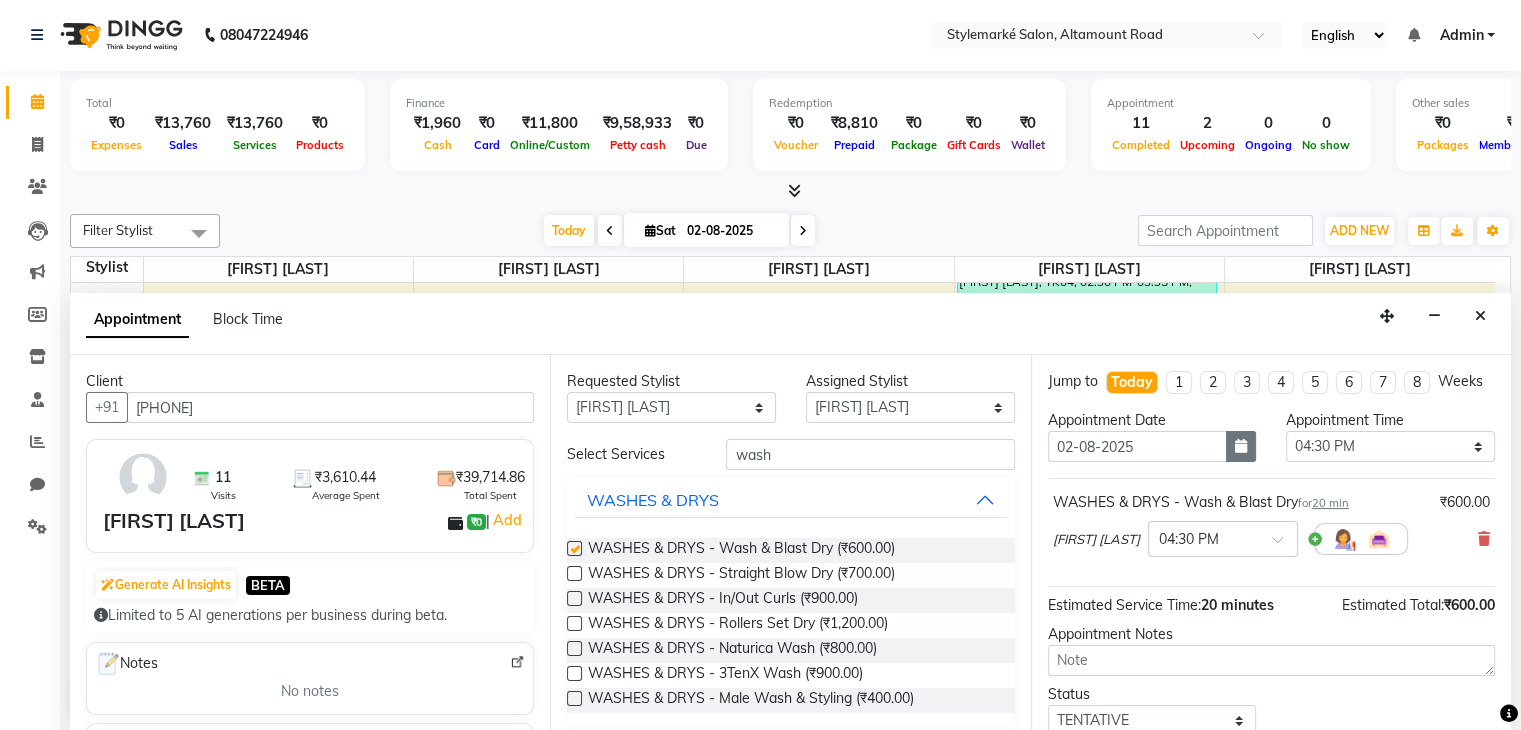 checkbox on "false" 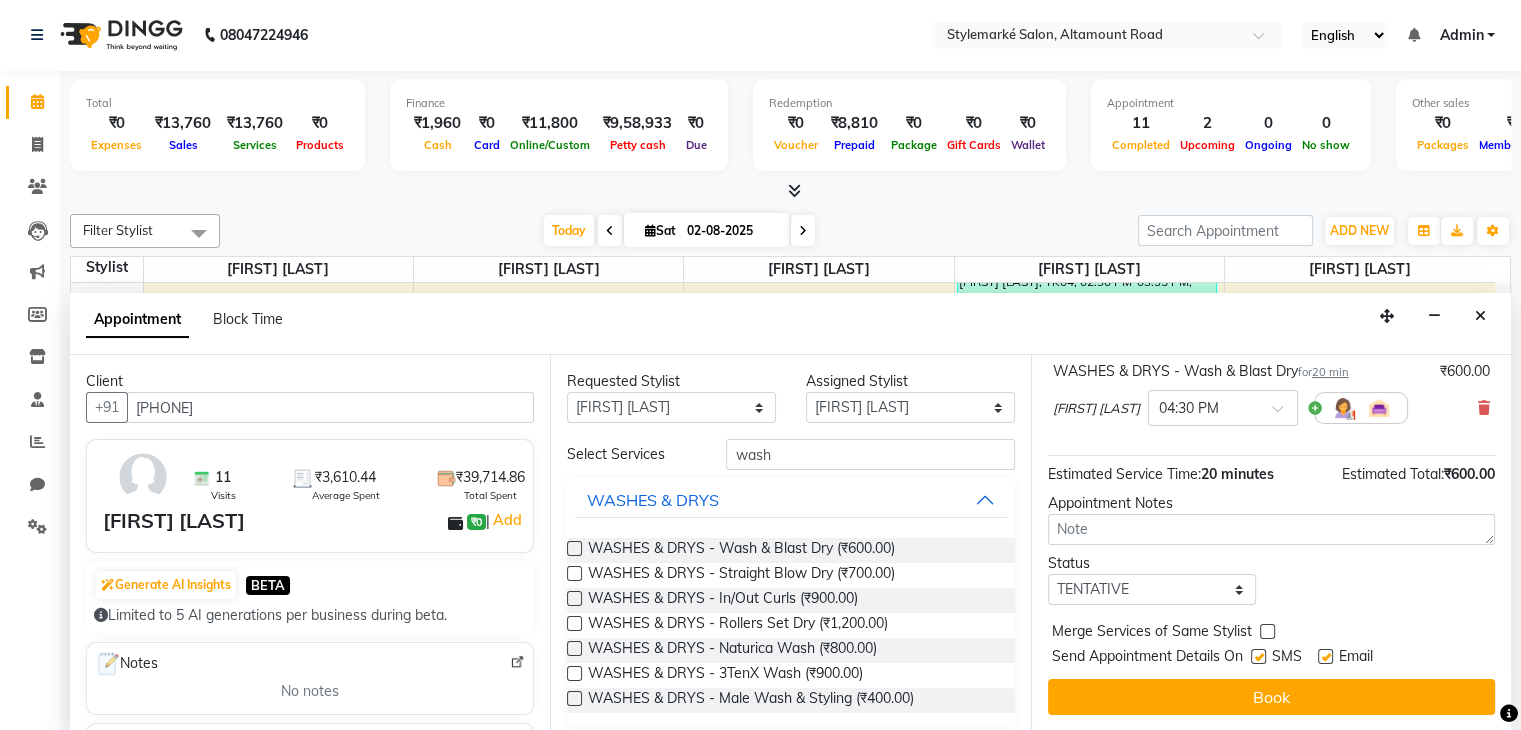 scroll, scrollTop: 149, scrollLeft: 0, axis: vertical 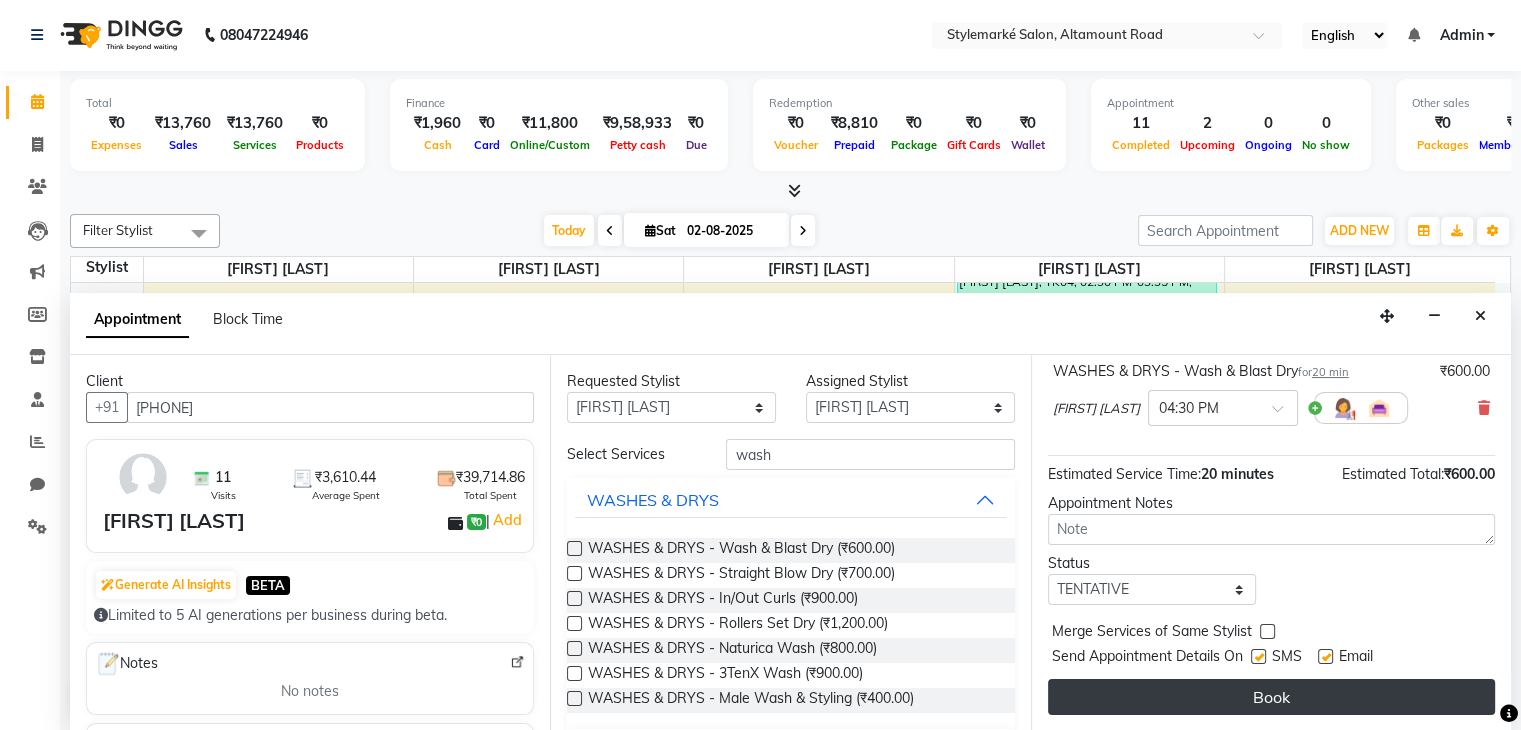 click on "Book" at bounding box center (1271, 697) 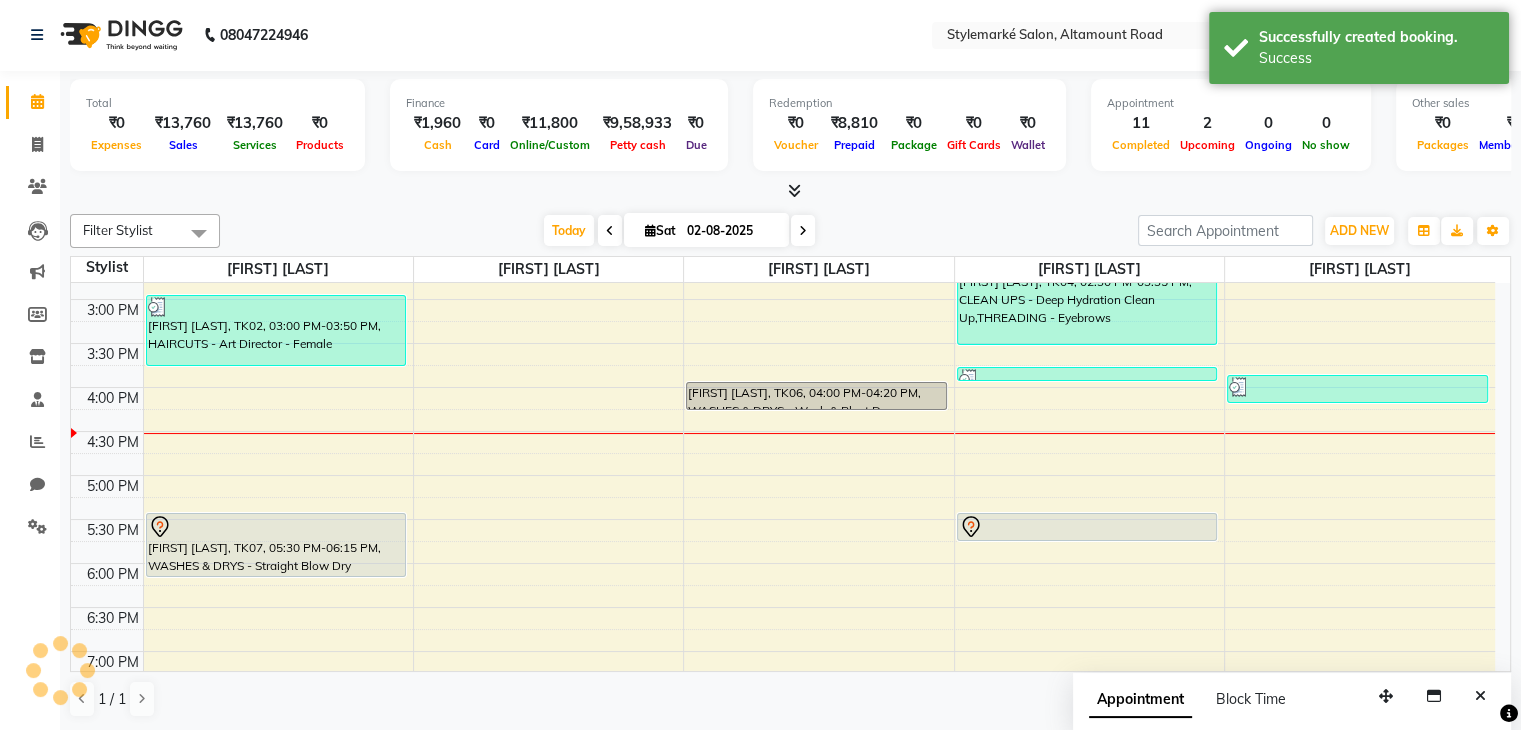 scroll, scrollTop: 0, scrollLeft: 0, axis: both 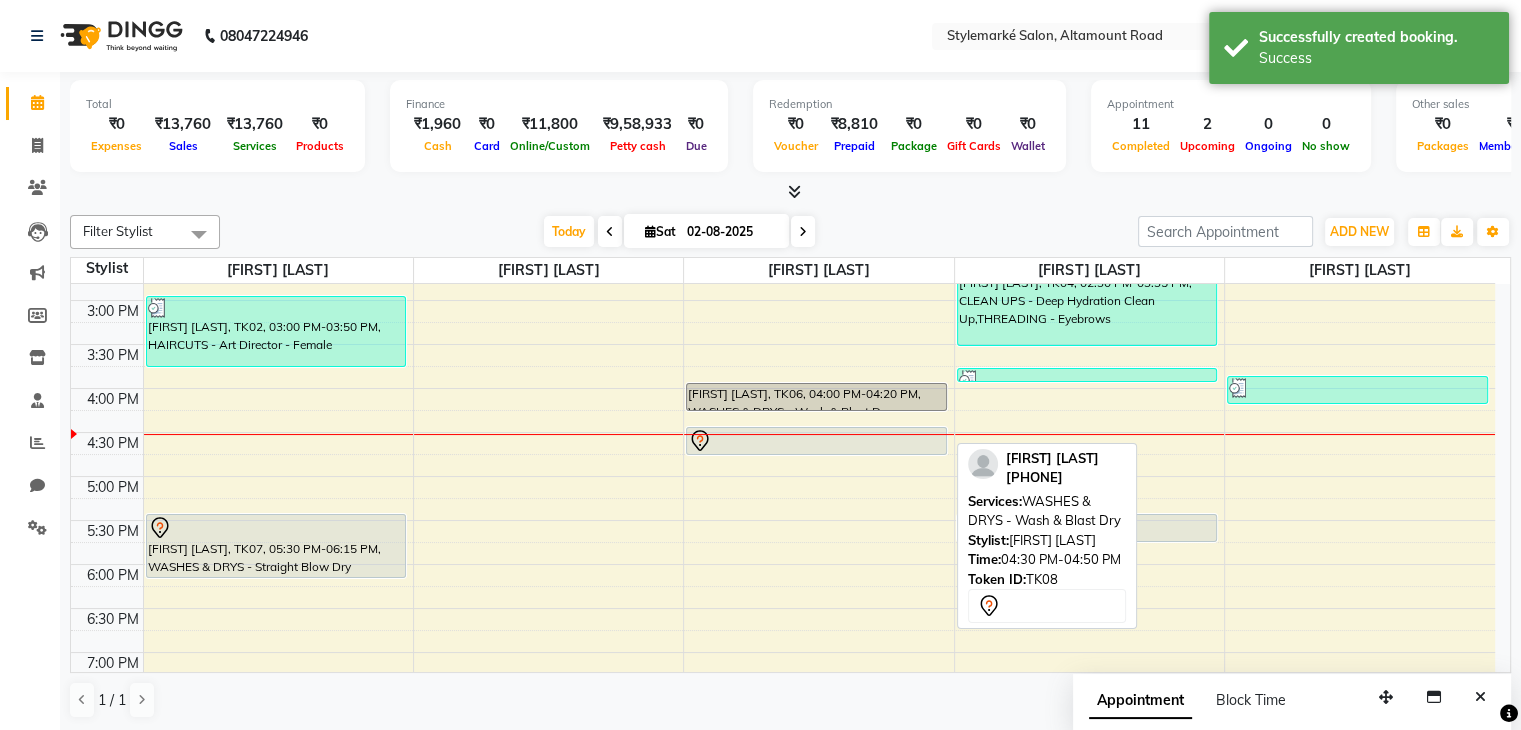 drag, startPoint x: 838, startPoint y: 448, endPoint x: 838, endPoint y: 463, distance: 15 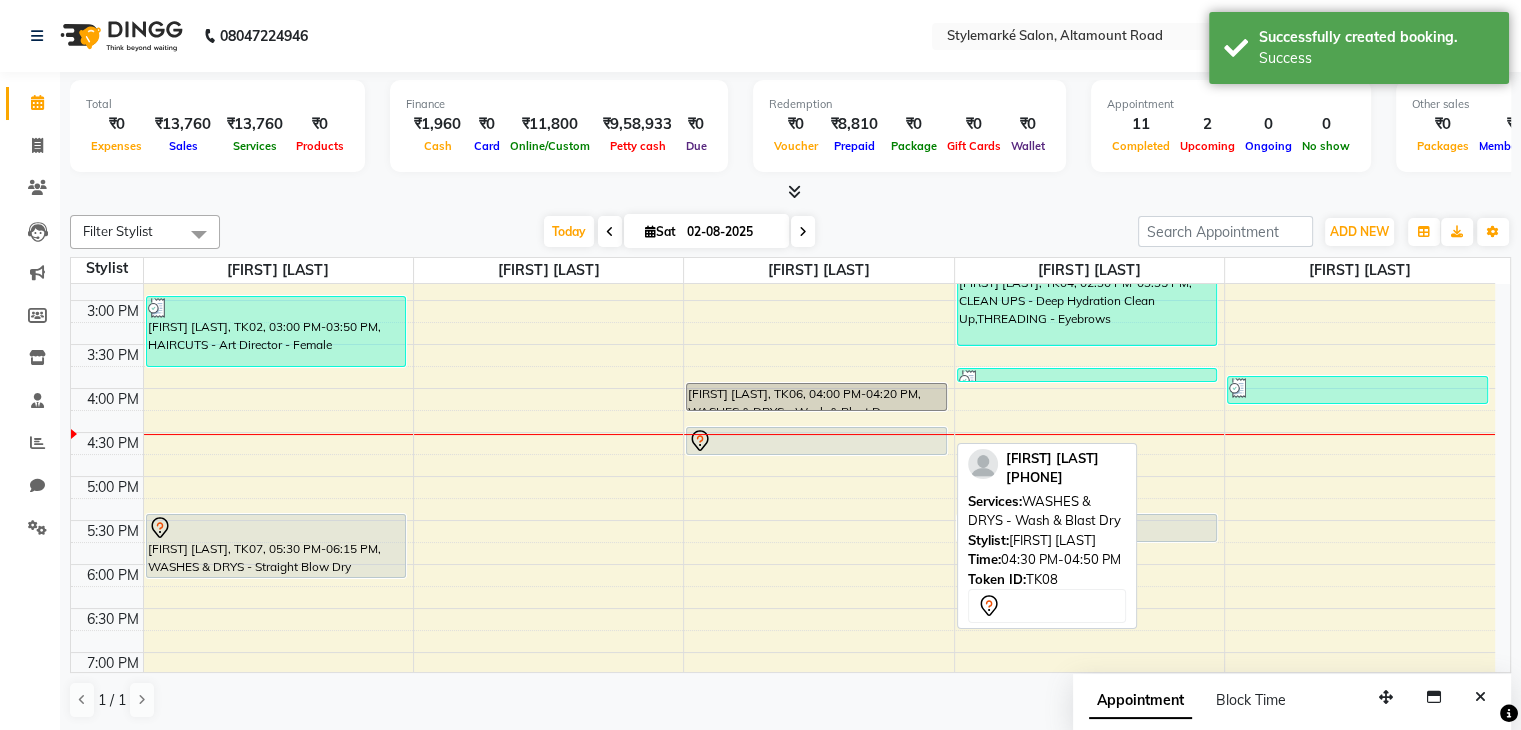click on "9:00 AM 9:30 AM 10:00 AM 10:30 AM 11:00 AM 11:30 AM 12:00 PM 12:30 PM 1:00 PM 1:30 PM 2:00 PM 2:30 PM 3:00 PM 3:30 PM 4:00 PM 4:30 PM 5:00 PM 5:30 PM 6:00 PM 6:30 PM 7:00 PM 7:30 PM 8:00 PM 8:30 PM     Priya Mehra, TK01, 11:30 AM-12:50 PM, WASHES & DRYS - Wash & Blast Dry,WASHES & DRYS - In/Out Curls     Nimisha Bhansali, TK02, 03:00 PM-03:50 PM, HAIRCUTS - Art Director - Female             Aditi tantia, TK07, 05:30 PM-06:15 PM, WASHES & DRYS - Straight Blow Dry     Sargam Bhandhari, TK05, 02:20 PM-02:28 PM, THREADING - Eyebrows,THREADING - Upper lip     neetu maam, TK03, 10:30 AM-11:20 AM, HAIRCUTS - Art Director - Female     neetu maam, TK03, 11:15 AM-12:15 PM, Global colour     Sargam Bhandhari, TK05, 02:00 PM-02:45 PM, WASHES & DRYS - In/Out Curls    ashni parikh, TK06, 04:00 PM-04:20 PM, WASHES & DRYS - Wash & Blast Dry             Sabina Nanawat, TK08, 04:30 PM-04:50 PM, WASHES & DRYS - Wash & Blast Dry             Sabina Nanawat, TK08, 04:30 PM-04:50 PM, WASHES & DRYS - Wash & Blast Dry" at bounding box center (783, 300) 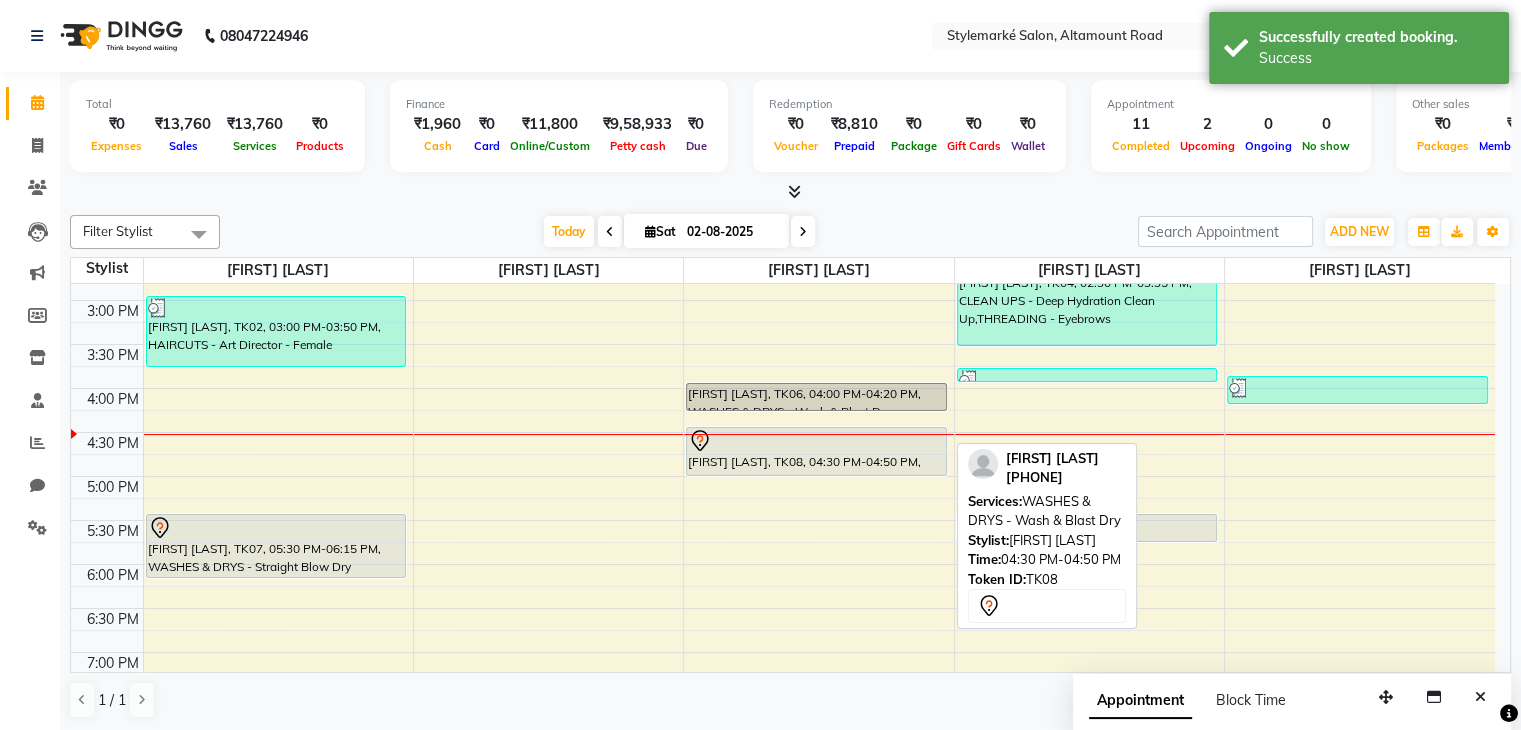 drag, startPoint x: 784, startPoint y: 450, endPoint x: 784, endPoint y: 473, distance: 23 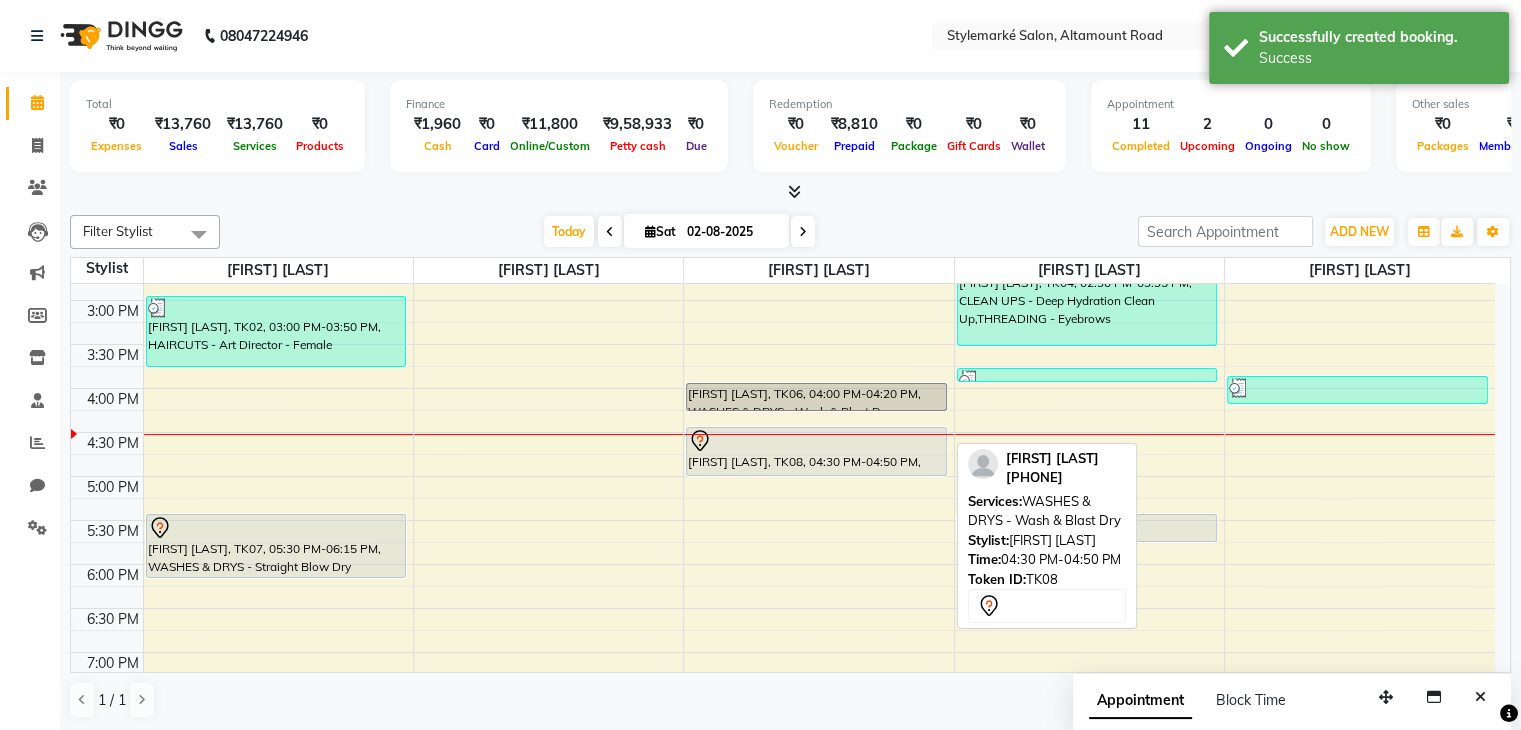click on "neetu maam, TK03, 10:30 AM-11:20 AM, HAIRCUTS - Art Director - Female     neetu maam, TK03, 11:15 AM-12:15 PM, Global colour     Sargam Bhandhari, TK05, 02:00 PM-02:45 PM, WASHES & DRYS - In/Out Curls    ashni parikh, TK06, 04:00 PM-04:20 PM, WASHES & DRYS - Wash & Blast Dry             Sabina Nanawat, TK08, 04:30 PM-04:50 PM, WASHES & DRYS - Wash & Blast Dry             Sabina Nanawat, TK08, 04:30 PM-04:50 PM, WASHES & DRYS - Wash & Blast Dry" at bounding box center [818, 300] 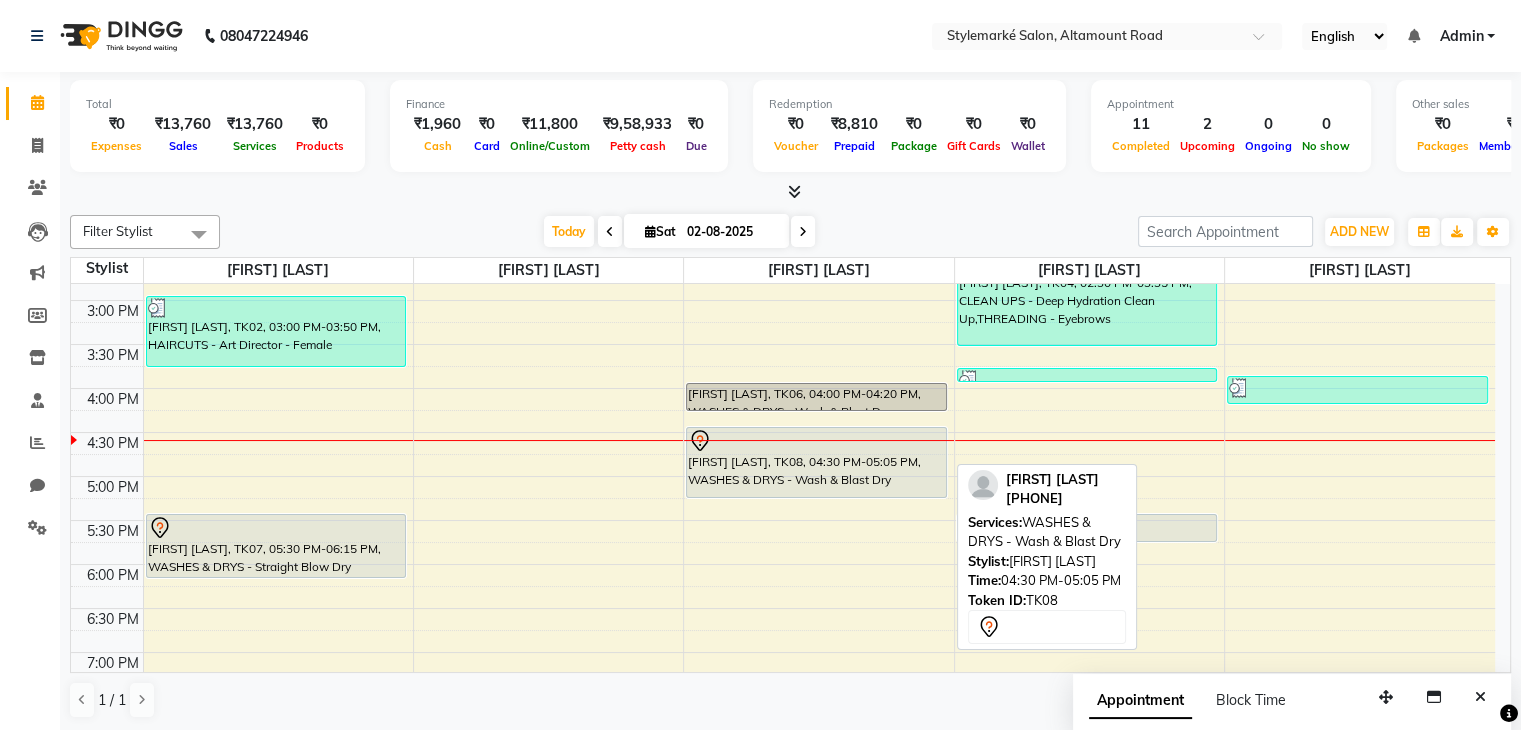 drag, startPoint x: 784, startPoint y: 469, endPoint x: 786, endPoint y: 496, distance: 27.073973 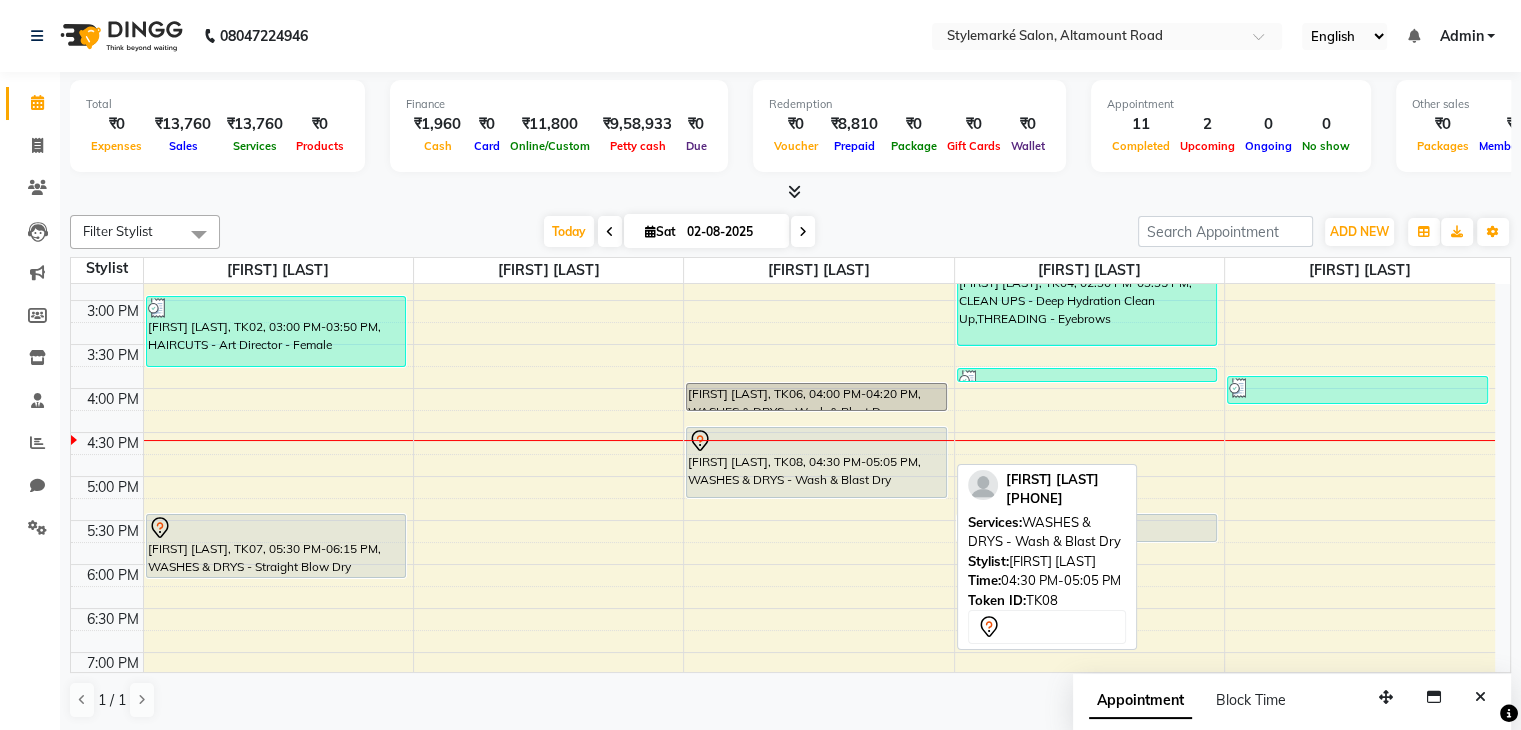 click on "neetu maam, TK03, 10:30 AM-11:20 AM, HAIRCUTS - Art Director - Female     neetu maam, TK03, 11:15 AM-12:15 PM, Global colour     Sargam Bhandhari, TK05, 02:00 PM-02:45 PM, WASHES & DRYS - In/Out Curls    ashni parikh, TK06, 04:00 PM-04:20 PM, WASHES & DRYS - Wash & Blast Dry             Sabina Nanawat, TK08, 04:30 PM-05:05 PM, WASHES & DRYS - Wash & Blast Dry             Sabina Nanawat, TK08, 04:30 PM-05:05 PM, WASHES & DRYS - Wash & Blast Dry" at bounding box center [818, 300] 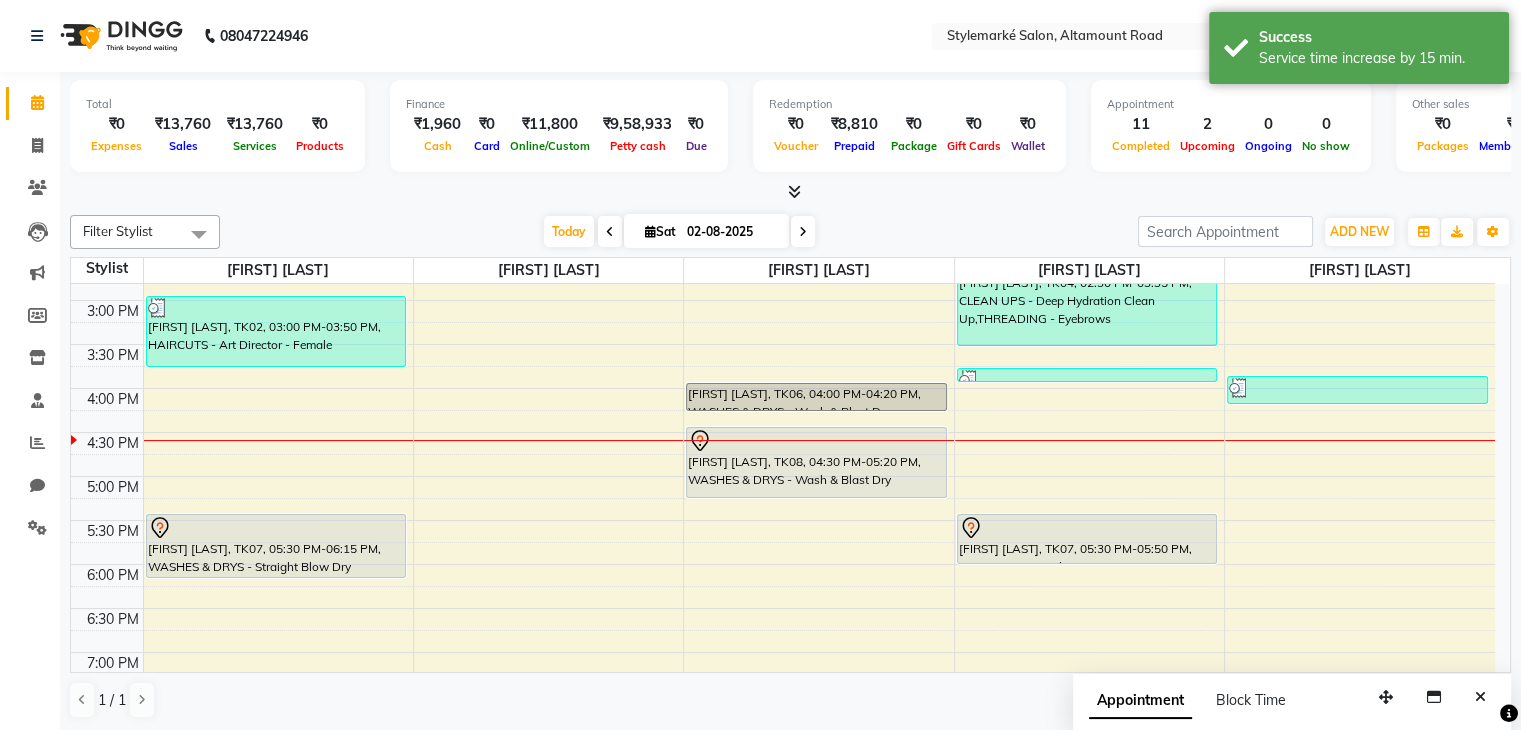drag, startPoint x: 1096, startPoint y: 538, endPoint x: 1100, endPoint y: 565, distance: 27.294687 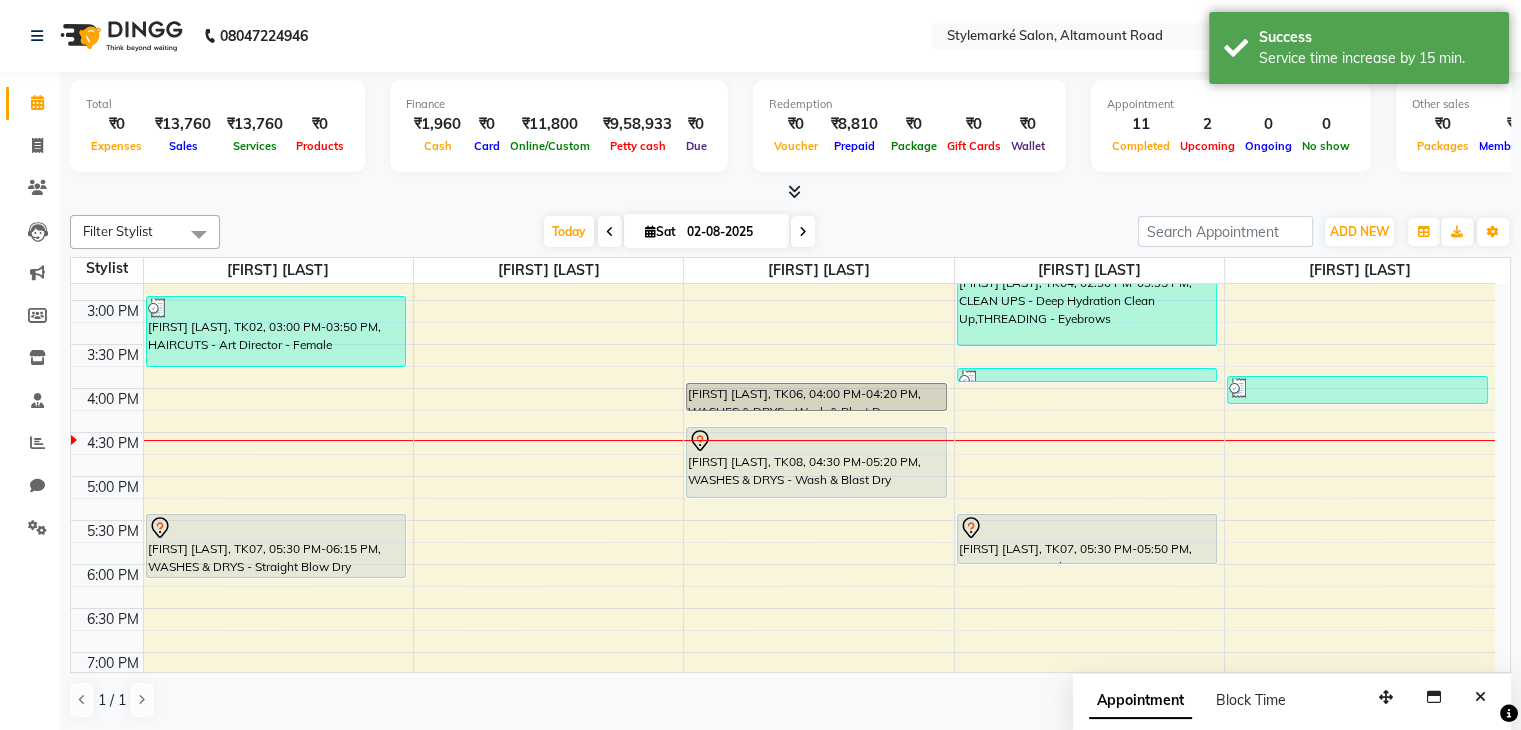 click on "Priya Mehra, TK01, 10:30 AM-12:46 PM, WAX - Brazilian + Black strip - Peel Off,WAX - Half Legs - Luxury,WAX - Full Arms - Luxury,THREADING - Eyebrows,THREADING - Upper lip,THREADING - Chin,THREADING - Side locks     Priya Mehra, TK01, 11:30 AM-12:00 PM, WAX - Half Legs - Regular     Rinal Sanghvi, TK04, 02:30 PM-03:35 PM, CLEAN UPS - Deep Hydration Clean Up,THREADING - Eyebrows     Nimisha Bhansali, TK02, 03:50 PM-03:55 PM, THREADING - Eyebrows             Aditi tantia, TK07, 05:30 PM-05:50 PM, THREADING - Eyebrows             Aditi tantia, TK07, 05:30 PM-05:50 PM, THREADING - Eyebrows" at bounding box center [1089, 300] 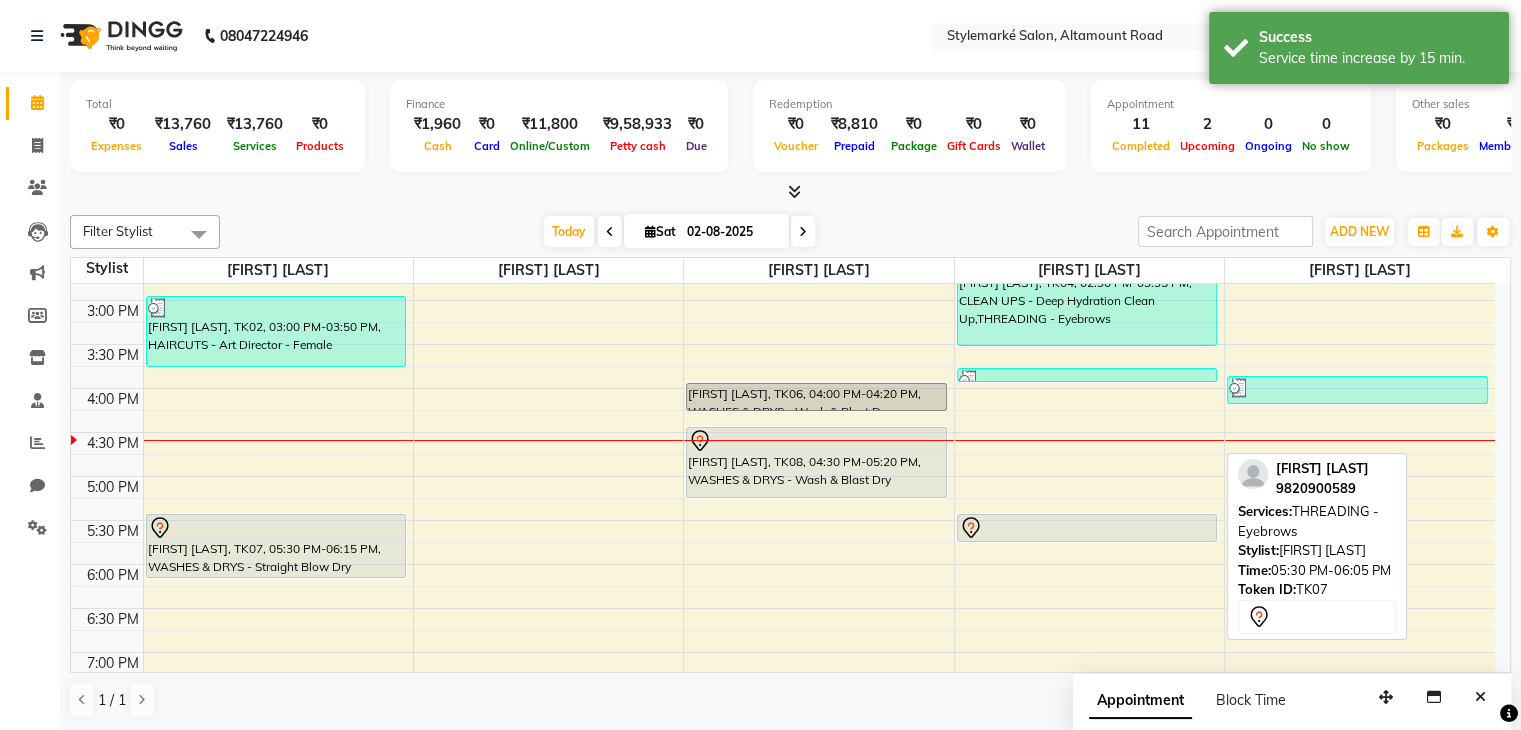 drag, startPoint x: 1047, startPoint y: 561, endPoint x: 1046, endPoint y: 543, distance: 18.027756 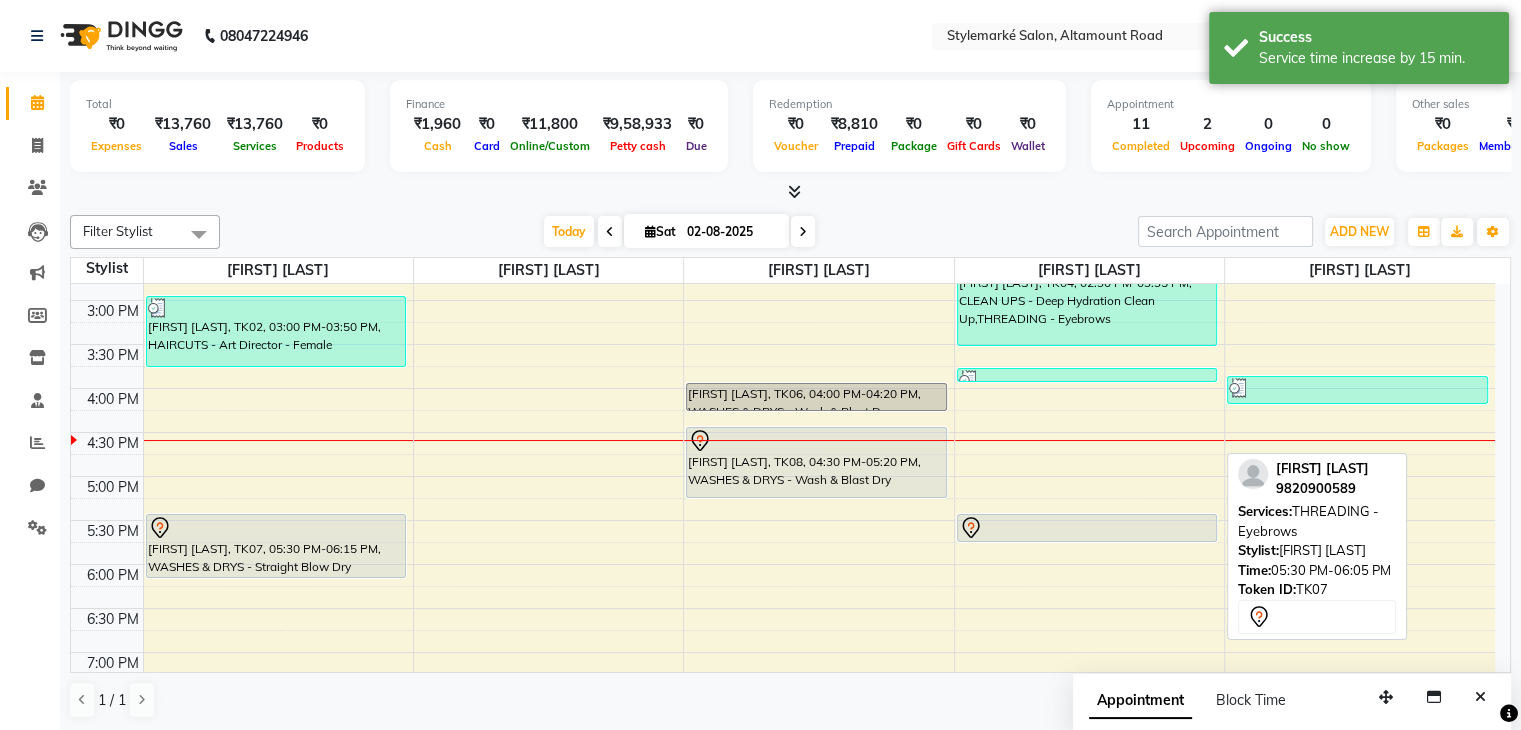 click on "9:00 AM 9:30 AM 10:00 AM 10:30 AM 11:00 AM 11:30 AM 12:00 PM 12:30 PM 1:00 PM 1:30 PM 2:00 PM 2:30 PM 3:00 PM 3:30 PM 4:00 PM 4:30 PM 5:00 PM 5:30 PM 6:00 PM 6:30 PM 7:00 PM 7:30 PM 8:00 PM 8:30 PM     Priya Mehra, TK01, 11:30 AM-12:50 PM, WASHES & DRYS - Wash & Blast Dry,WASHES & DRYS - In/Out Curls     Nimisha Bhansali, TK02, 03:00 PM-03:50 PM, HAIRCUTS - Art Director - Female             Aditi tantia, TK07, 05:30 PM-06:15 PM, WASHES & DRYS - Straight Blow Dry     Sargam Bhandhari, TK05, 02:20 PM-02:28 PM, THREADING - Eyebrows,THREADING - Upper lip     neetu maam, TK03, 10:30 AM-11:20 AM, HAIRCUTS - Art Director - Female     neetu maam, TK03, 11:15 AM-12:15 PM, Global colour     Sargam Bhandhari, TK05, 02:00 PM-02:45 PM, WASHES & DRYS - In/Out Curls    ashni parikh, TK06, 04:00 PM-04:20 PM, WASHES & DRYS - Wash & Blast Dry             Sabina Nanawat, TK08, 04:30 PM-05:20 PM, WASHES & DRYS - Wash & Blast Dry         Priya Mehra, TK01, 11:30 AM-12:00 PM, WAX - Half Legs - Regular" at bounding box center (783, 300) 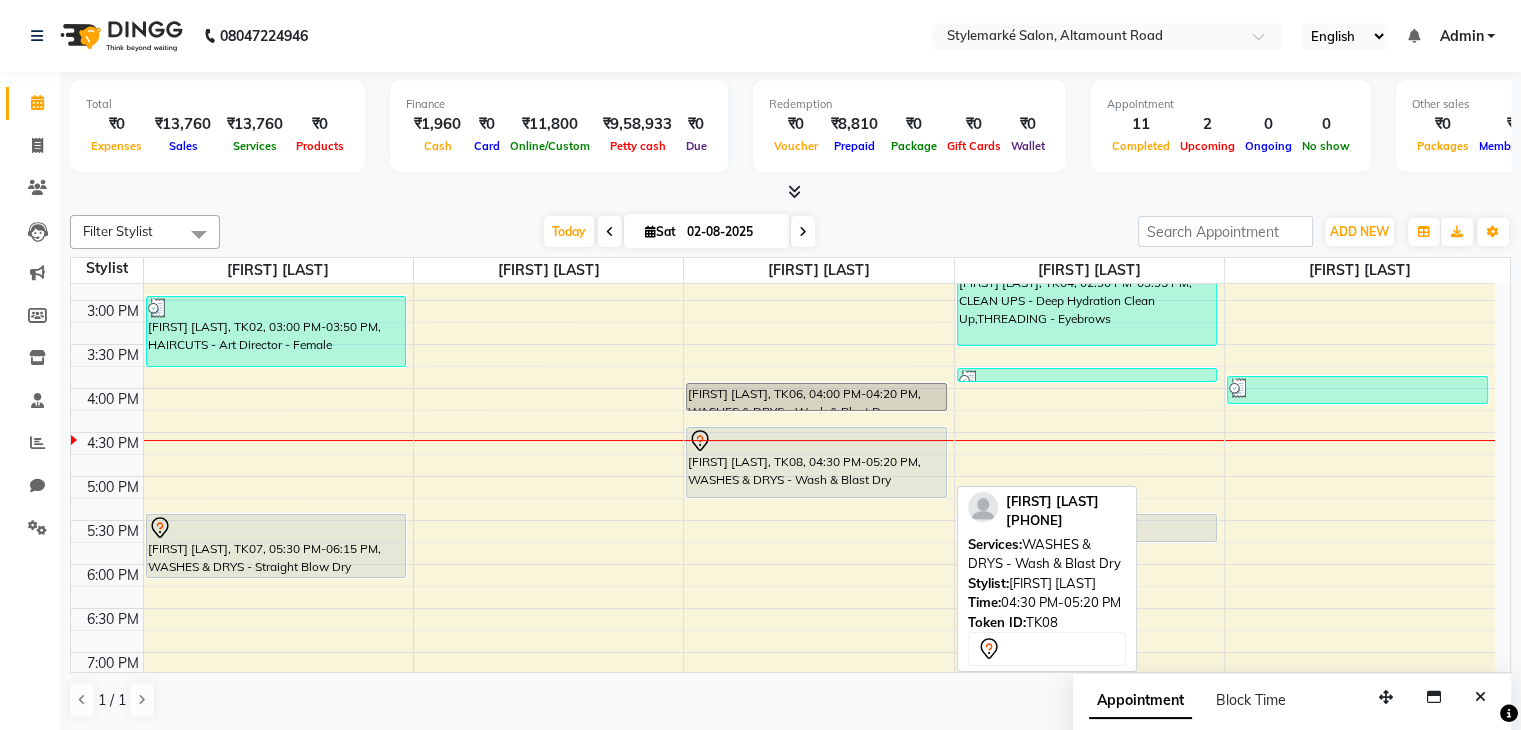 click on "Sabina Nanawat, TK08, 04:30 PM-05:20 PM, WASHES & DRYS - Wash & Blast Dry" at bounding box center [816, 462] 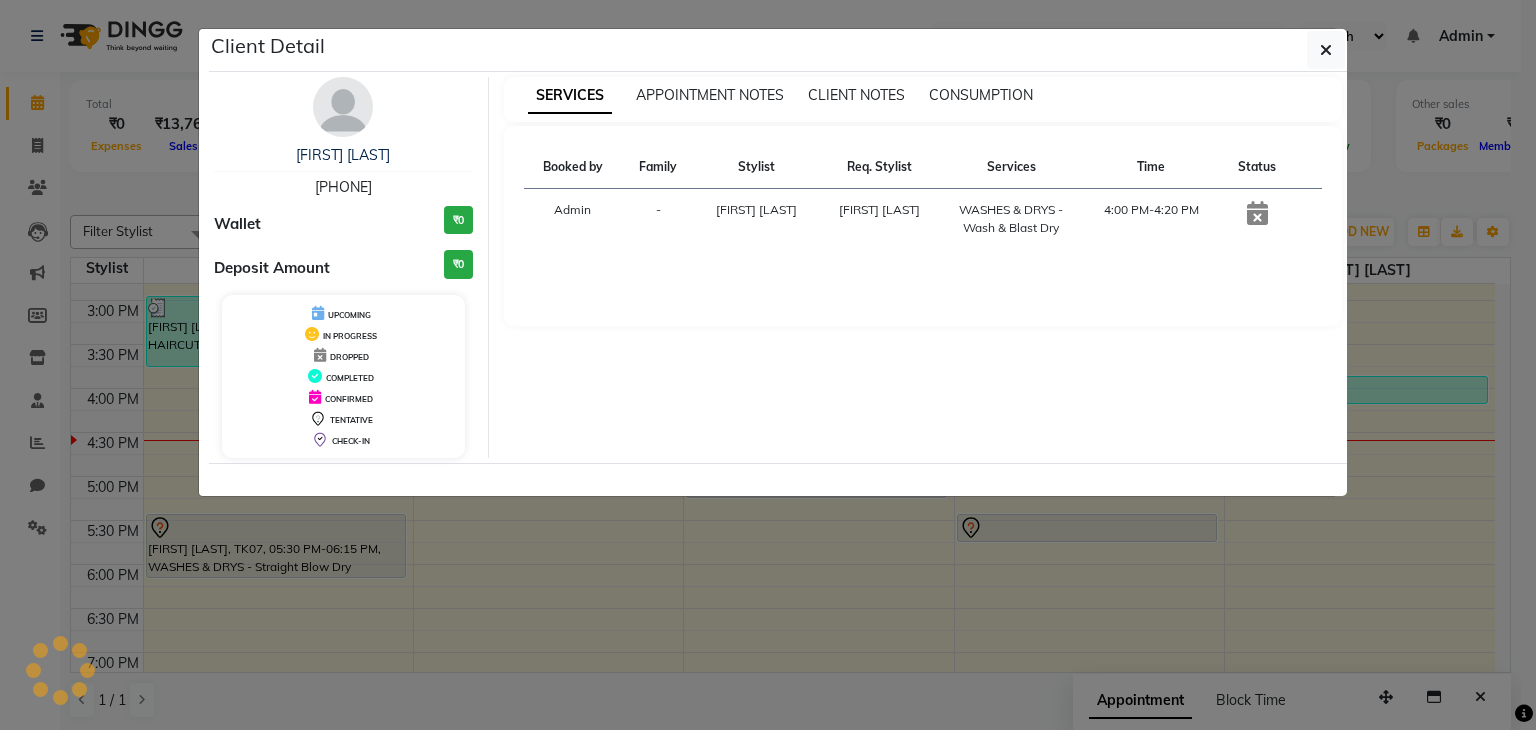 select on "7" 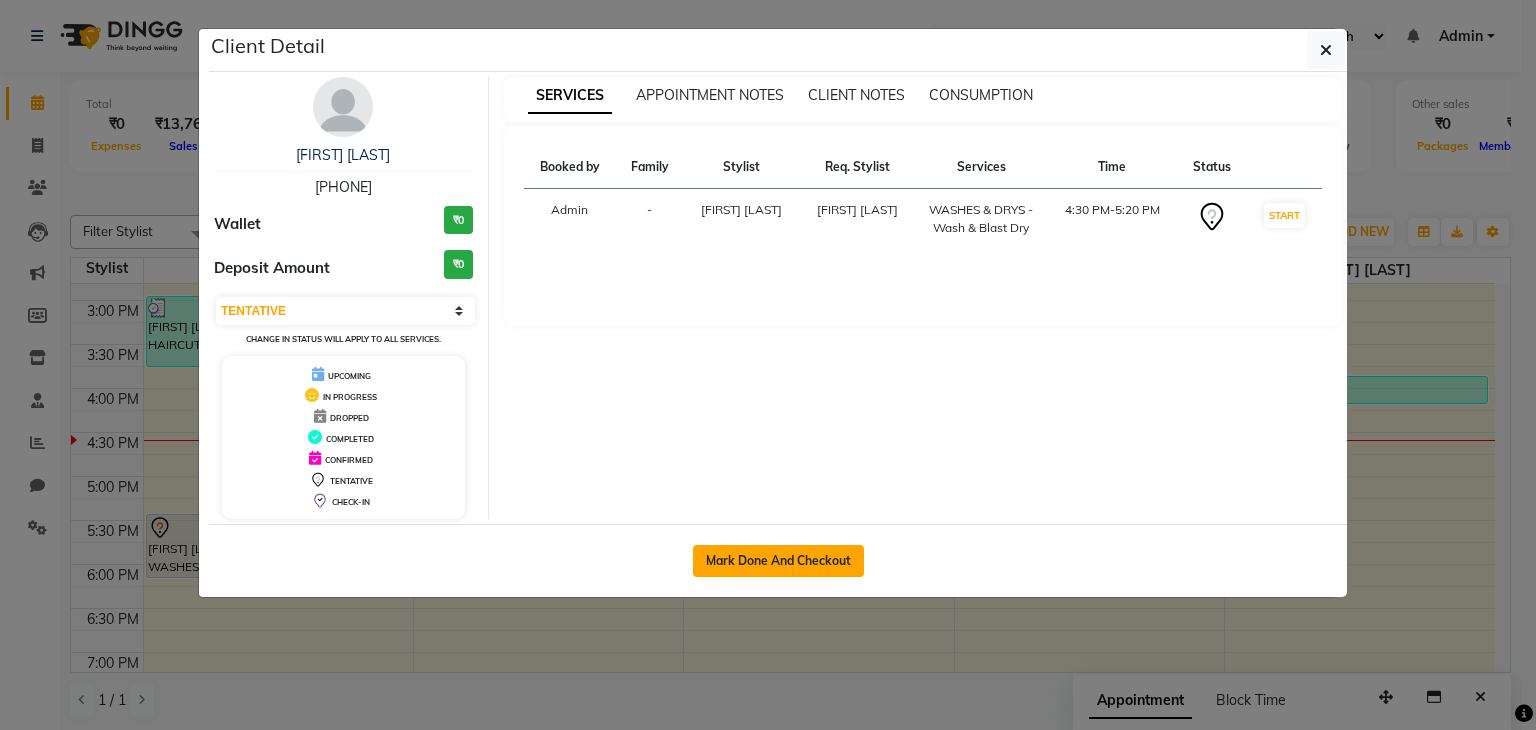 click on "Mark Done And Checkout" 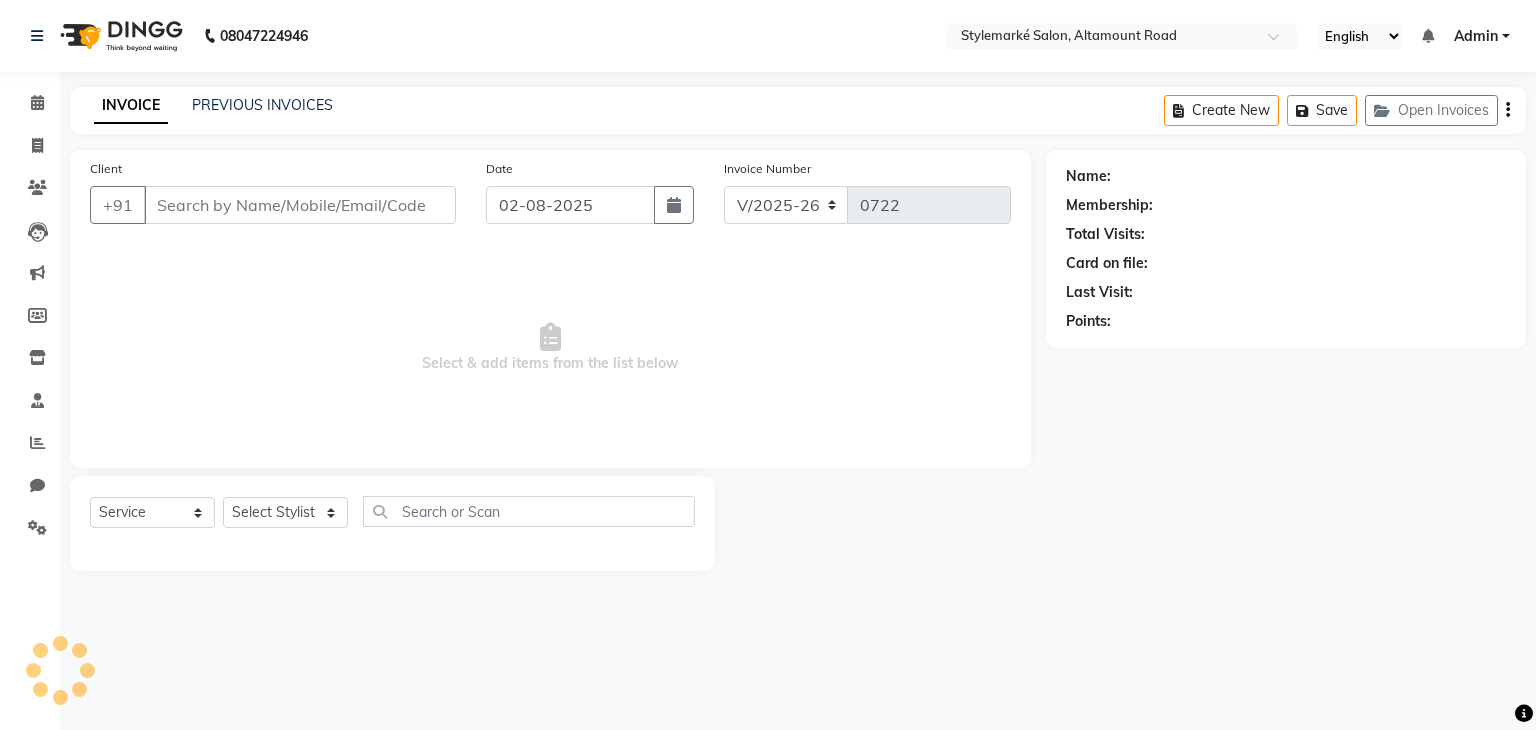 type on "9820457504" 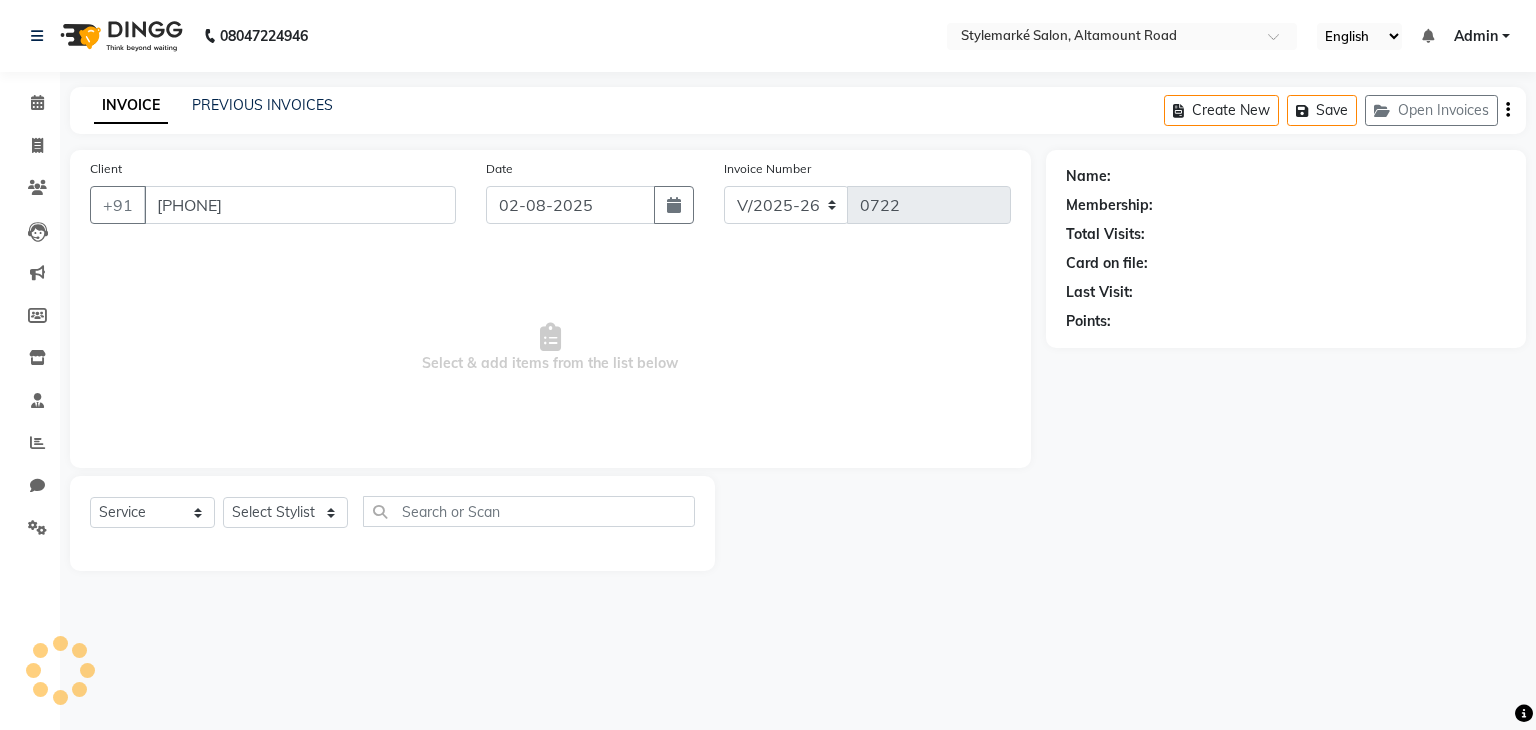 select on "71241" 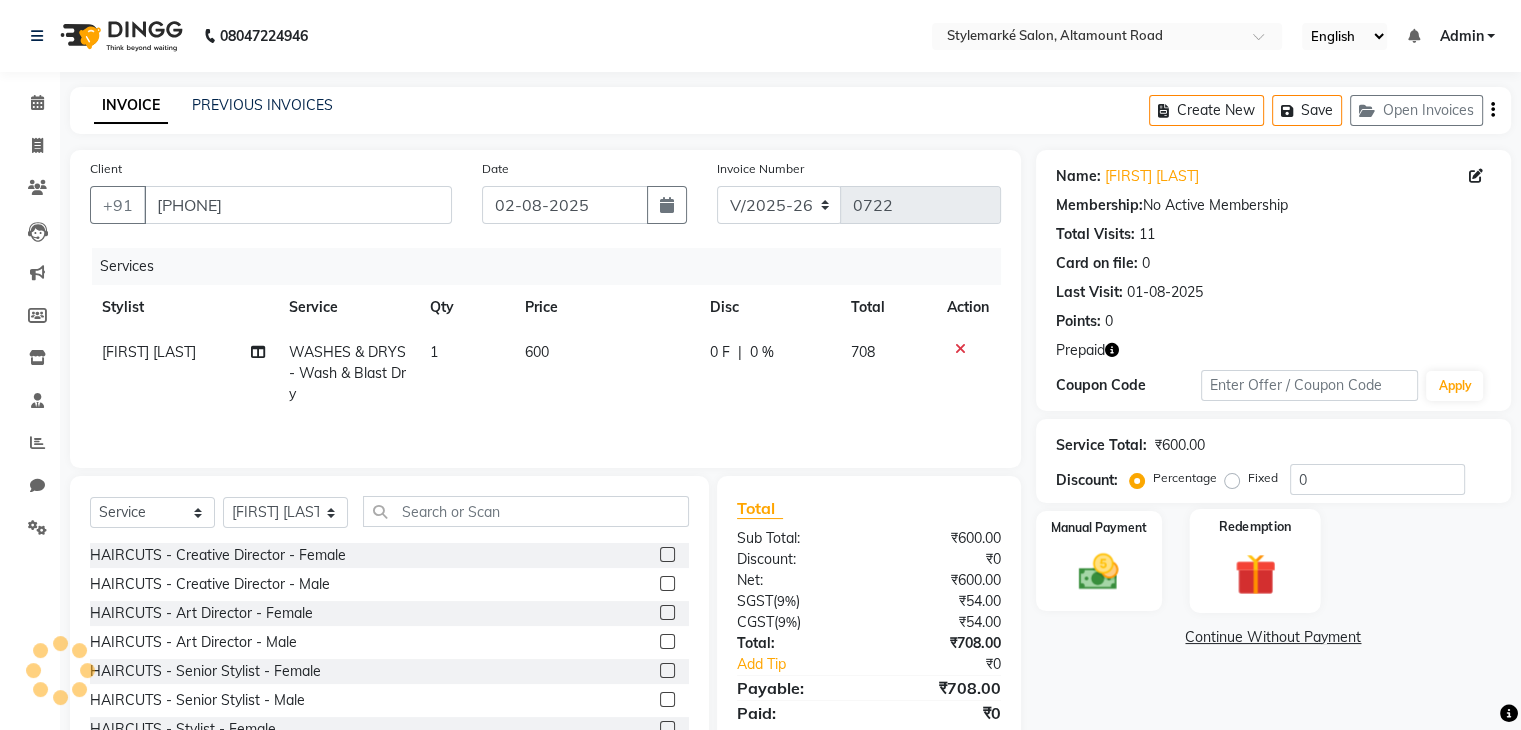 click 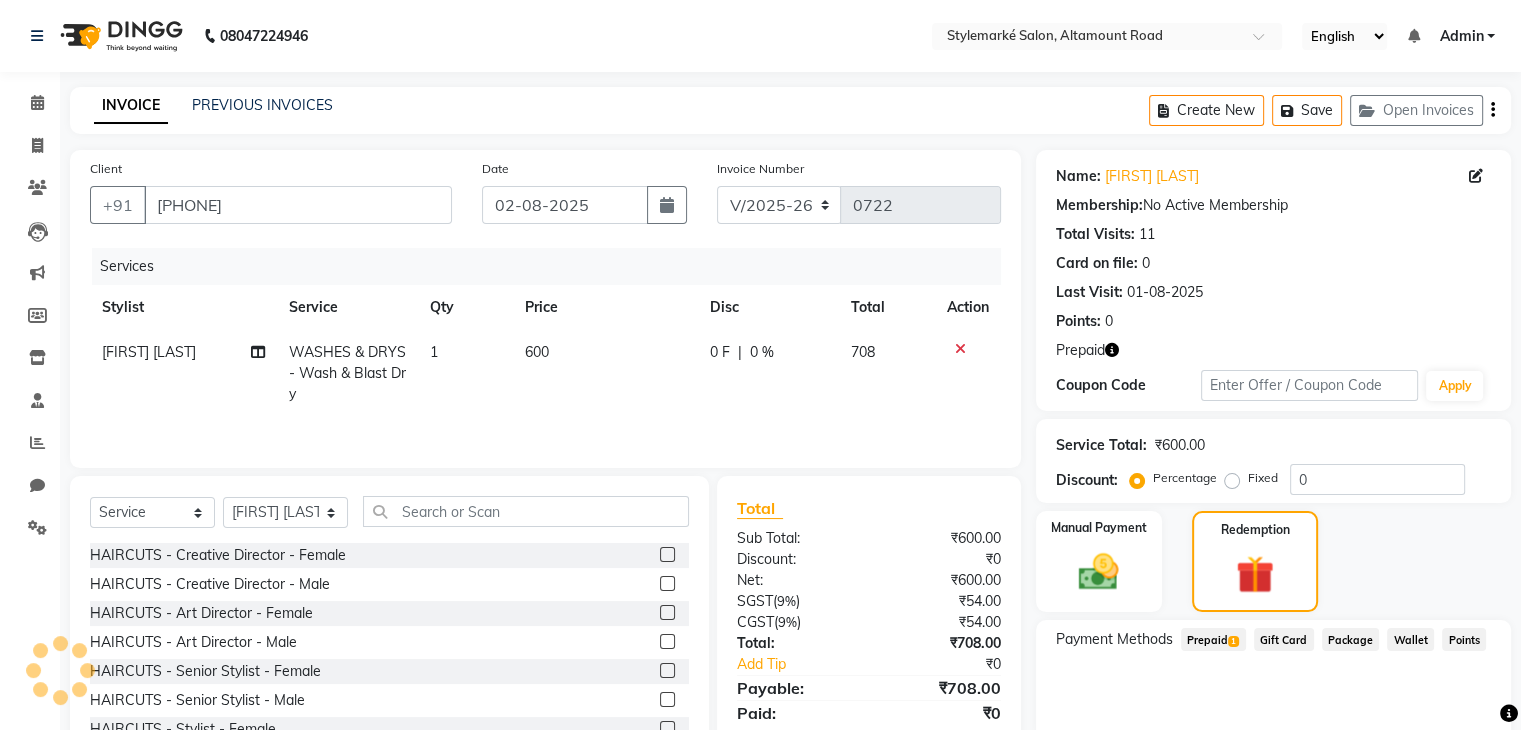 click on "1" 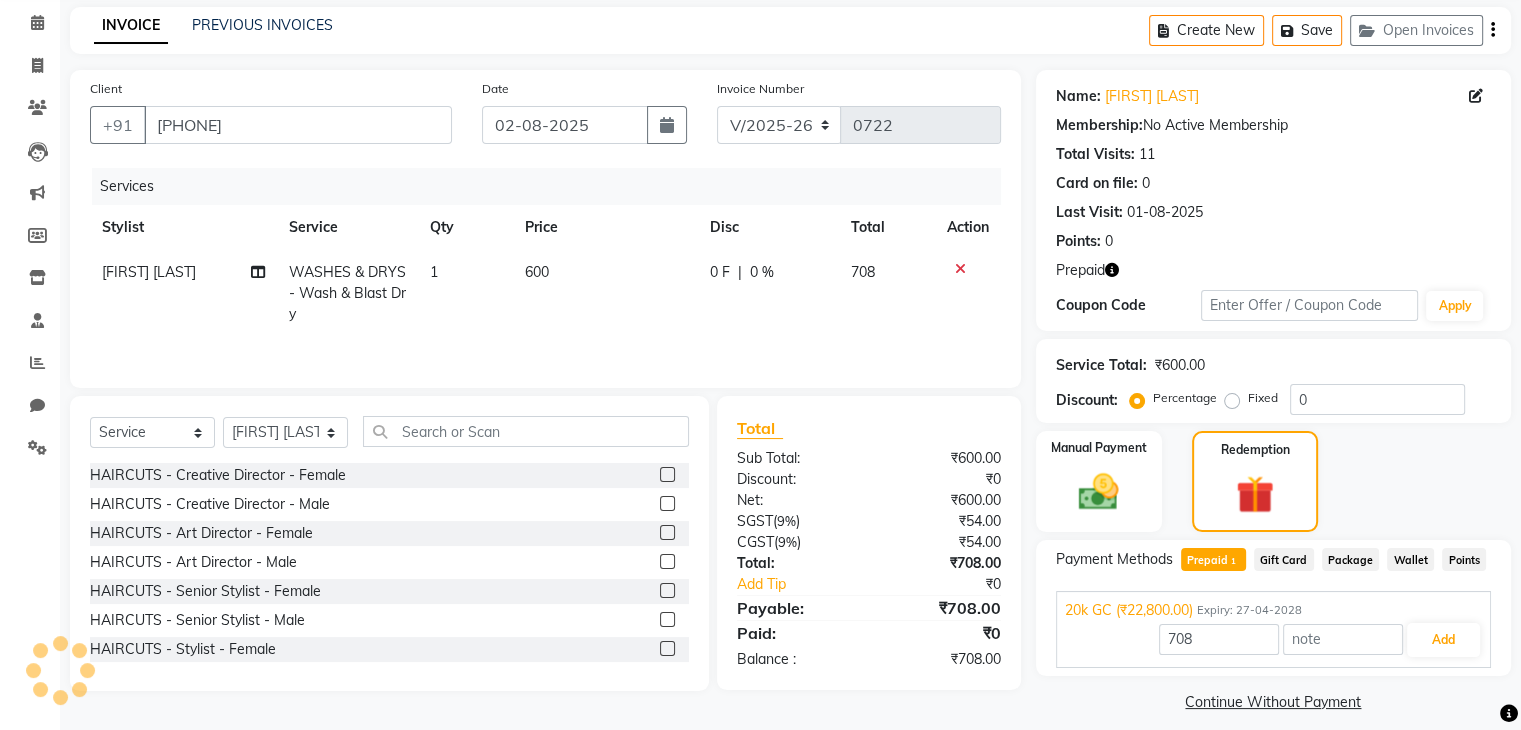 scroll, scrollTop: 0, scrollLeft: 0, axis: both 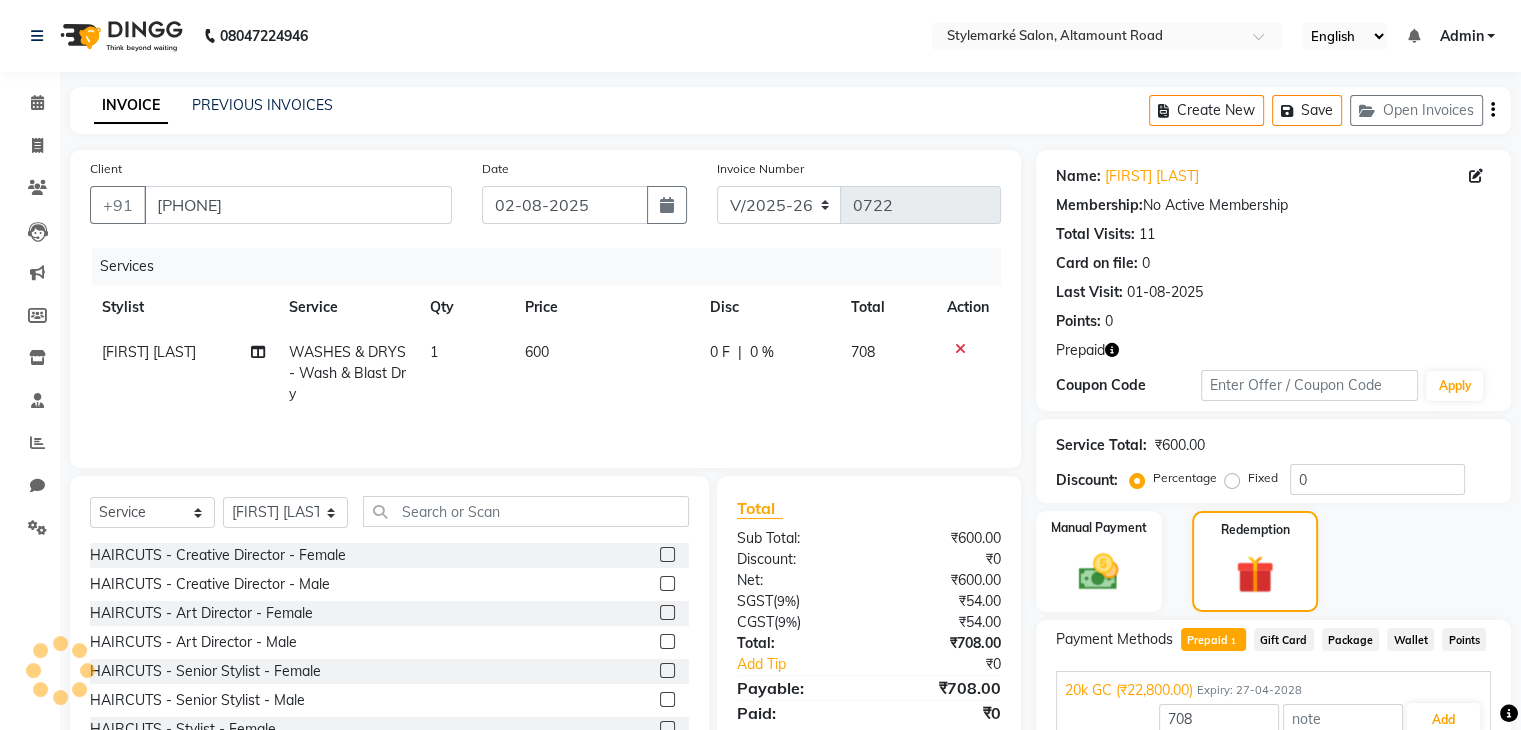 click 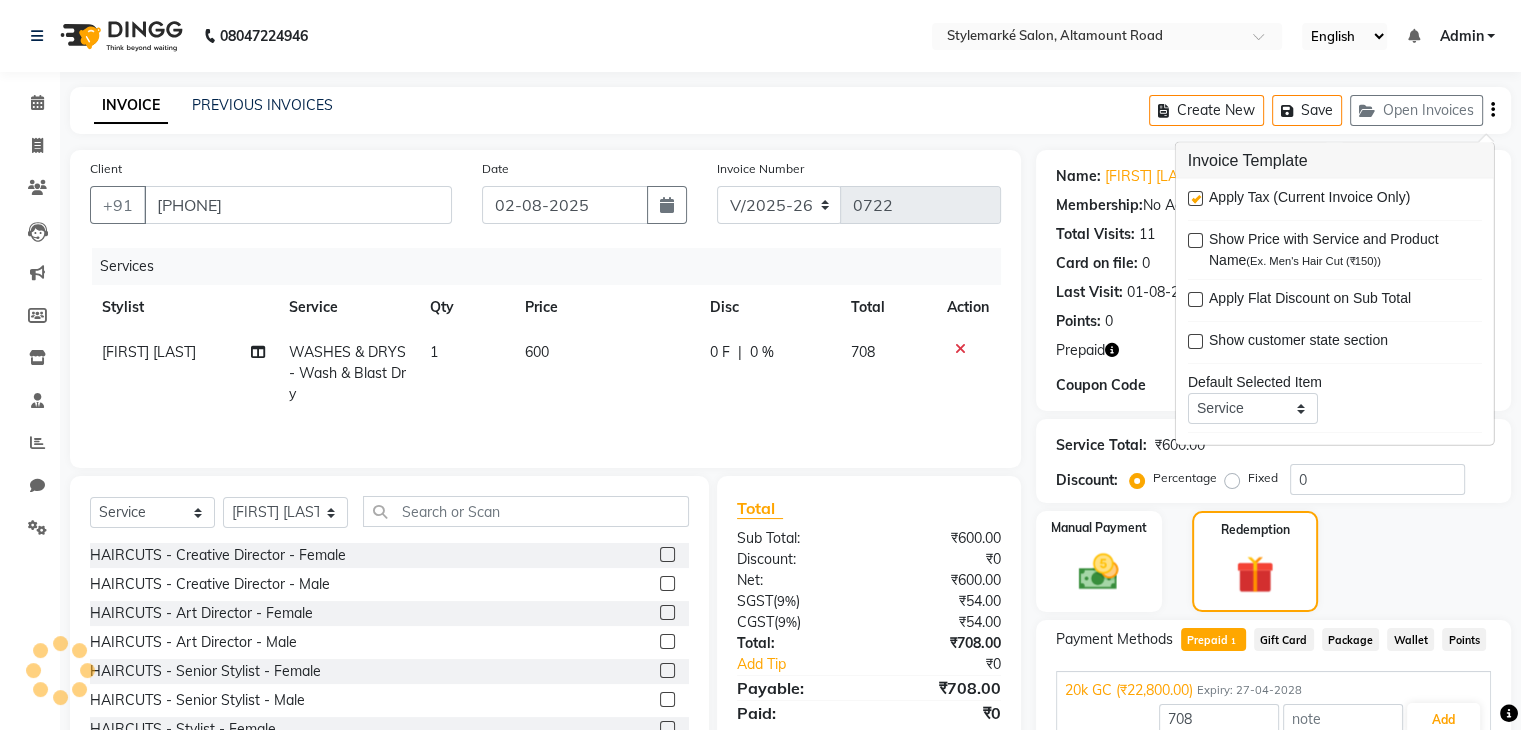 click at bounding box center [1195, 198] 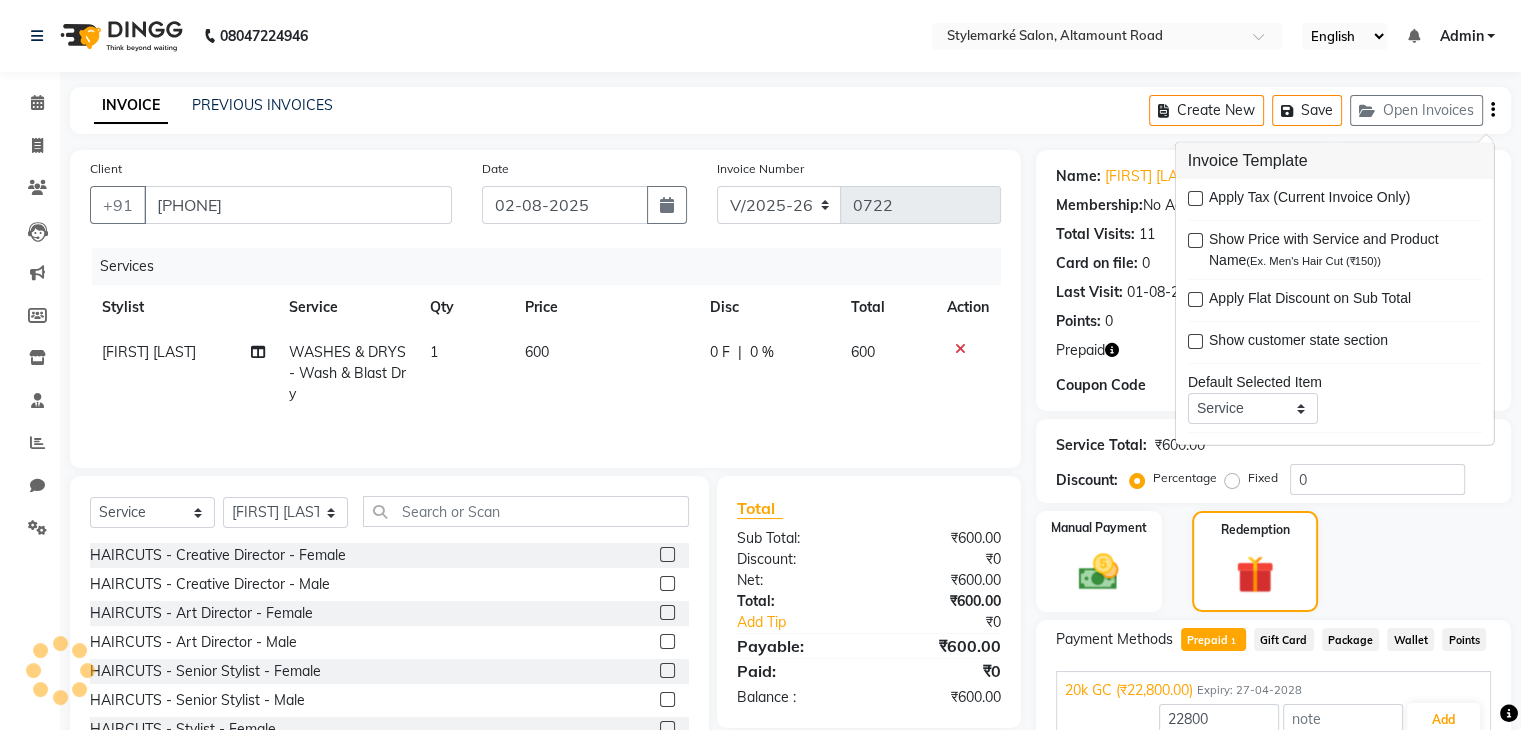 scroll, scrollTop: 97, scrollLeft: 0, axis: vertical 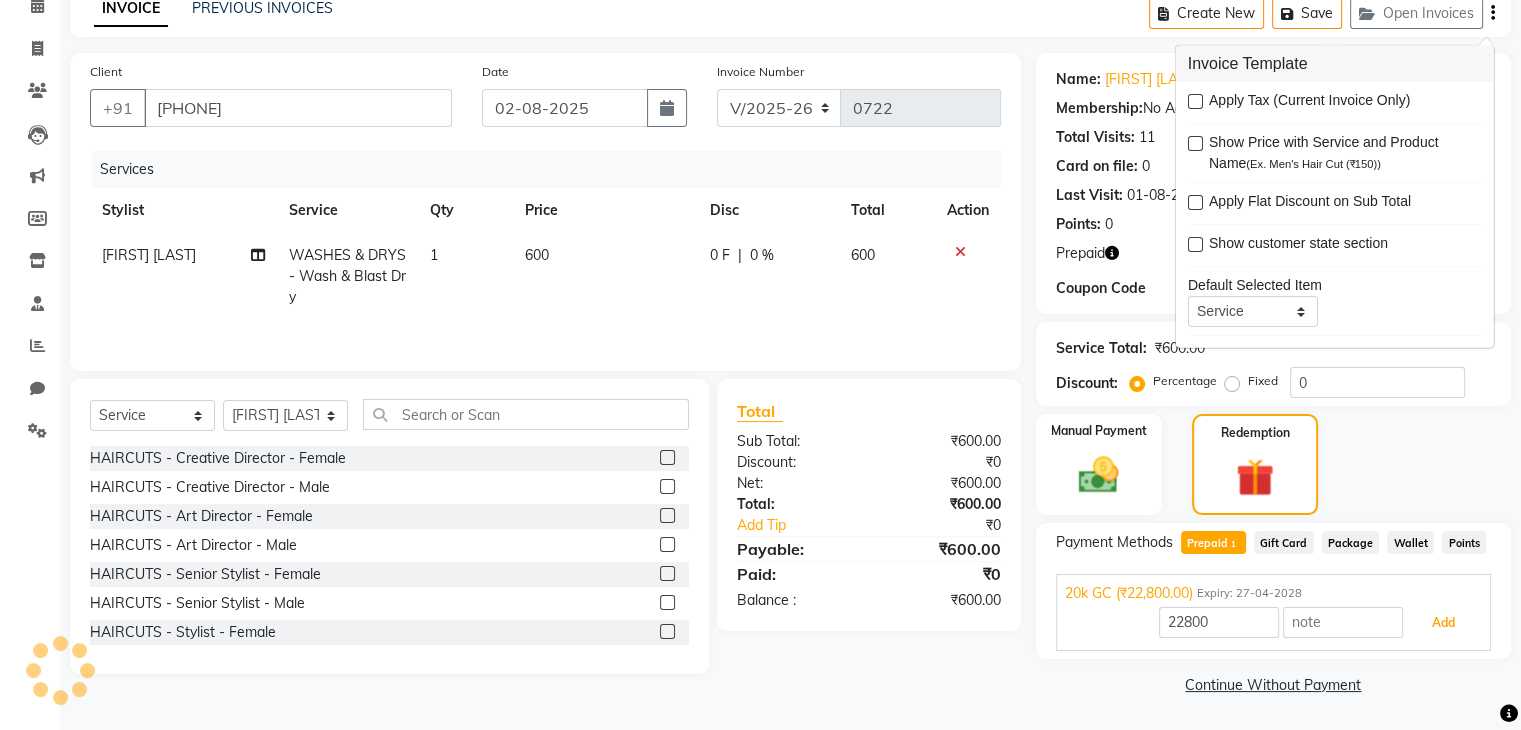 drag, startPoint x: 1429, startPoint y: 617, endPoint x: 1234, endPoint y: 637, distance: 196.02296 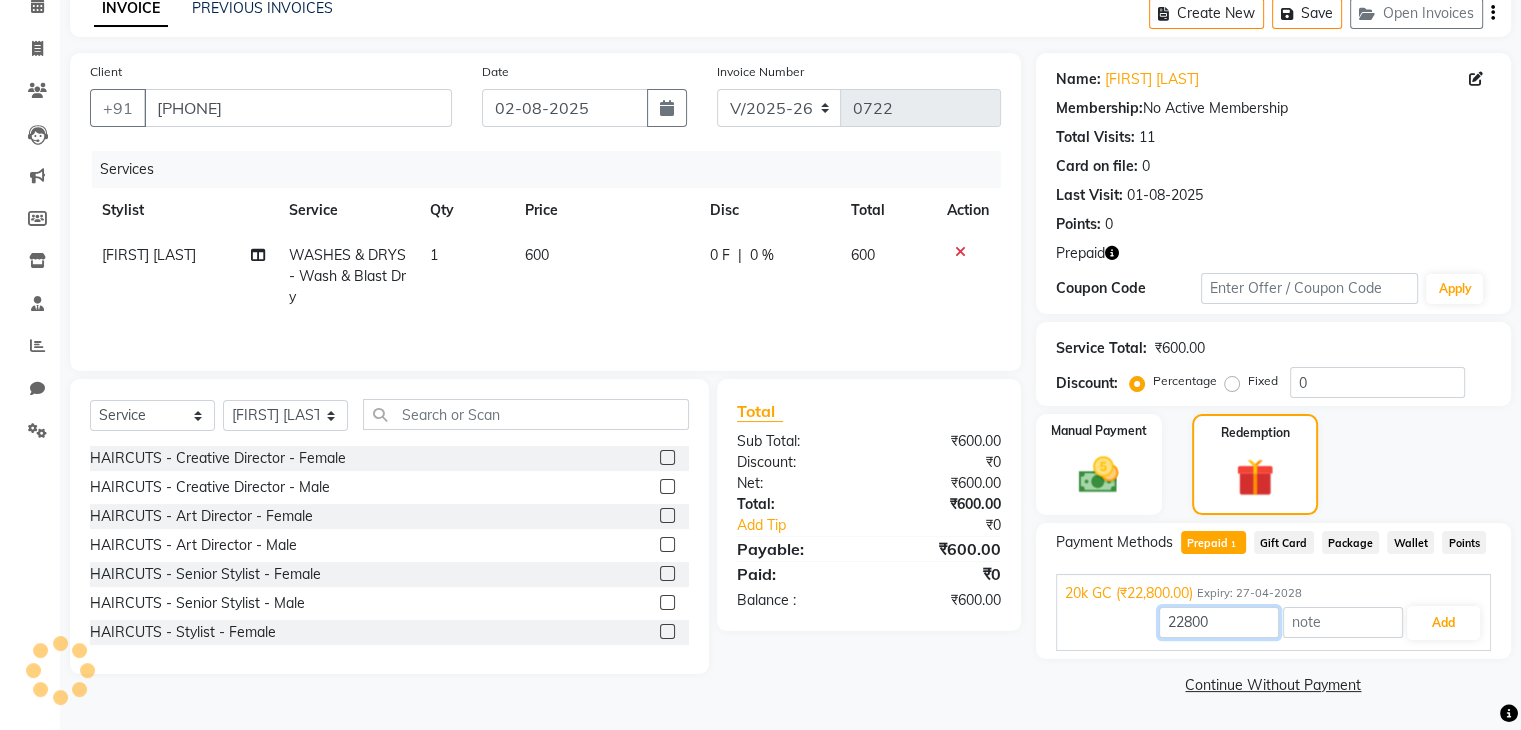 click on "22800" at bounding box center (1219, 622) 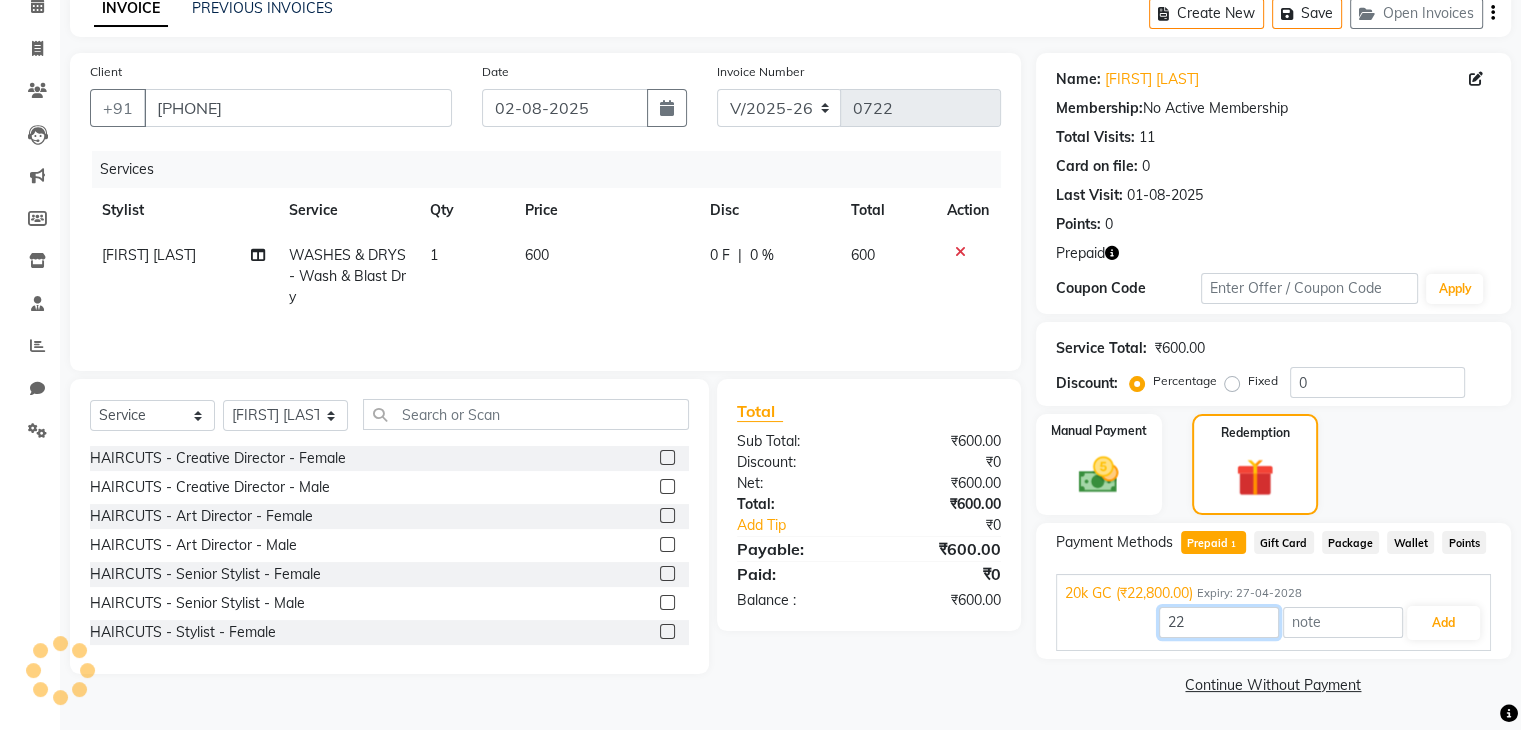 type on "2" 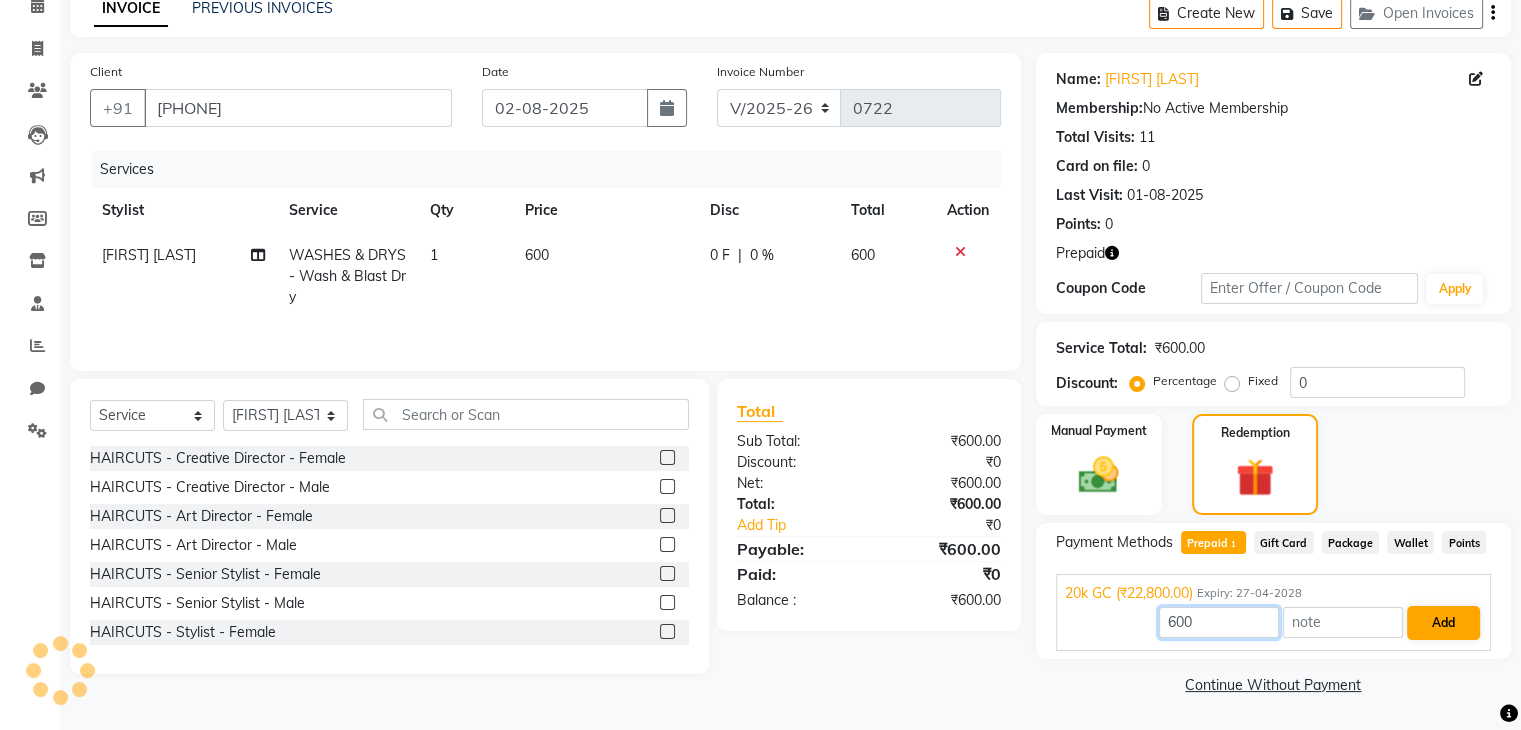 type on "600" 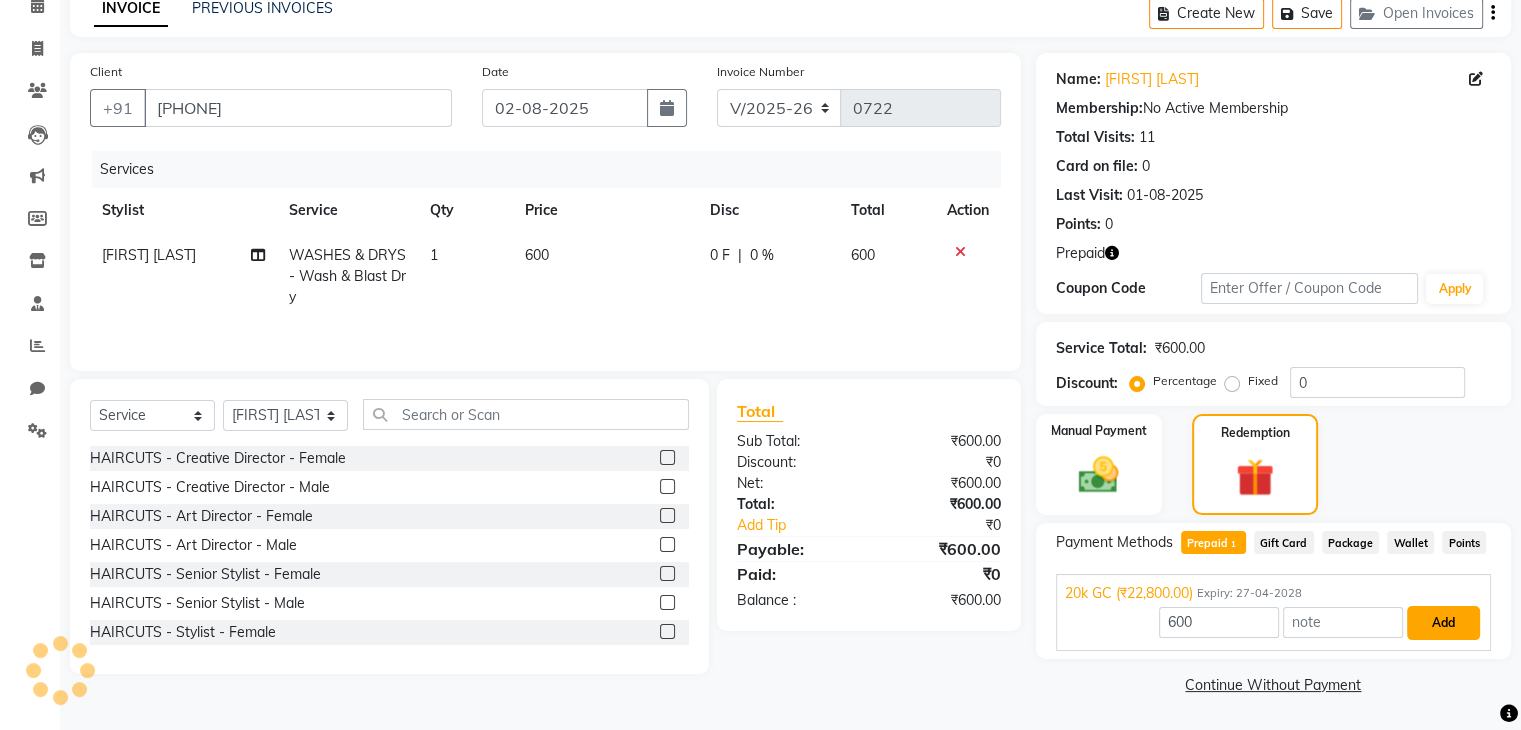 click on "Add" at bounding box center [1443, 623] 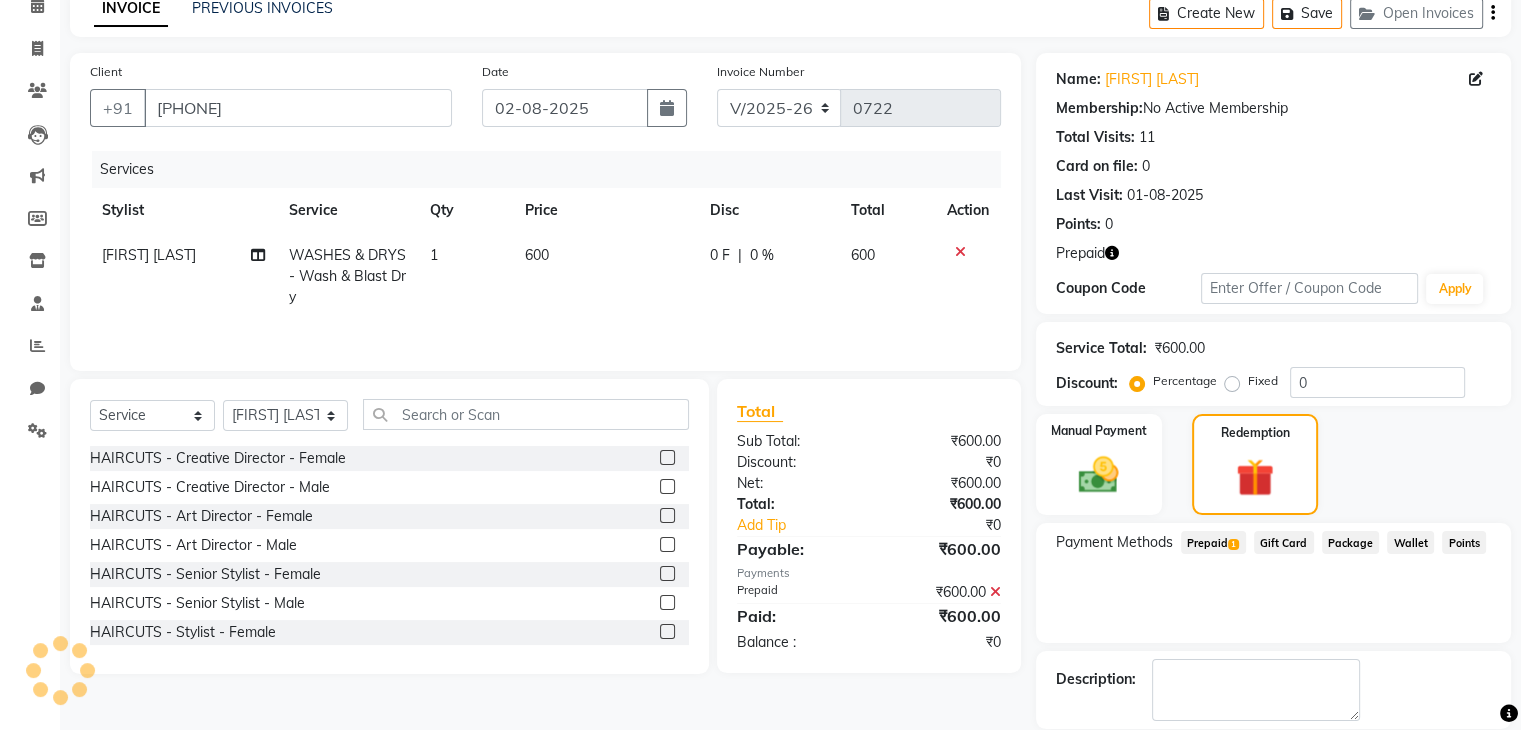scroll, scrollTop: 193, scrollLeft: 0, axis: vertical 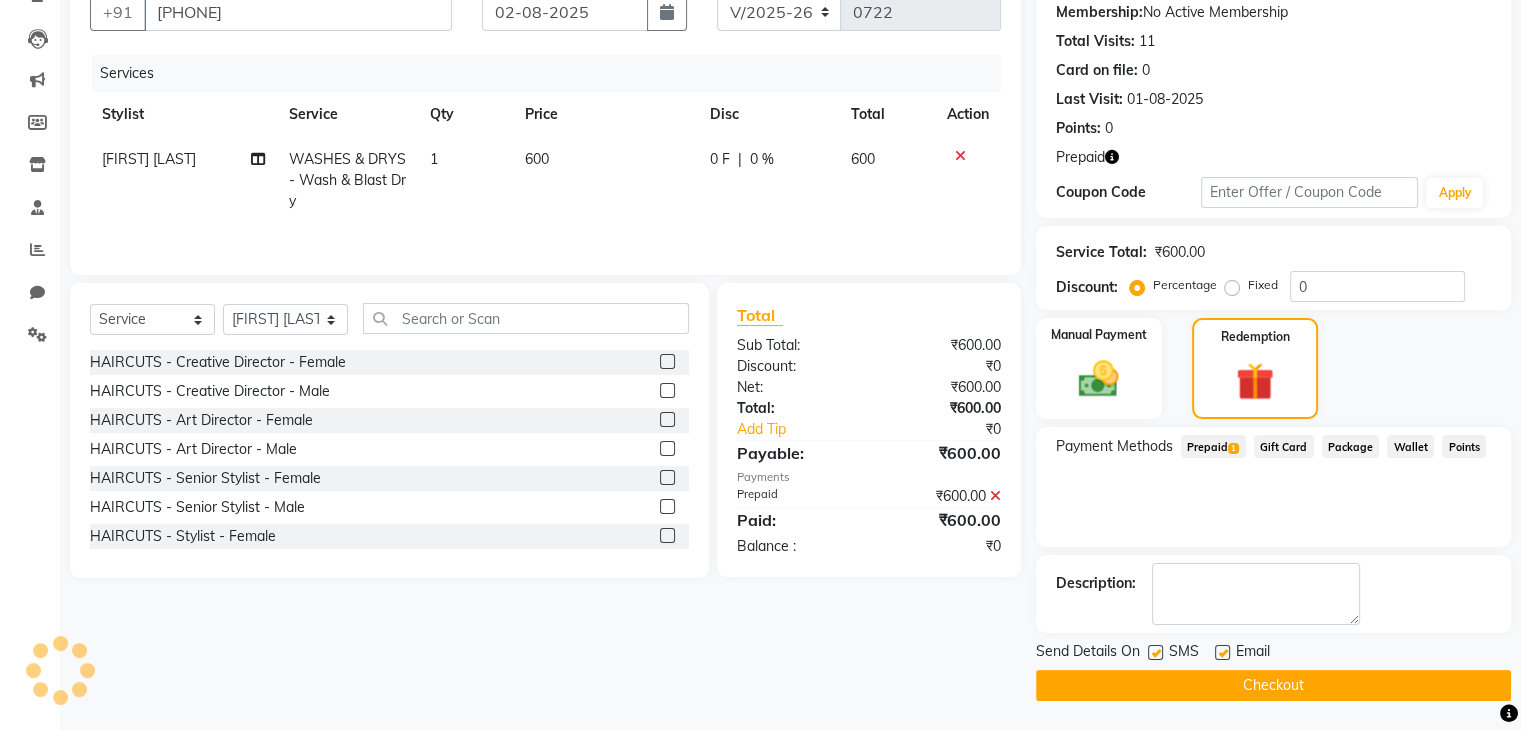 click on "Checkout" 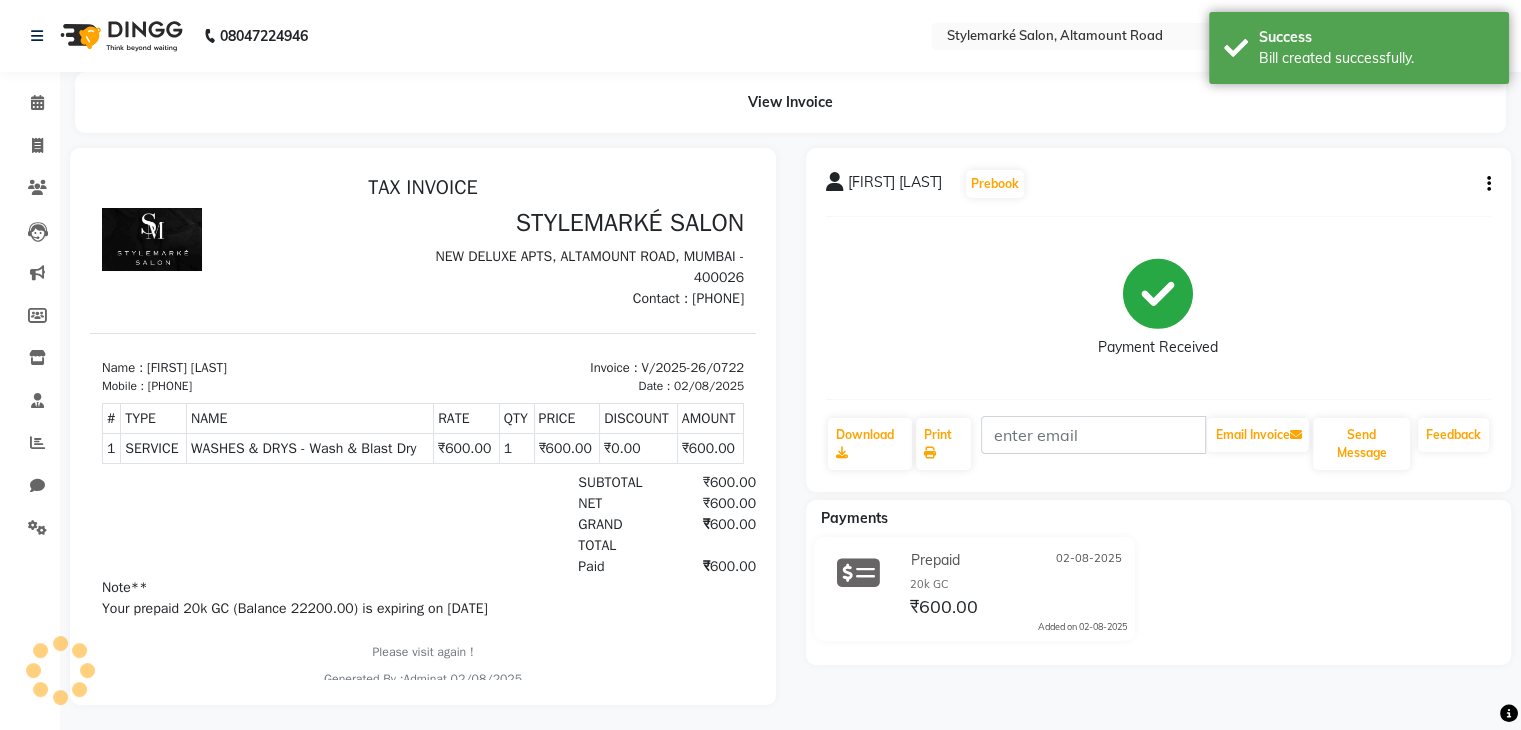 scroll, scrollTop: 0, scrollLeft: 0, axis: both 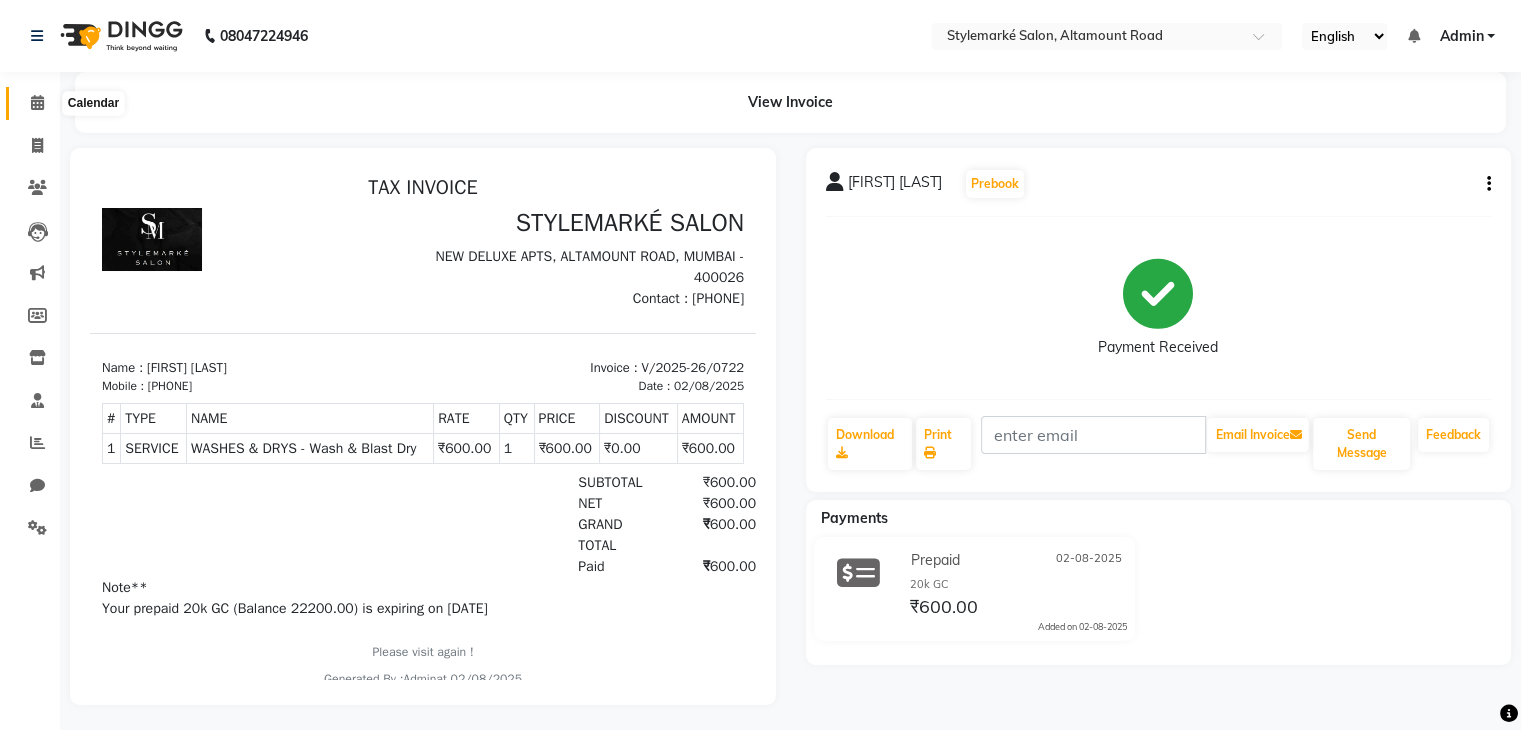 click 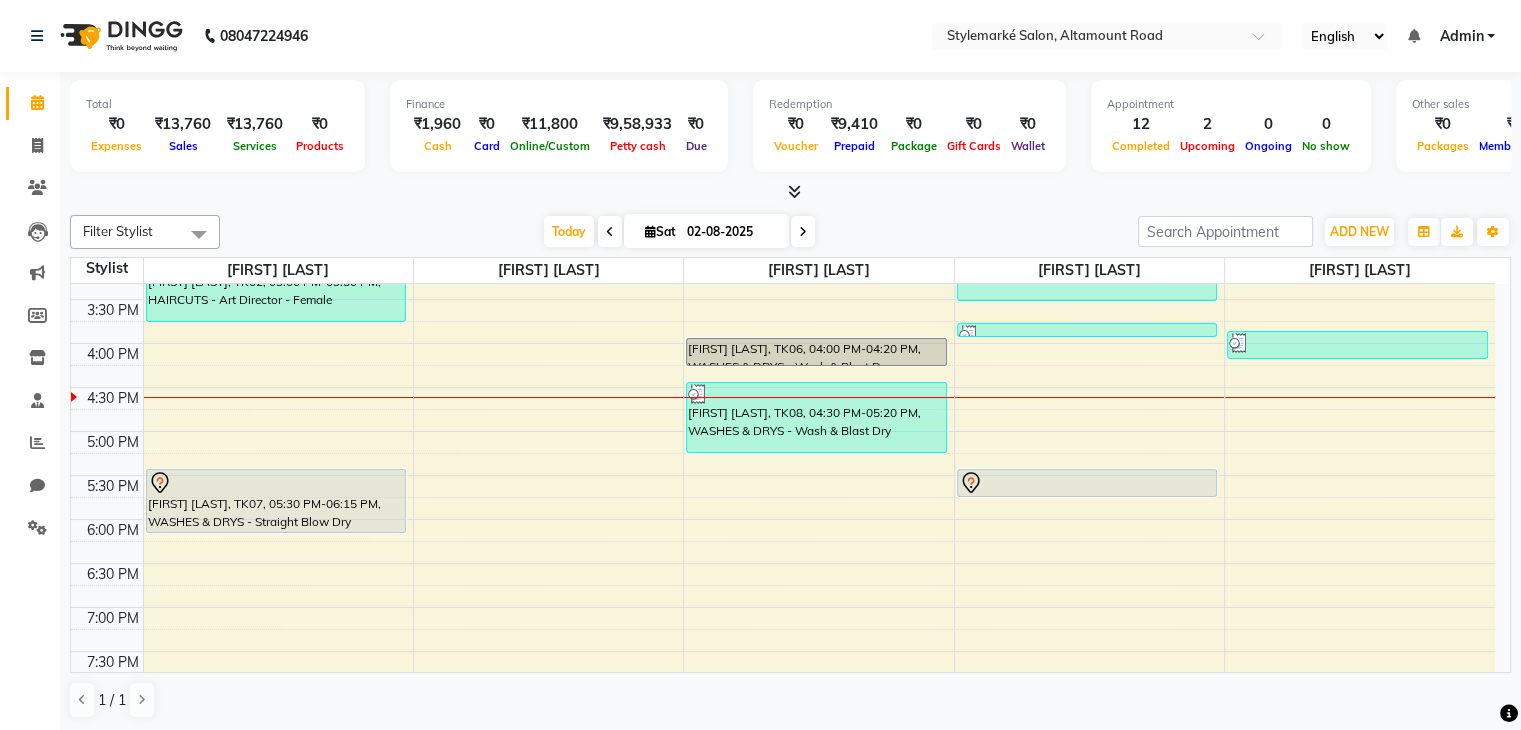 scroll, scrollTop: 600, scrollLeft: 0, axis: vertical 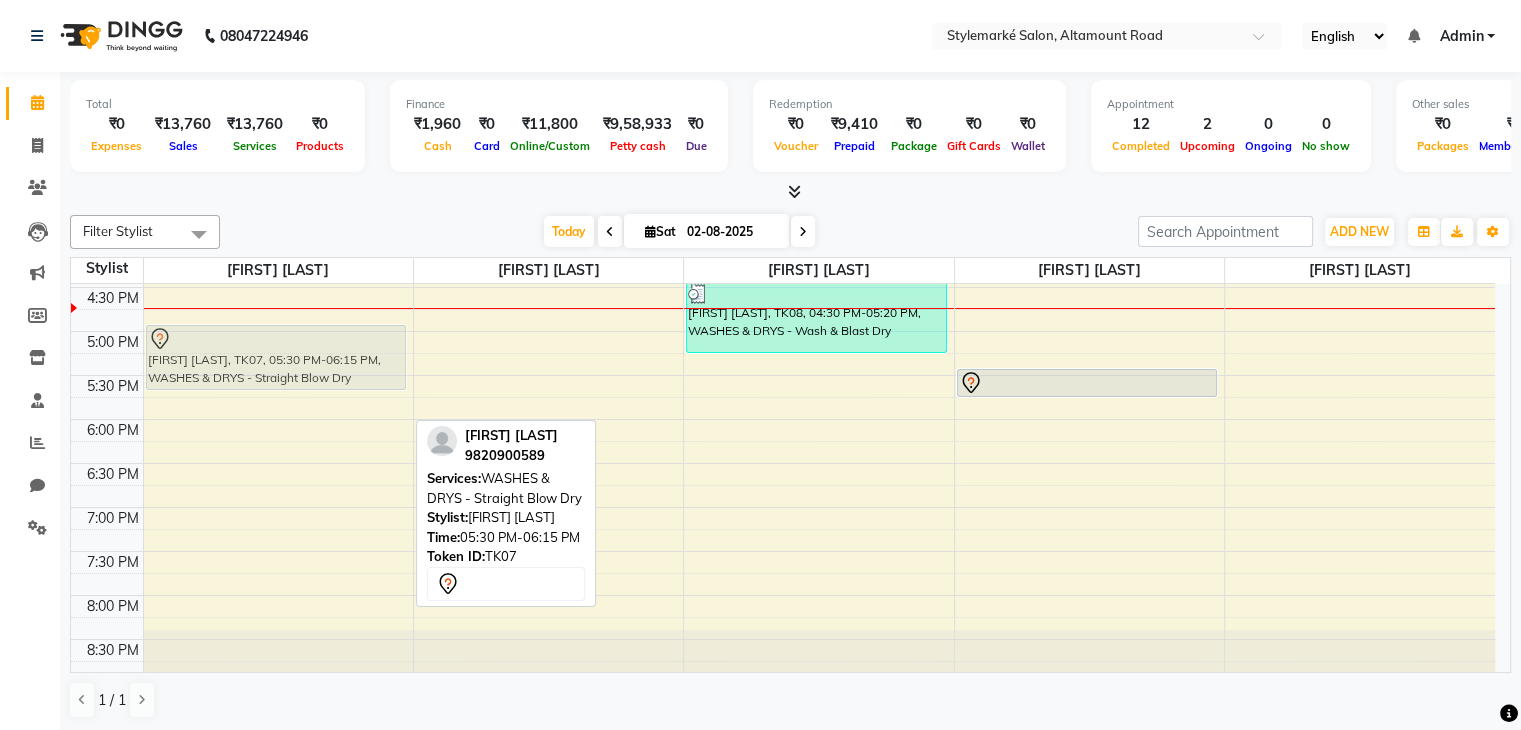 drag, startPoint x: 240, startPoint y: 413, endPoint x: 242, endPoint y: 369, distance: 44.04543 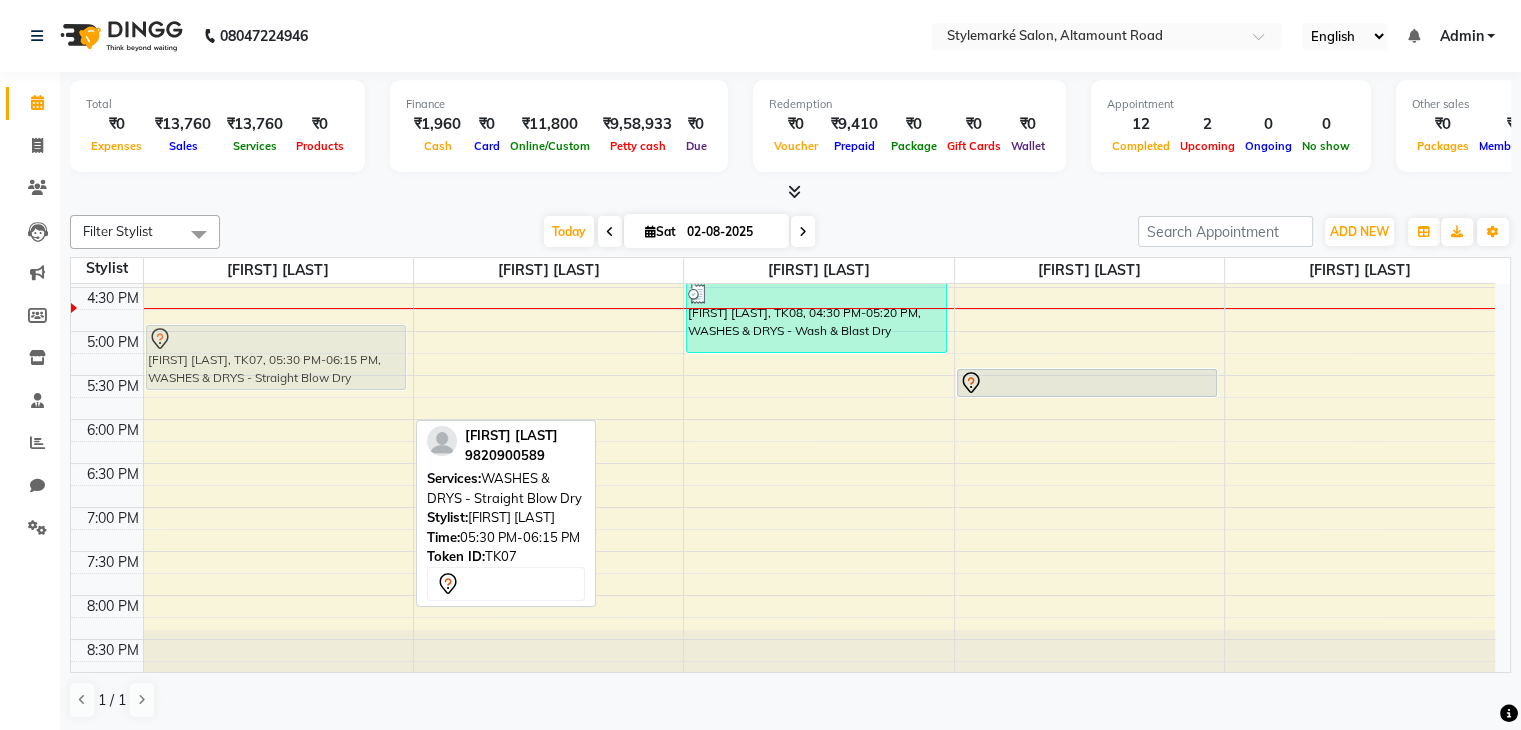 click on "Priya Mehra, TK01, 11:30 AM-12:50 PM, WASHES & DRYS - Wash & Blast Dry,WASHES & DRYS - In/Out Curls     Nimisha Bhansali, TK02, 03:00 PM-03:50 PM, HAIRCUTS - Art Director - Female             Aditi tantia, TK07, 05:30 PM-06:15 PM, WASHES & DRYS - Straight Blow Dry             Aditi tantia, TK07, 05:30 PM-06:15 PM, WASHES & DRYS - Straight Blow Dry" at bounding box center [278, 155] 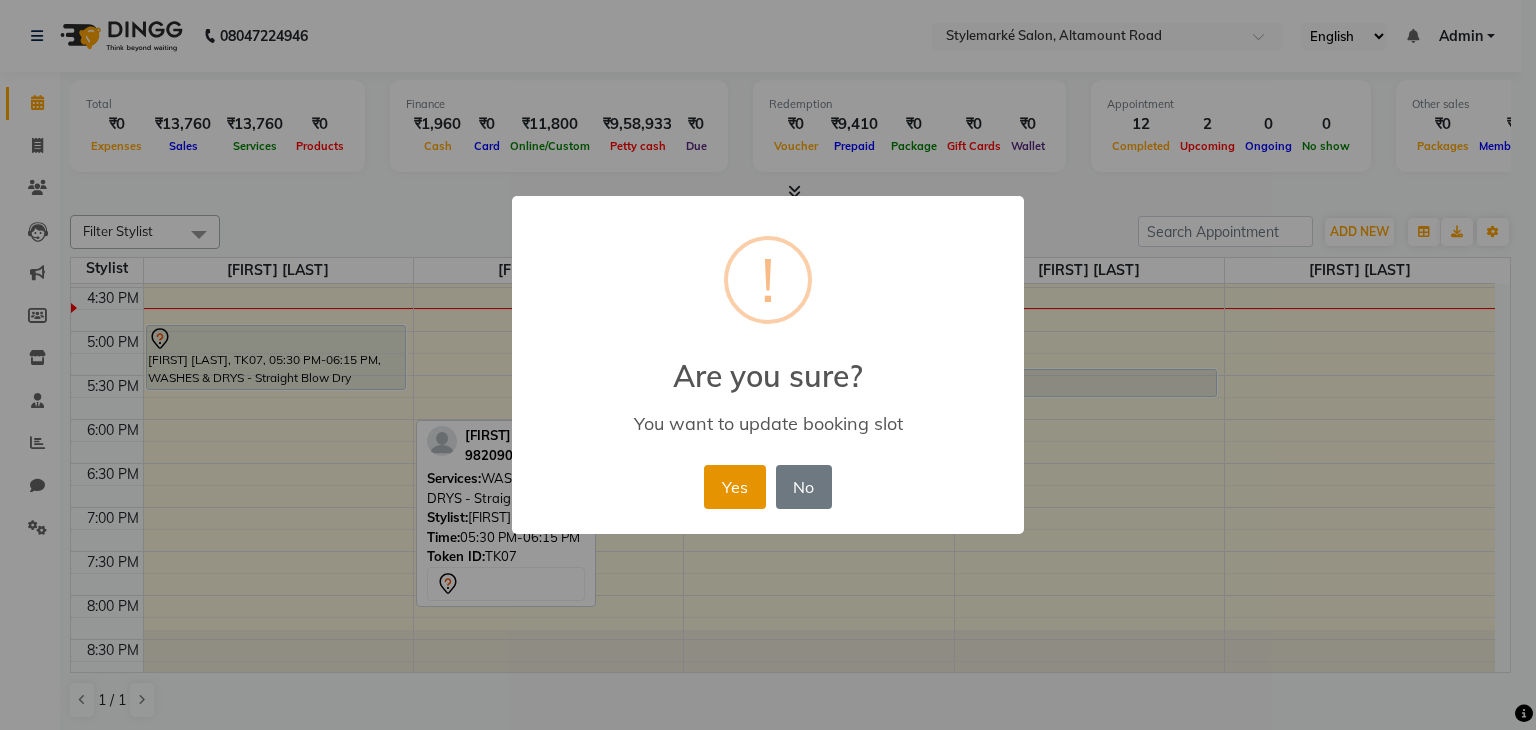 click on "Yes" at bounding box center [734, 487] 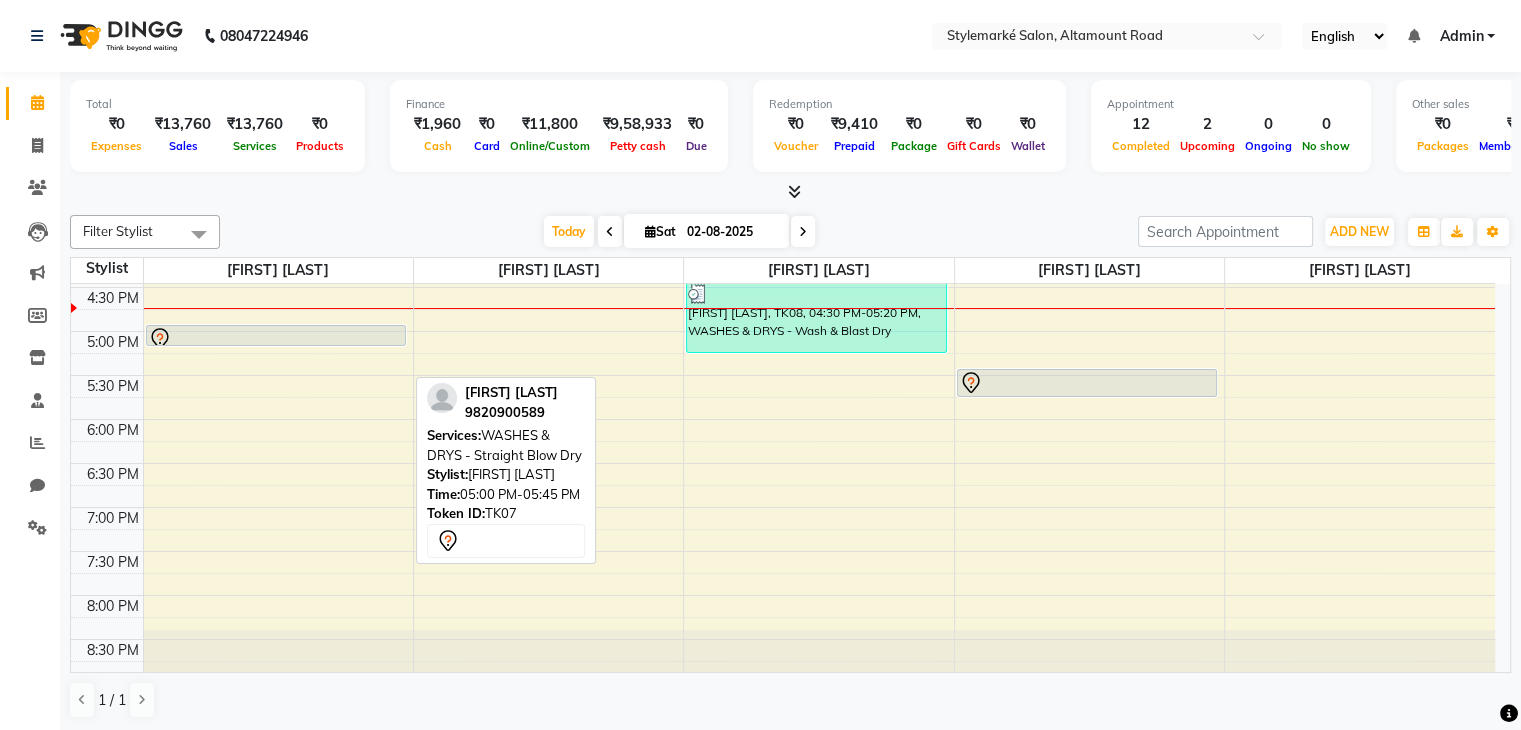 drag, startPoint x: 212, startPoint y: 385, endPoint x: 212, endPoint y: 340, distance: 45 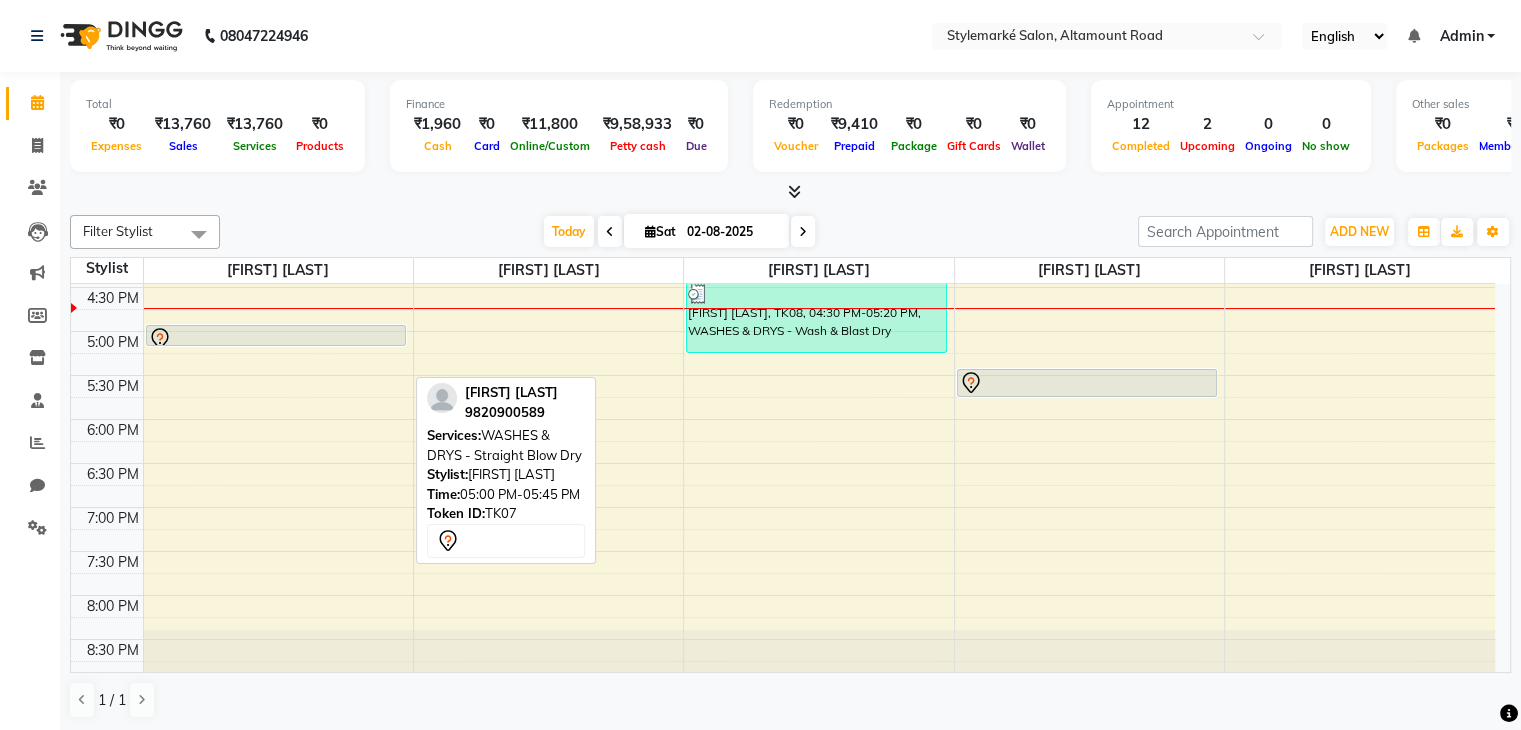 click on "Priya Mehra, TK01, 11:30 AM-12:50 PM, WASHES & DRYS - Wash & Blast Dry,WASHES & DRYS - In/Out Curls     Nimisha Bhansali, TK02, 03:00 PM-03:50 PM, HAIRCUTS - Art Director - Female             Aditi tantia, TK07, 05:00 PM-05:45 PM, WASHES & DRYS - Straight Blow Dry             Aditi tantia, TK07, 05:00 PM-05:45 PM, WASHES & DRYS - Straight Blow Dry" at bounding box center [278, 155] 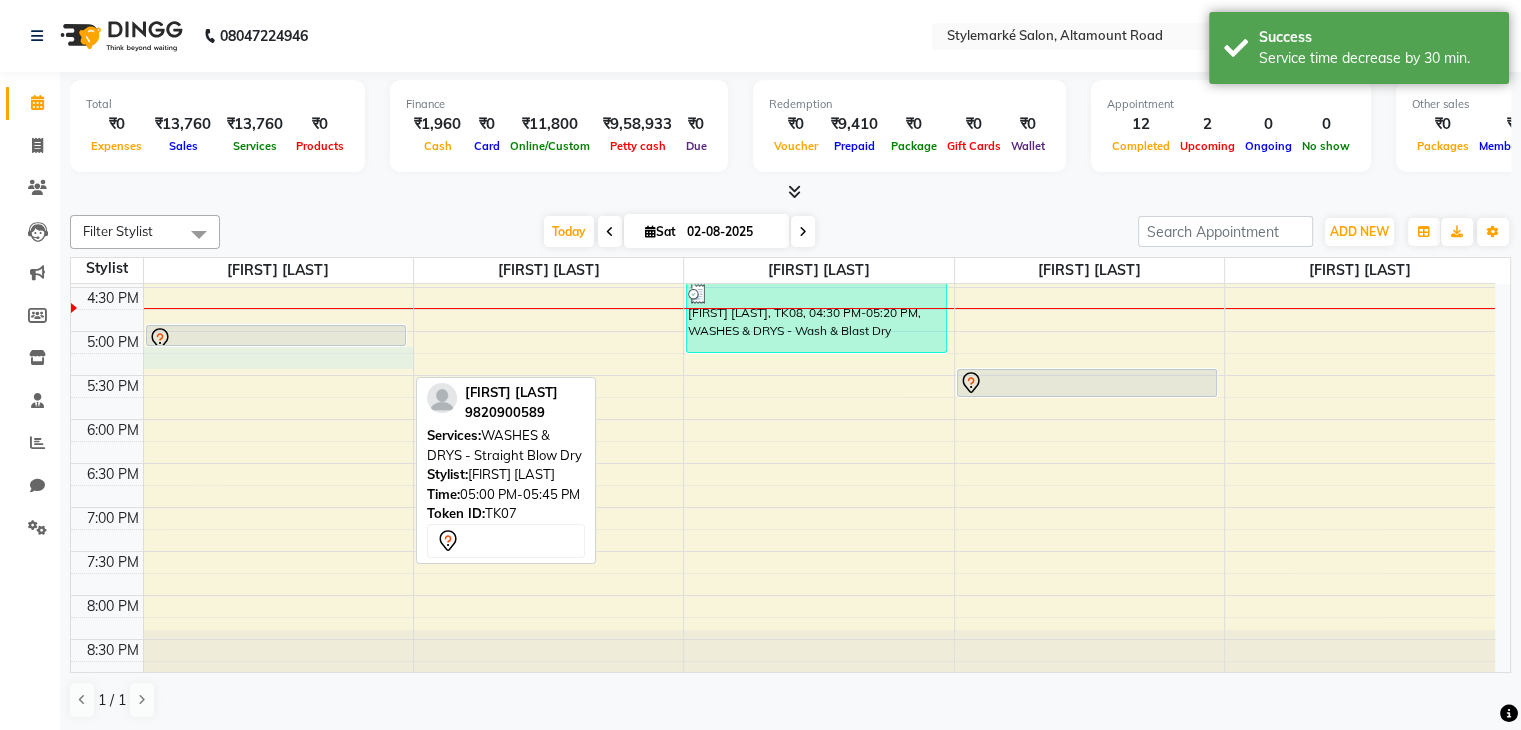 click on "9:00 AM 9:30 AM 10:00 AM 10:30 AM 11:00 AM 11:30 AM 12:00 PM 12:30 PM 1:00 PM 1:30 PM 2:00 PM 2:30 PM 3:00 PM 3:30 PM 4:00 PM 4:30 PM 5:00 PM 5:30 PM 6:00 PM 6:30 PM 7:00 PM 7:30 PM 8:00 PM 8:30 PM     Priya Mehra, TK01, 11:30 AM-12:50 PM, WASHES & DRYS - Wash & Blast Dry,WASHES & DRYS - In/Out Curls     Nimisha Bhansali, TK02, 03:00 PM-03:50 PM, HAIRCUTS - Art Director - Female             Aditi tantia, TK07, 05:00 PM-05:15 PM, WASHES & DRYS - Straight Blow Dry     Sargam Bhandhari, TK05, 02:20 PM-02:28 PM, THREADING - Eyebrows,THREADING - Upper lip     neetu maam, TK03, 10:30 AM-11:20 AM, HAIRCUTS - Art Director - Female     neetu maam, TK03, 11:15 AM-12:15 PM, Global colour     Sargam Bhandhari, TK05, 02:00 PM-02:45 PM, WASHES & DRYS - In/Out Curls    ashni parikh, TK06, 04:00 PM-04:20 PM, WASHES & DRYS - Wash & Blast Dry     Sabina Nanawat, TK08, 04:30 PM-05:20 PM, WASHES & DRYS - Wash & Blast Dry         Priya Mehra, TK01, 11:30 AM-12:00 PM, WAX - Half Legs - Regular" at bounding box center (783, 155) 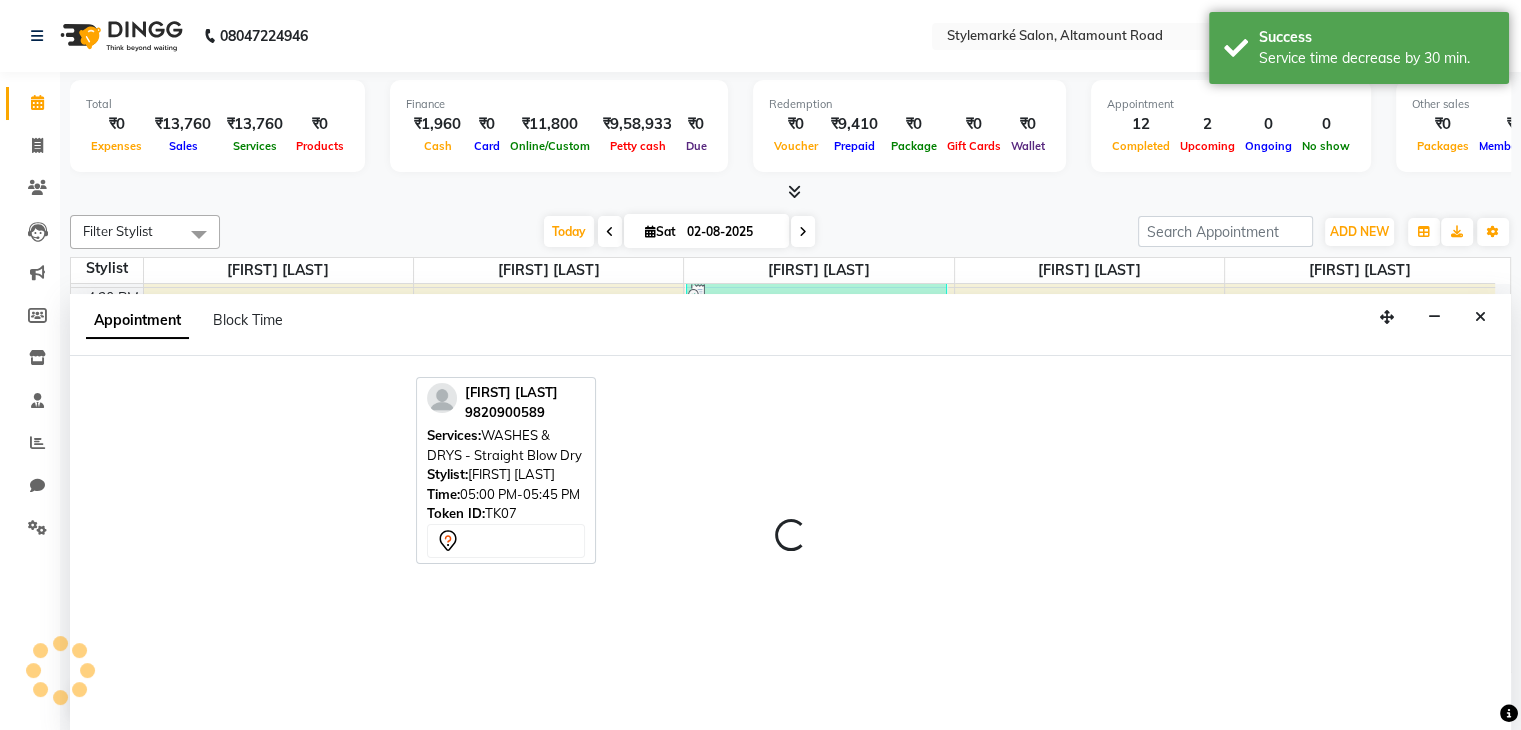 scroll, scrollTop: 1, scrollLeft: 0, axis: vertical 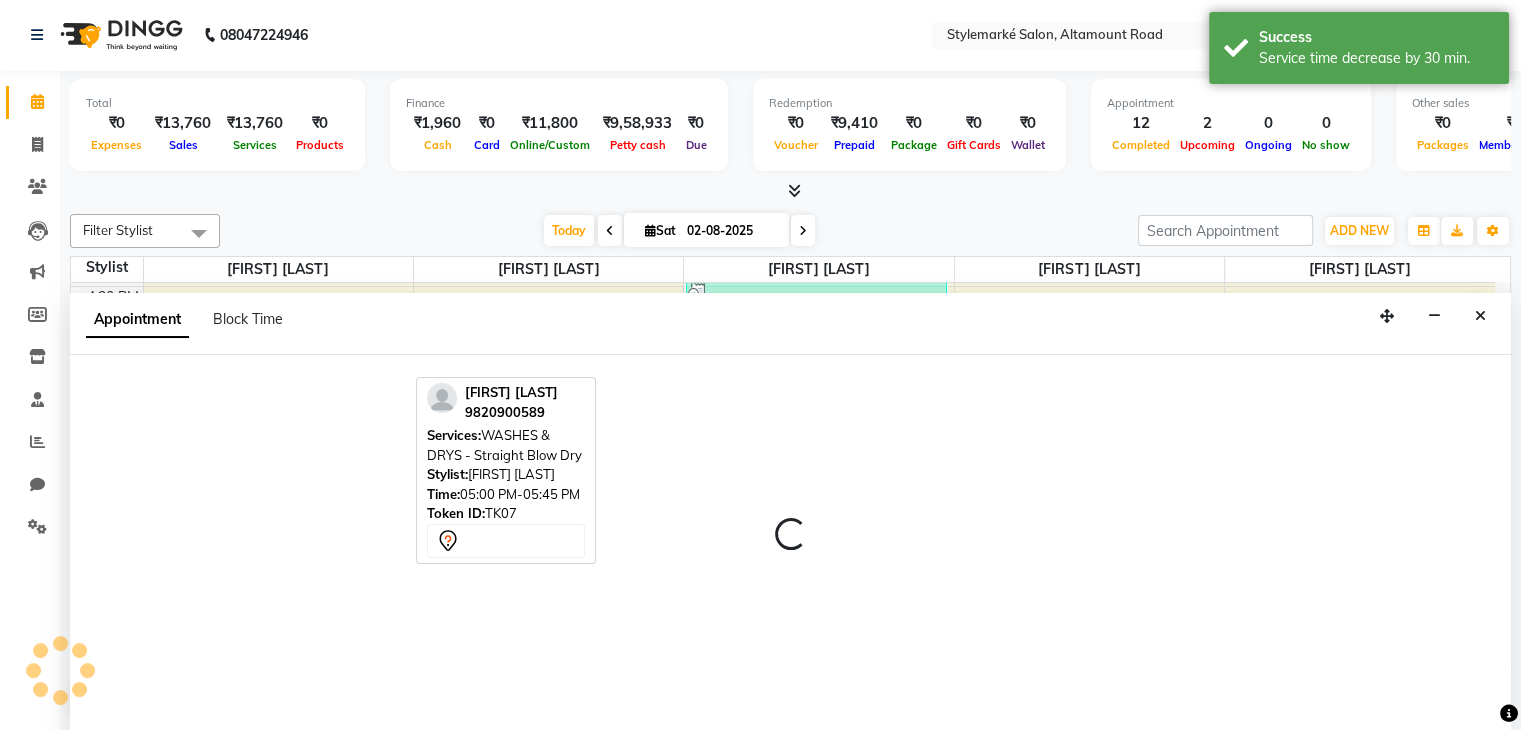 select on "71239" 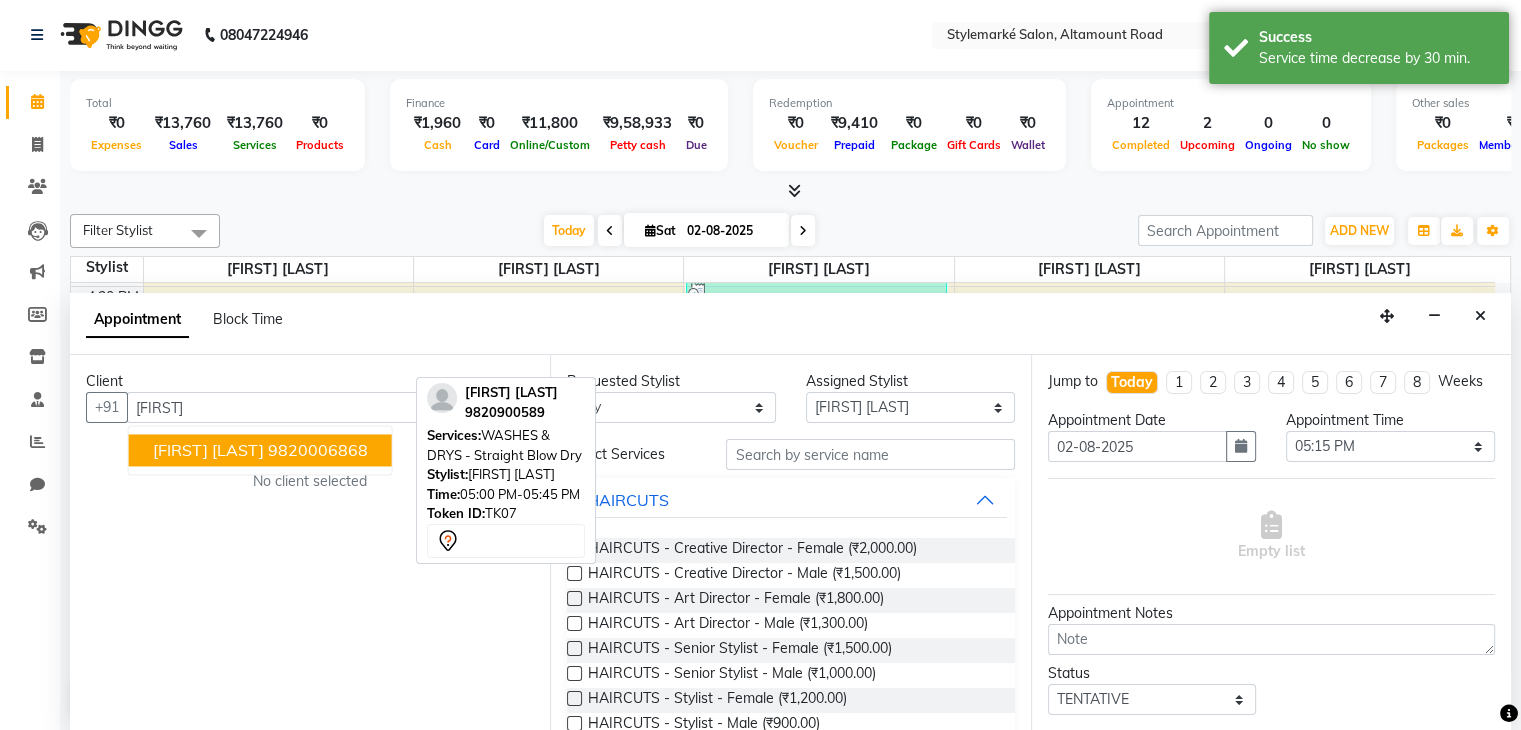 click on "Sherry Merchant" at bounding box center [208, 451] 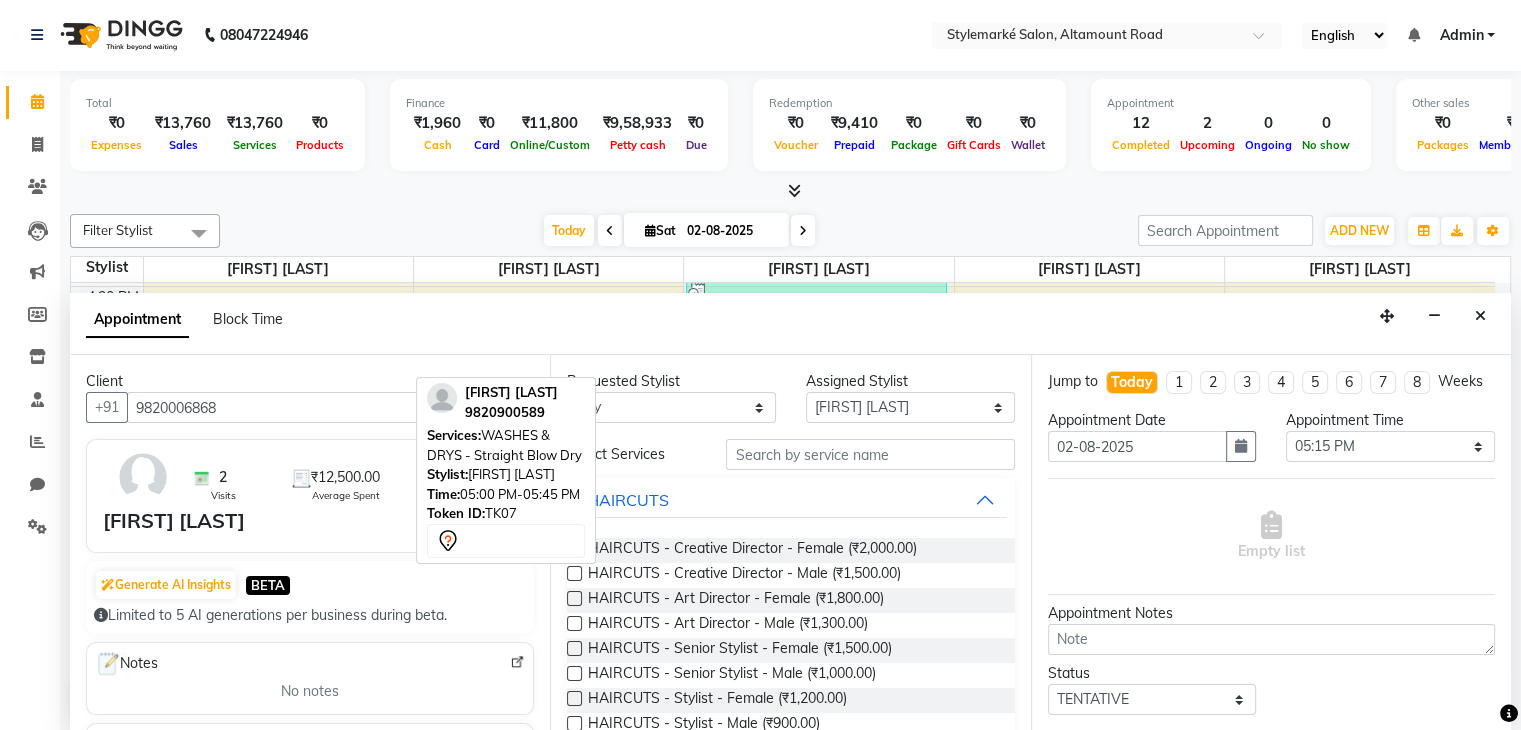 type on "9820006868" 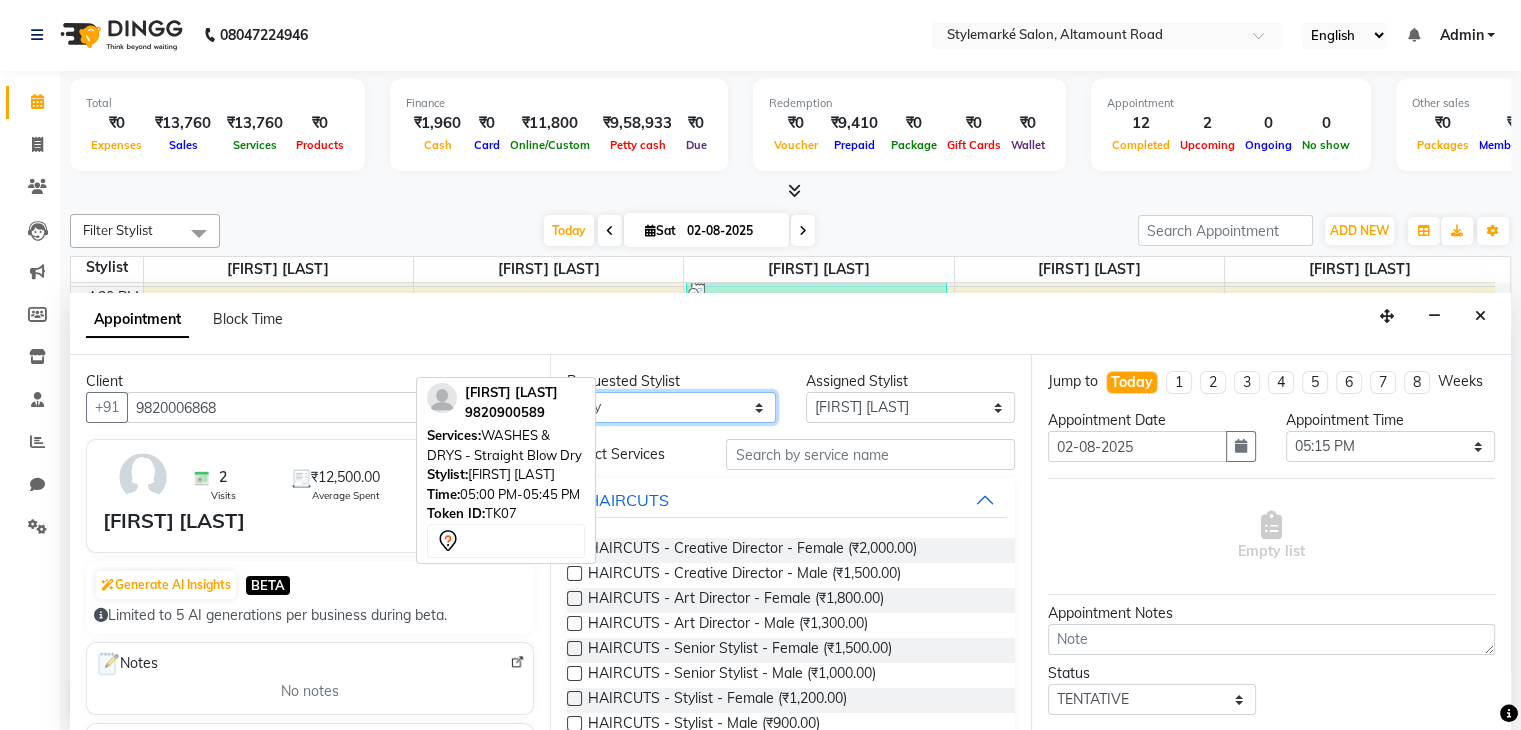 click on "Any [FIRST] [LAST] ⁠[FIRST] [LAST] ⁠[FIRST] [LAST] [FIRST] [LAST] [FIRST] [LAST]" at bounding box center [671, 407] 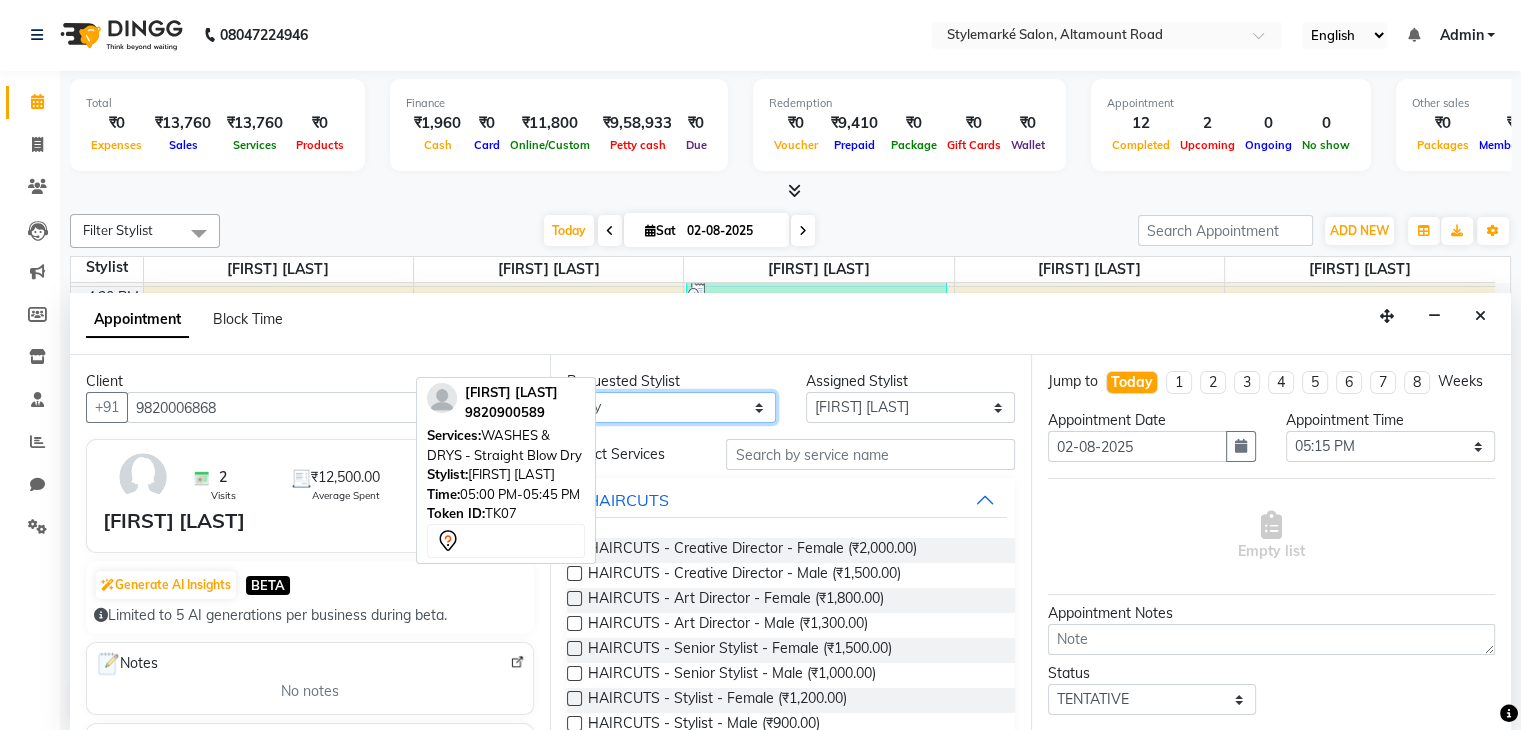 select on "71239" 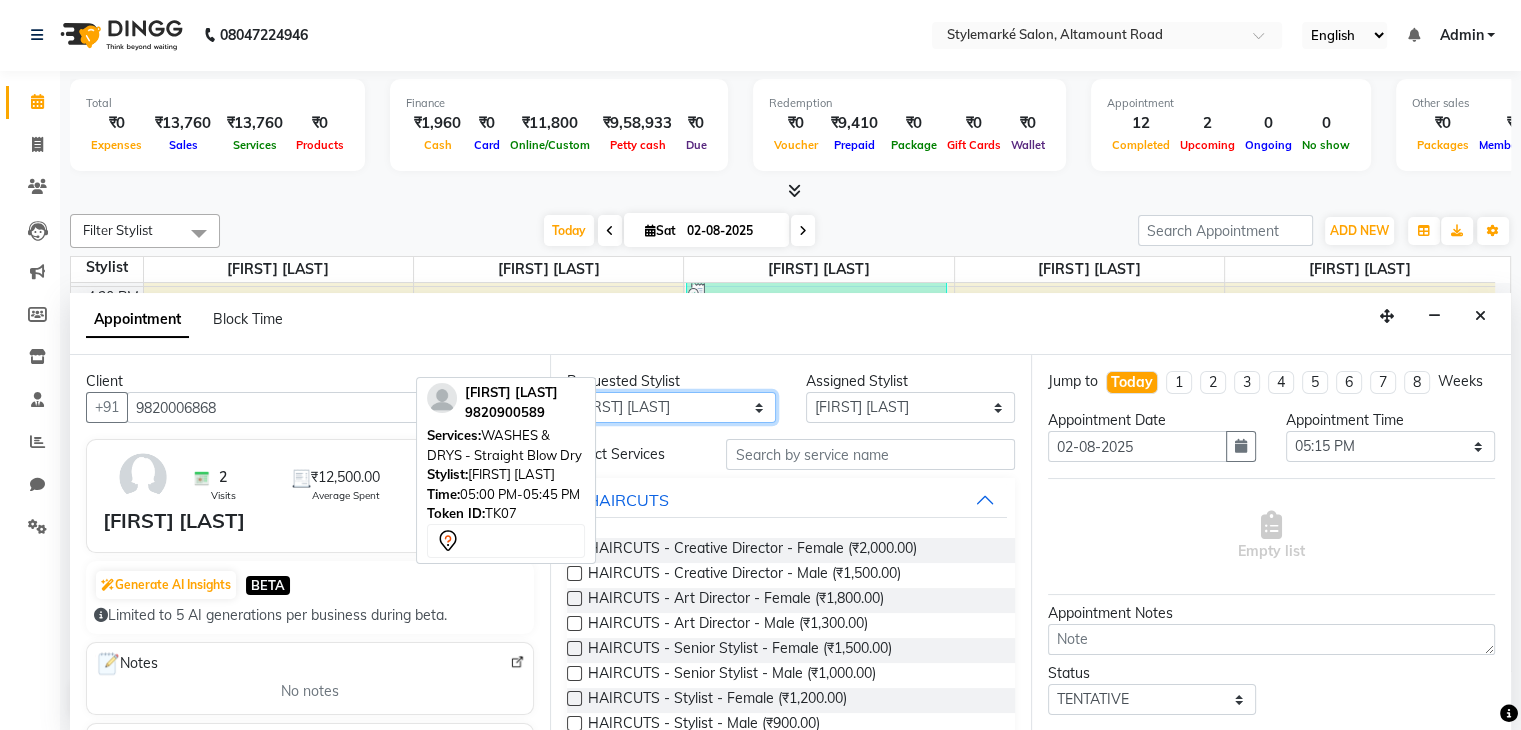 click on "Any [FIRST] [LAST] ⁠[FIRST] [LAST] ⁠[FIRST] [LAST] [FIRST] [LAST] [FIRST] [LAST]" at bounding box center [671, 407] 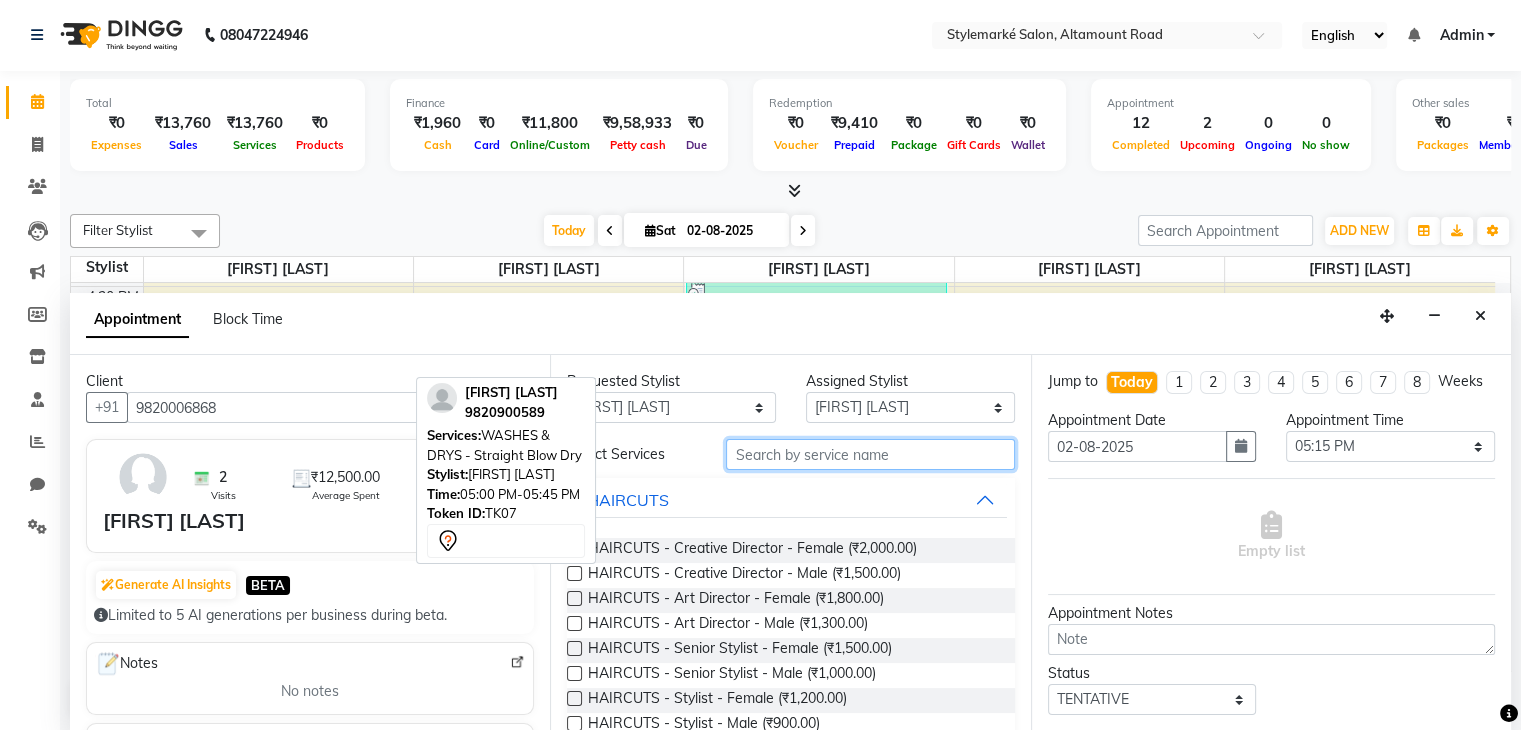 click at bounding box center [870, 454] 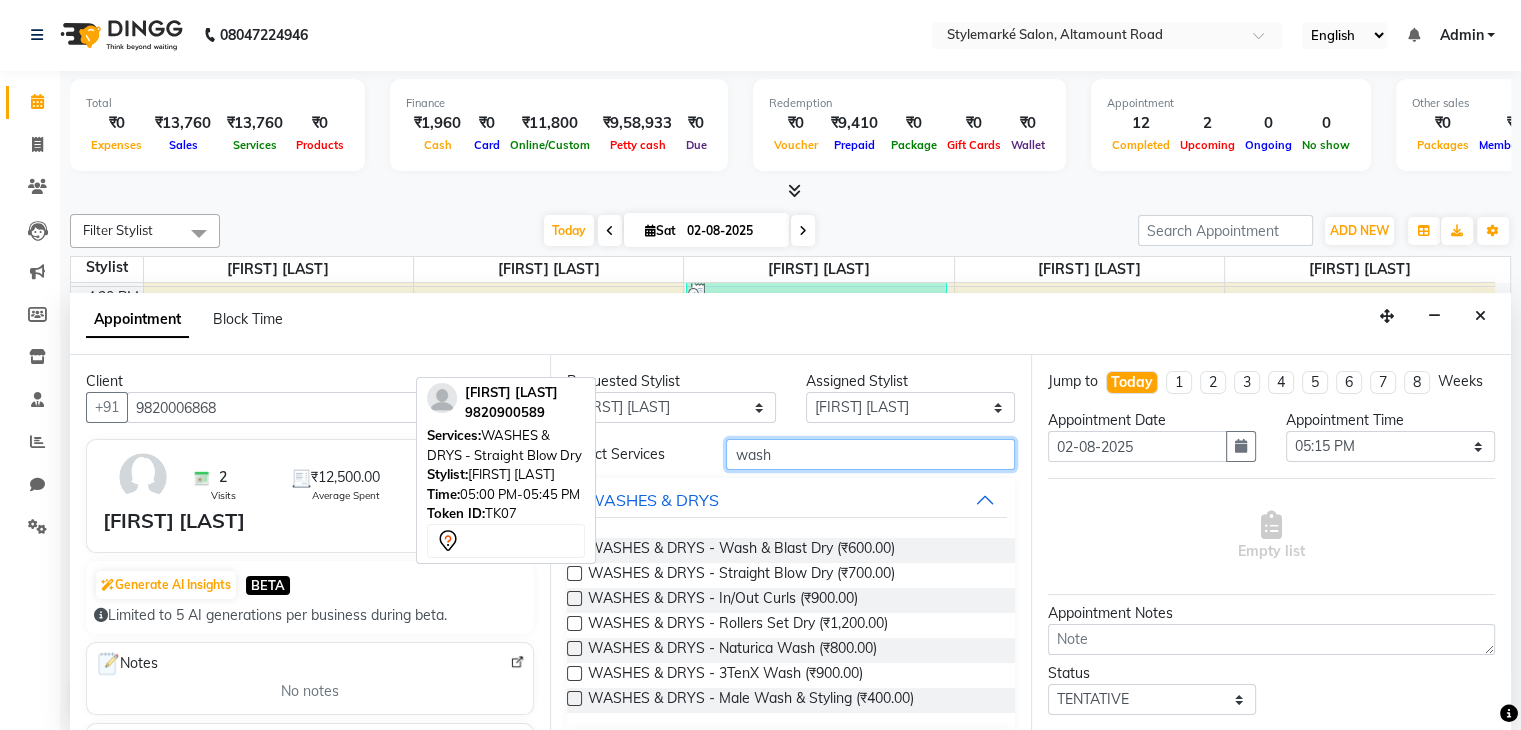 type on "wash" 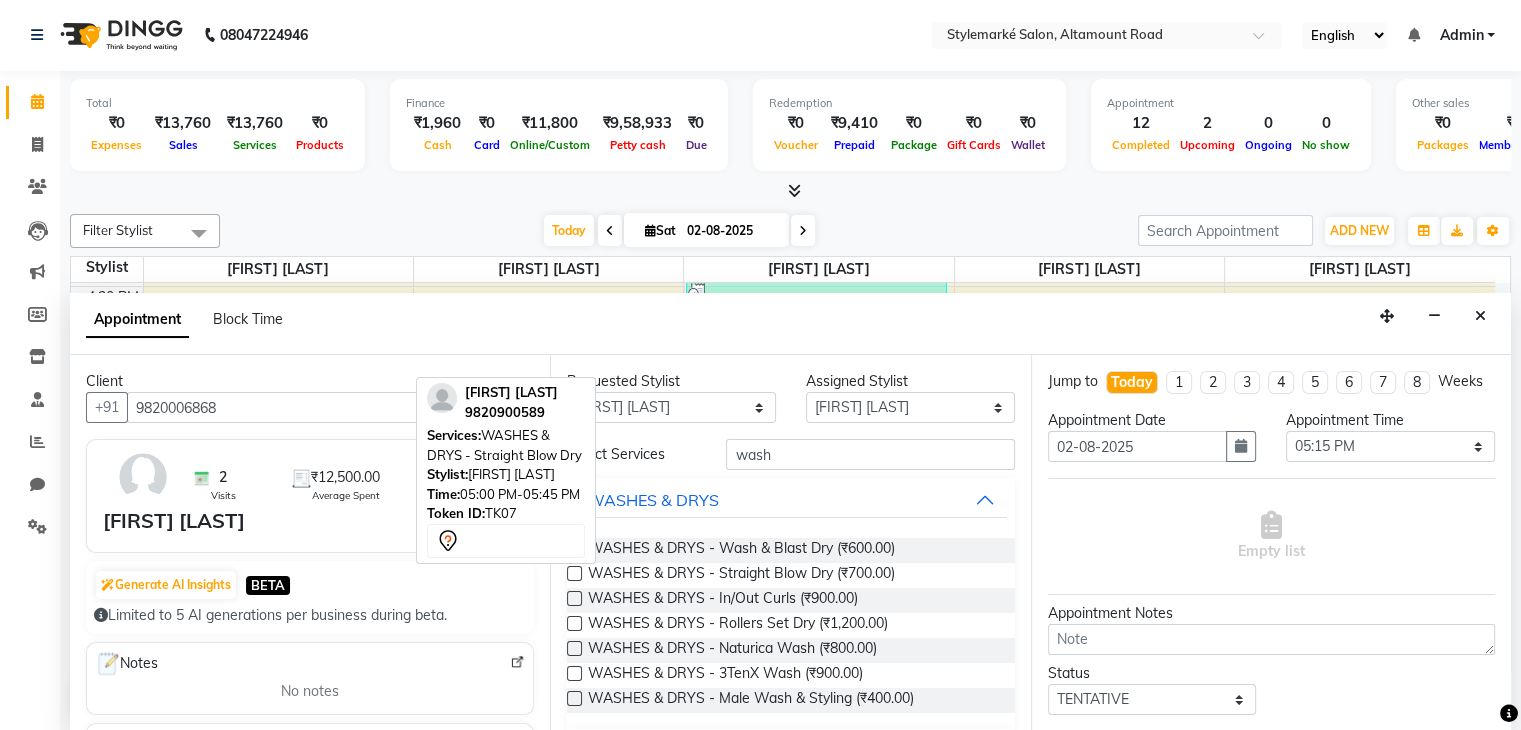 click on "WASHES & DRYS - Wash & Blast Dry (₹600.00)" at bounding box center [790, 550] 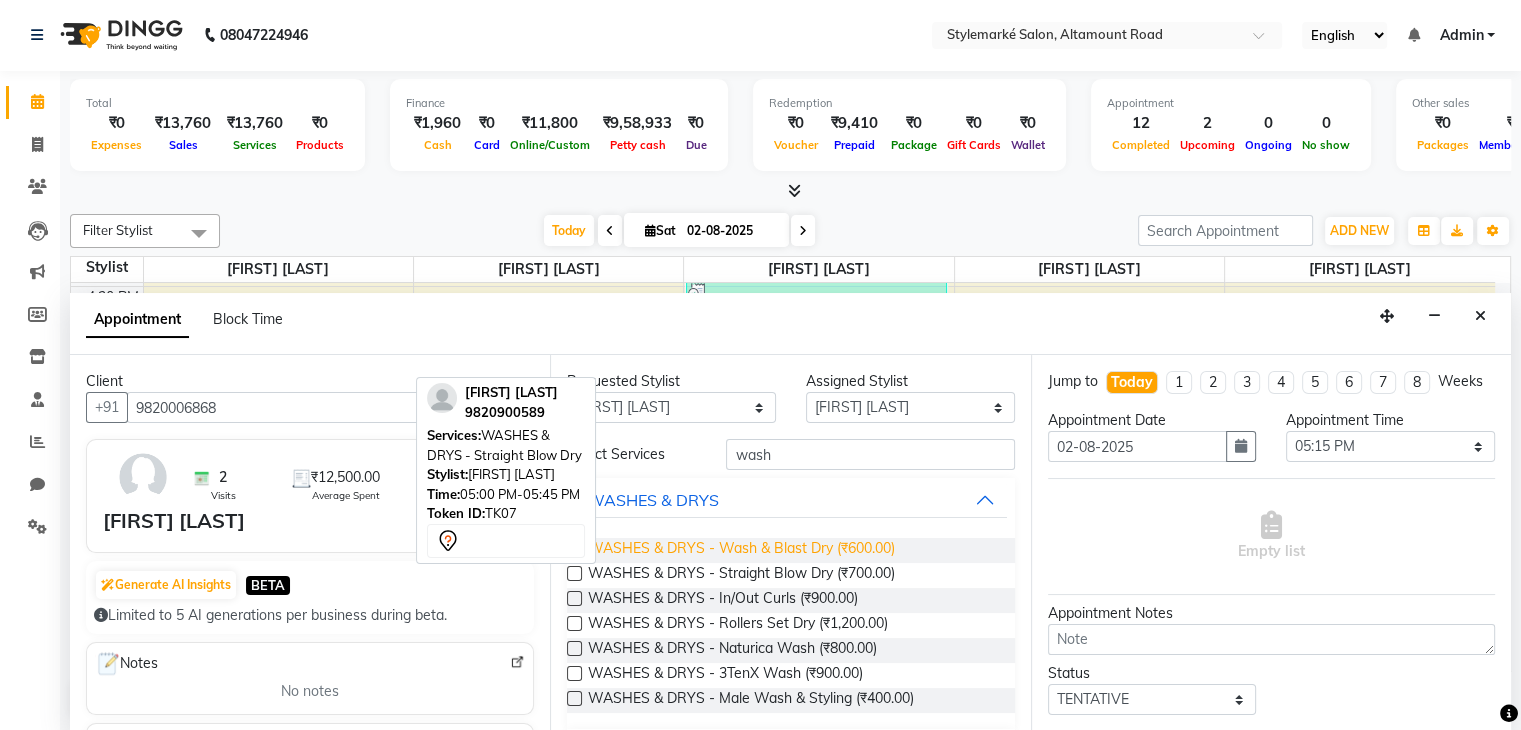 click on "WASHES & DRYS - Wash & Blast Dry (₹600.00)" at bounding box center (741, 550) 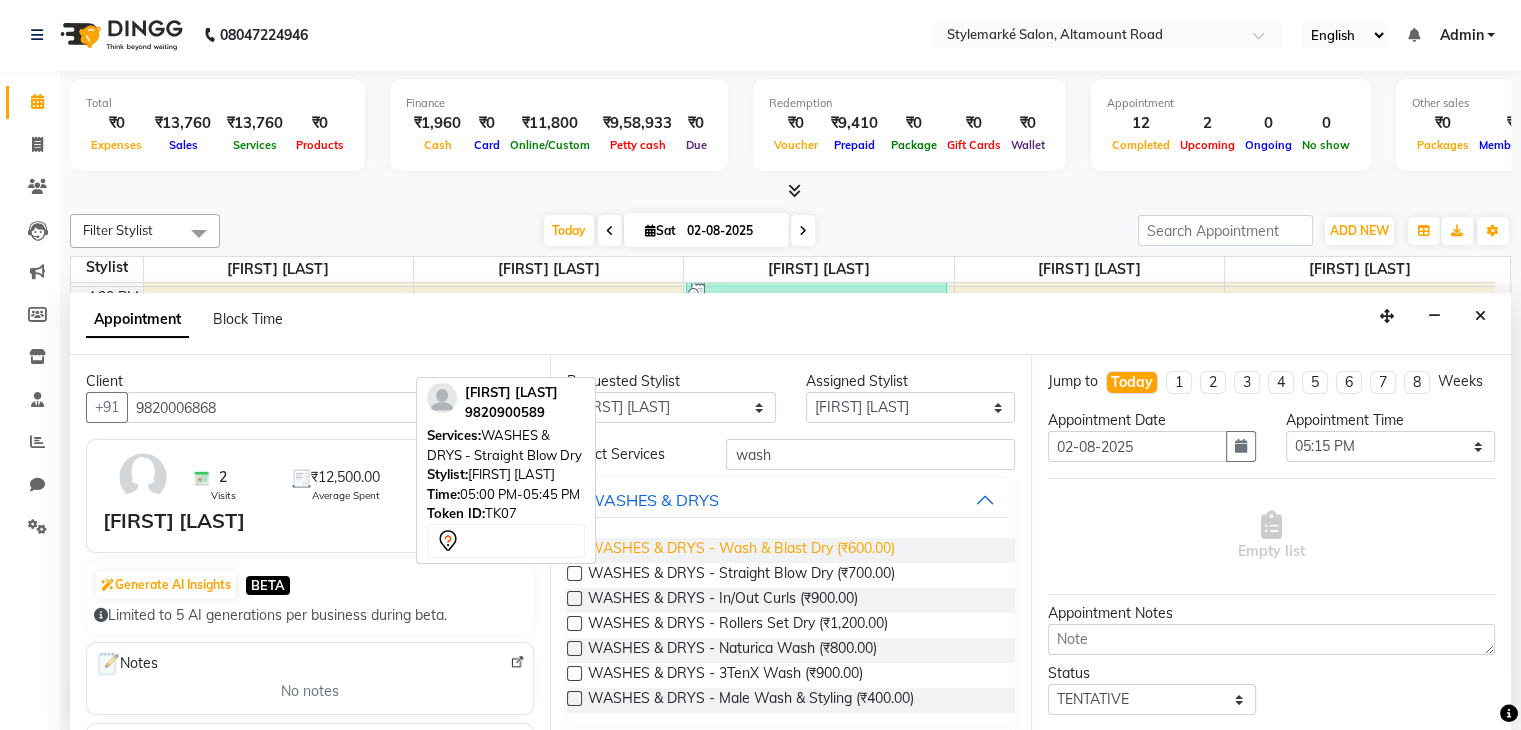 checkbox on "false" 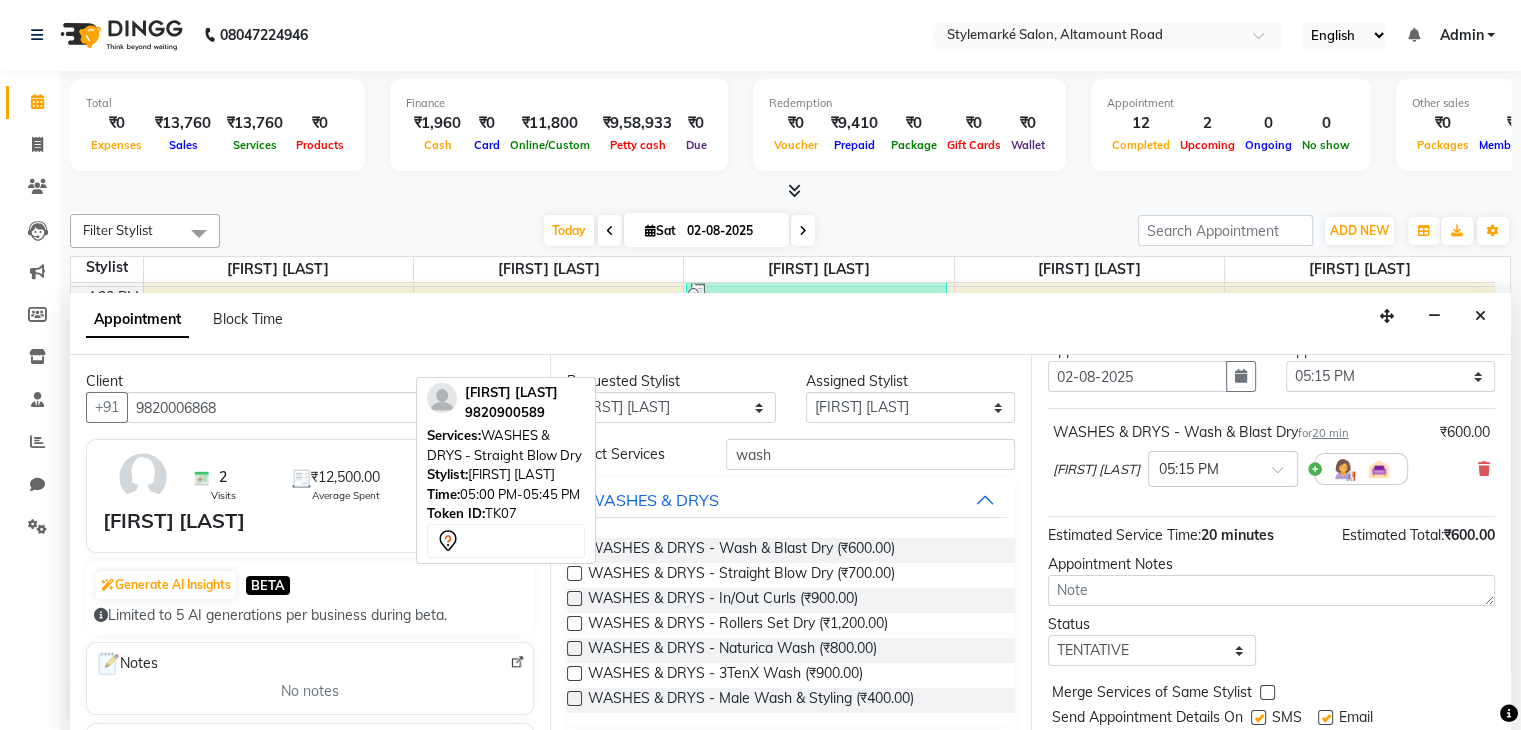 scroll, scrollTop: 149, scrollLeft: 0, axis: vertical 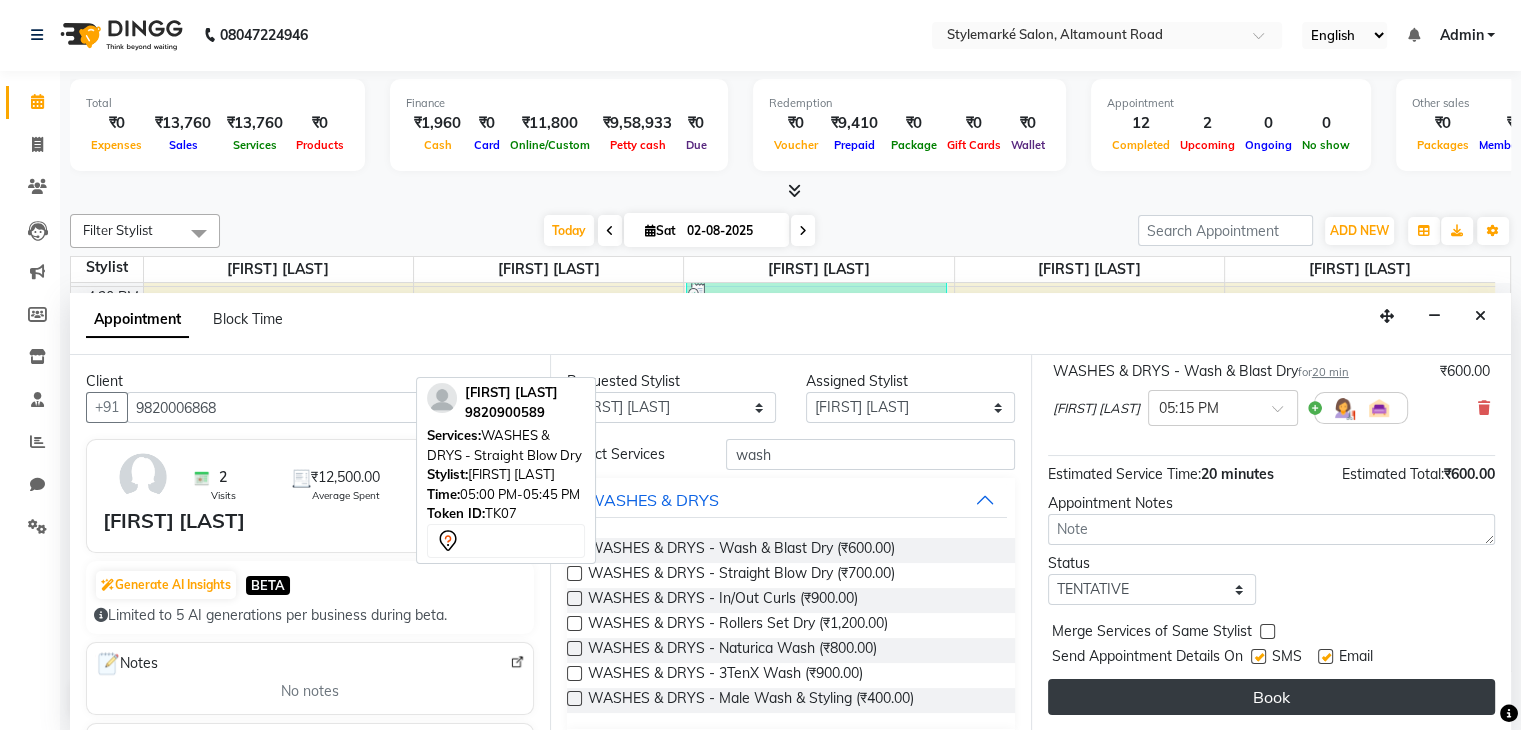 click on "Book" at bounding box center [1271, 697] 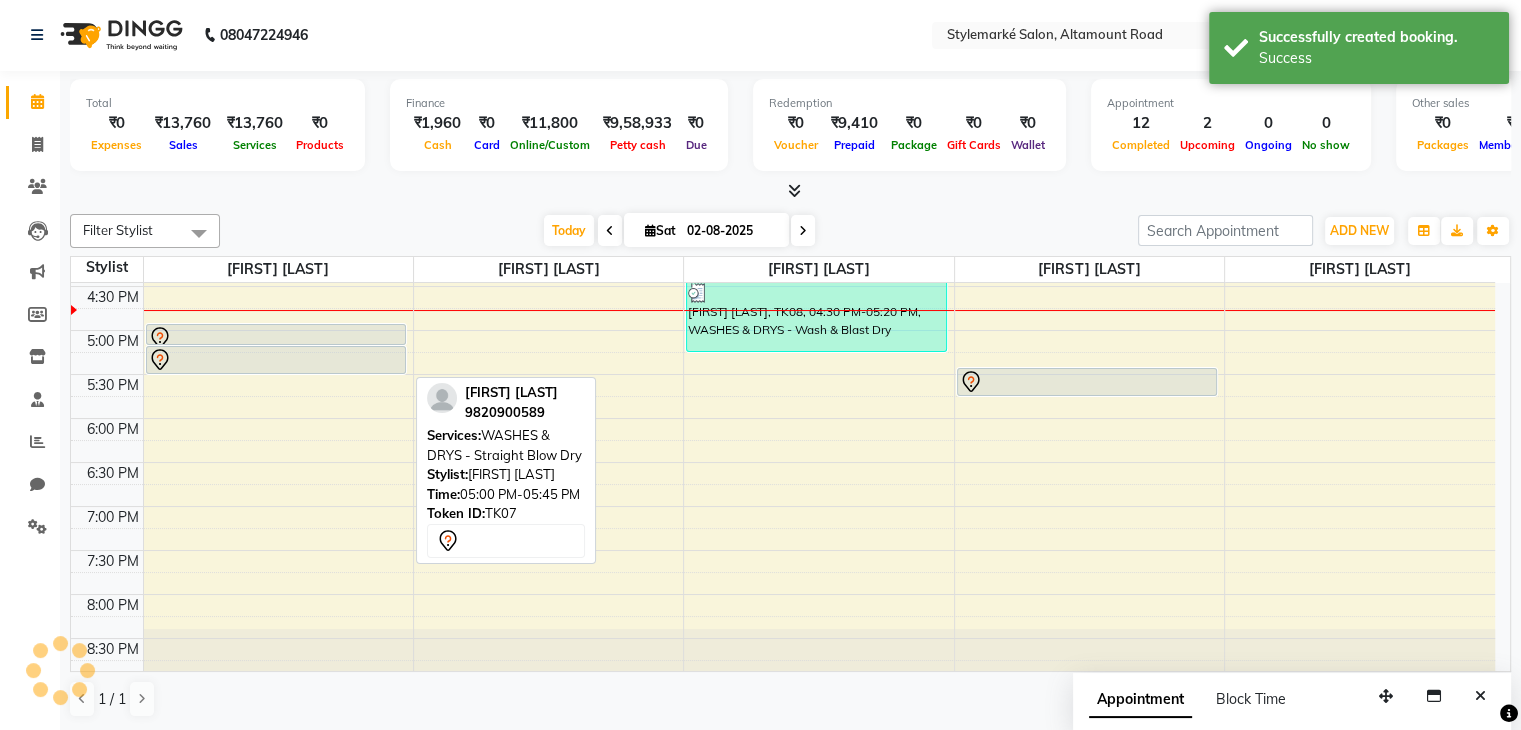 scroll, scrollTop: 0, scrollLeft: 0, axis: both 